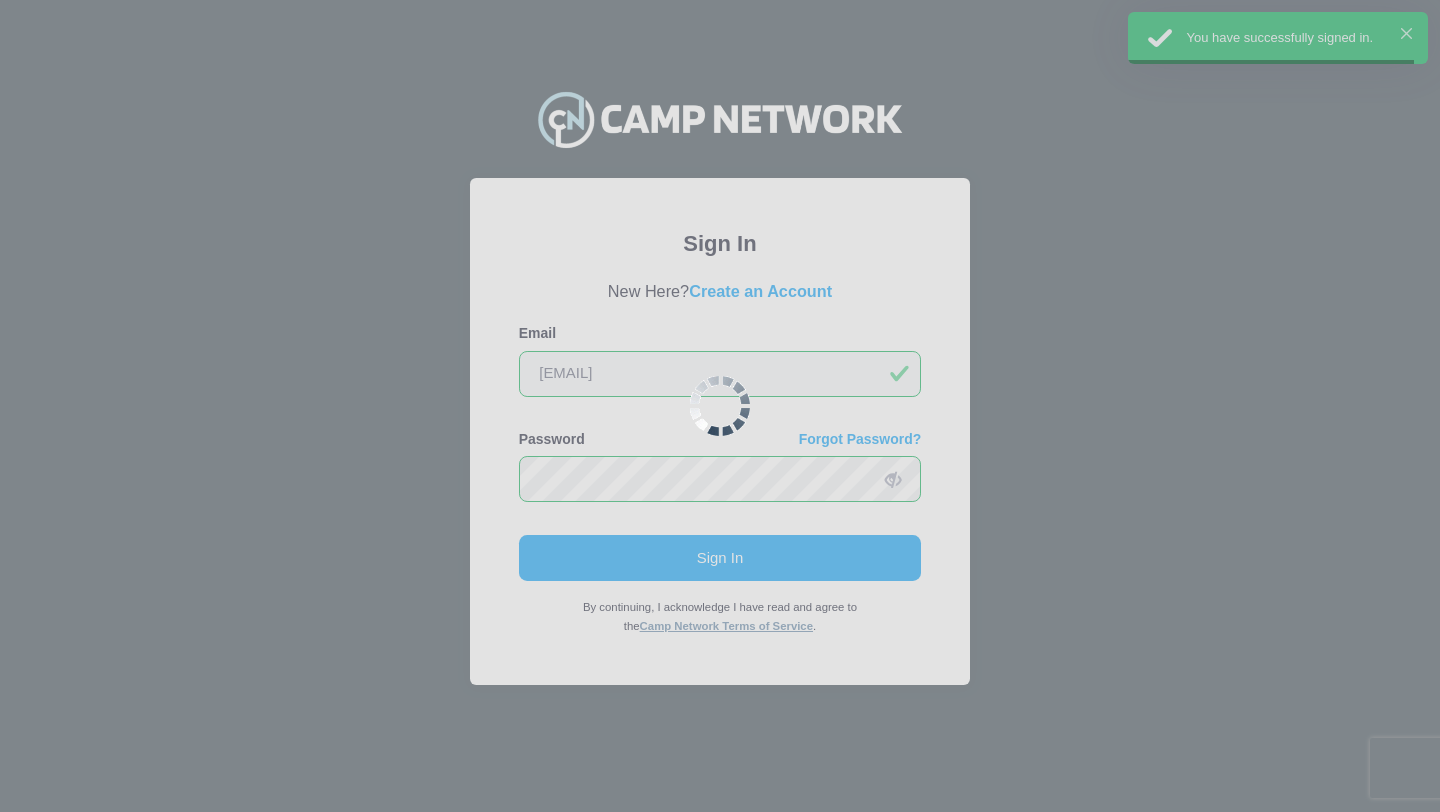 scroll, scrollTop: 0, scrollLeft: 0, axis: both 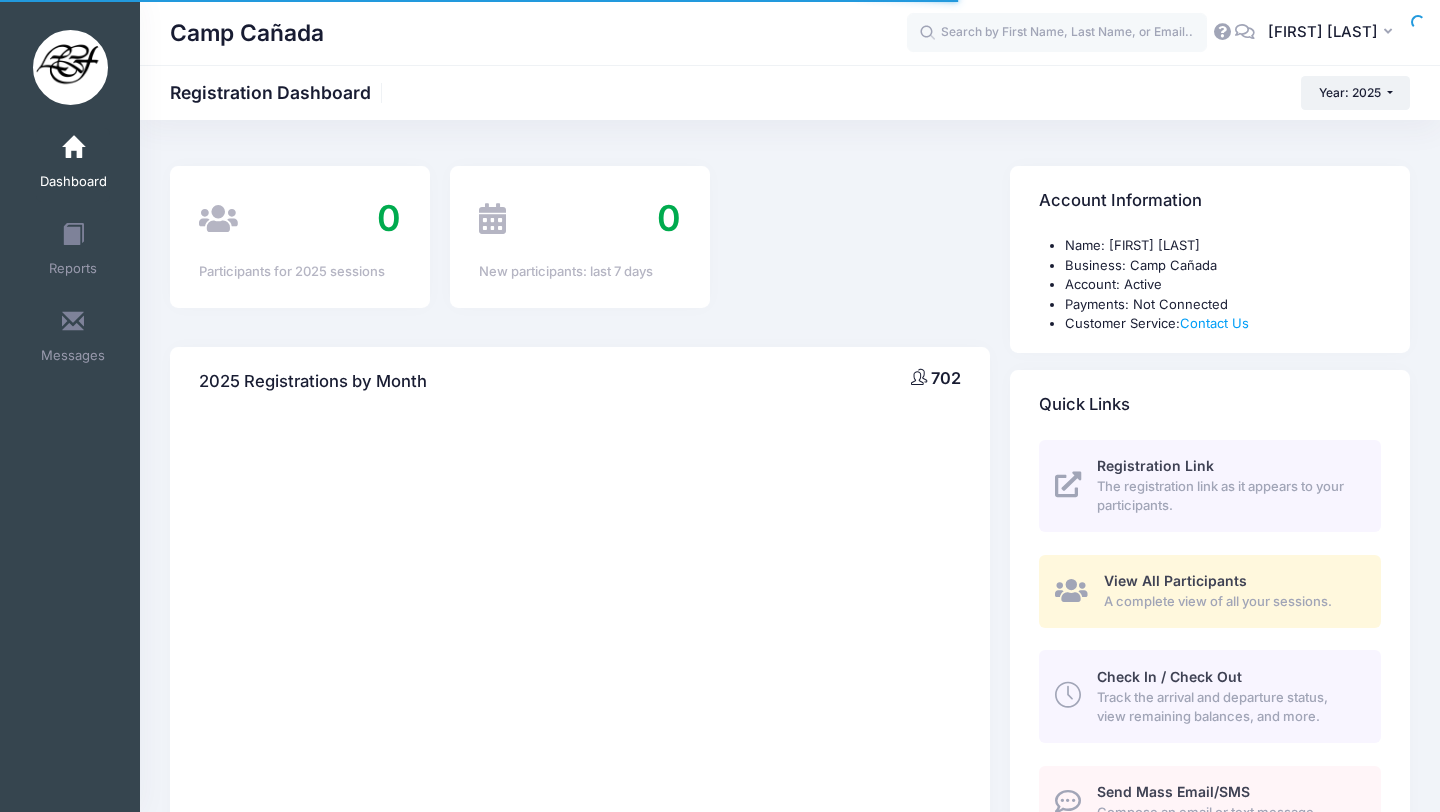 click on "Check In / Check Out" at bounding box center (1169, 676) 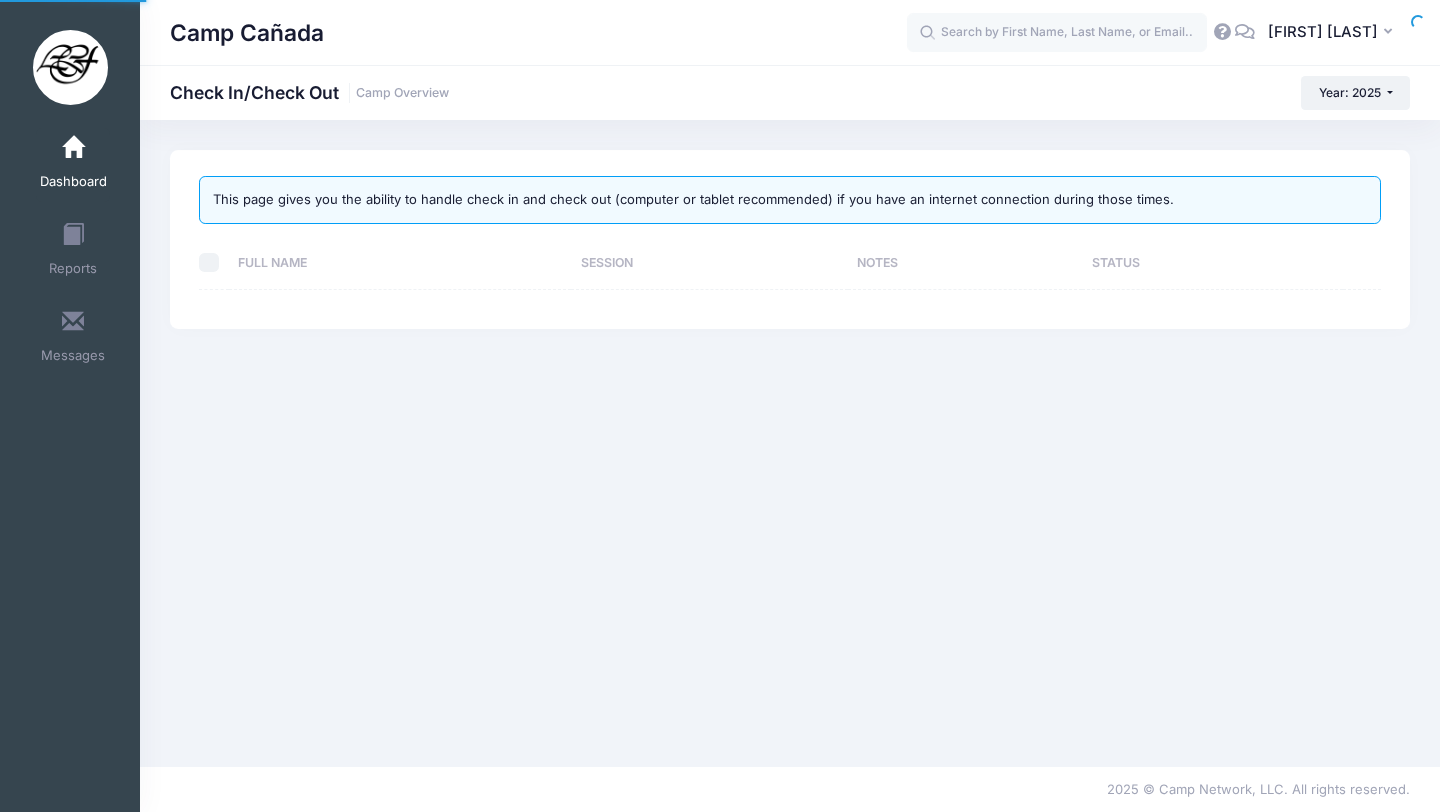 scroll, scrollTop: 0, scrollLeft: 0, axis: both 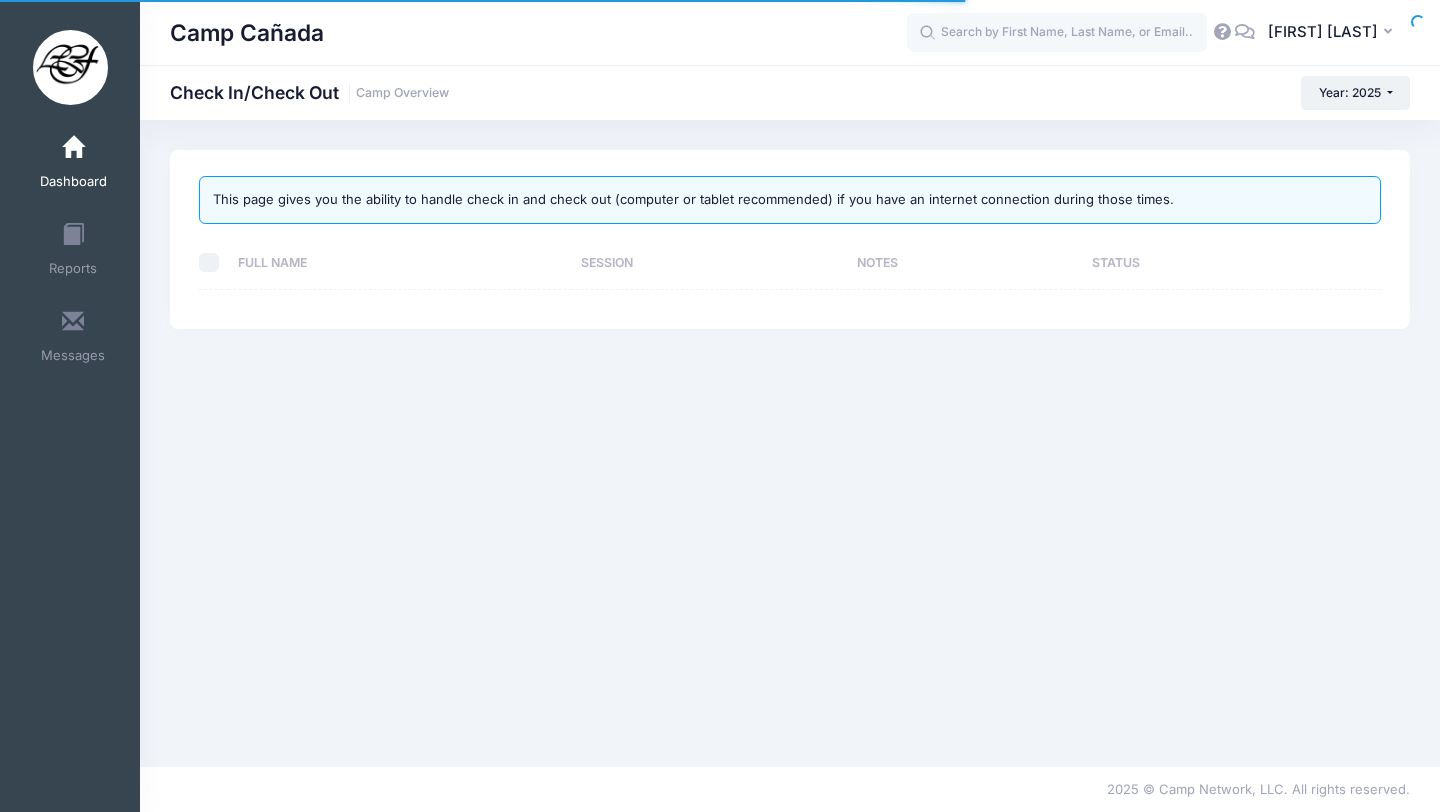 select on "10" 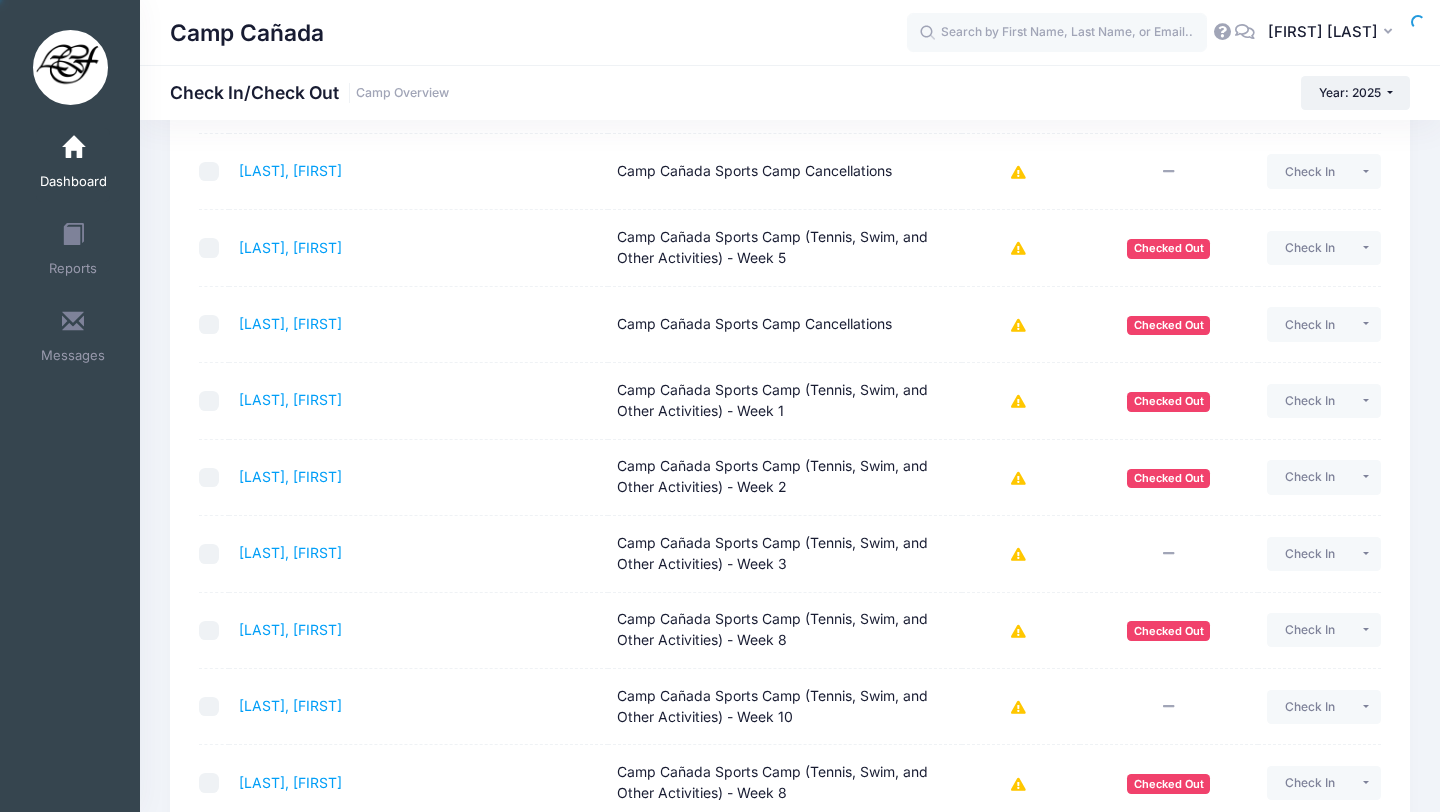 scroll, scrollTop: 0, scrollLeft: 0, axis: both 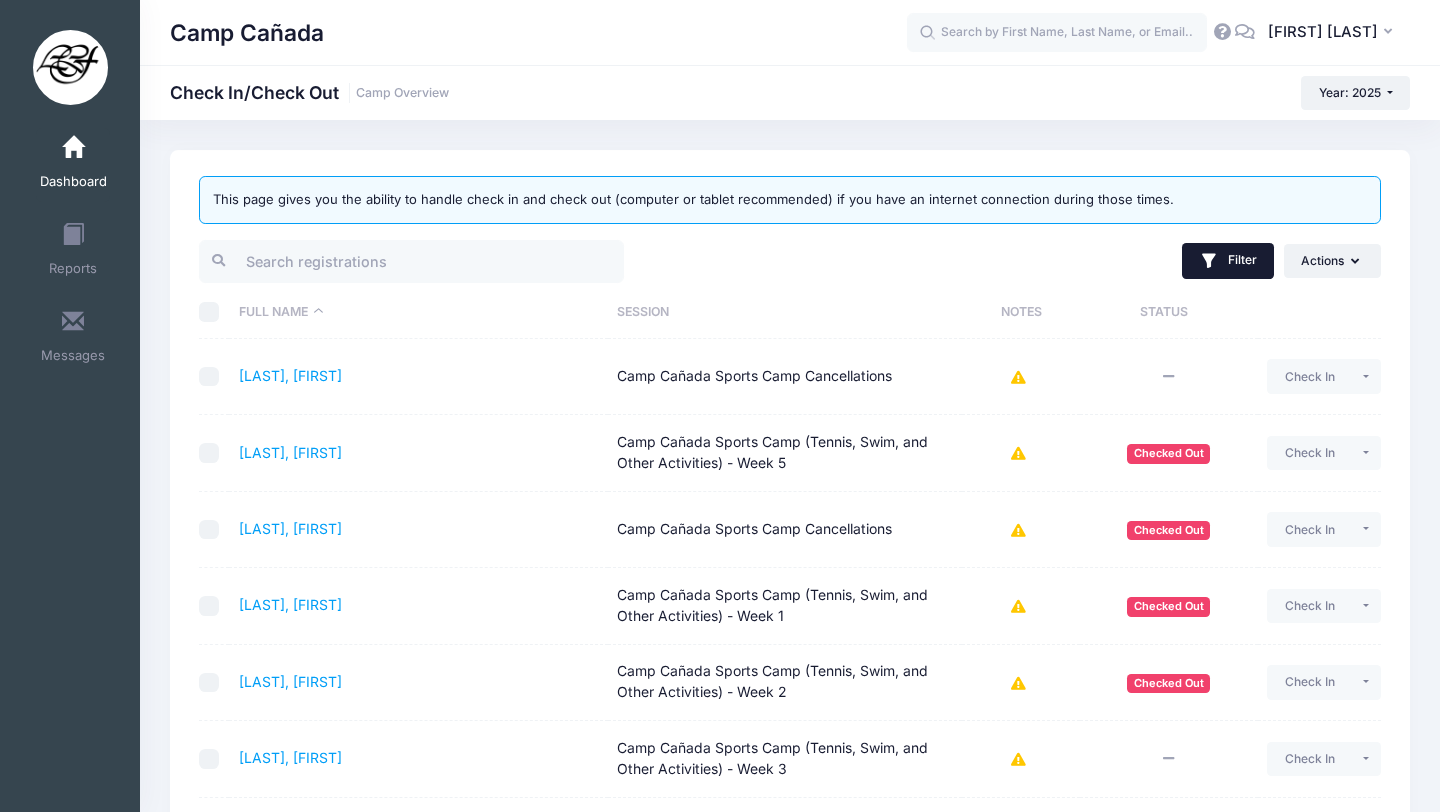 click on "Filter" at bounding box center [1228, 261] 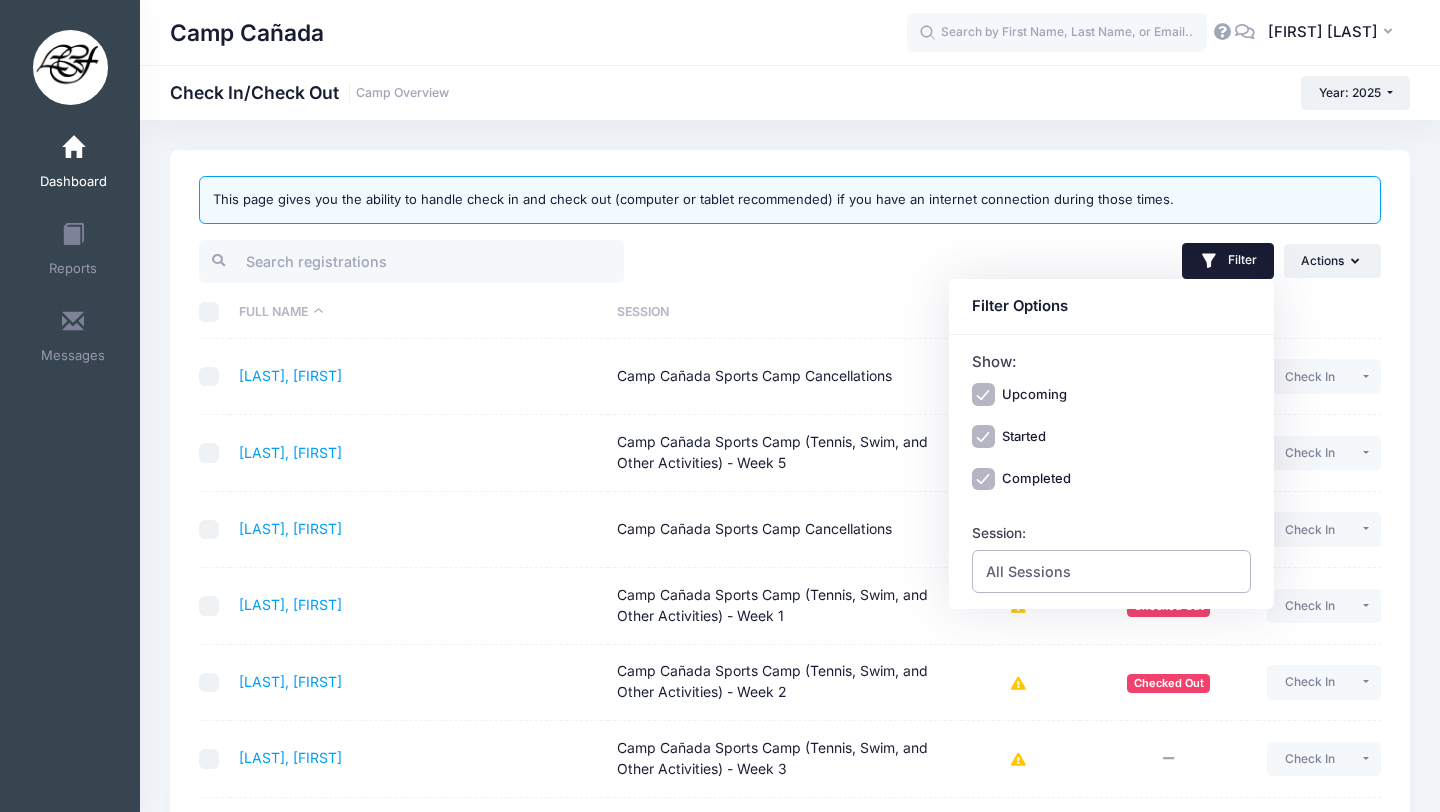 click on "All Sessions" at bounding box center [1112, 571] 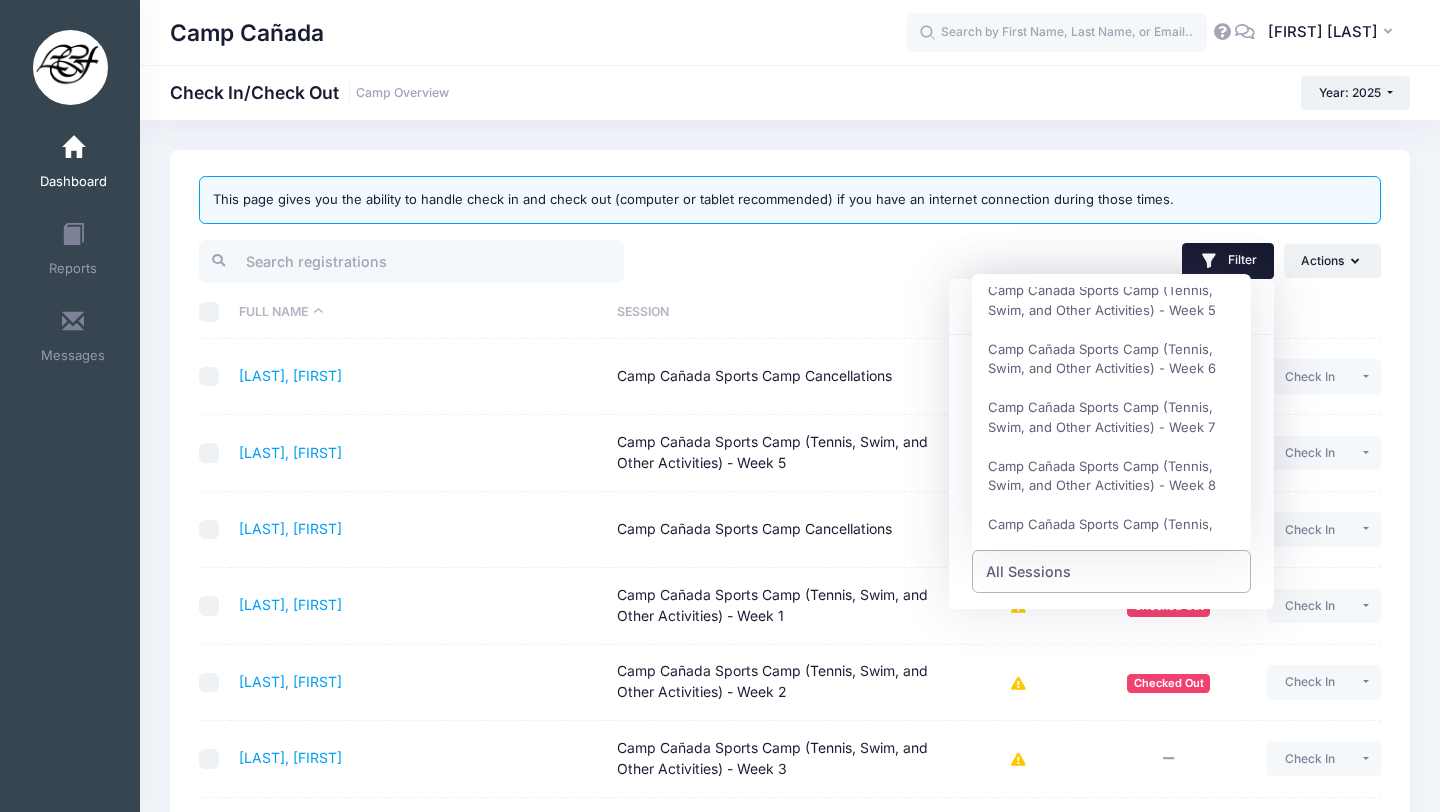 scroll, scrollTop: 822, scrollLeft: 0, axis: vertical 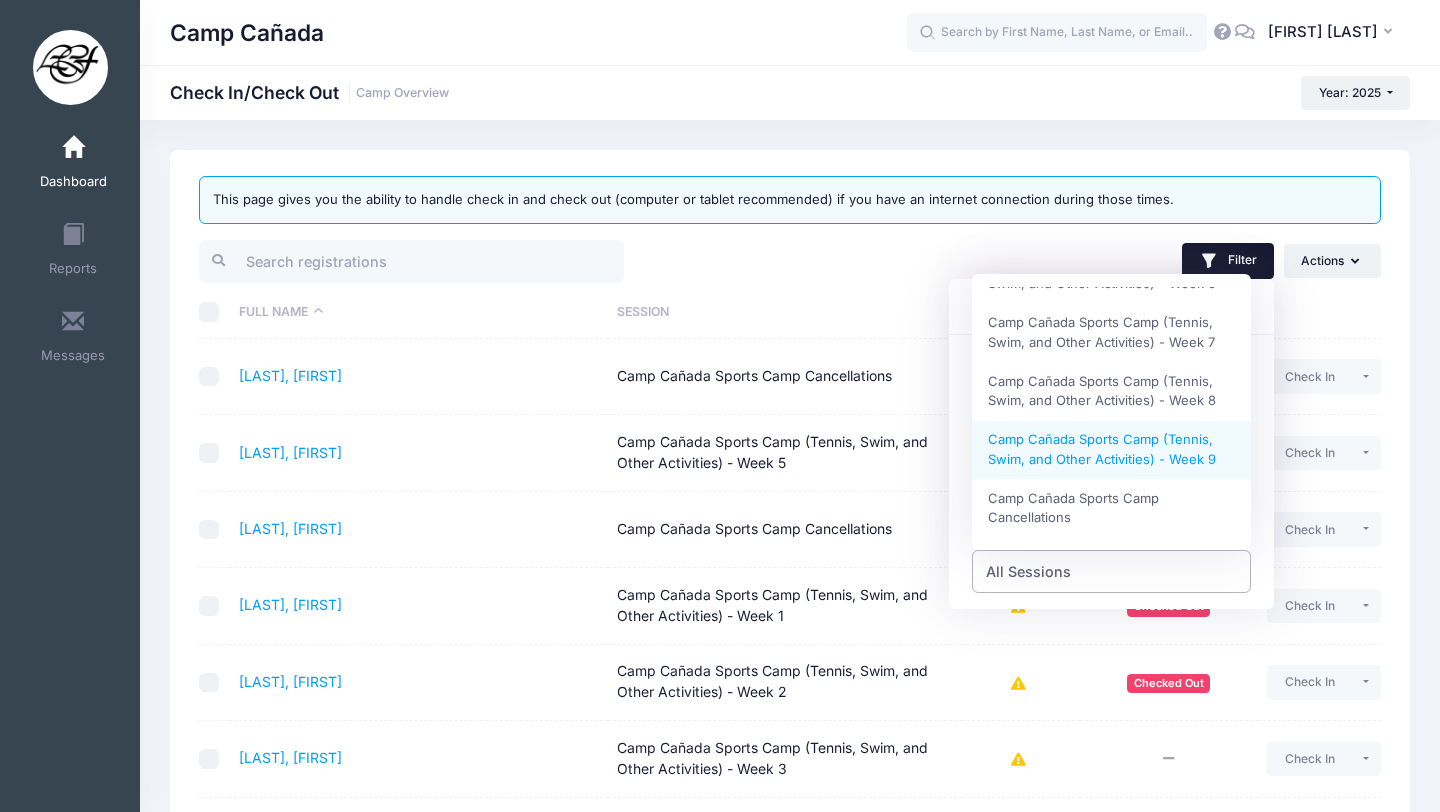 select on "Camp Cañada Sports Camp (Tennis, Swim, and Other Activities) - Week 9" 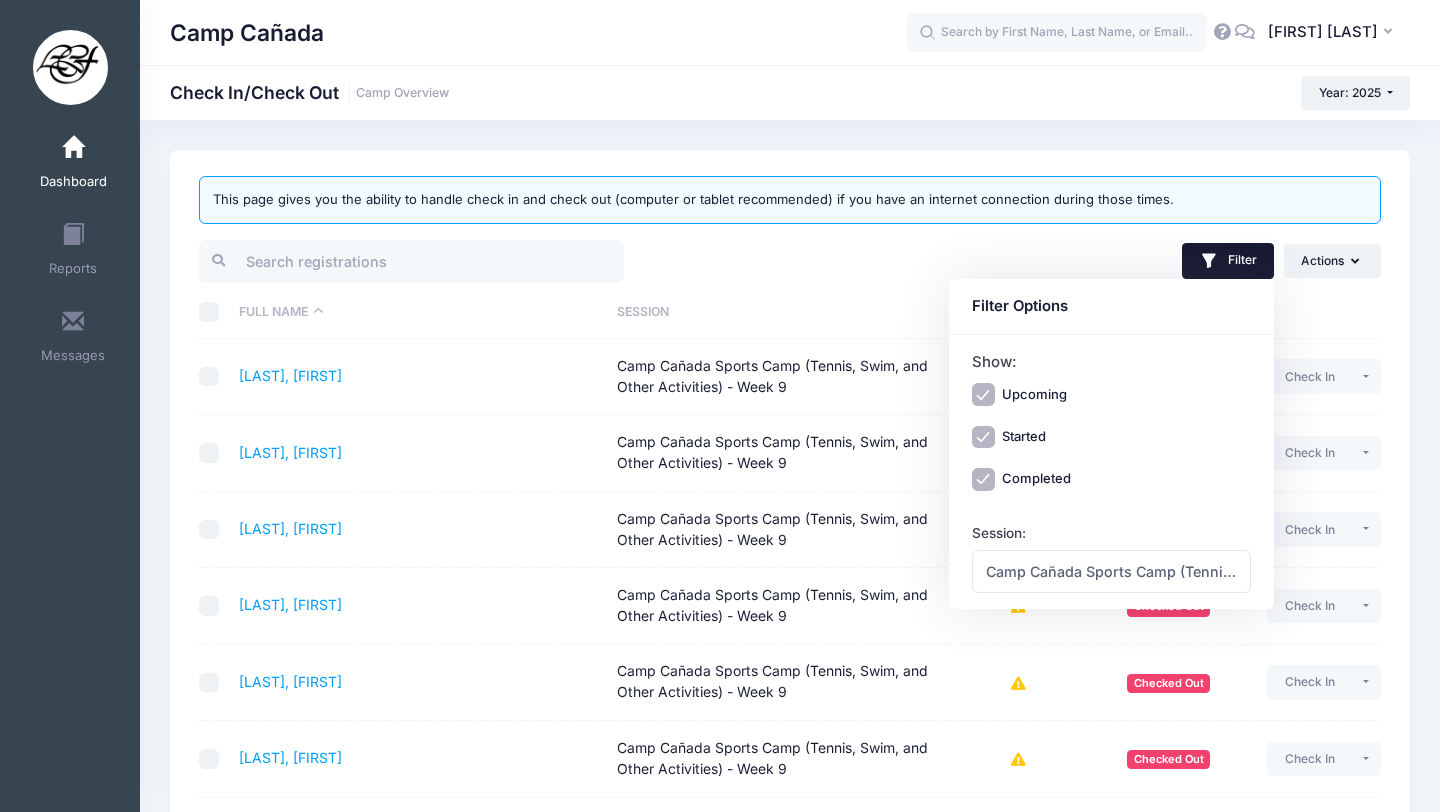 click on "Filter
Filter Options
Show:
Upcoming
Started
Completed
Session:
All Sessions Camp Cañada Golf Camp - Week 1 Camp Cañada Golf Camp - Week 10 Camp Cañada Golf Camp - Week 2 Camp Cañada Golf Camp - Week 3 Camp Cañada Golf Camp - Week 4 Camp Cañada Golf Camp - Week 5" at bounding box center (1090, 261) 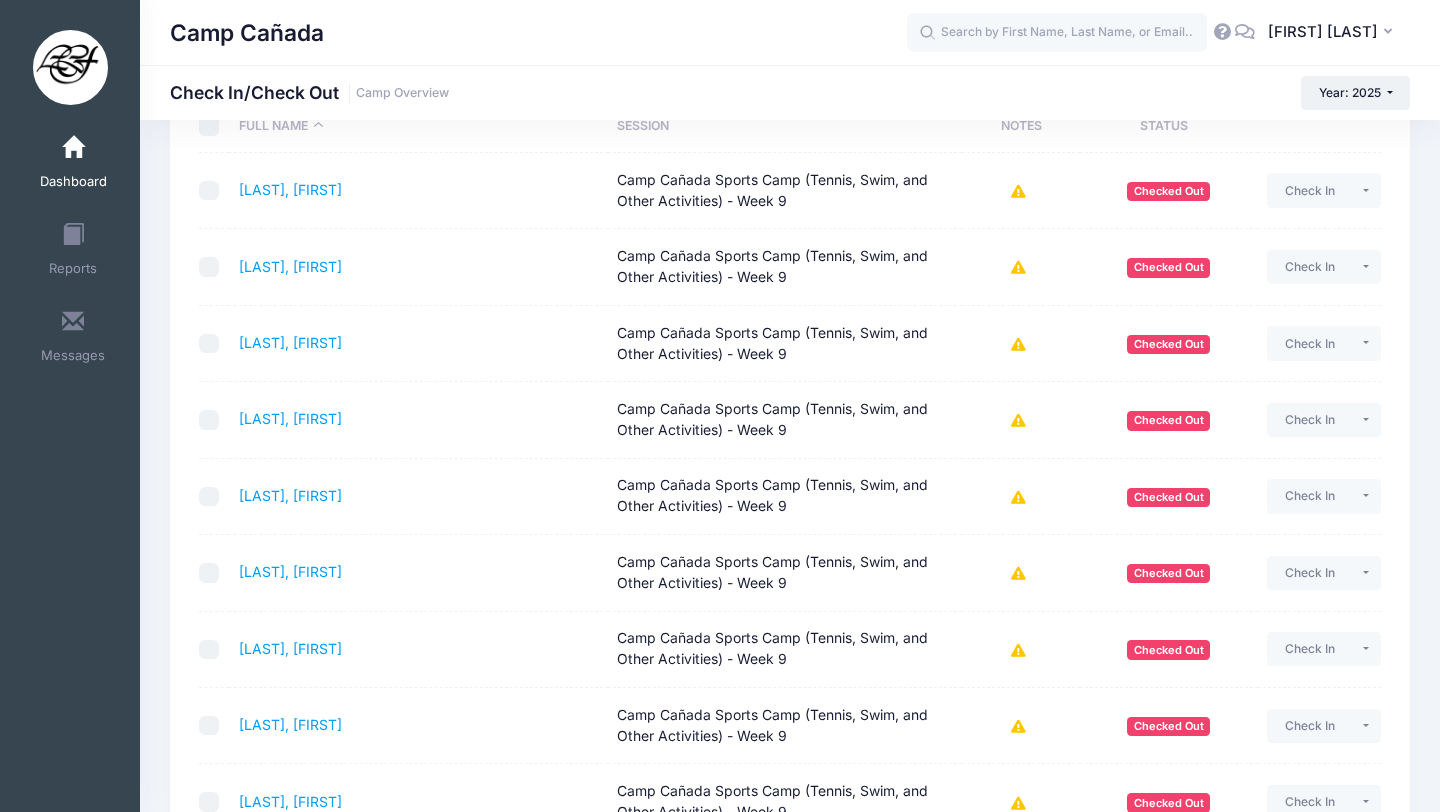 scroll, scrollTop: 457, scrollLeft: 0, axis: vertical 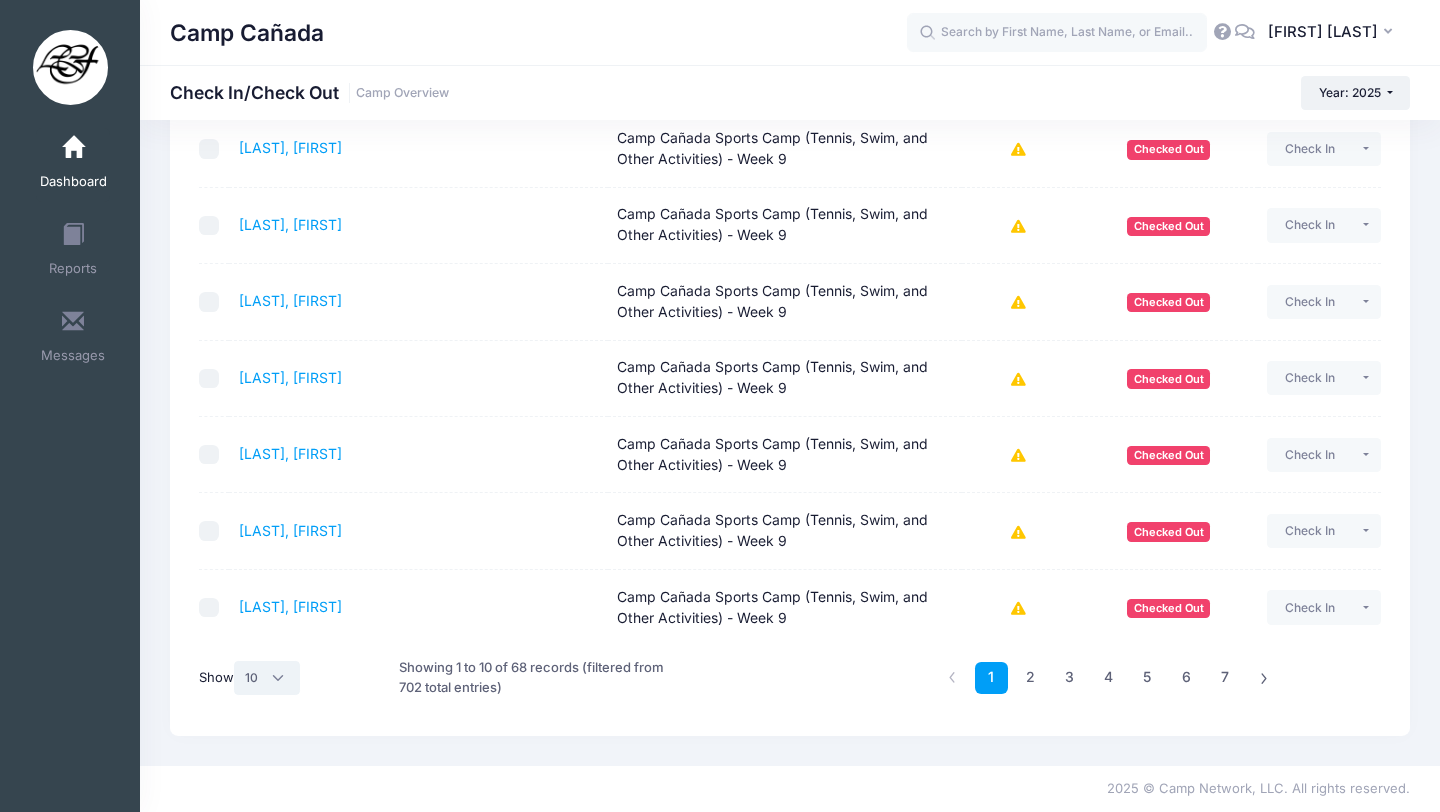 click on "All 10 25 50" at bounding box center (267, 678) 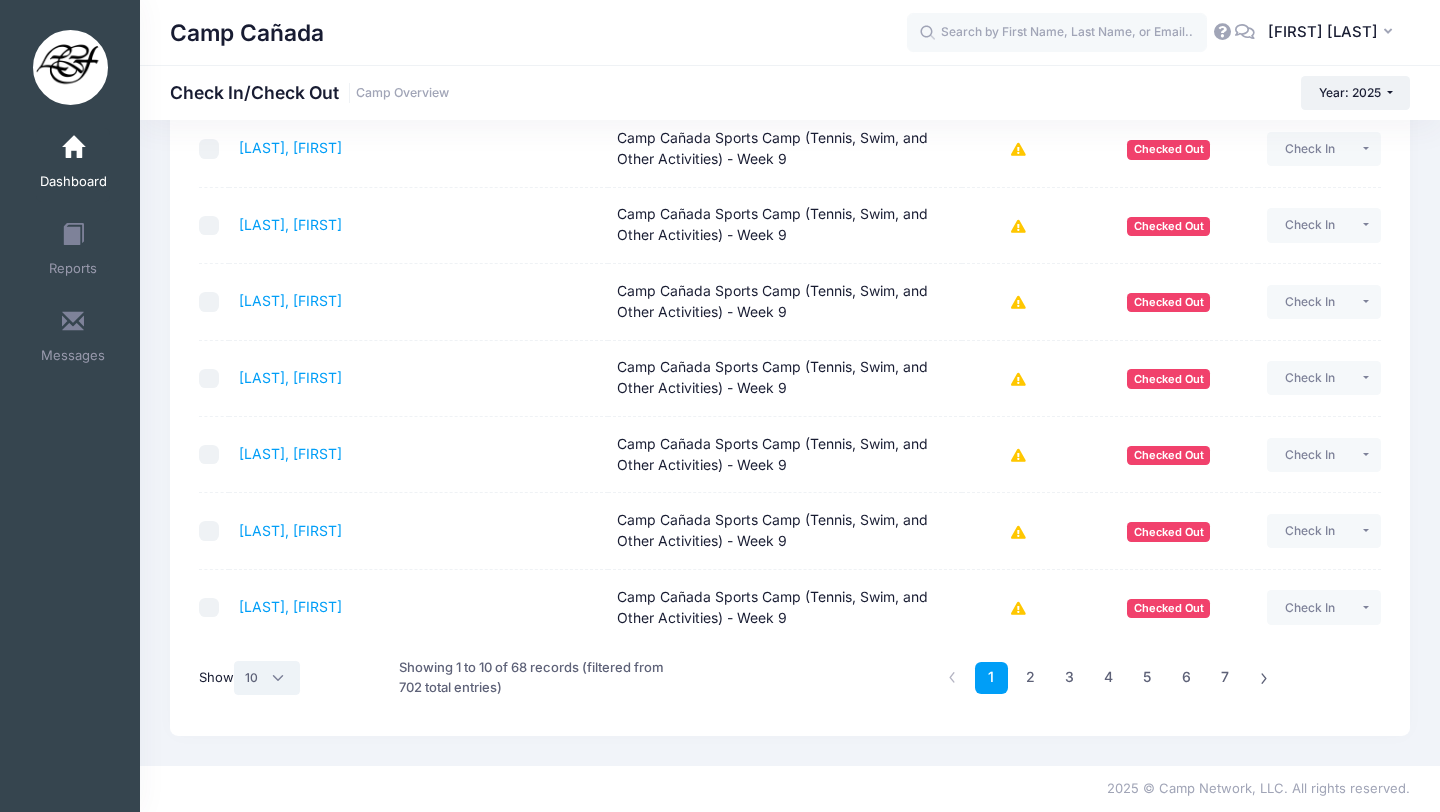 select on "50" 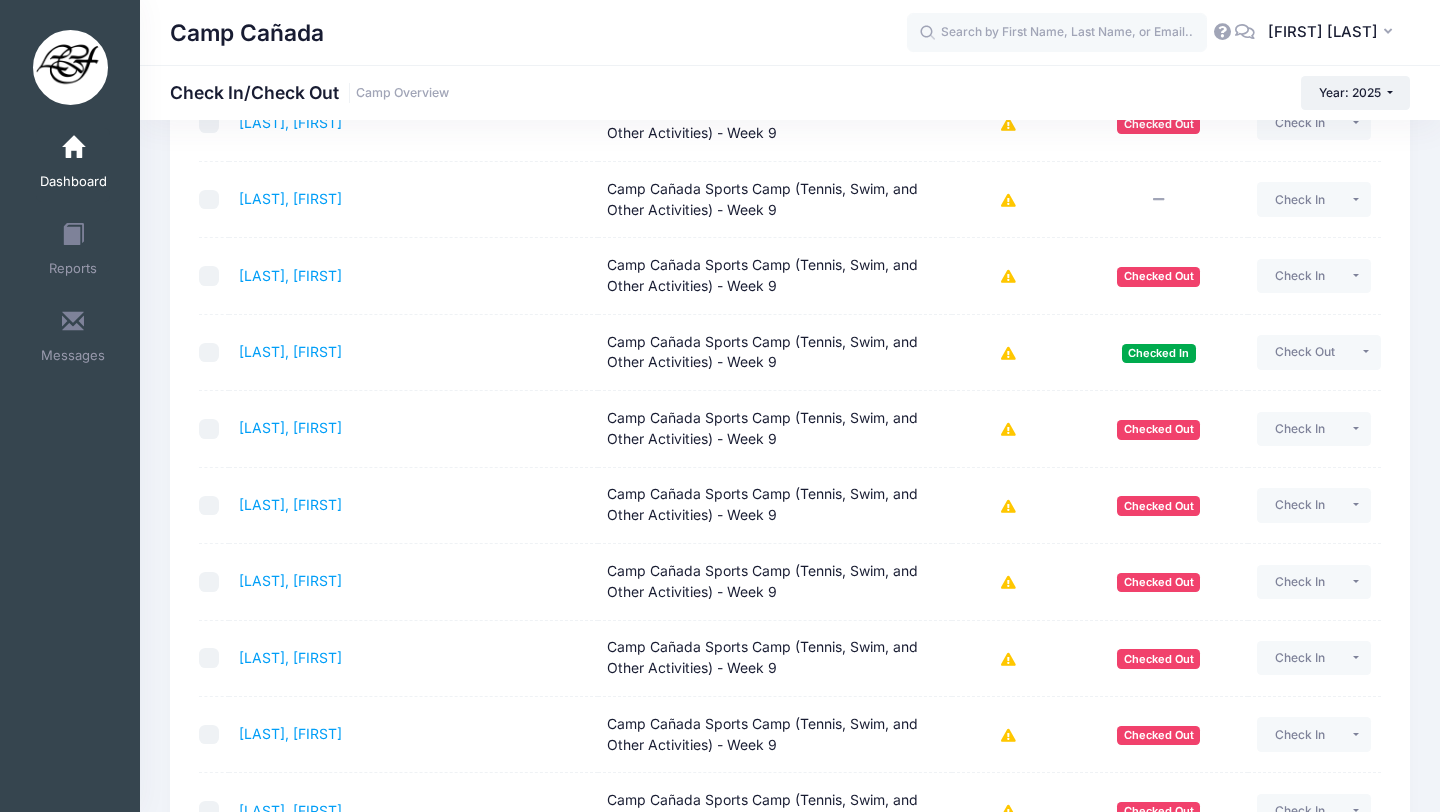 scroll, scrollTop: 3514, scrollLeft: 0, axis: vertical 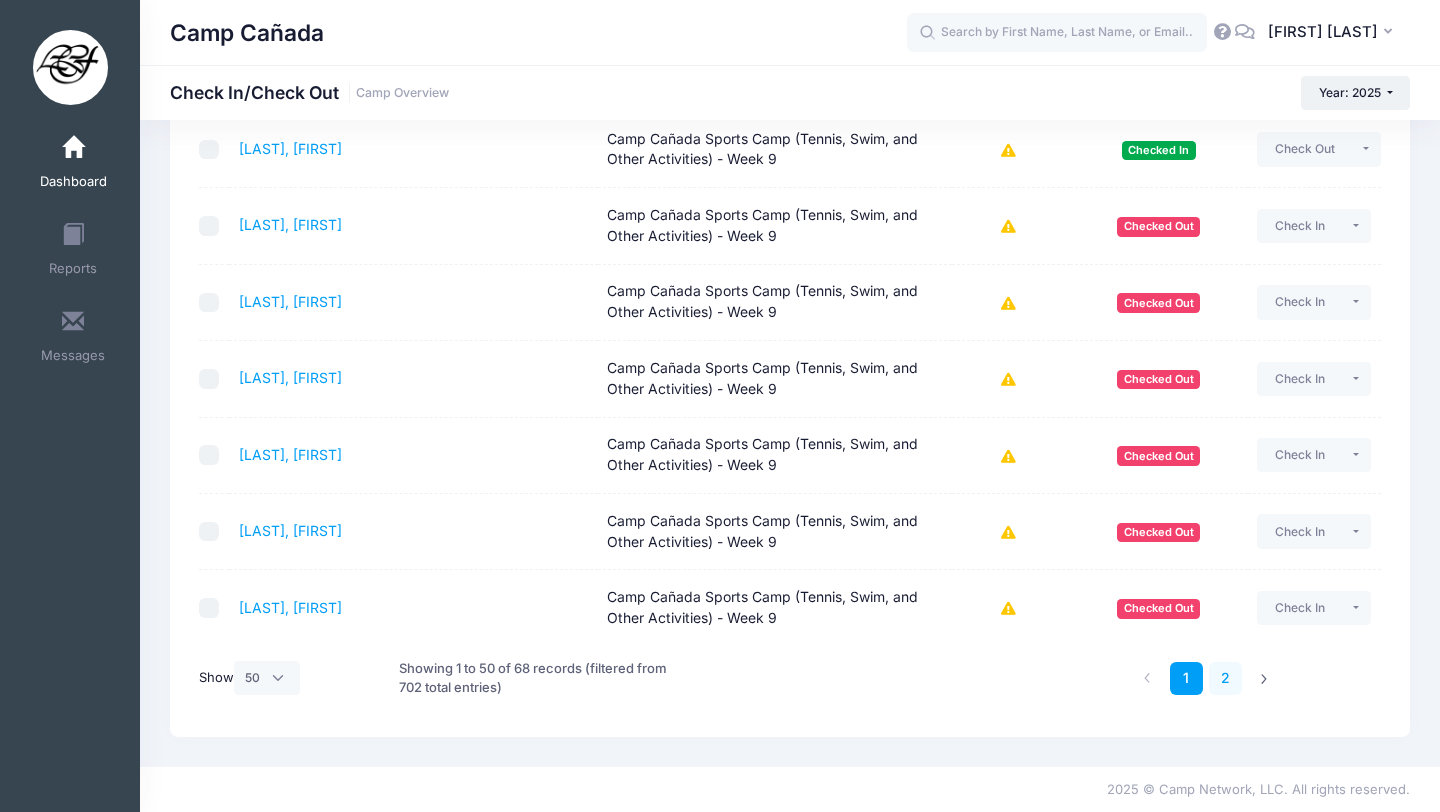 click on "2" at bounding box center (1225, 678) 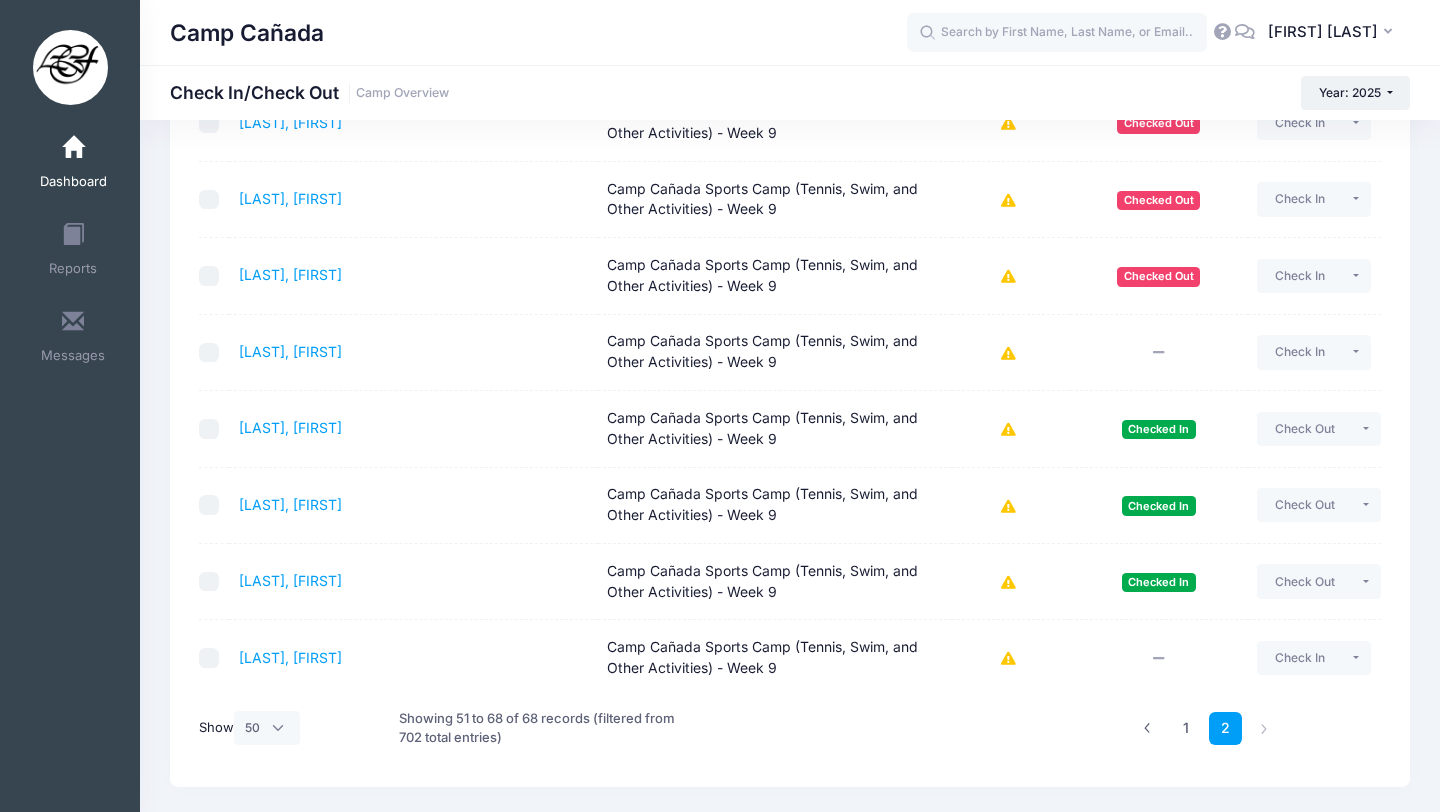 scroll, scrollTop: 985, scrollLeft: 0, axis: vertical 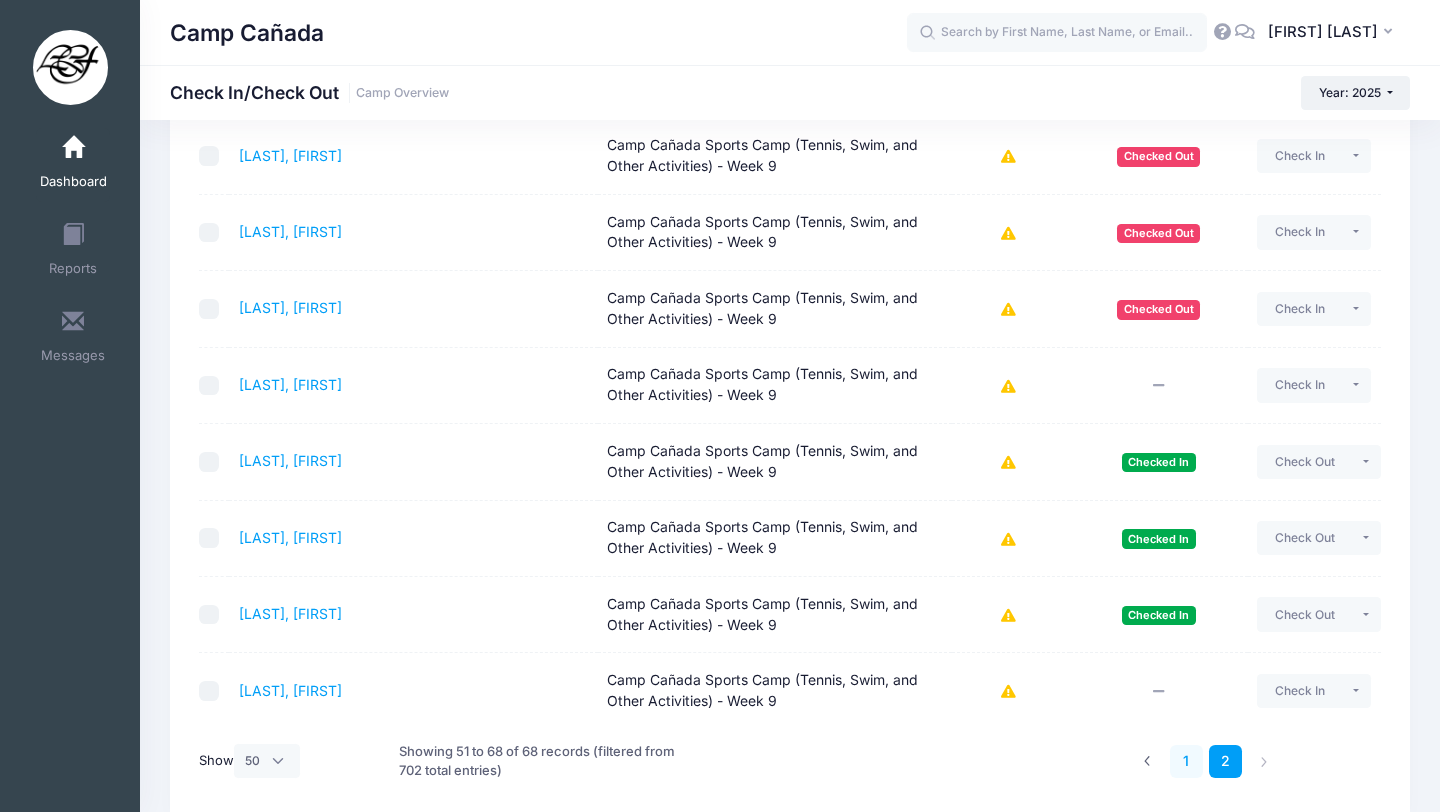 click on "1" at bounding box center [1186, 761] 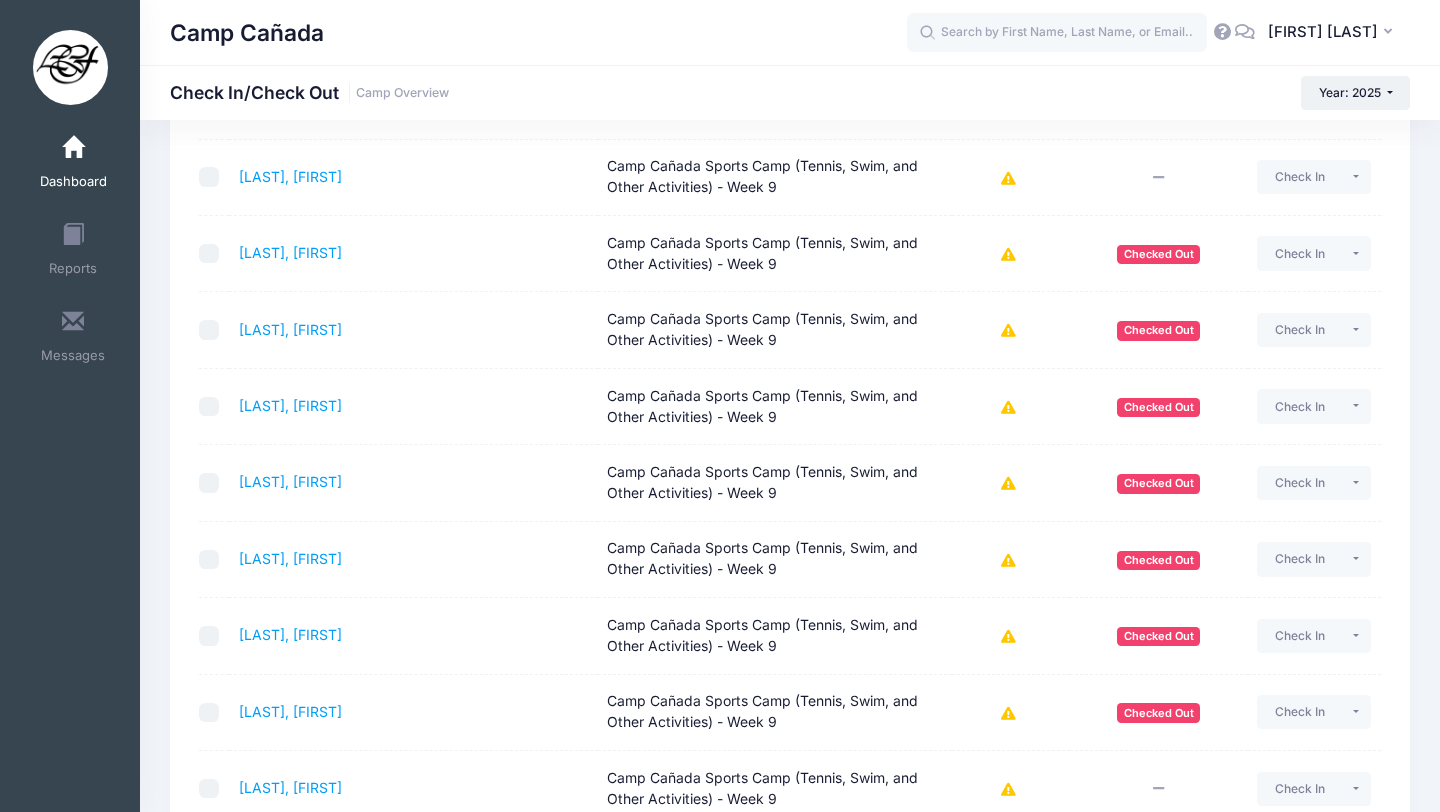 scroll, scrollTop: 2567, scrollLeft: 0, axis: vertical 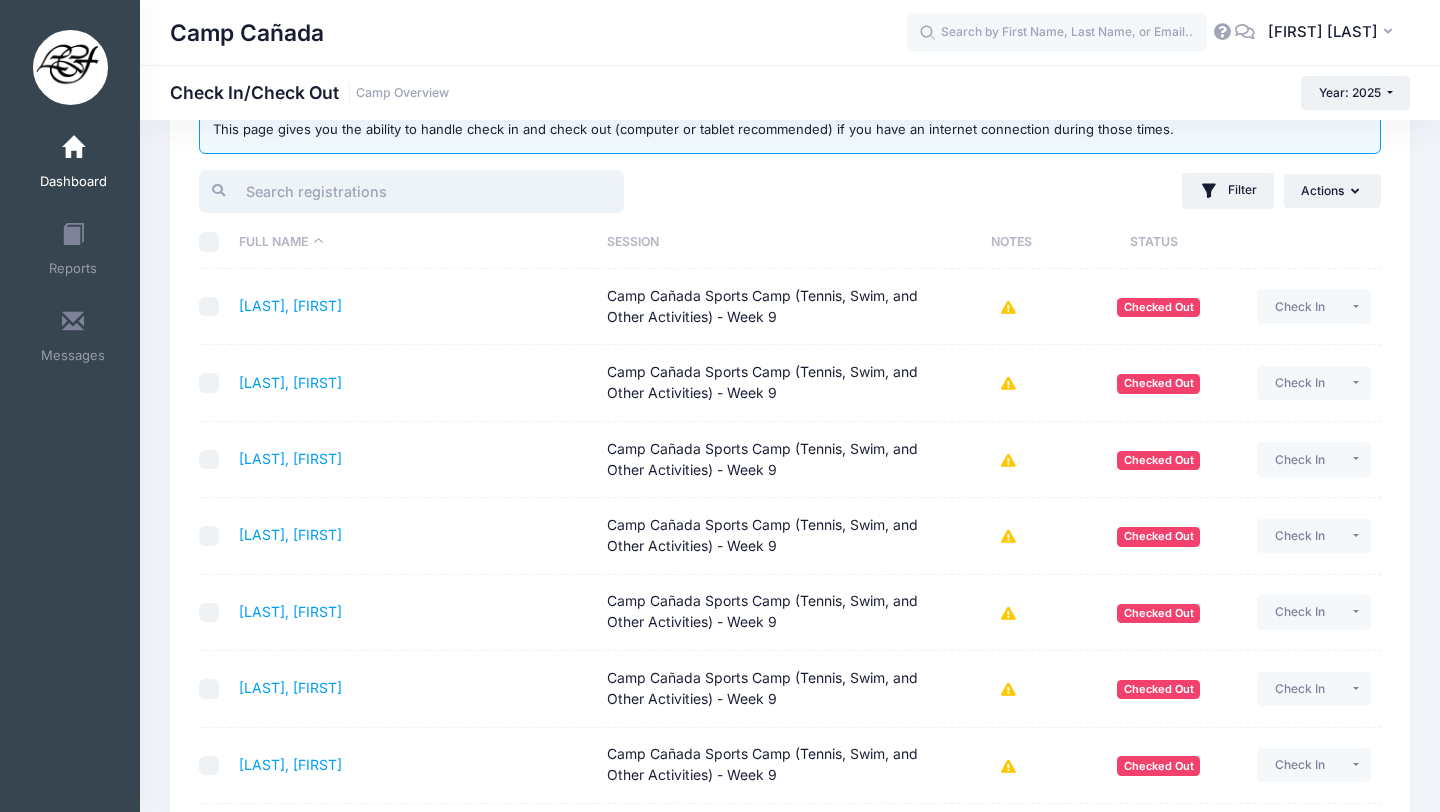 click at bounding box center [411, 191] 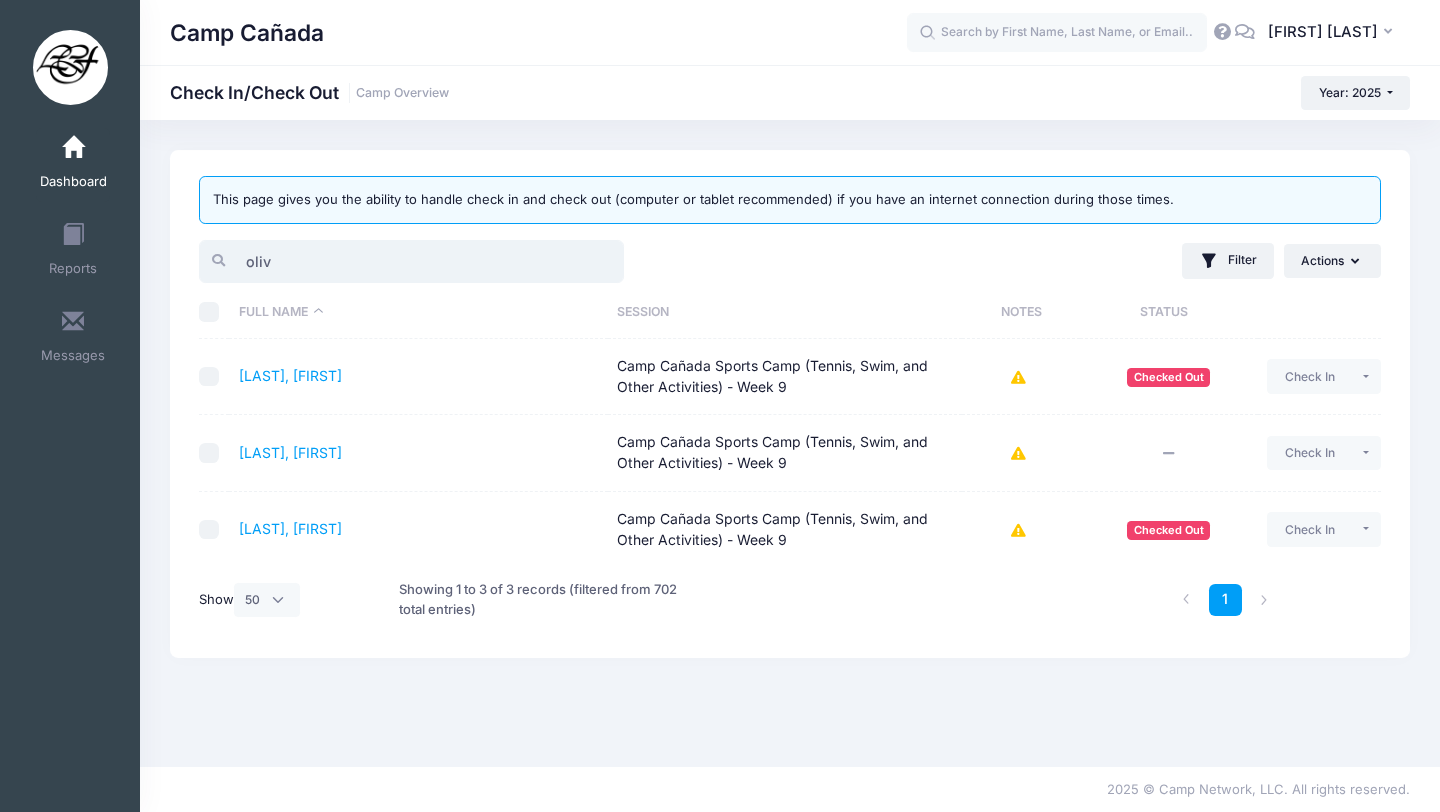 scroll, scrollTop: 0, scrollLeft: 0, axis: both 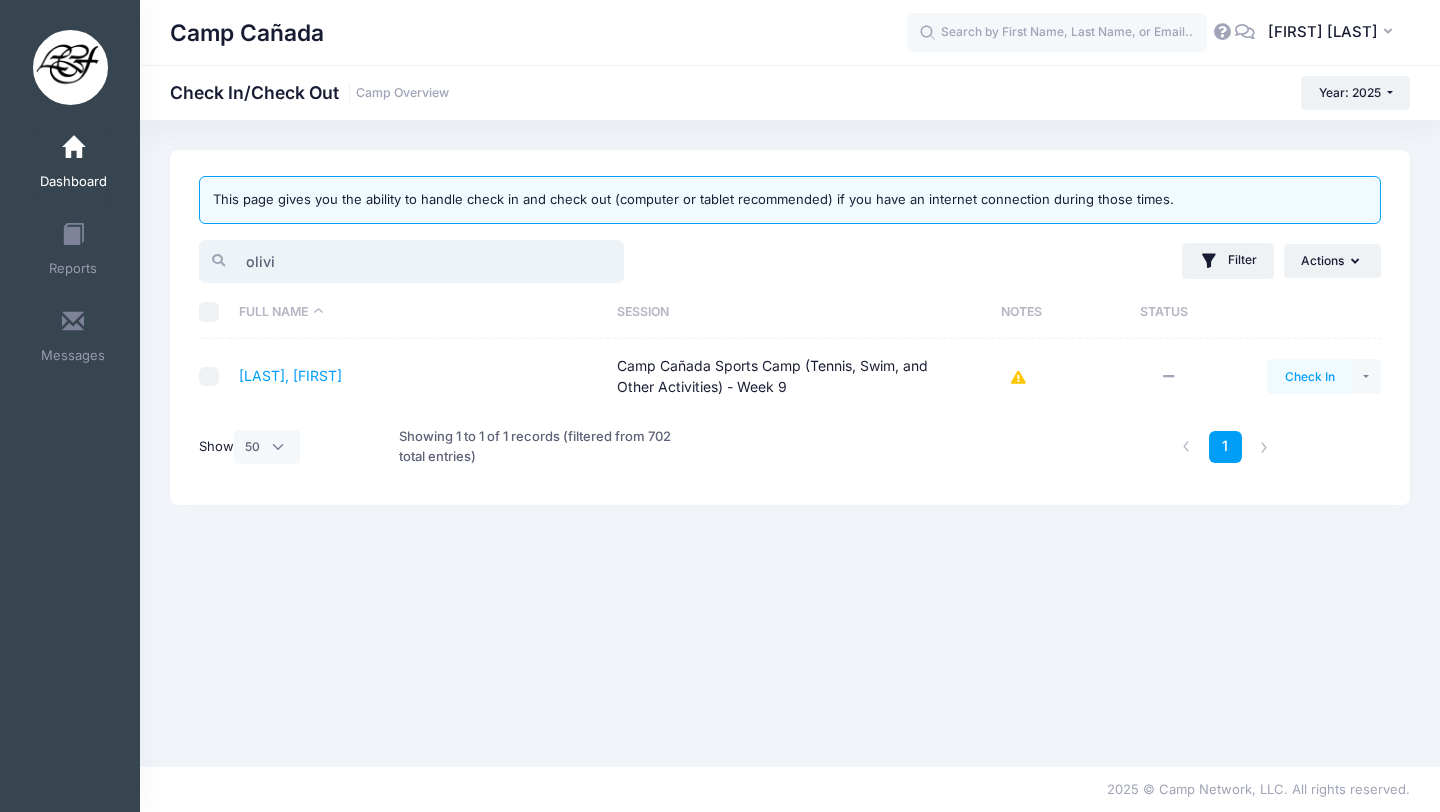 type on "olivi" 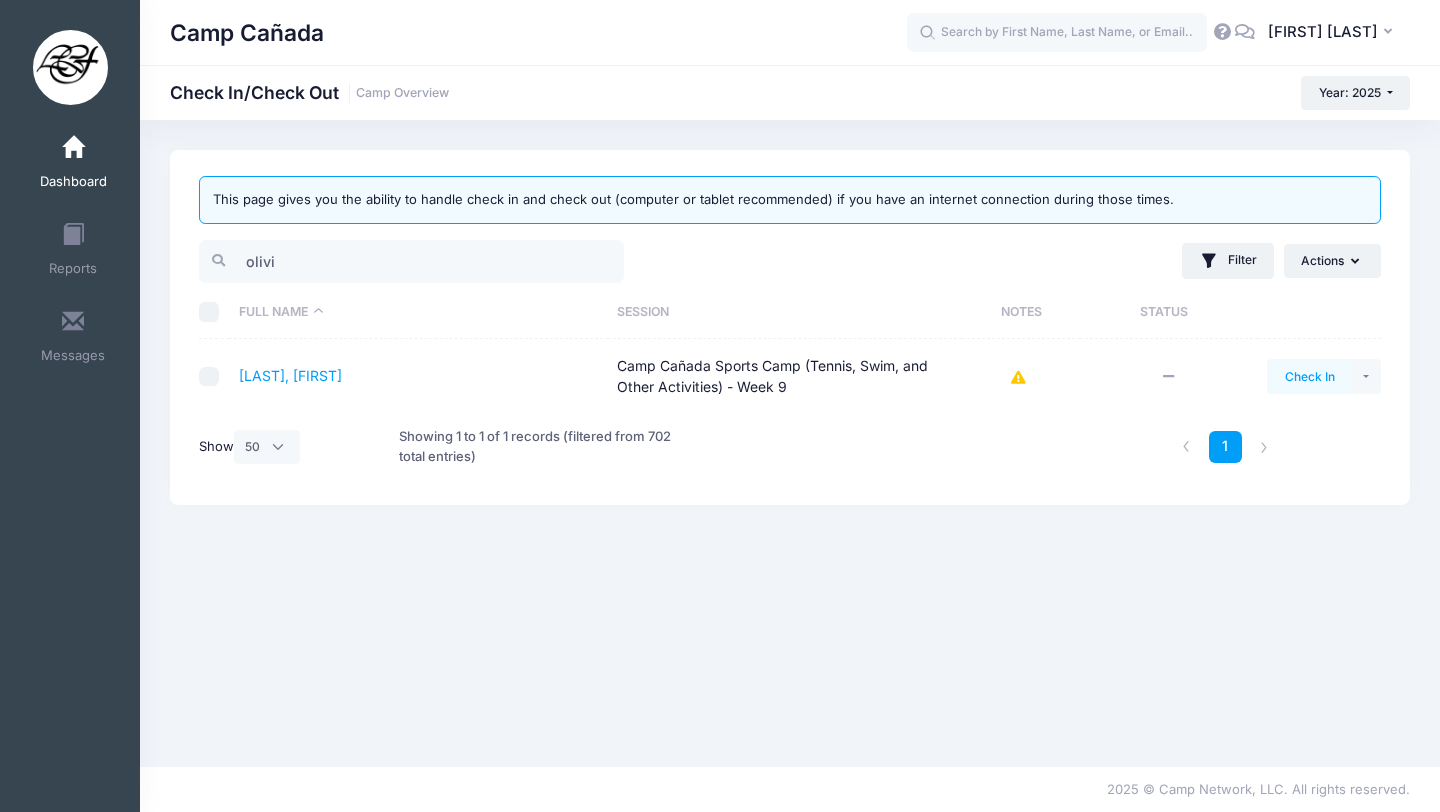 click on "Check In" at bounding box center [1309, 376] 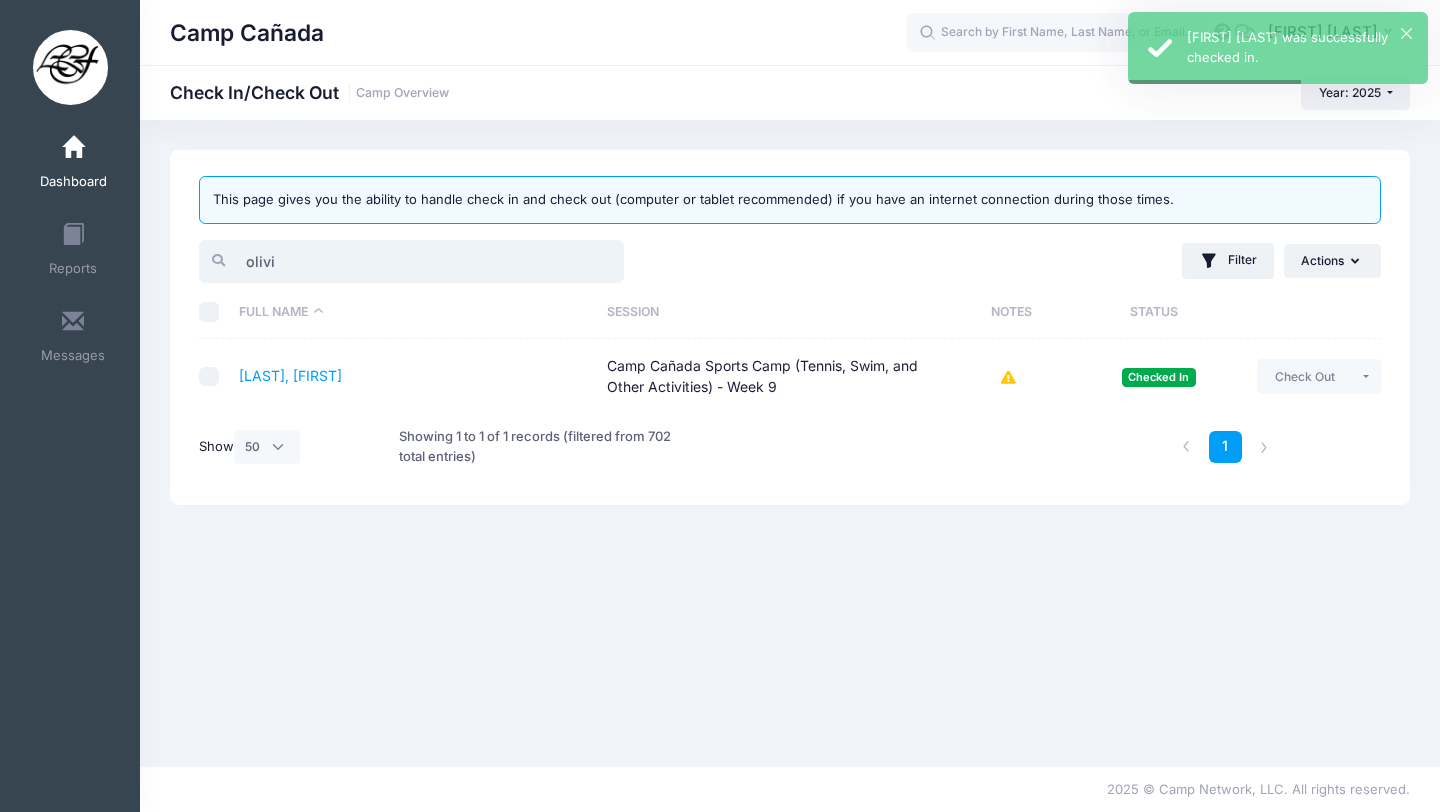 click on "olivi" at bounding box center [411, 261] 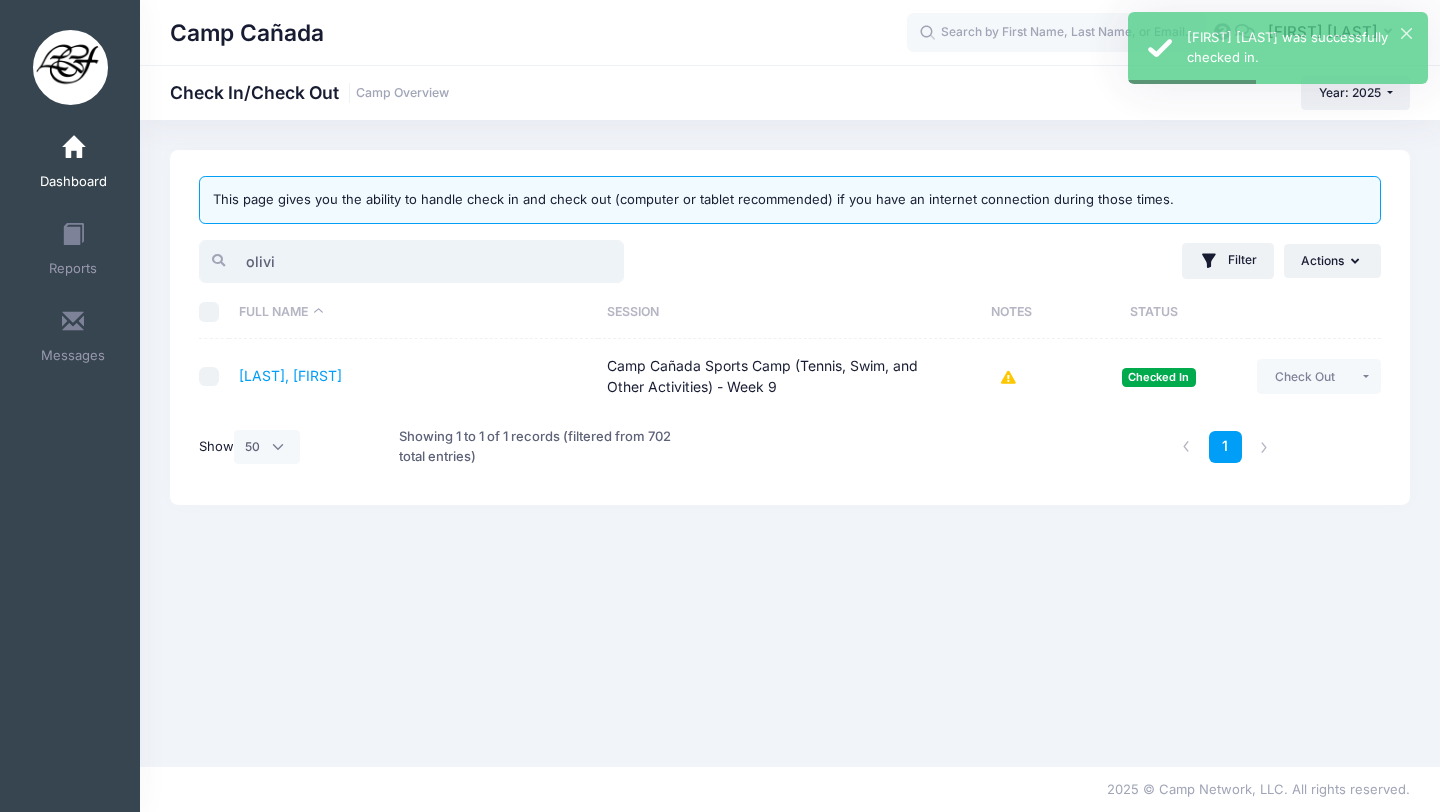 drag, startPoint x: 316, startPoint y: 268, endPoint x: 196, endPoint y: 257, distance: 120.50311 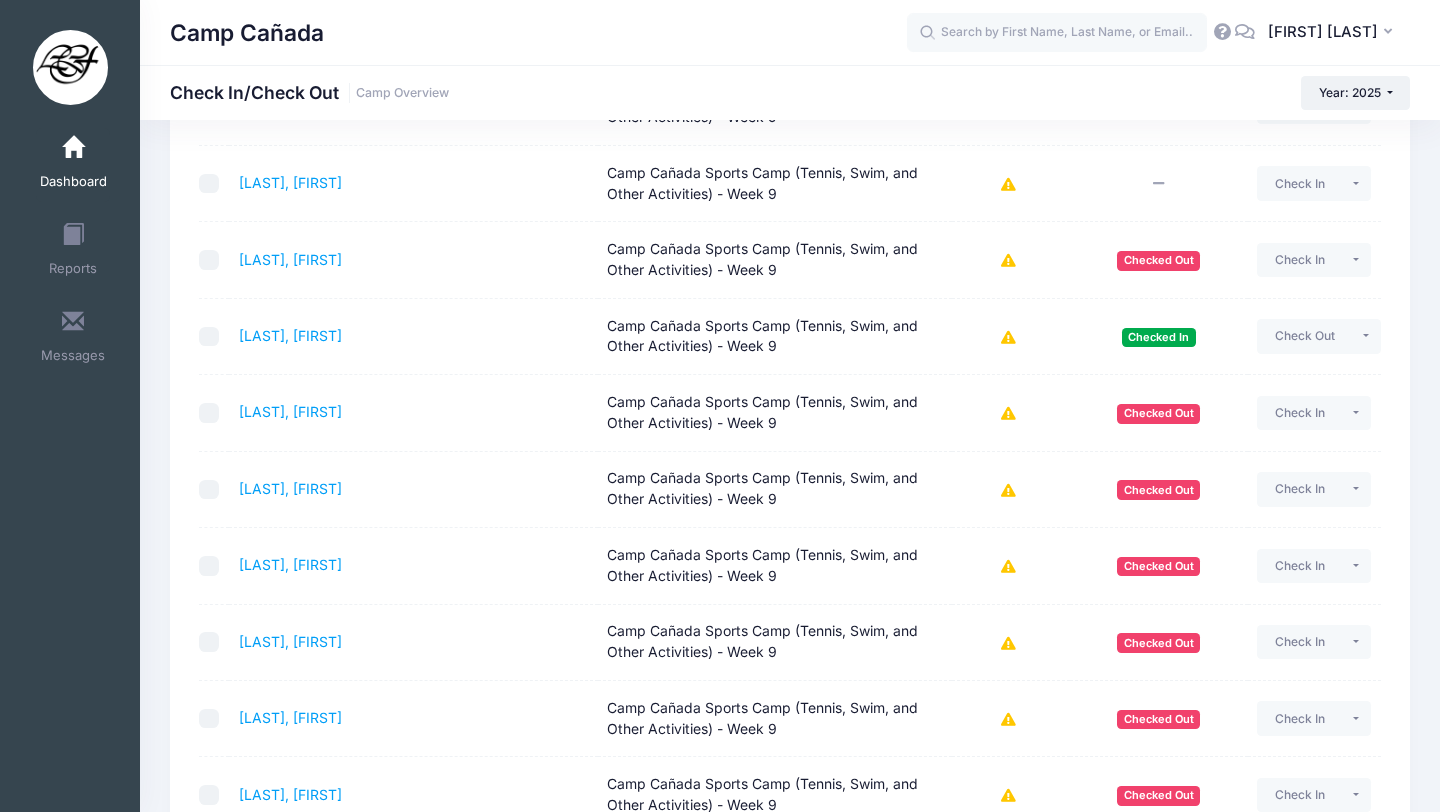 scroll, scrollTop: 3514, scrollLeft: 0, axis: vertical 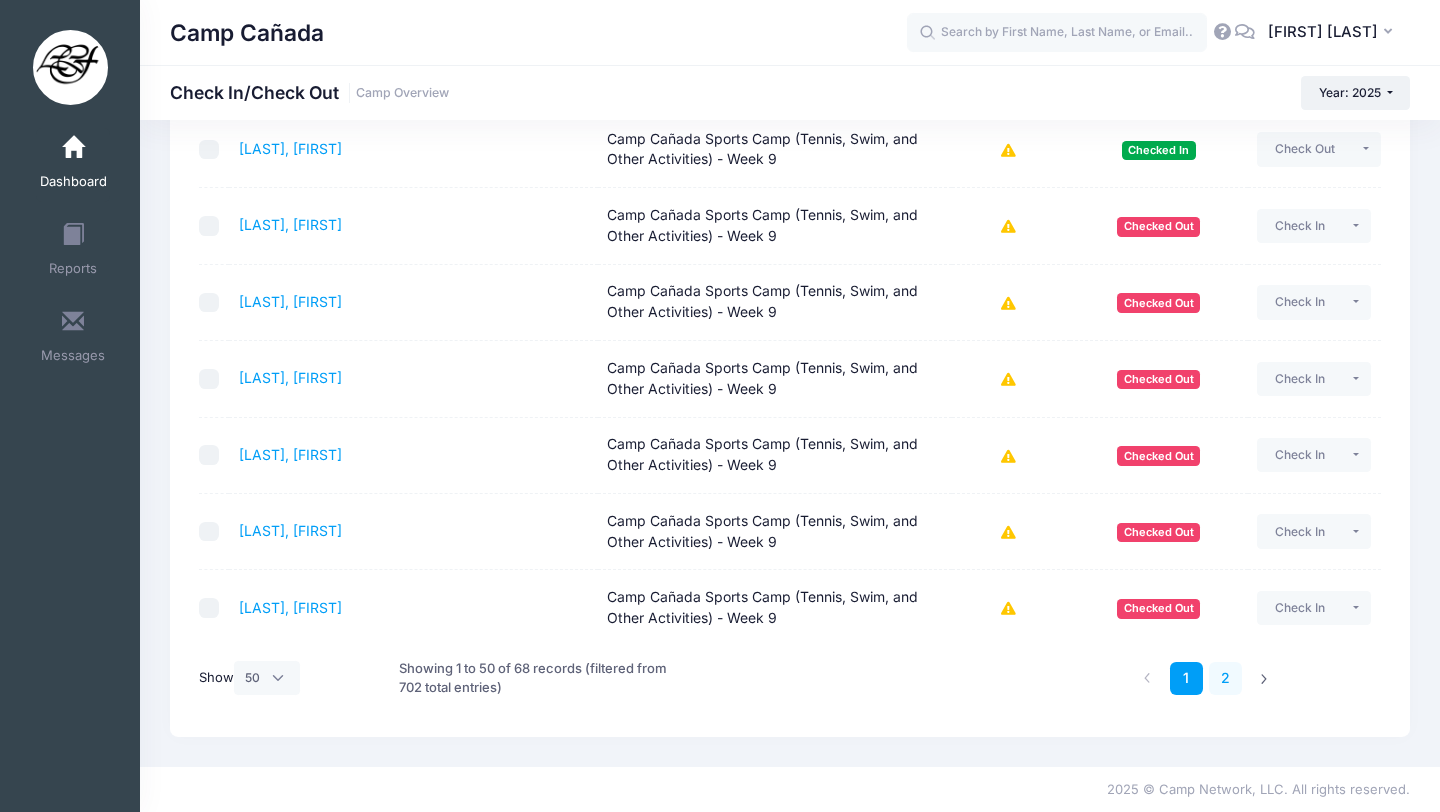 click on "2" at bounding box center [1225, 678] 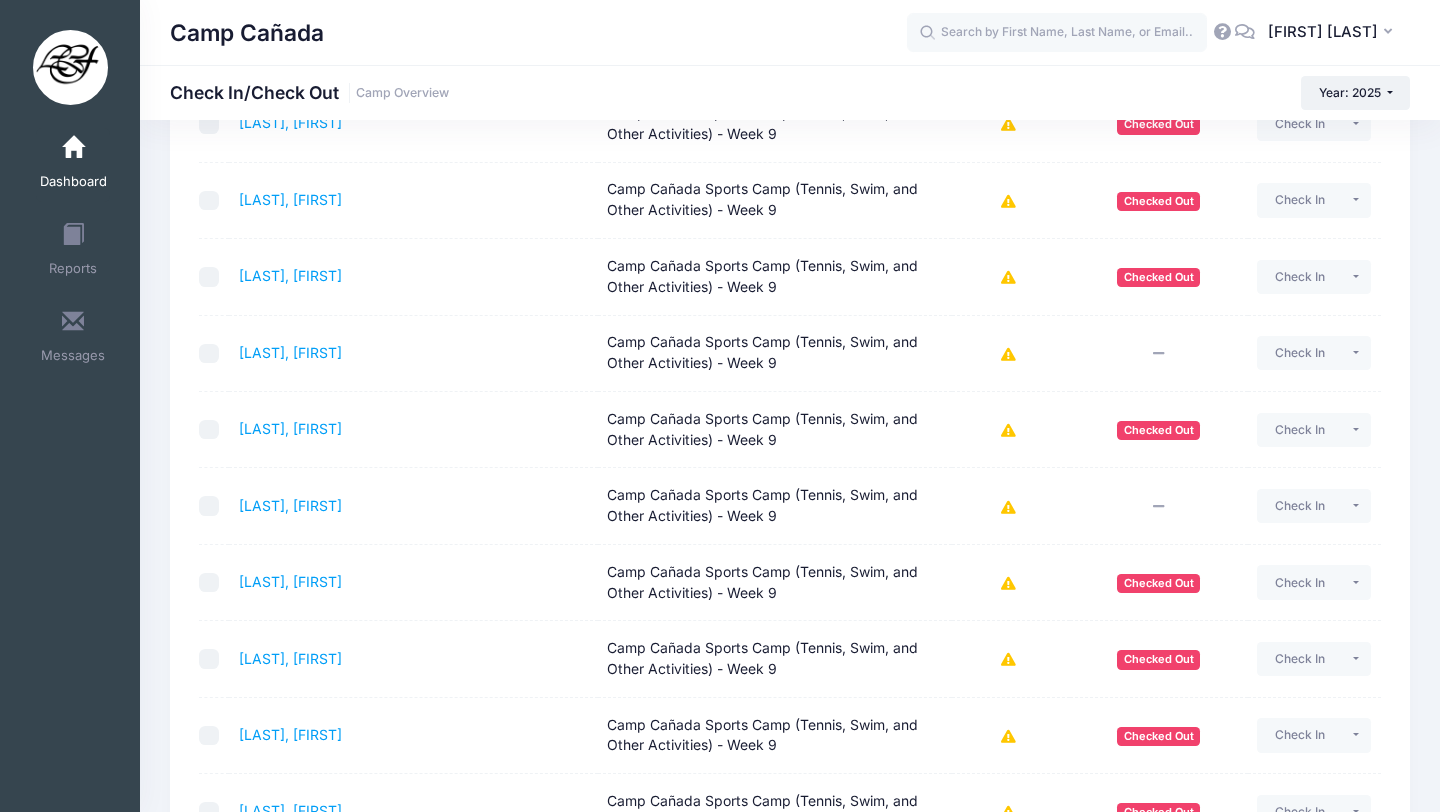 scroll, scrollTop: 1068, scrollLeft: 0, axis: vertical 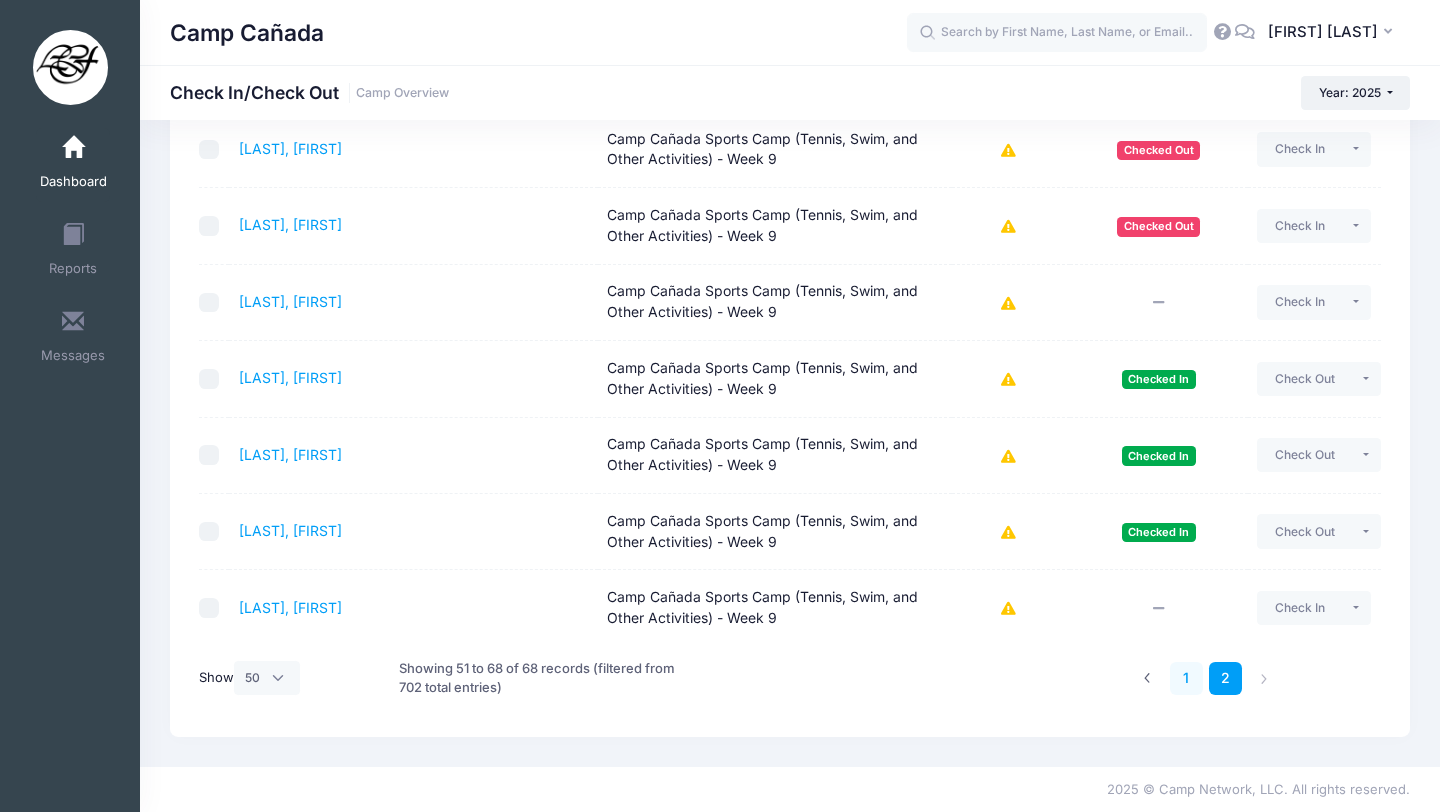 click on "1" at bounding box center (1186, 678) 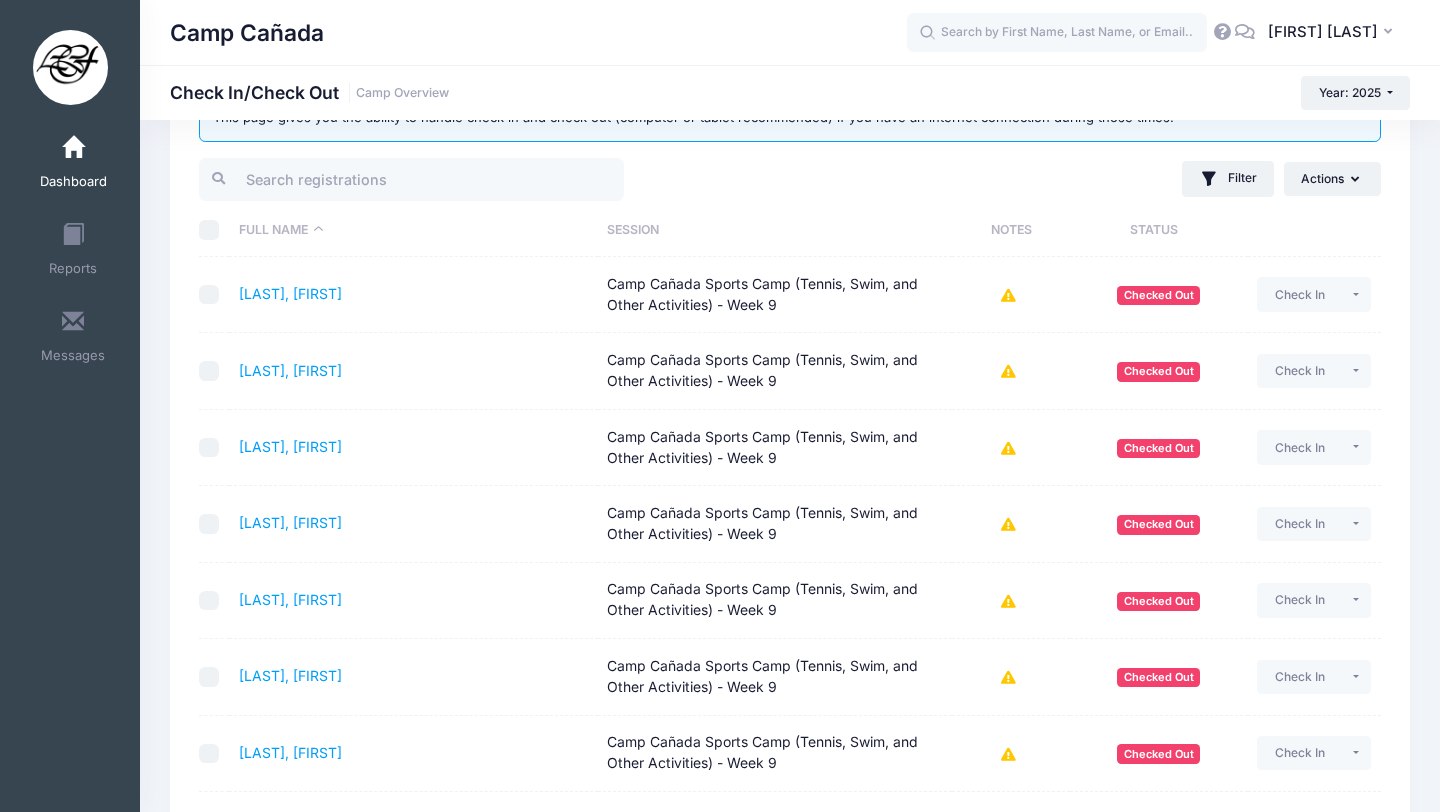 scroll, scrollTop: 0, scrollLeft: 0, axis: both 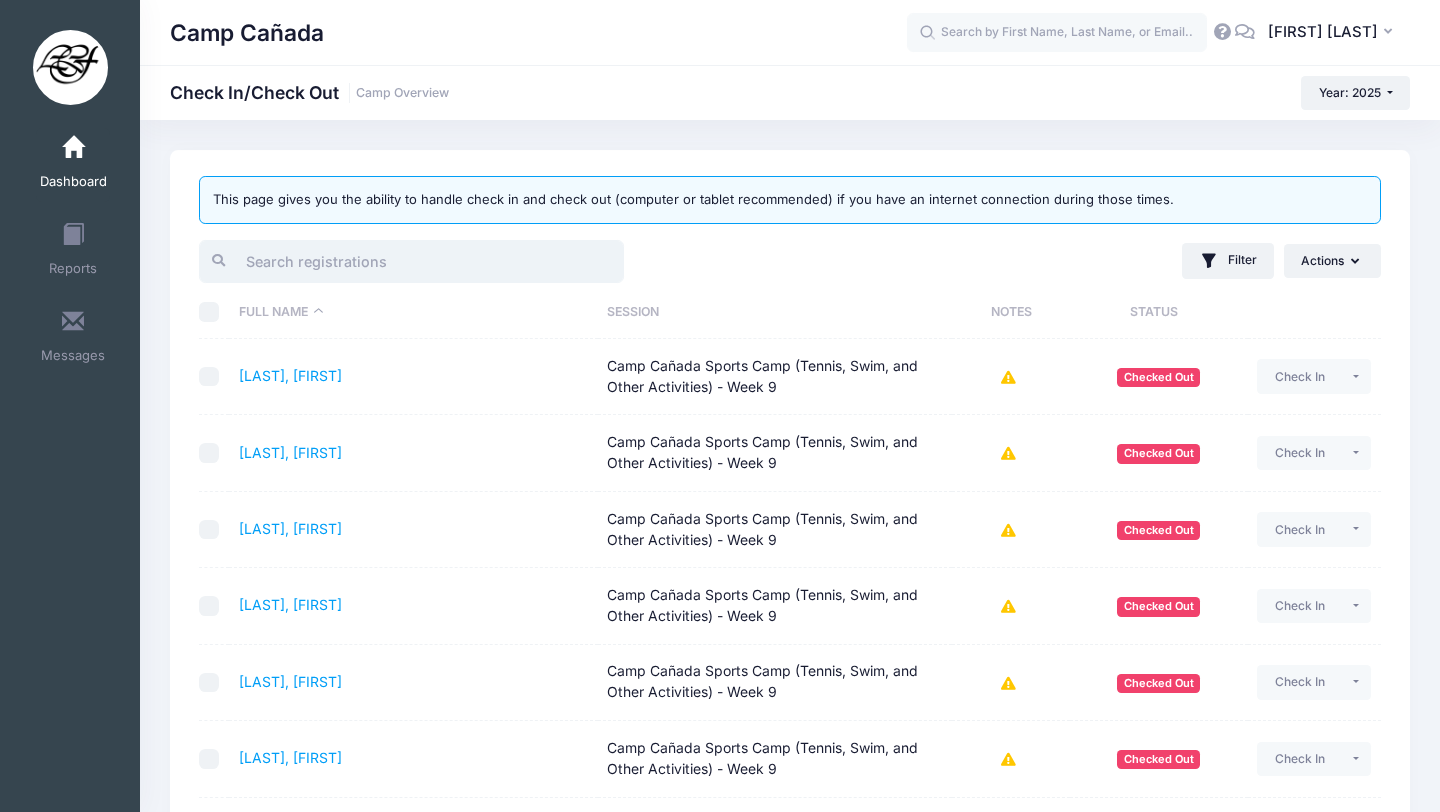 click at bounding box center (411, 261) 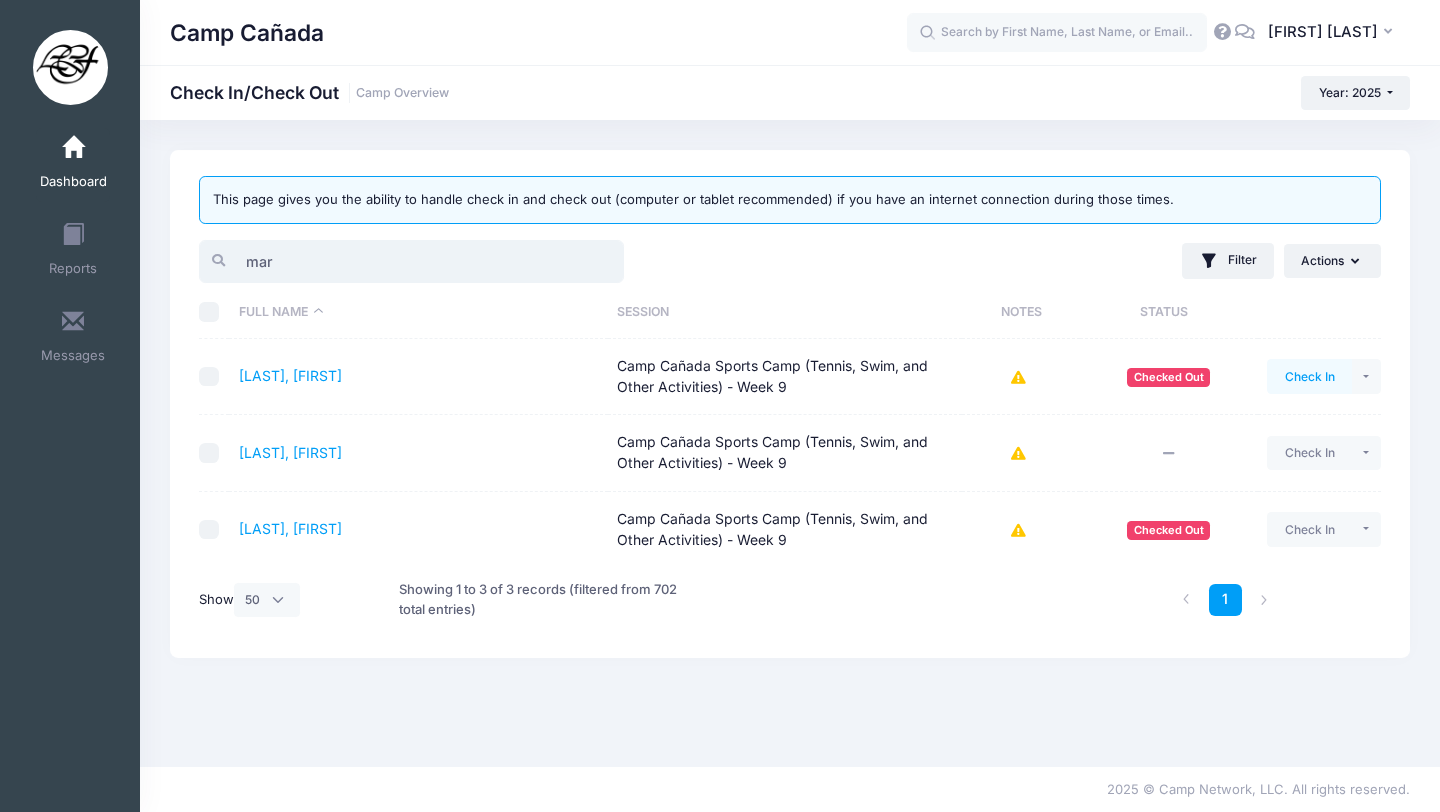 type on "mar" 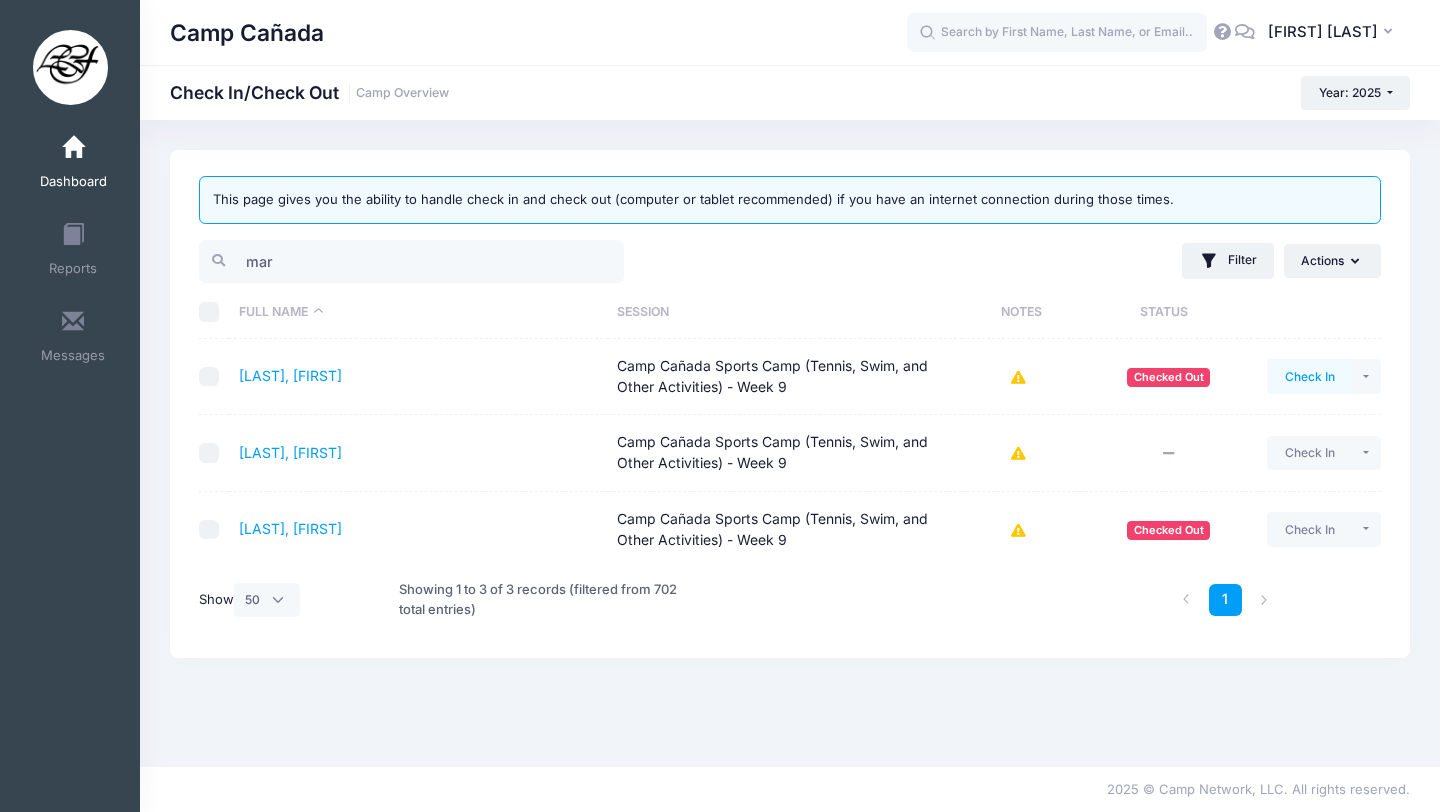 click on "Check In" at bounding box center (1309, 376) 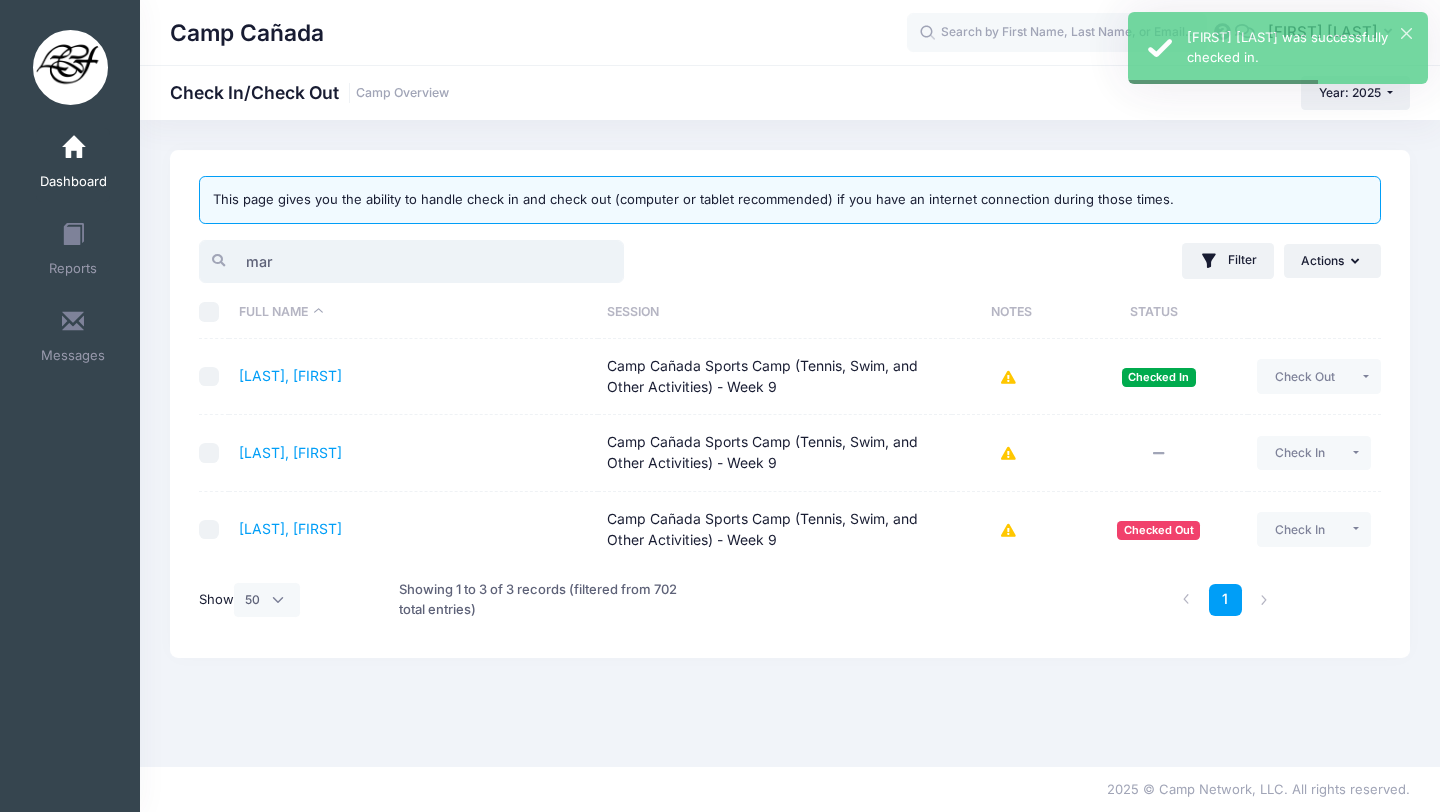 drag, startPoint x: 312, startPoint y: 258, endPoint x: 117, endPoint y: 255, distance: 195.02307 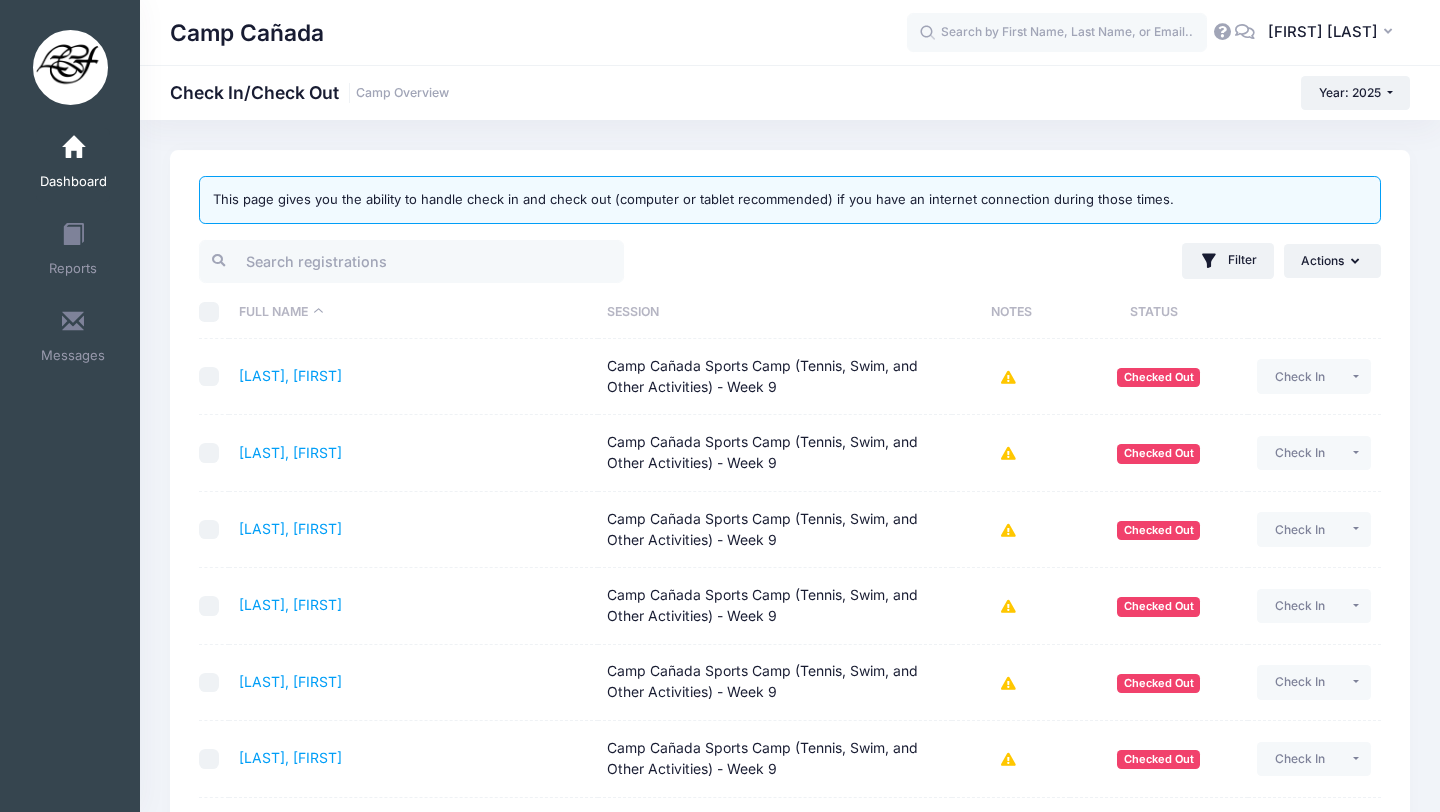 click on "Camp Cañada
Check In/Check Out
Camp Overview
Year: 2025
Year: 2025
Year: 2024" at bounding box center [790, 2200] 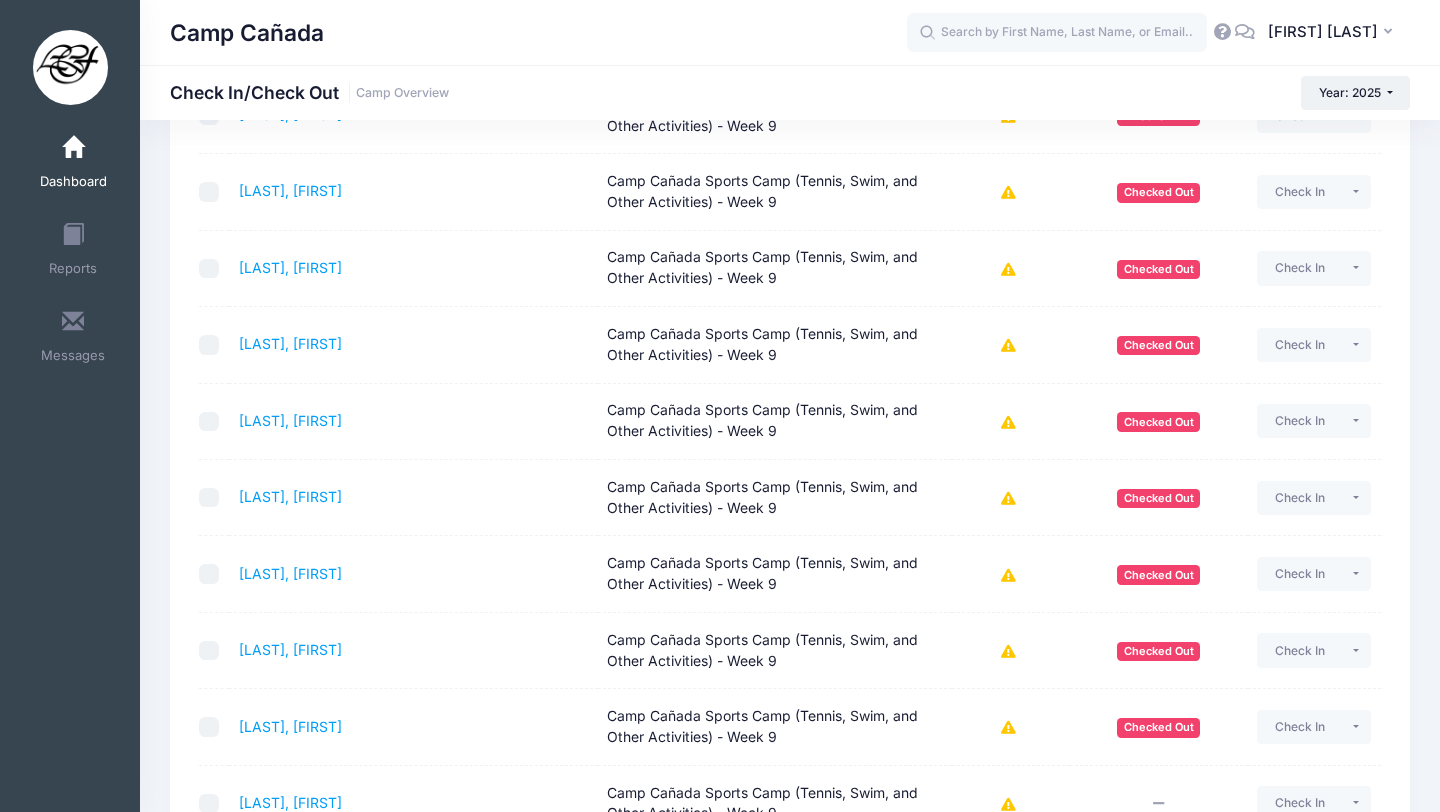 scroll, scrollTop: 0, scrollLeft: 0, axis: both 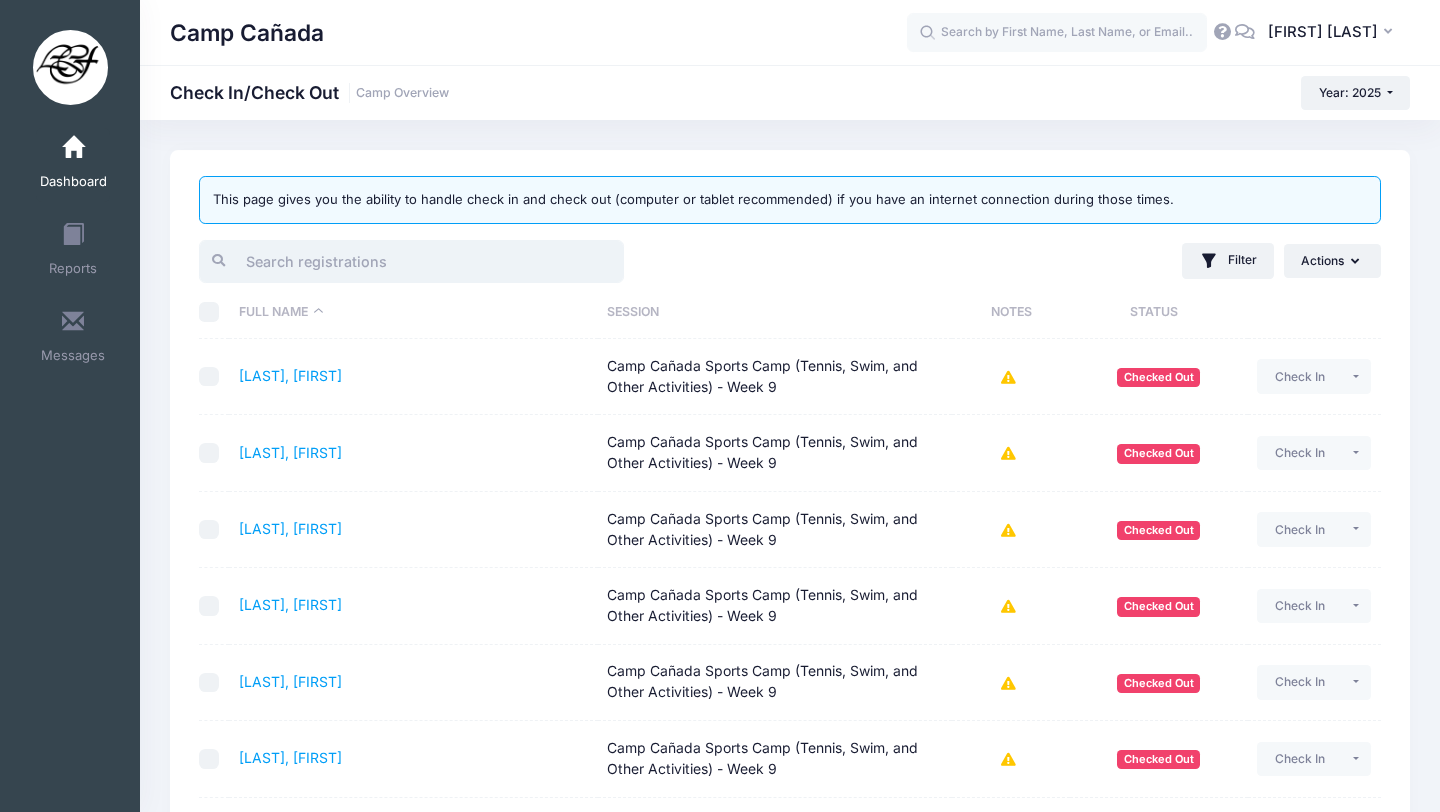 click at bounding box center (411, 261) 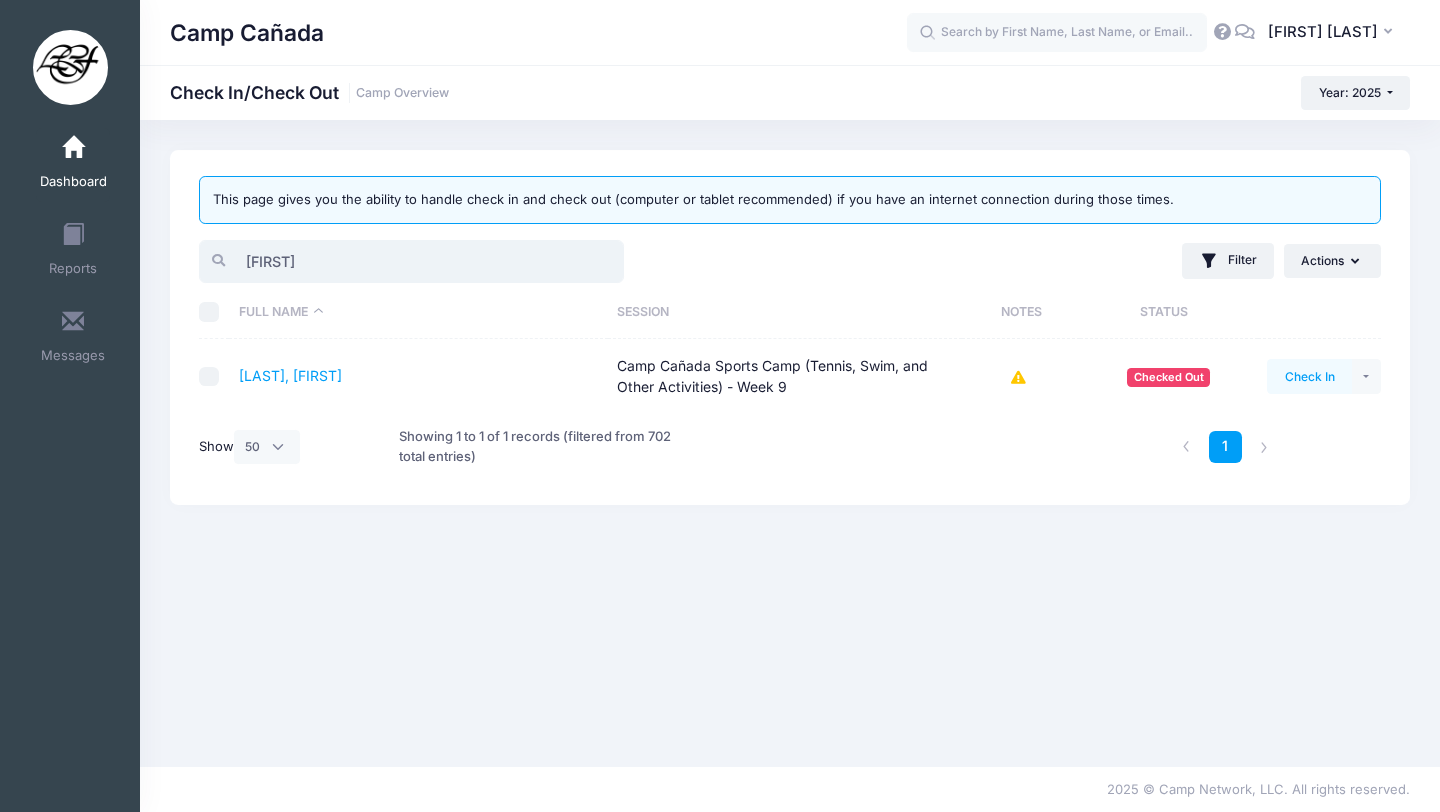 type on "[FIRST]" 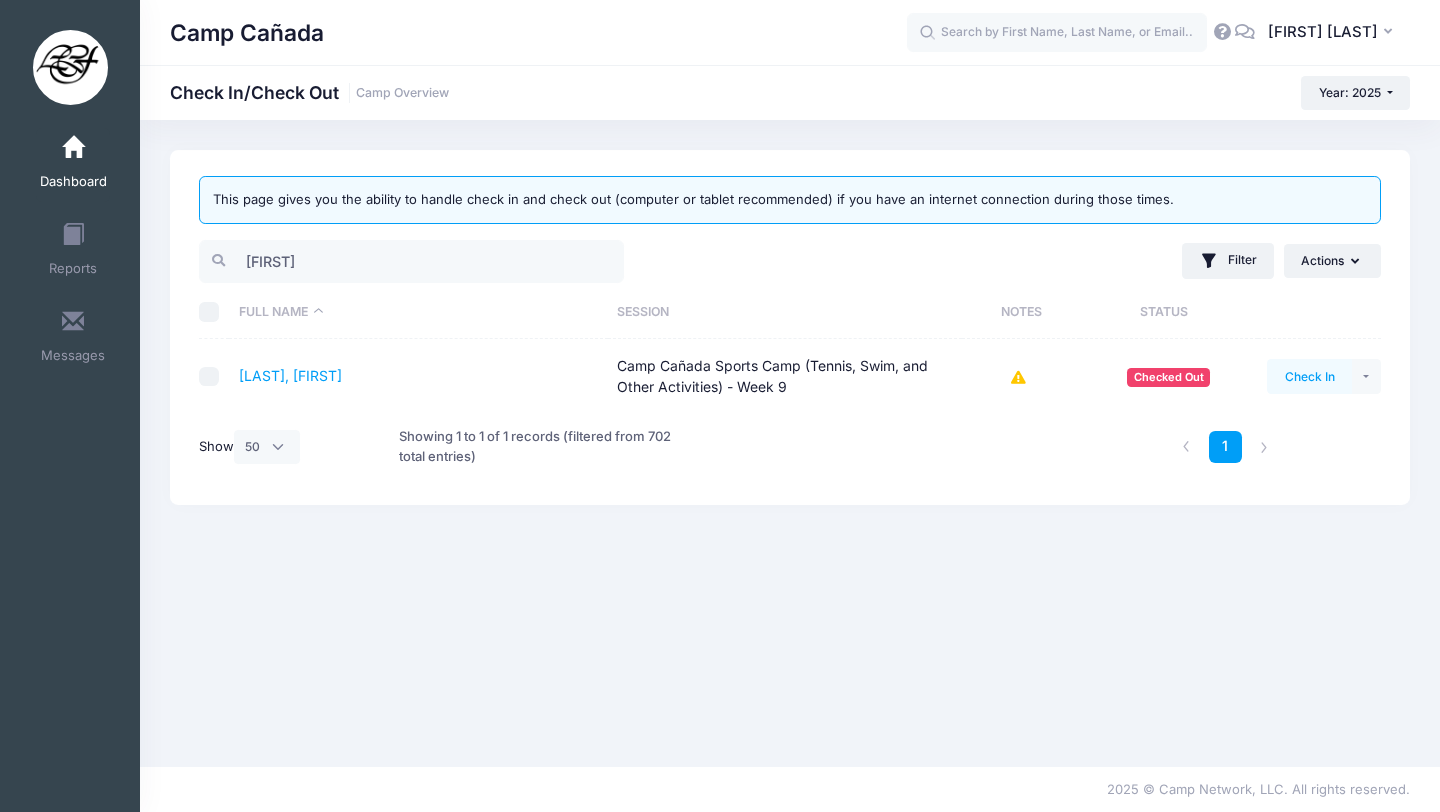 click on "Check In" at bounding box center [1309, 376] 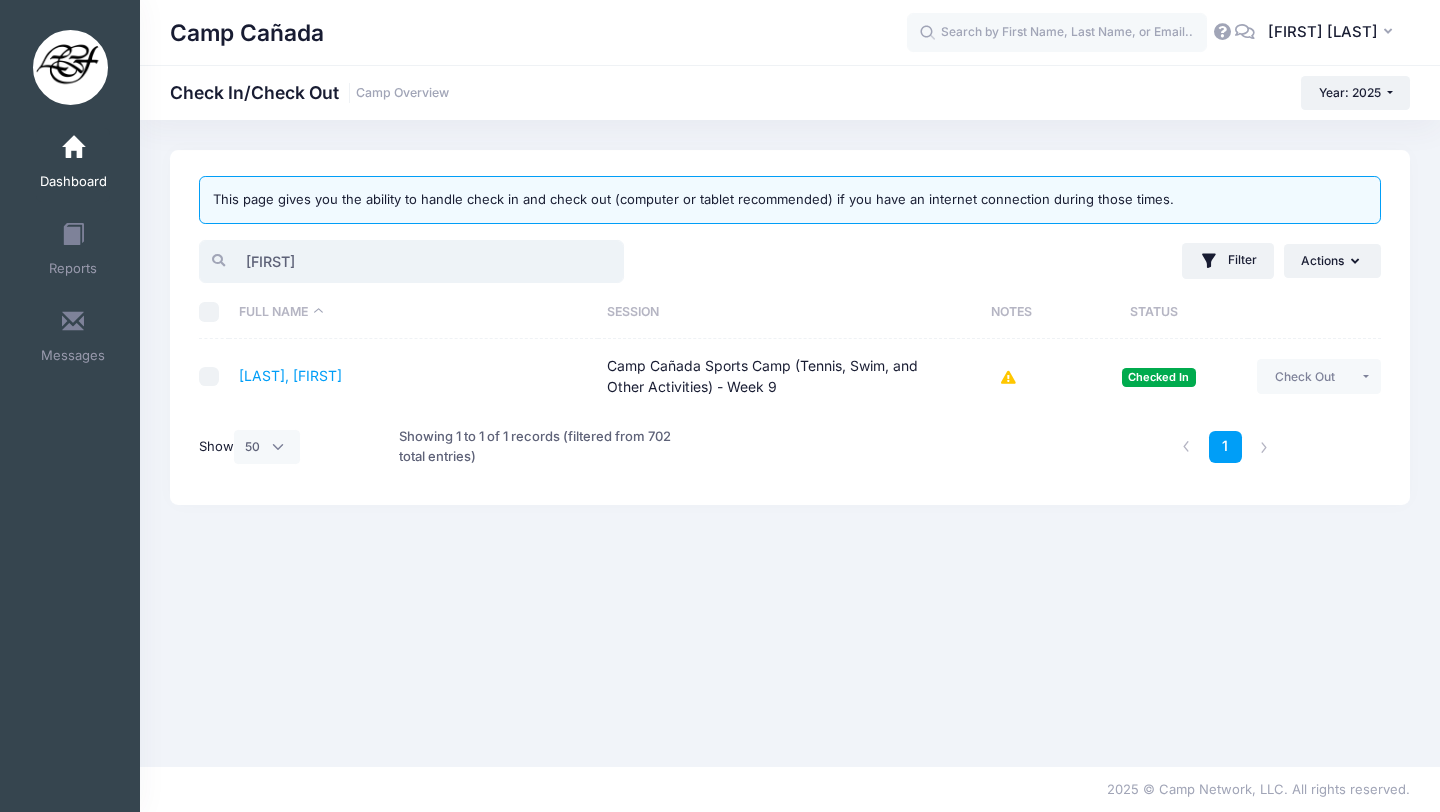 drag, startPoint x: 336, startPoint y: 253, endPoint x: 150, endPoint y: 250, distance: 186.02419 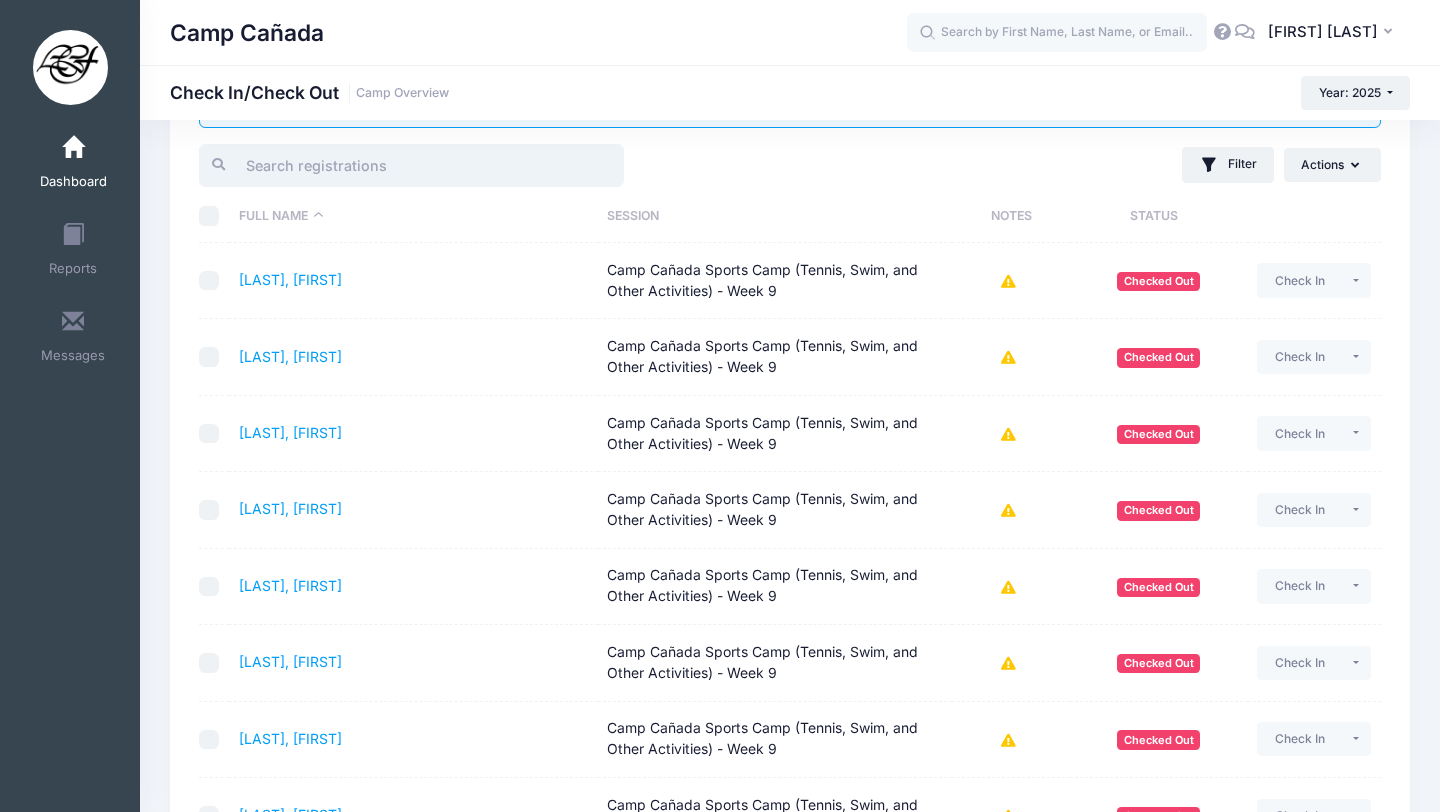scroll, scrollTop: 0, scrollLeft: 0, axis: both 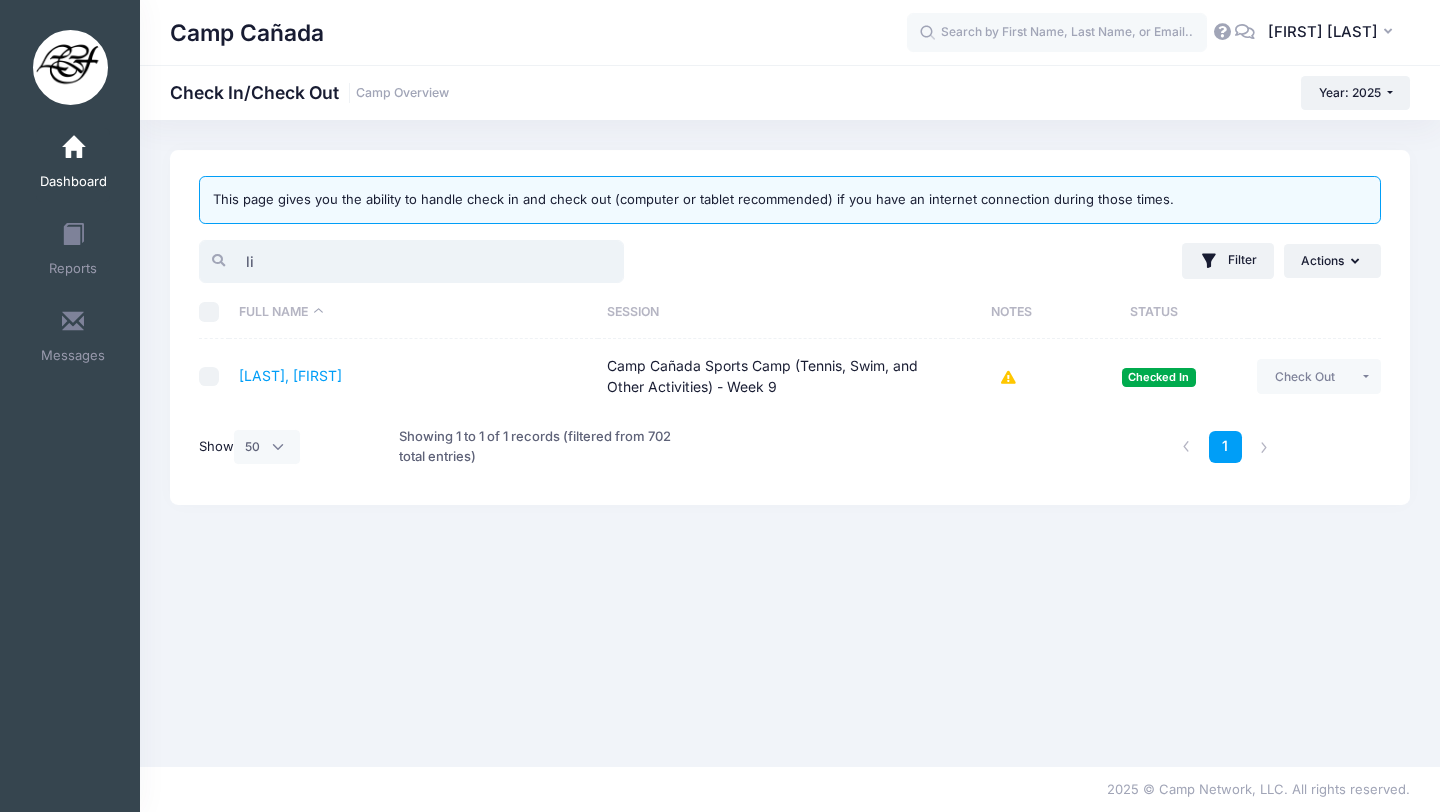 type on "l" 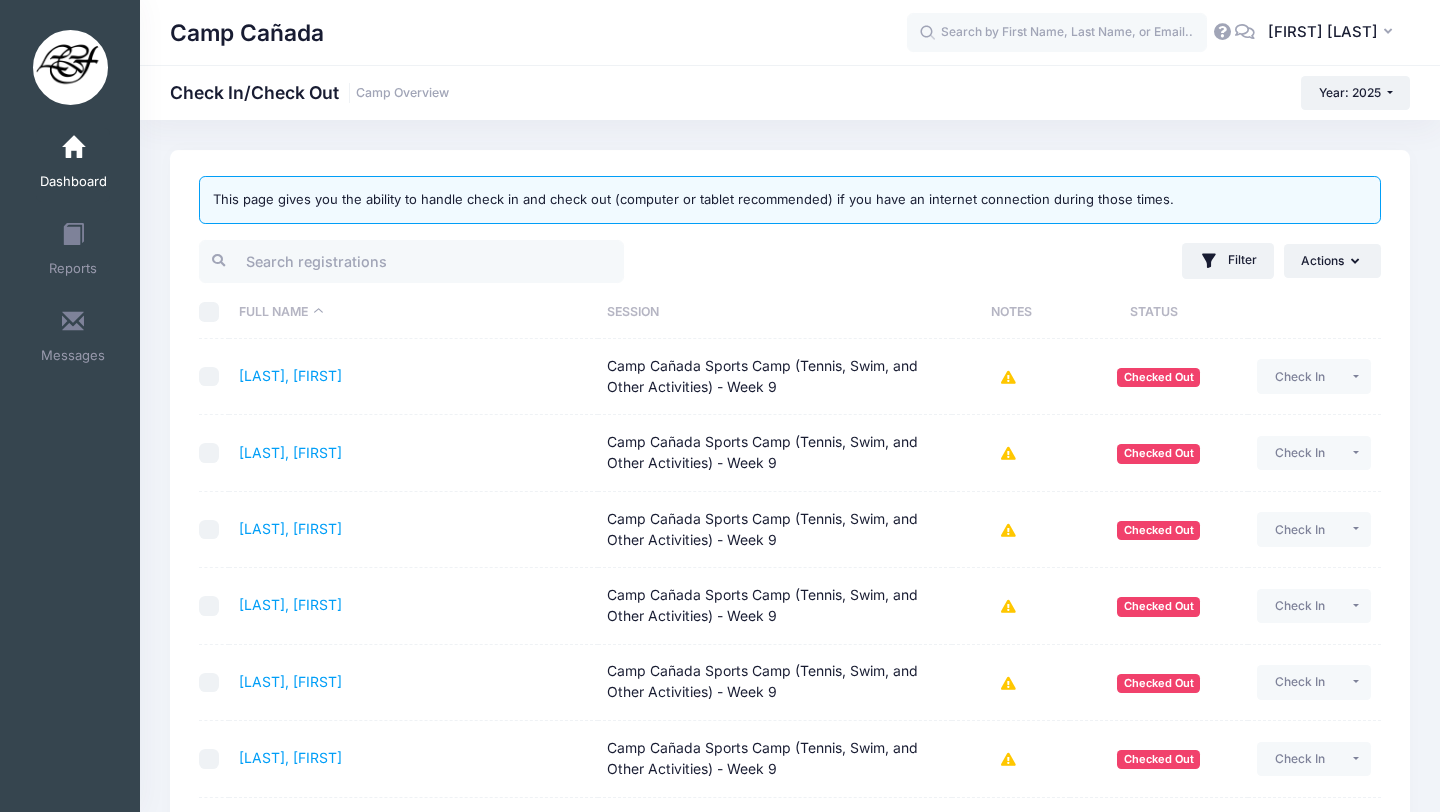 click on "This page gives you the ability to handle check in and check out (computer or tablet recommended) if you have an internet connection during those times.
Filter
Filter Options
Show:
Upcoming
Started
Completed
Session:
All Sessions" at bounding box center [790, 2200] 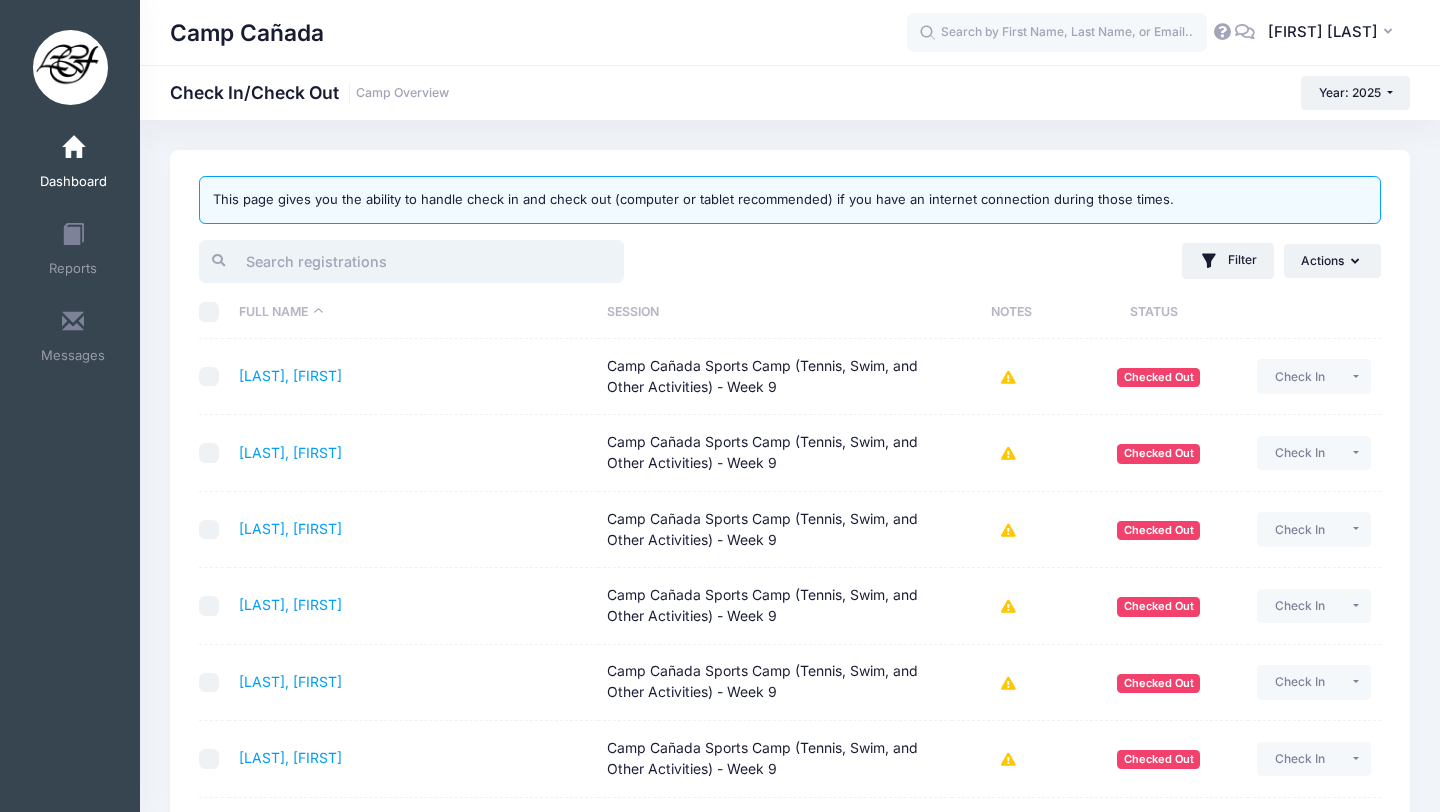 click at bounding box center (411, 261) 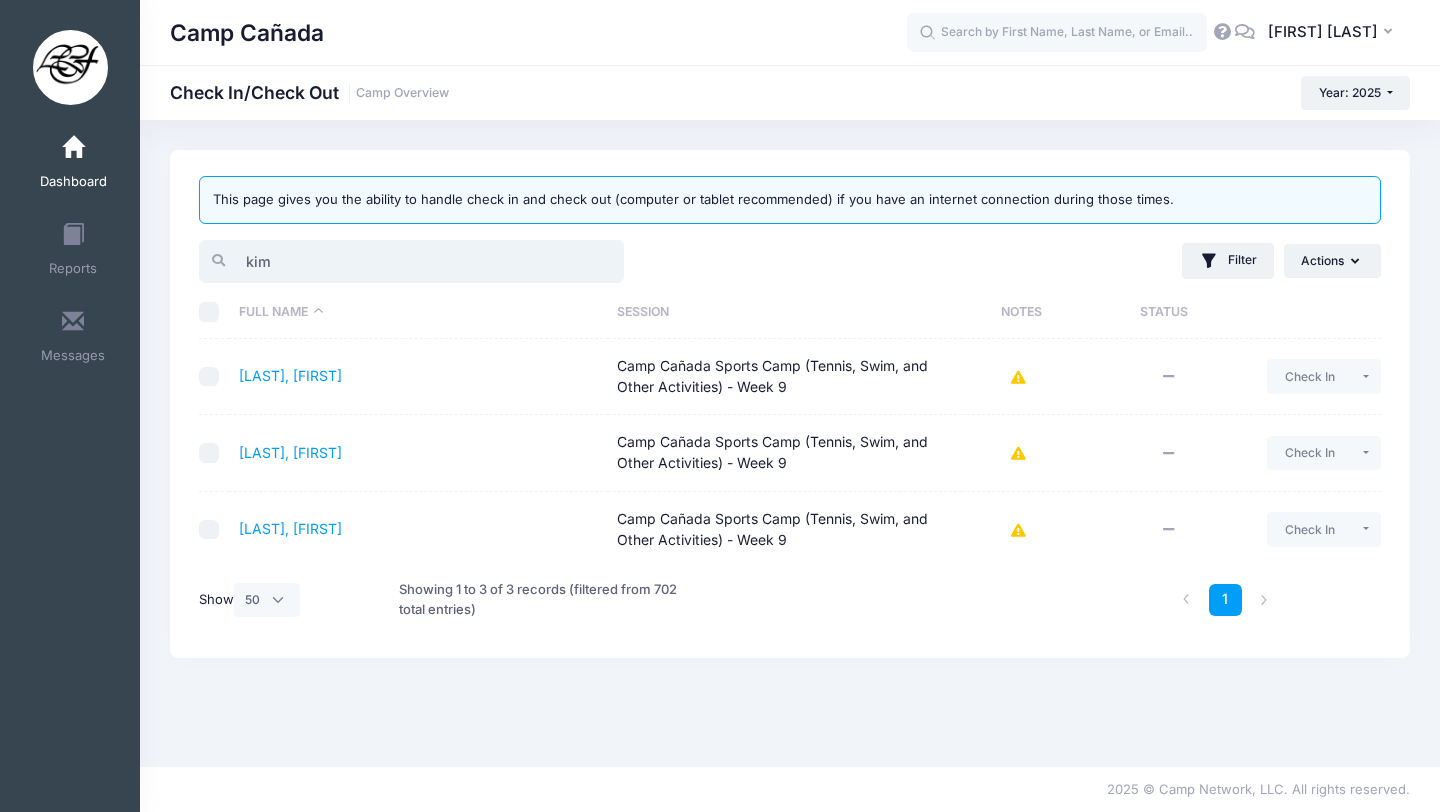 drag, startPoint x: 303, startPoint y: 259, endPoint x: 151, endPoint y: 256, distance: 152.0296 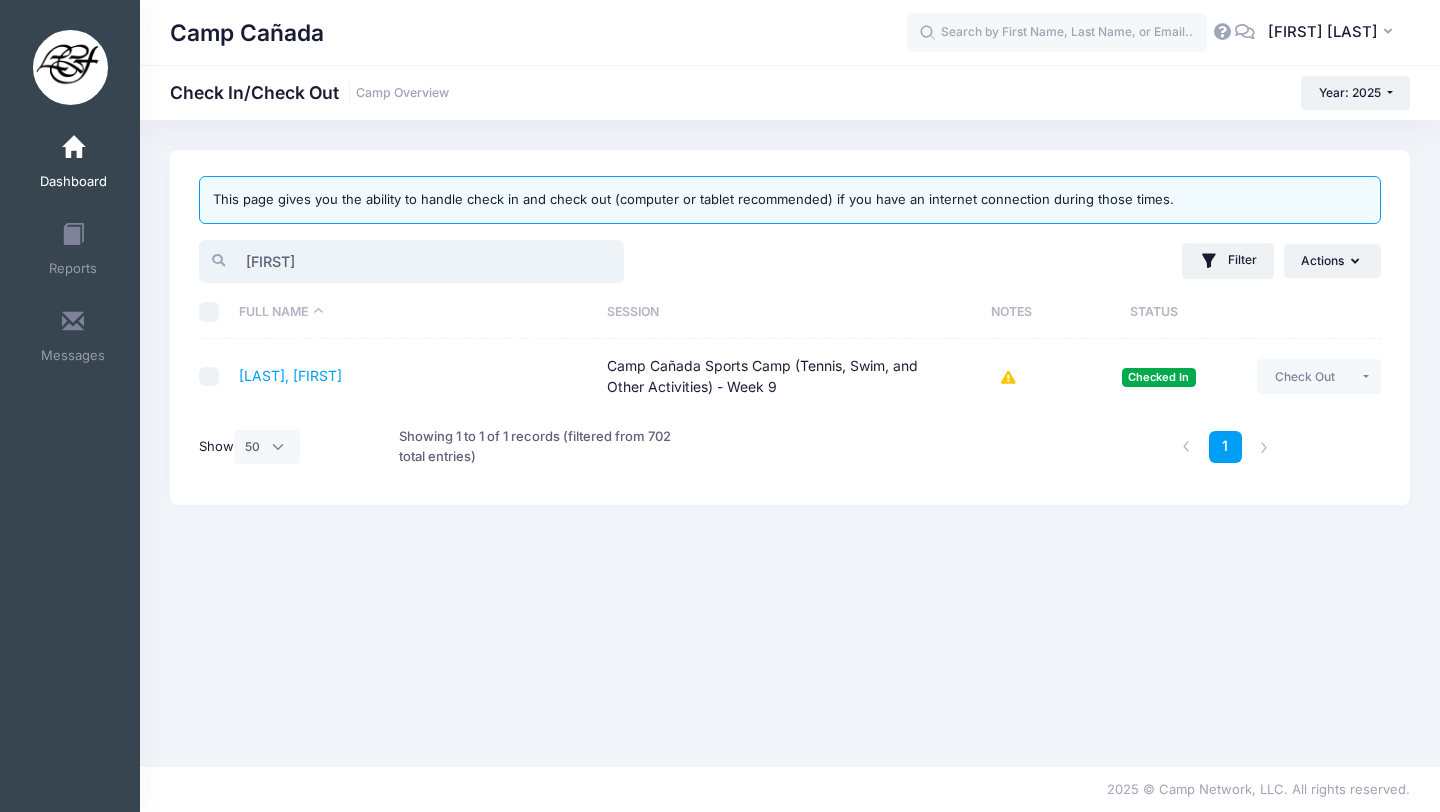 drag, startPoint x: 341, startPoint y: 262, endPoint x: 168, endPoint y: 258, distance: 173.04623 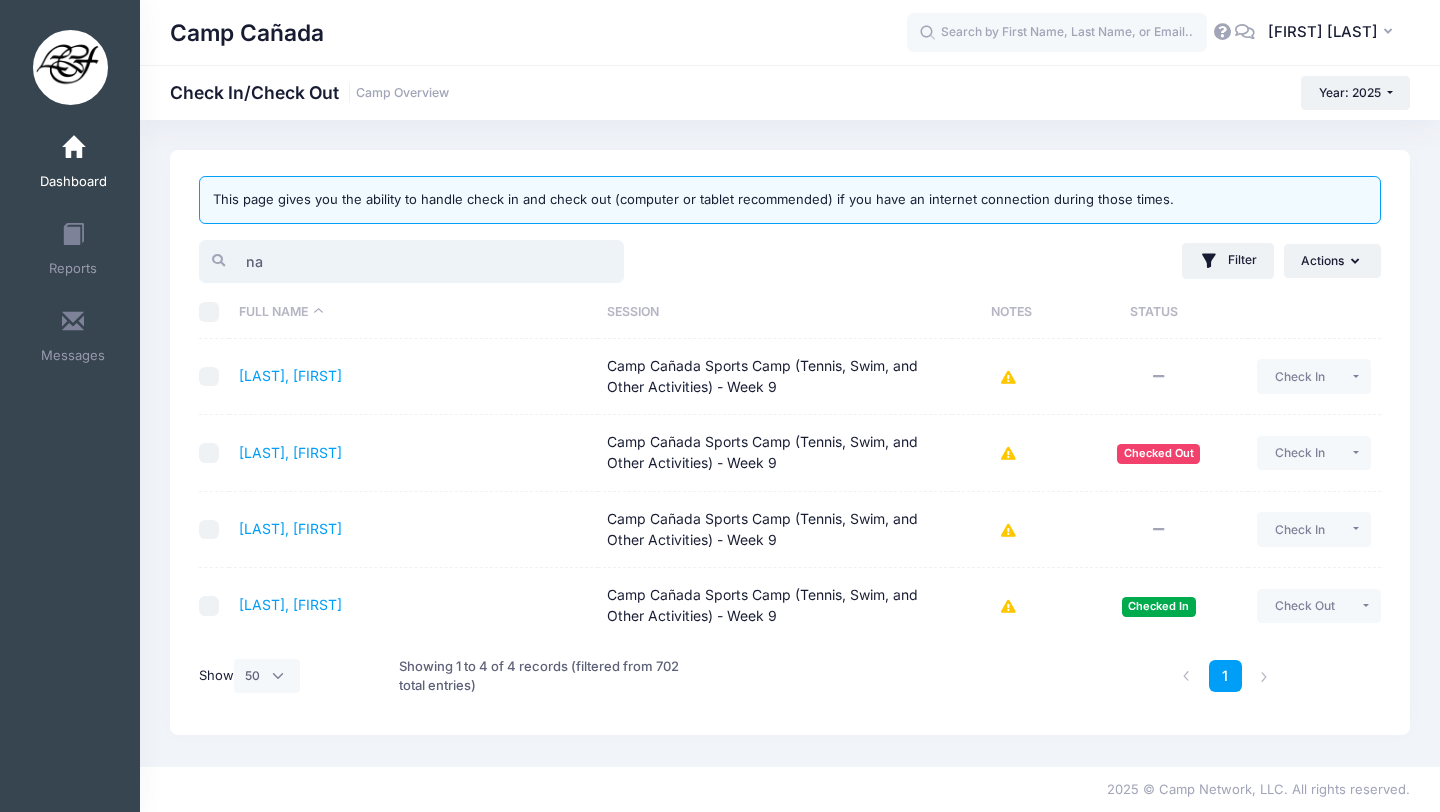 type on "n" 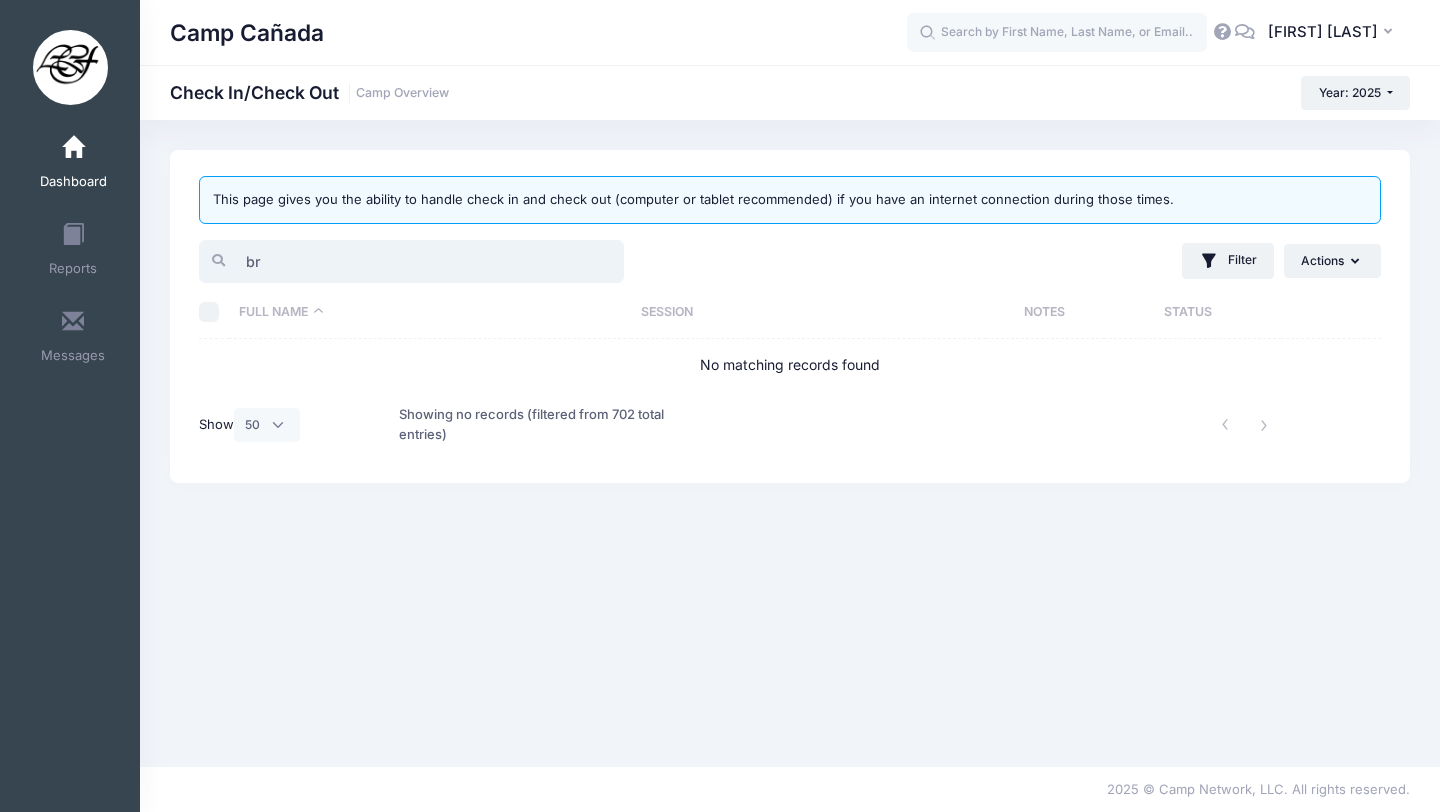 type on "b" 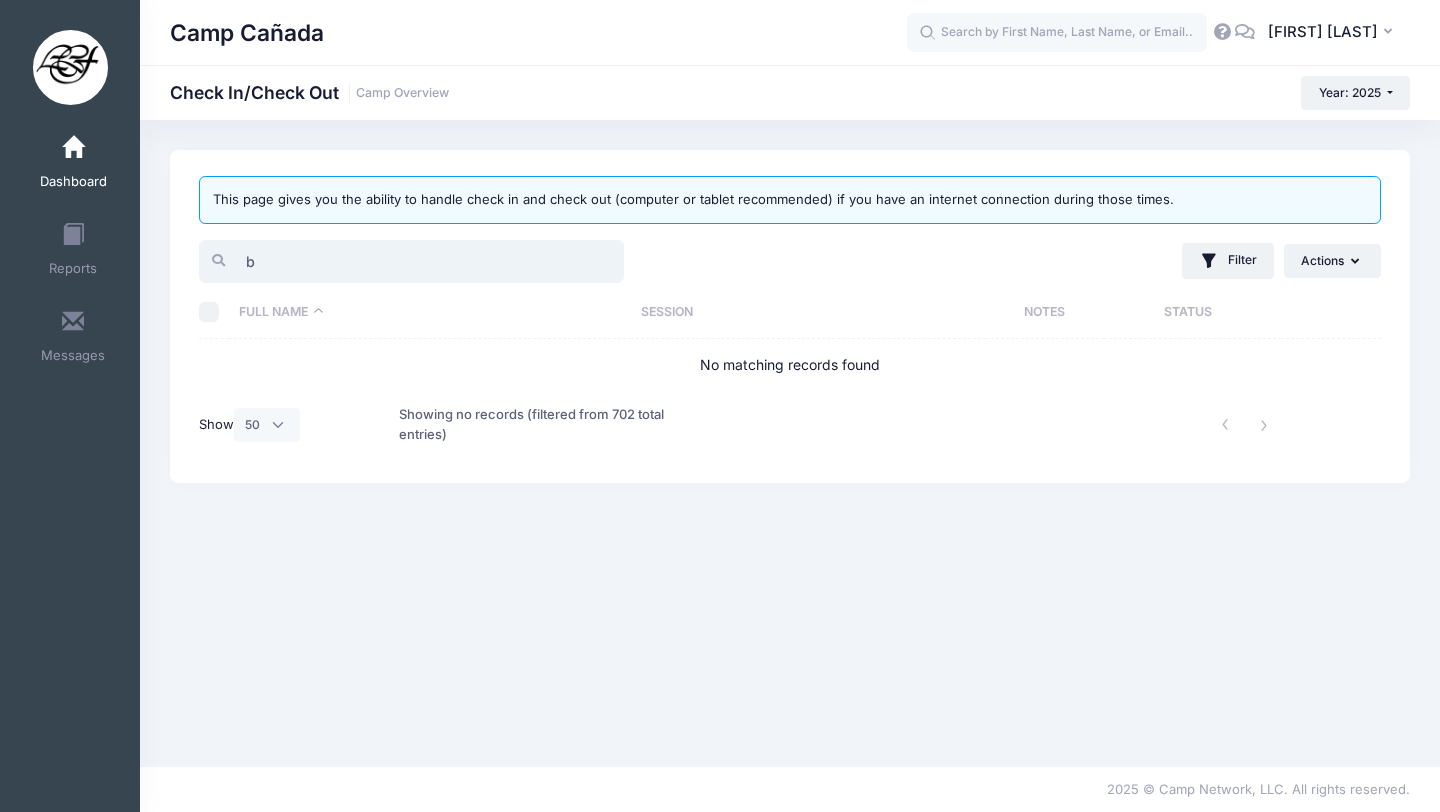 type 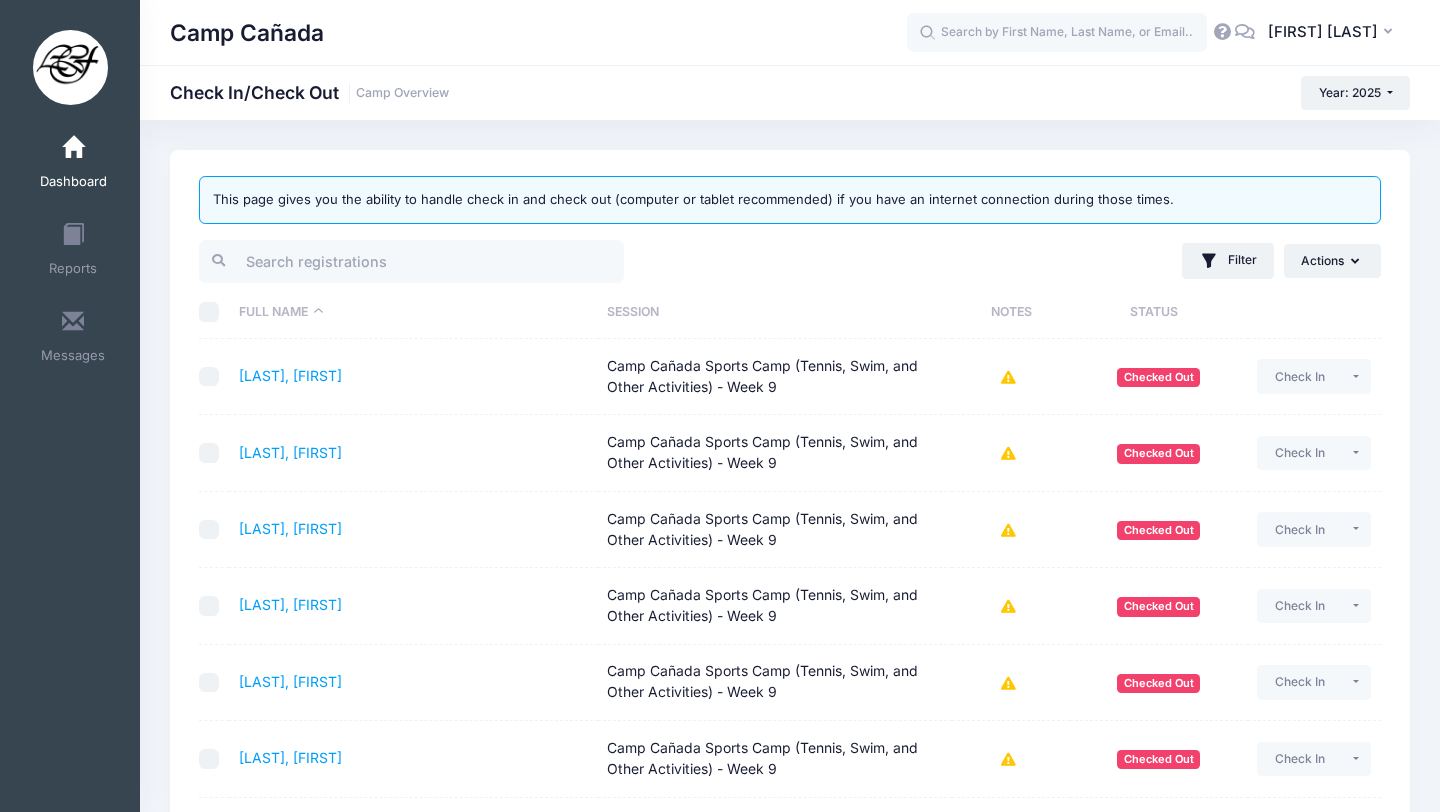 click on "Filter
Filter Options
Show:
Upcoming
Started
Completed
Session:
All Sessions Camp Cañada Golf Camp - Week 1 Camp Cañada Golf Camp - Week 10 Camp Cañada Golf Camp - Week 2 Camp Cañada Golf Camp - Week 3 Camp Cañada Golf Camp - Week 4 Camp Cañada Golf Camp - Week 5" at bounding box center (1090, 261) 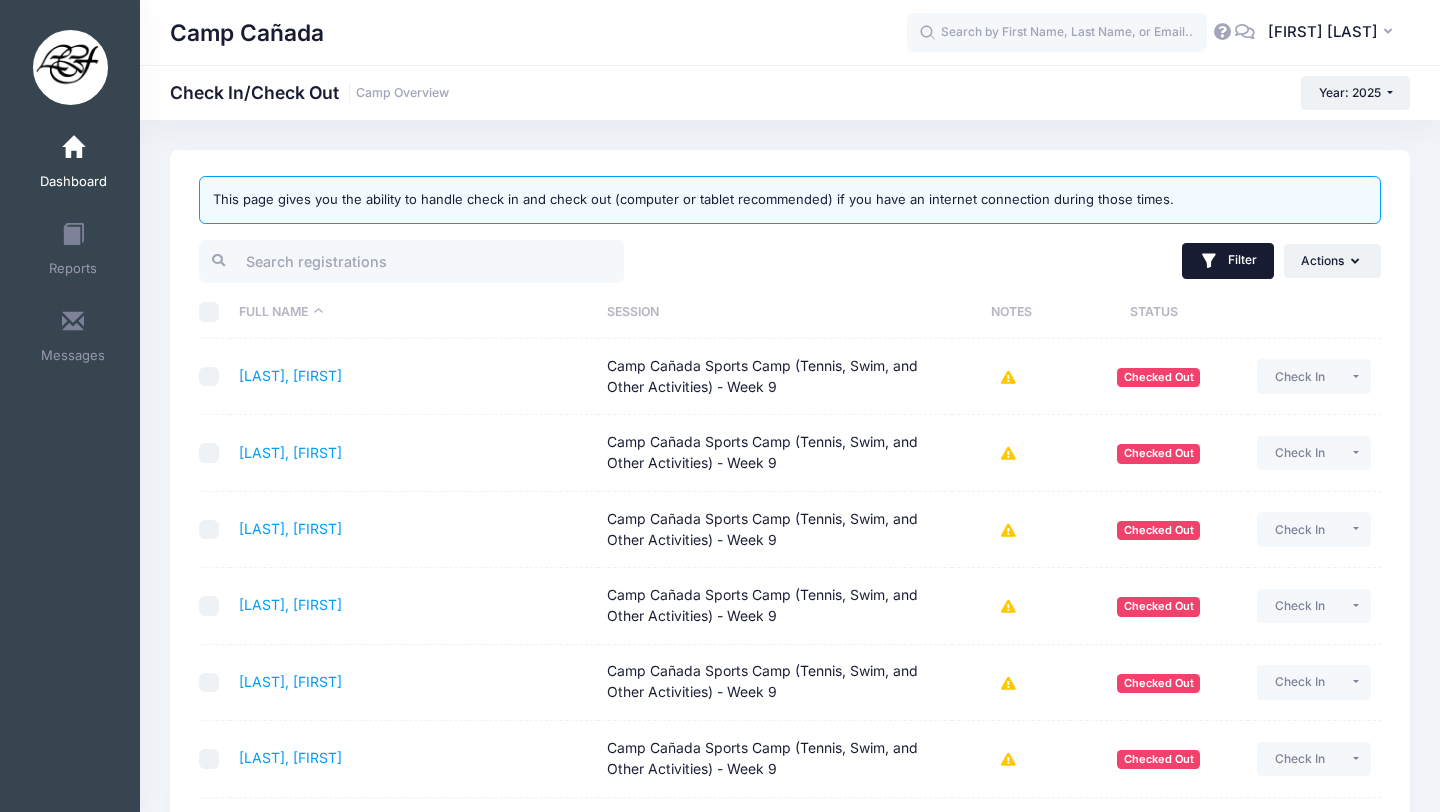click on "Filter" at bounding box center [1228, 261] 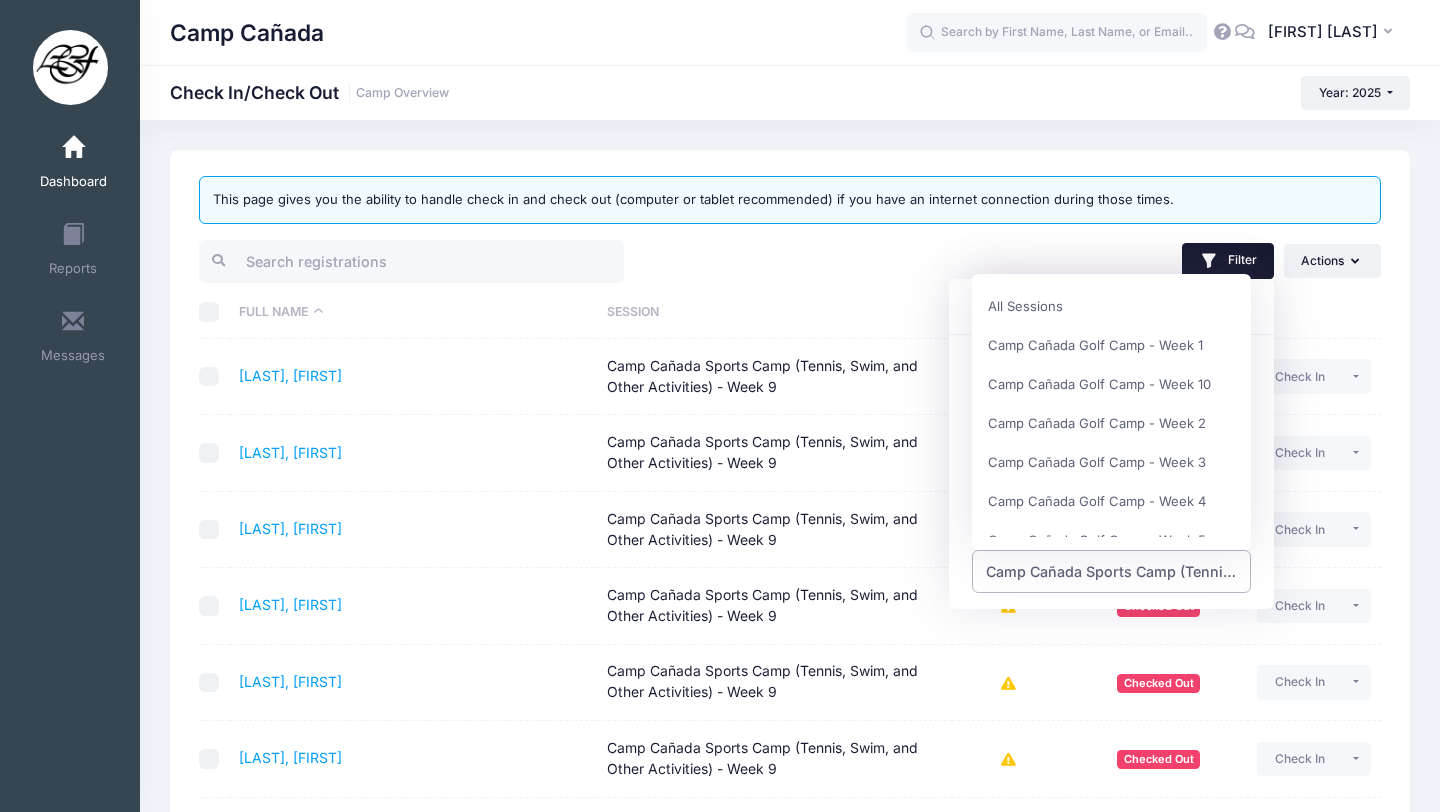 click on "Camp Cañada Sports Camp (Tennis, Swim, and Other Activities) - Week 9" at bounding box center [1112, 571] 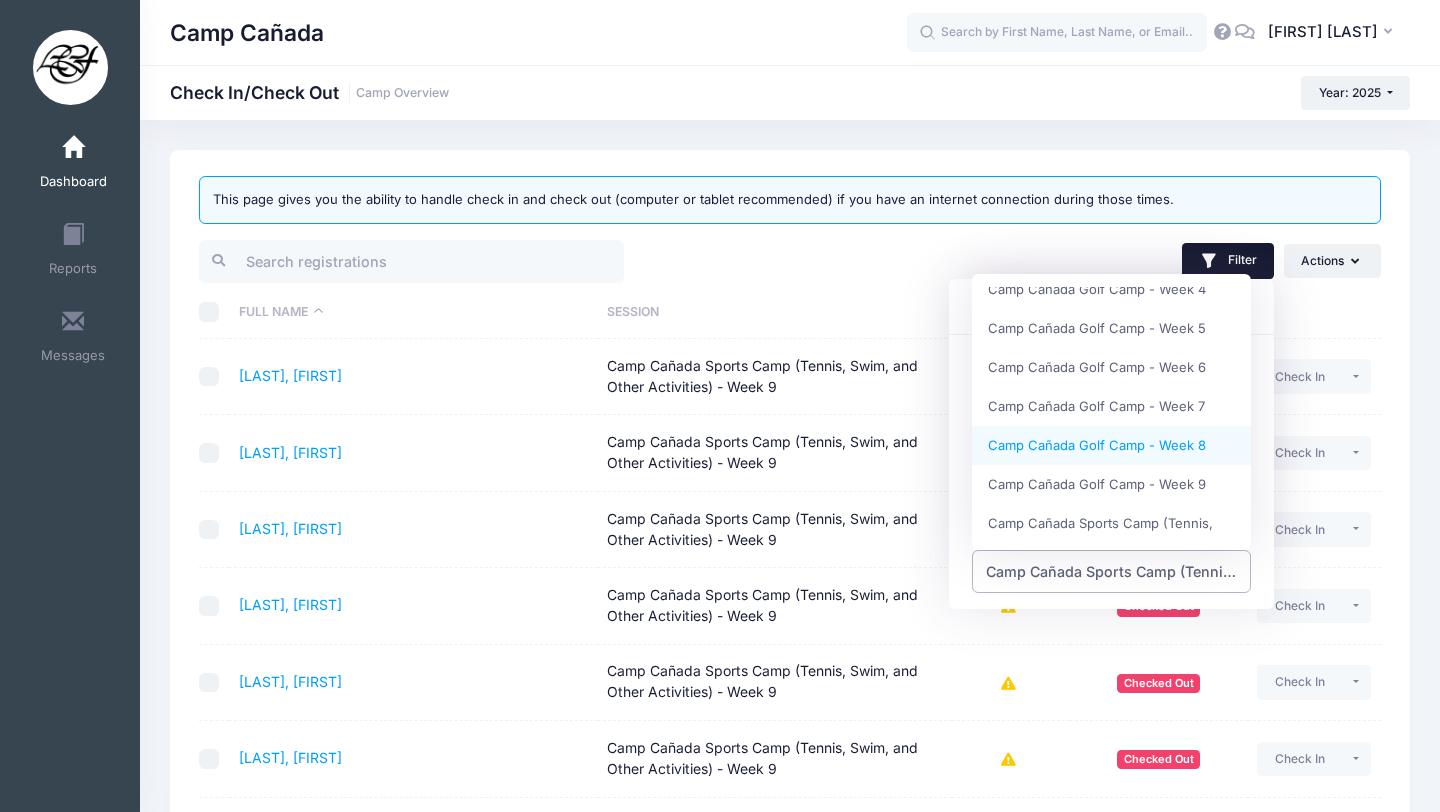 scroll, scrollTop: 217, scrollLeft: 0, axis: vertical 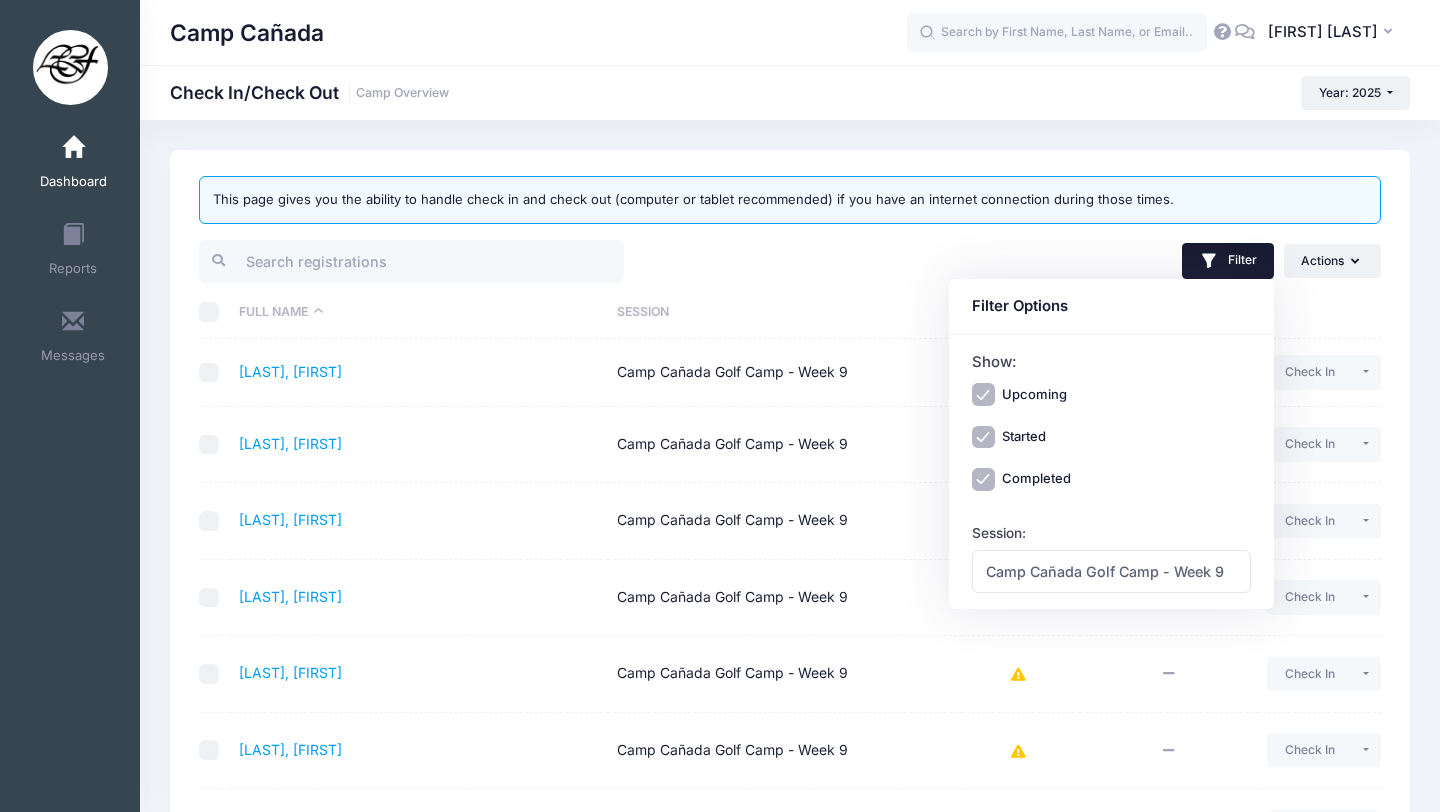 click on "Session" at bounding box center (785, 312) 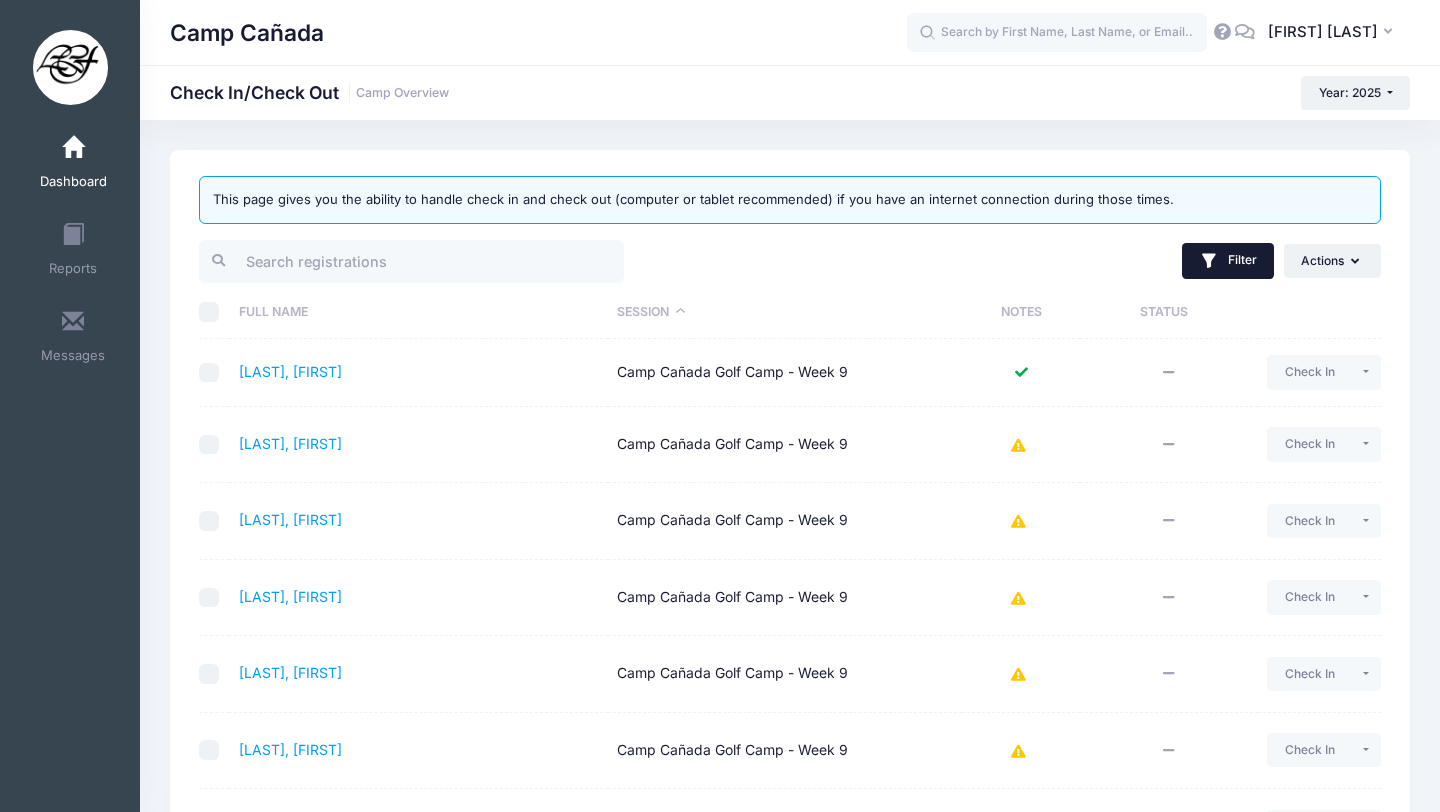 click on "Filter" at bounding box center (1228, 261) 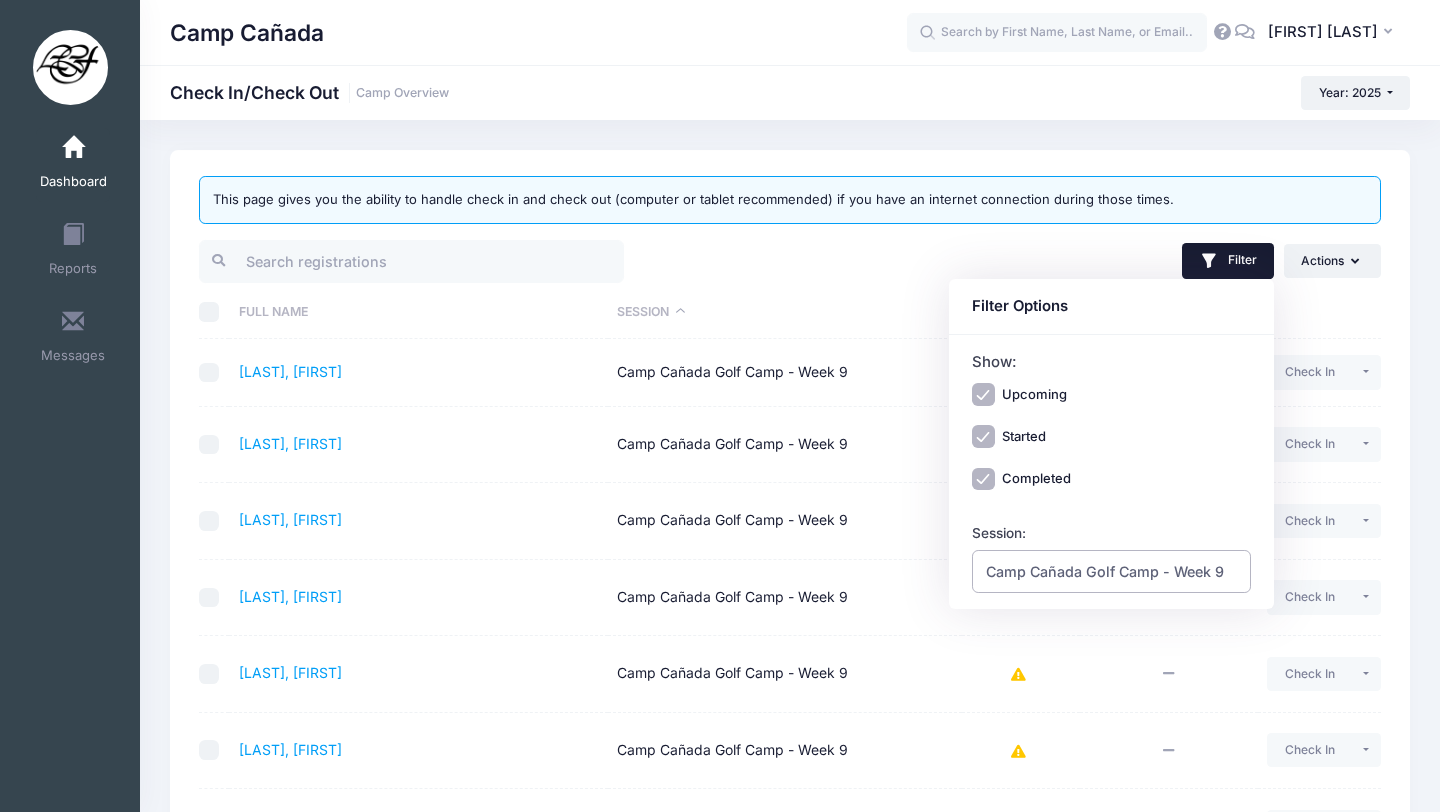 click on "Camp Cañada Golf Camp - Week 9" at bounding box center [1105, 571] 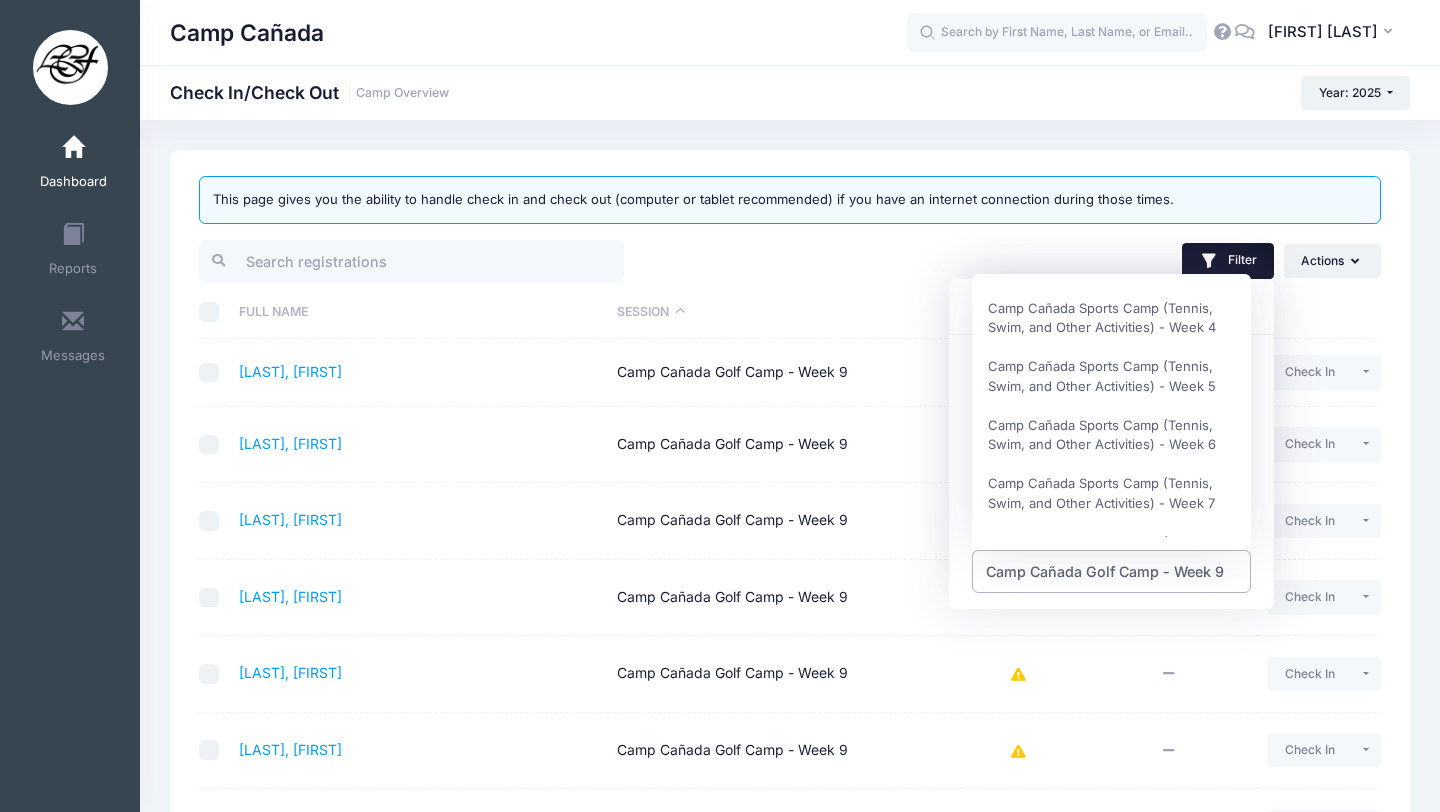 scroll, scrollTop: 822, scrollLeft: 0, axis: vertical 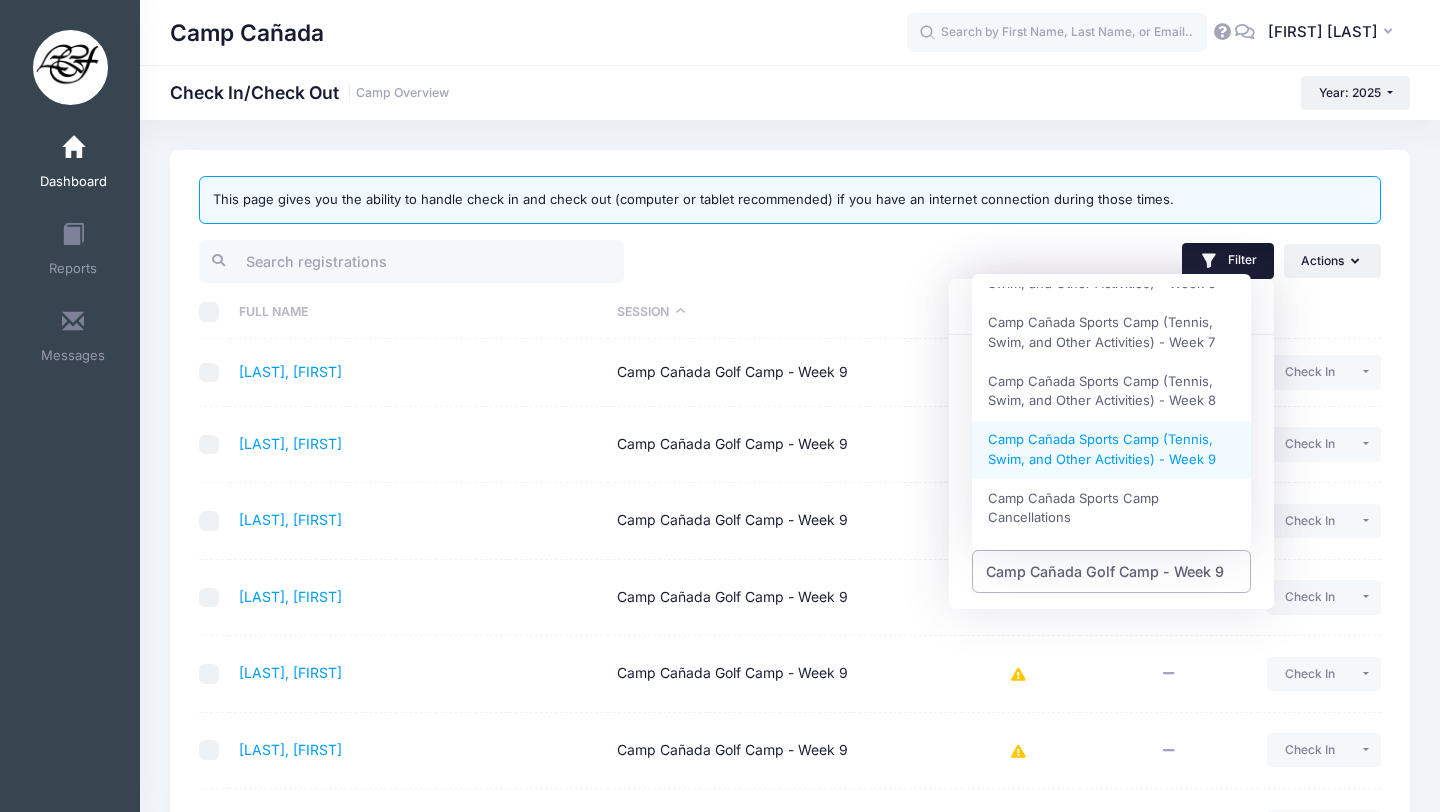 select on "Camp Cañada Sports Camp (Tennis, Swim, and Other Activities) - Week 9" 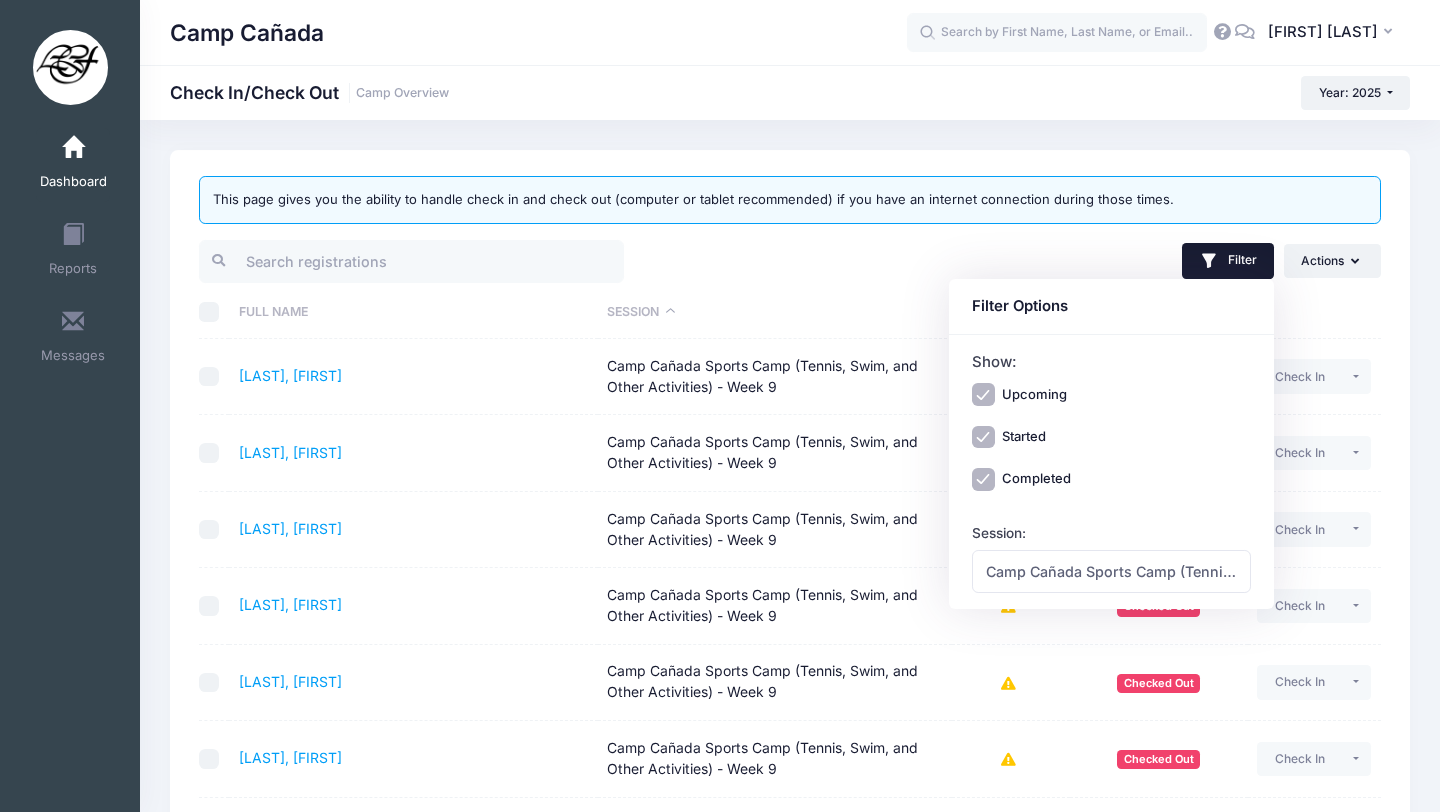 click on "Filter
Filter Options
Show:
Upcoming
Started
Completed
Session:
All Sessions Camp Cañada Golf Camp - Week 1 Camp Cañada Golf Camp - Week 10 Camp Cañada Golf Camp - Week 2 Camp Cañada Golf Camp - Week 3 Camp Cañada Golf Camp - Week 4 Camp Cañada Golf Camp - Week 5" at bounding box center (1090, 261) 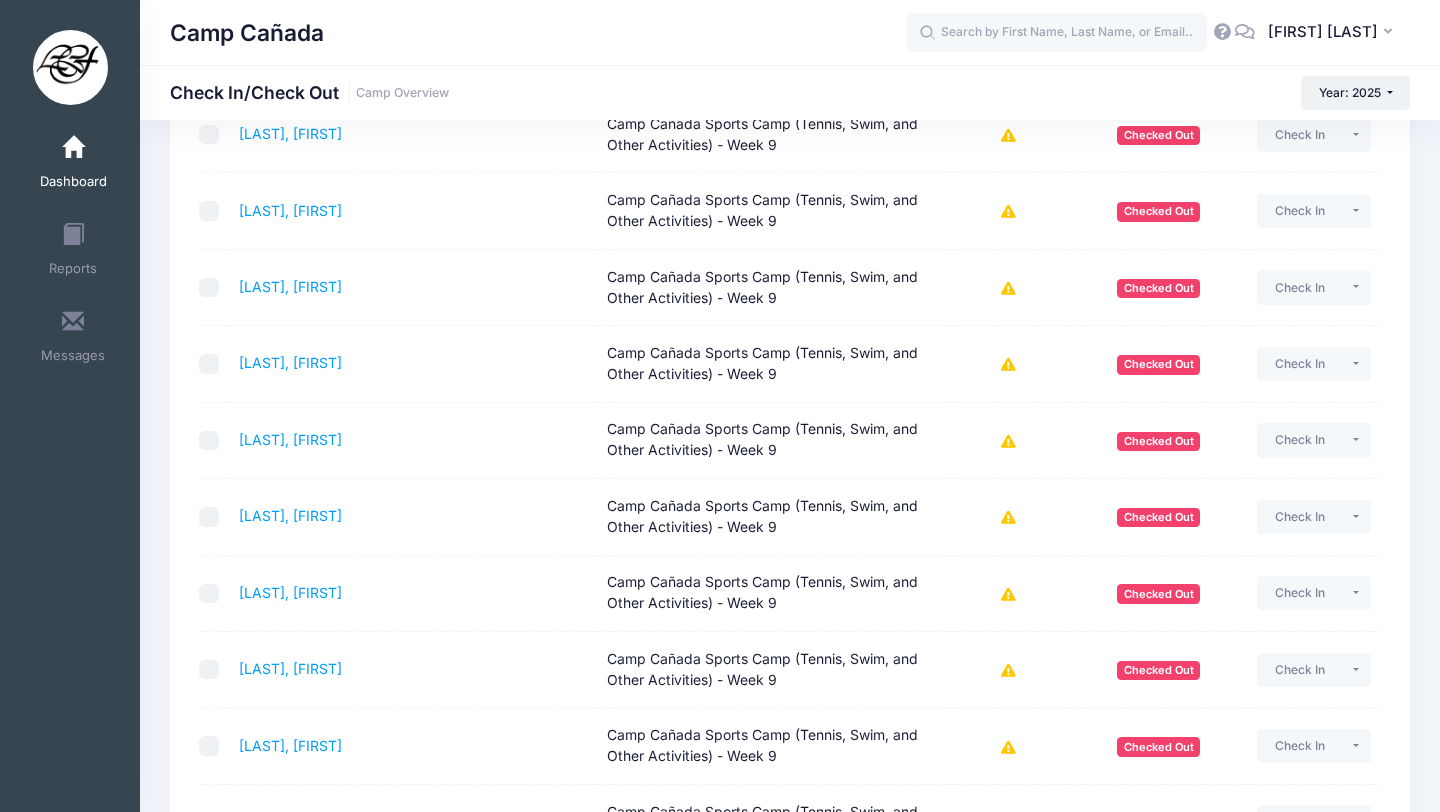 scroll, scrollTop: 0, scrollLeft: 0, axis: both 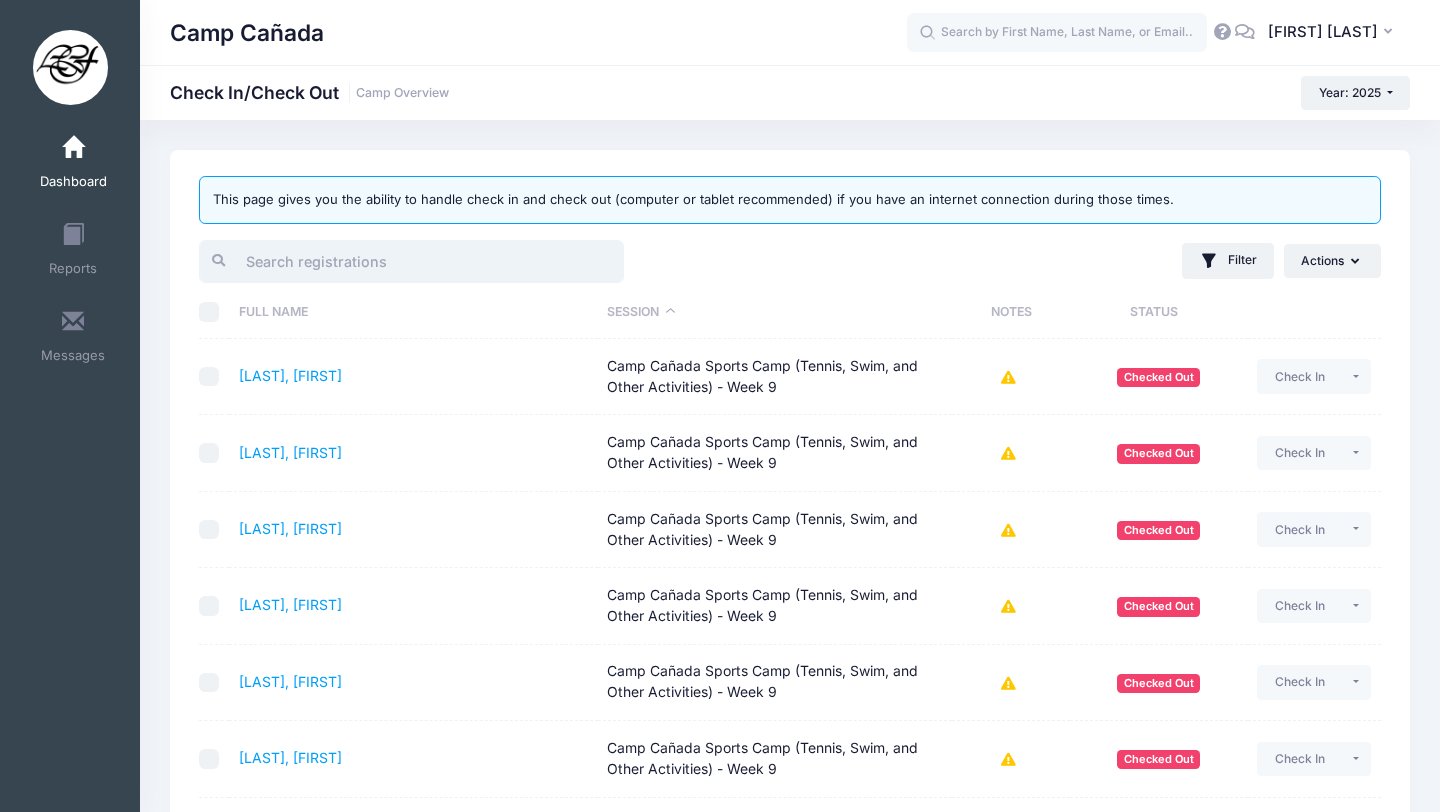 click at bounding box center (411, 261) 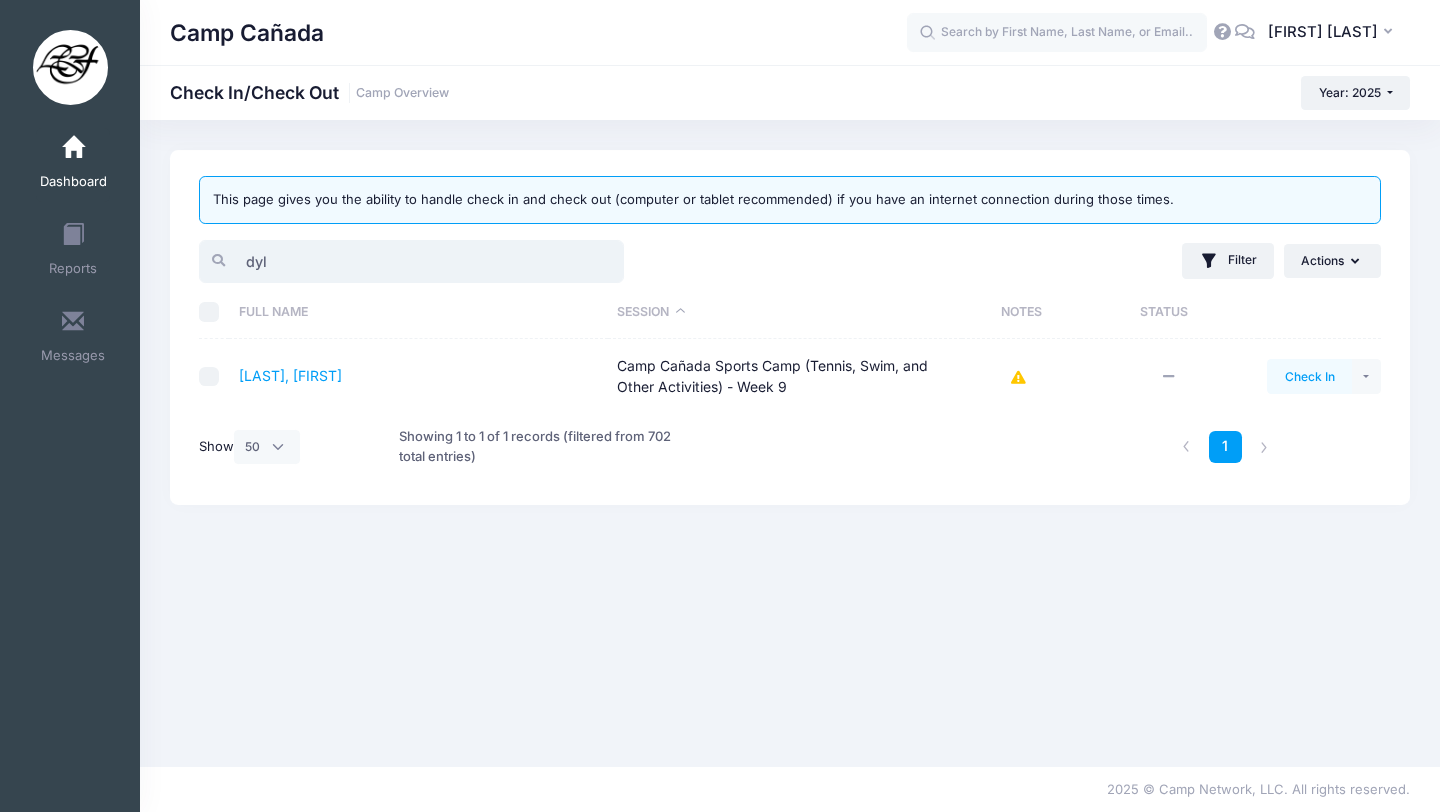 type on "dyl" 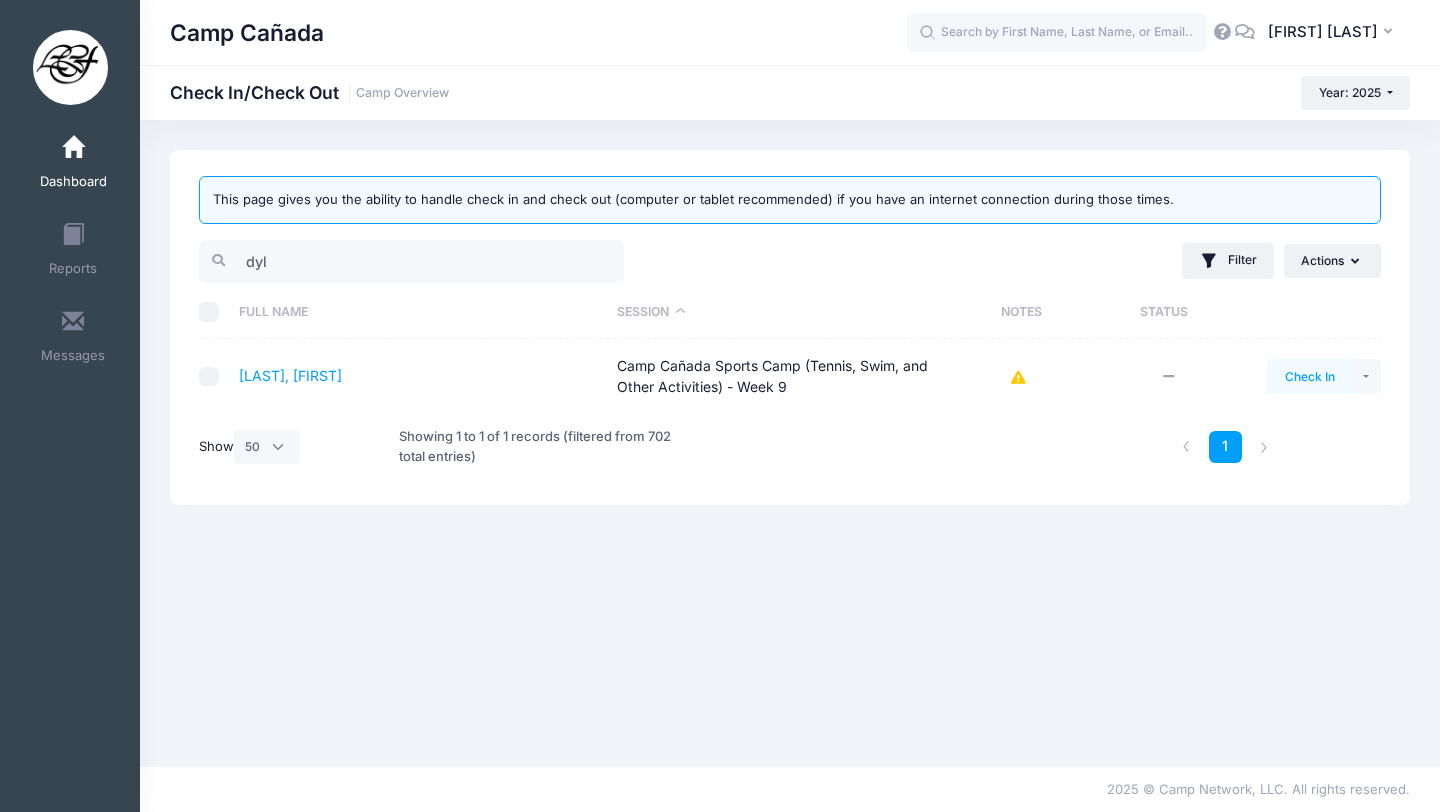 click on "Check In" at bounding box center [1309, 376] 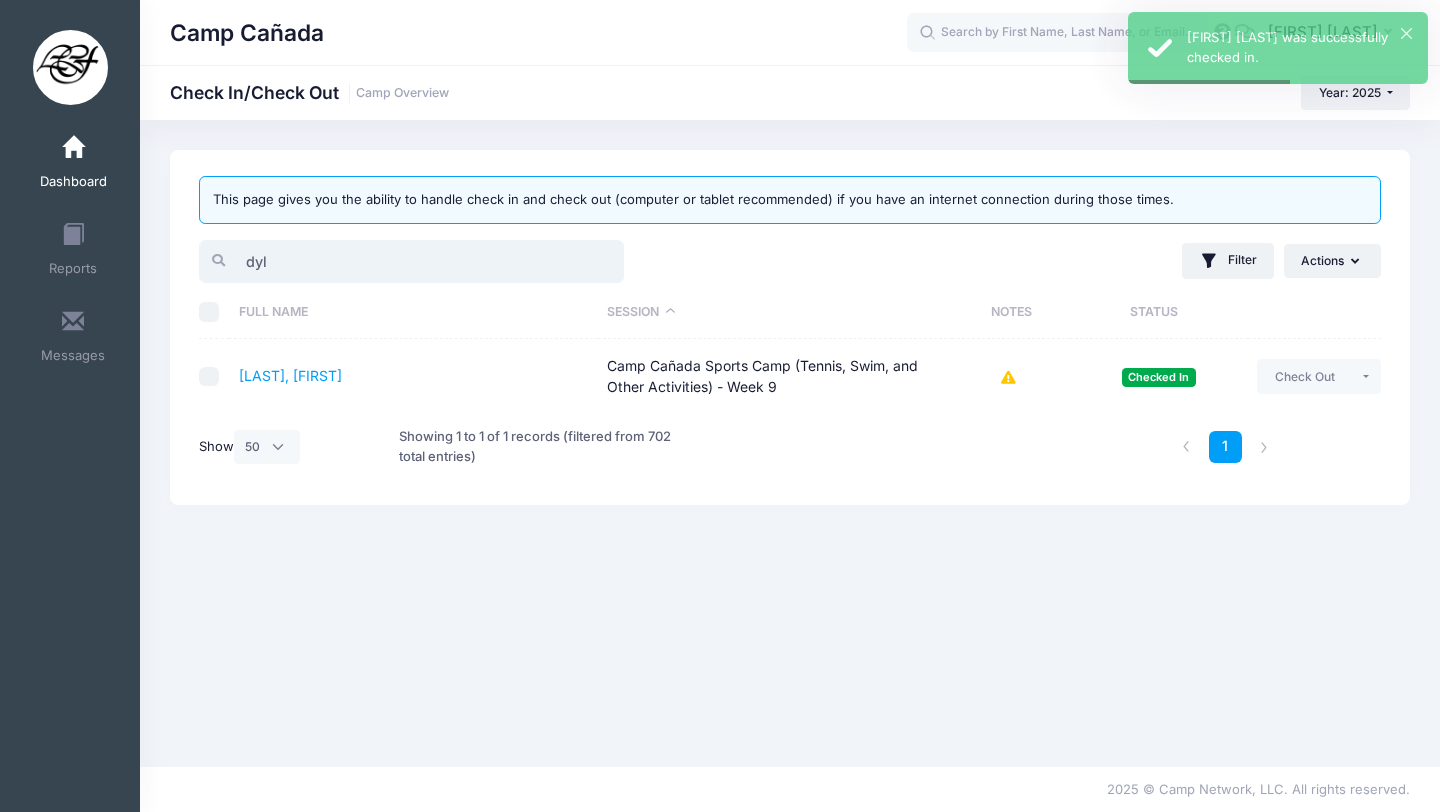 click on "dyl" at bounding box center (411, 261) 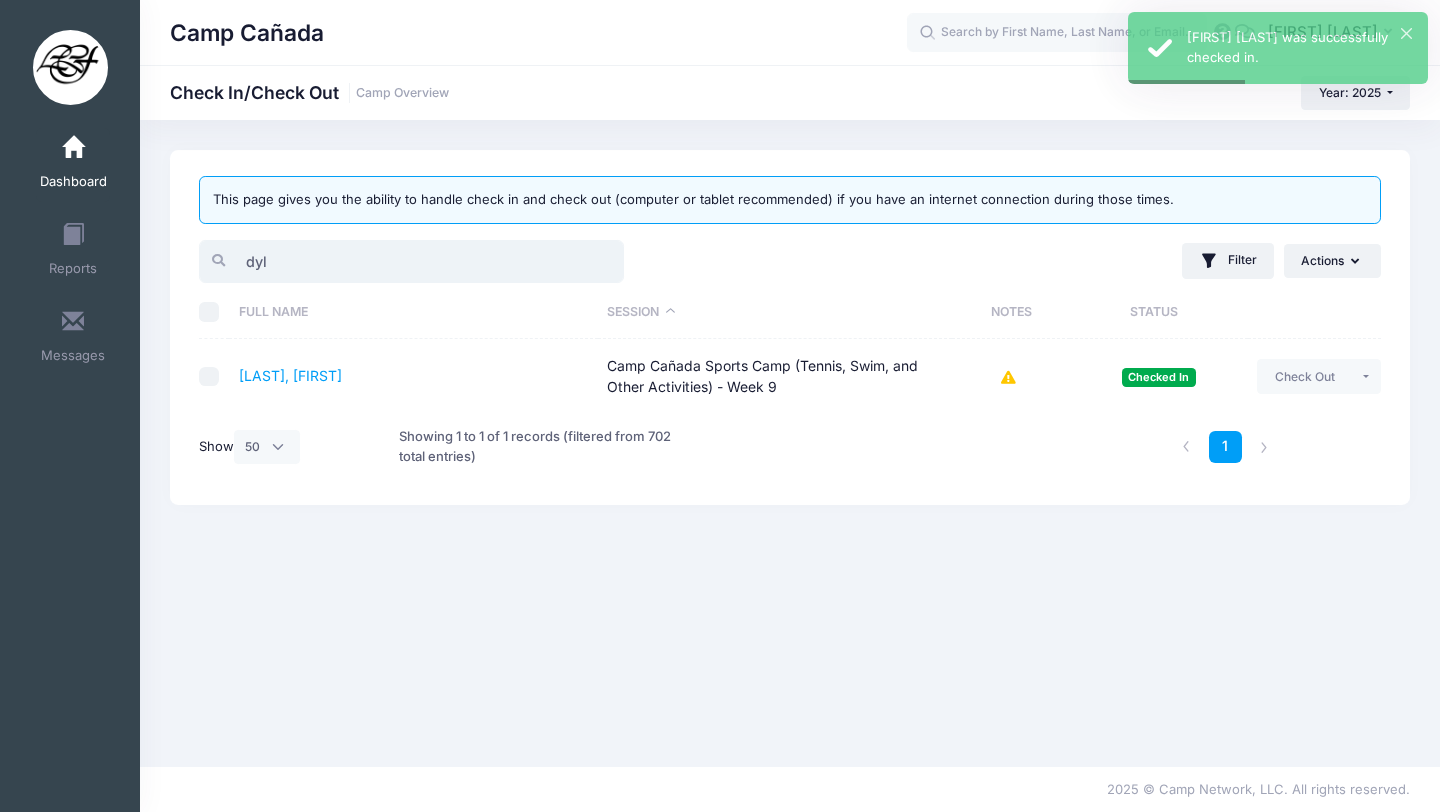 drag, startPoint x: 377, startPoint y: 252, endPoint x: 174, endPoint y: 258, distance: 203.08865 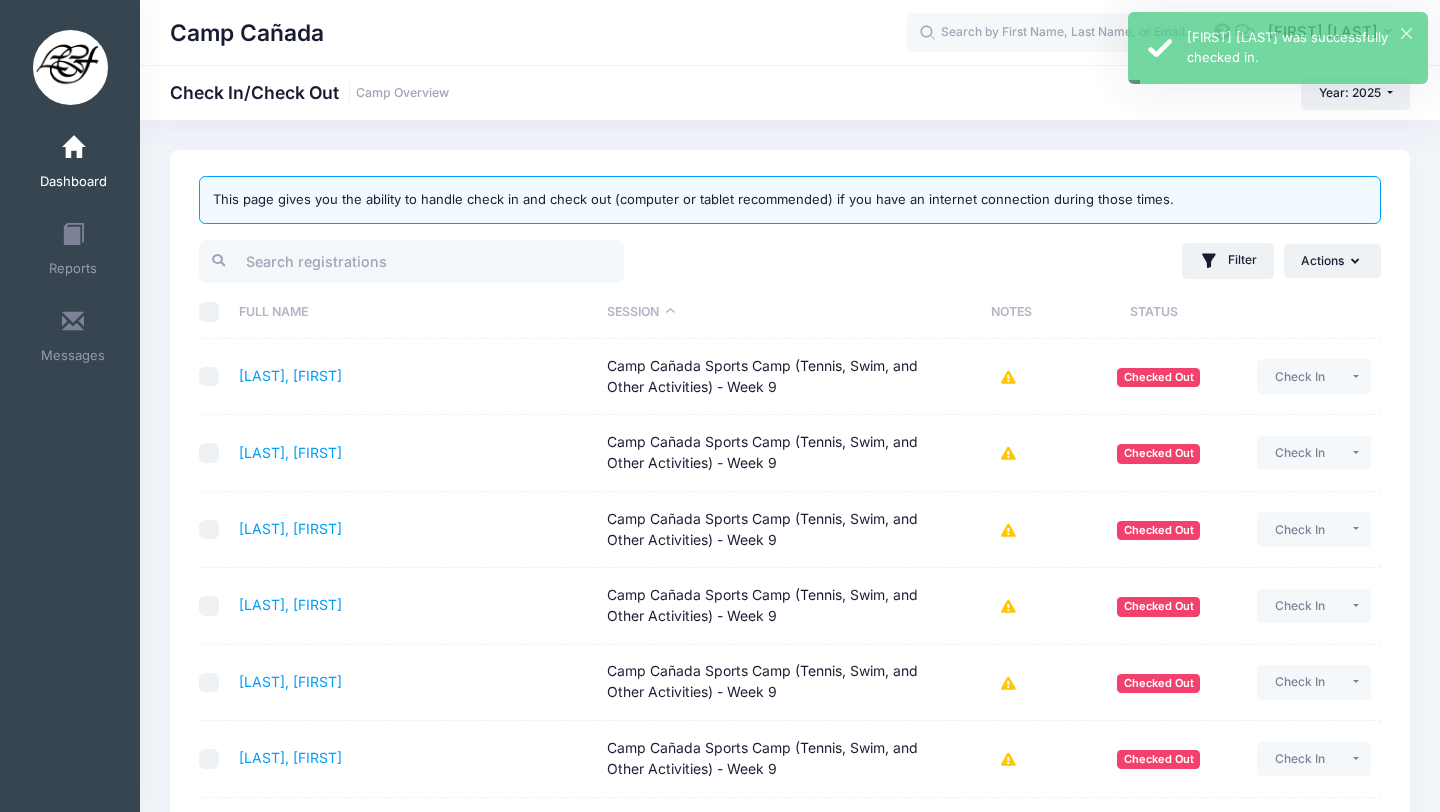 click on "Camp Cañada
Check In/Check Out
Camp Overview
Year: 2025
Year: 2025
Year: 2024" at bounding box center [790, 2200] 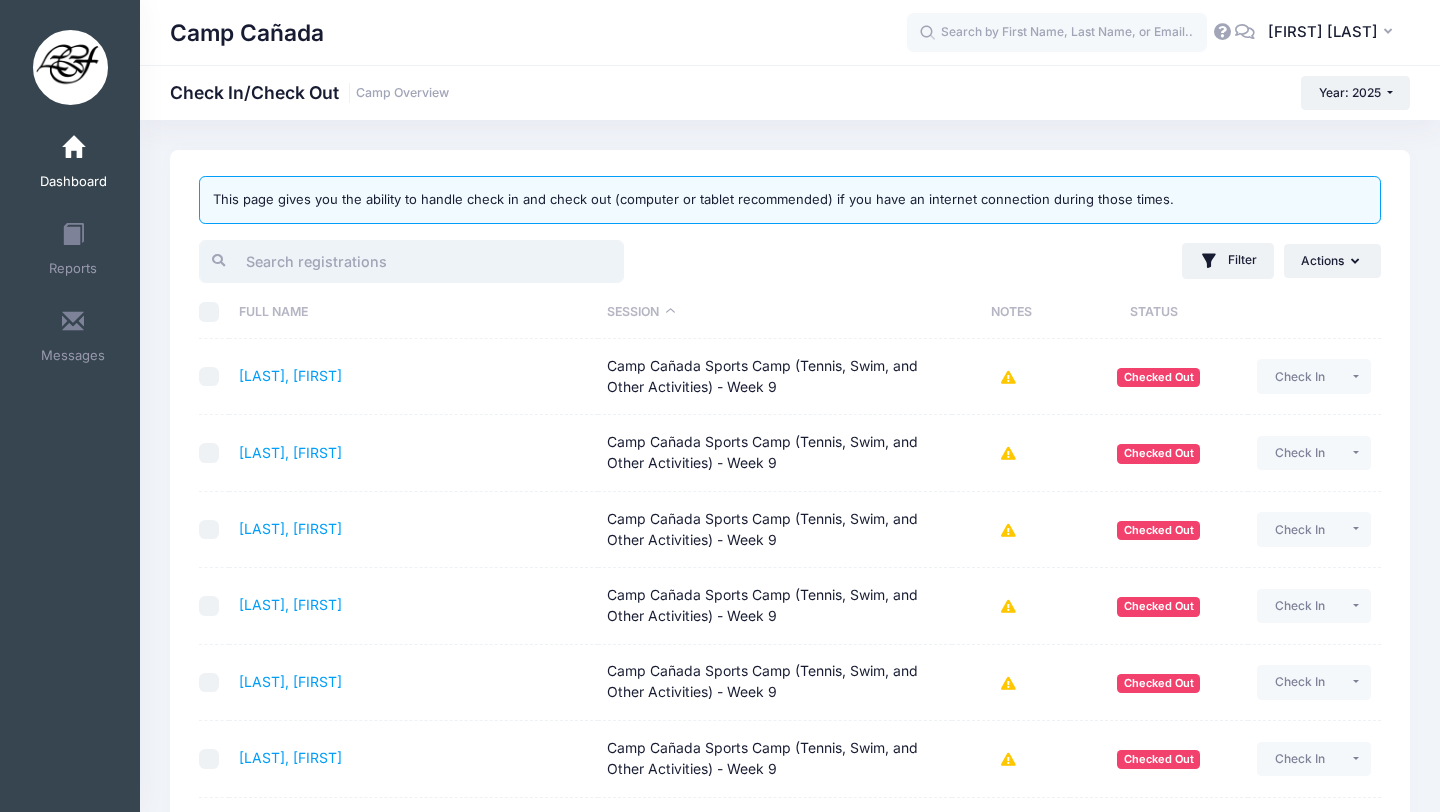 click at bounding box center [411, 261] 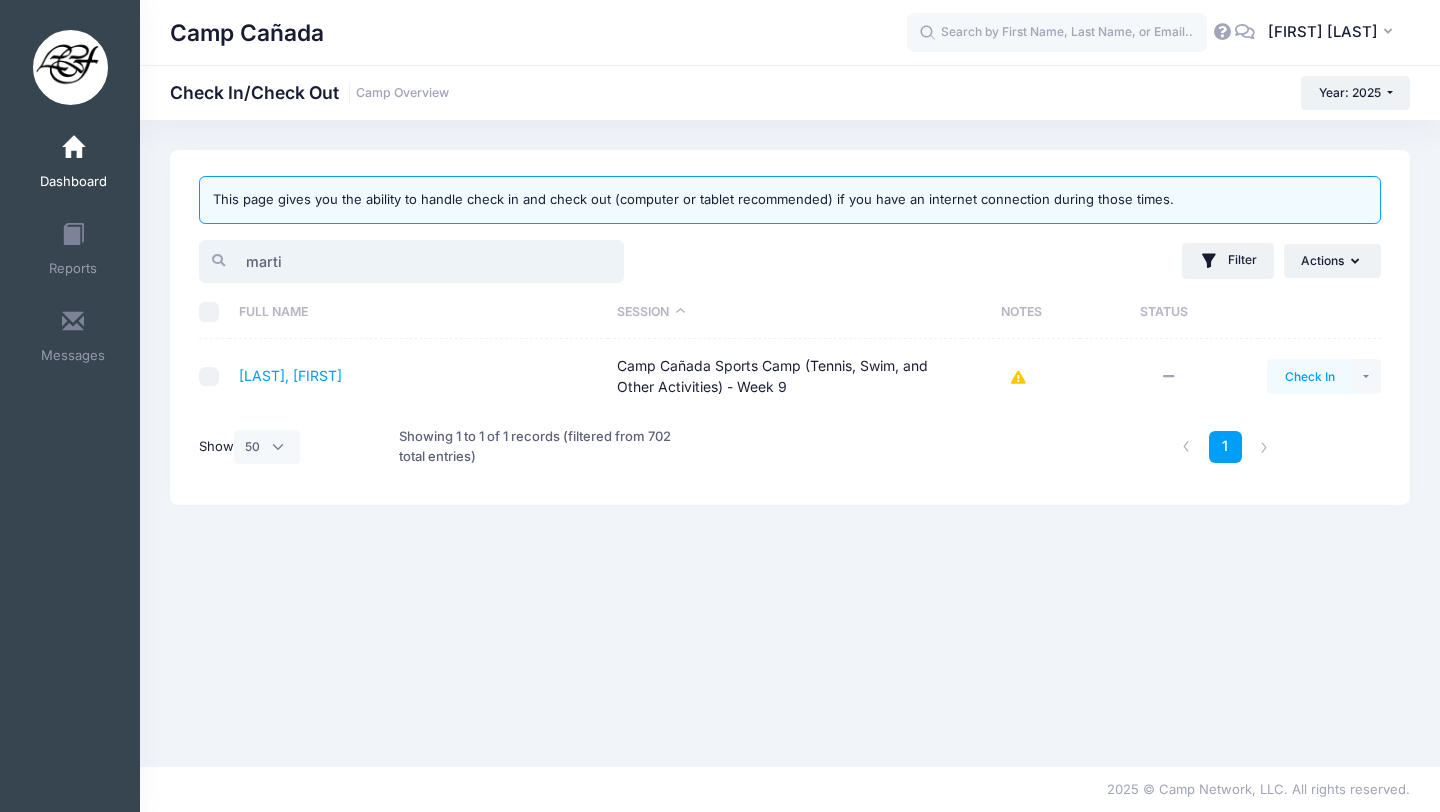 type on "marti" 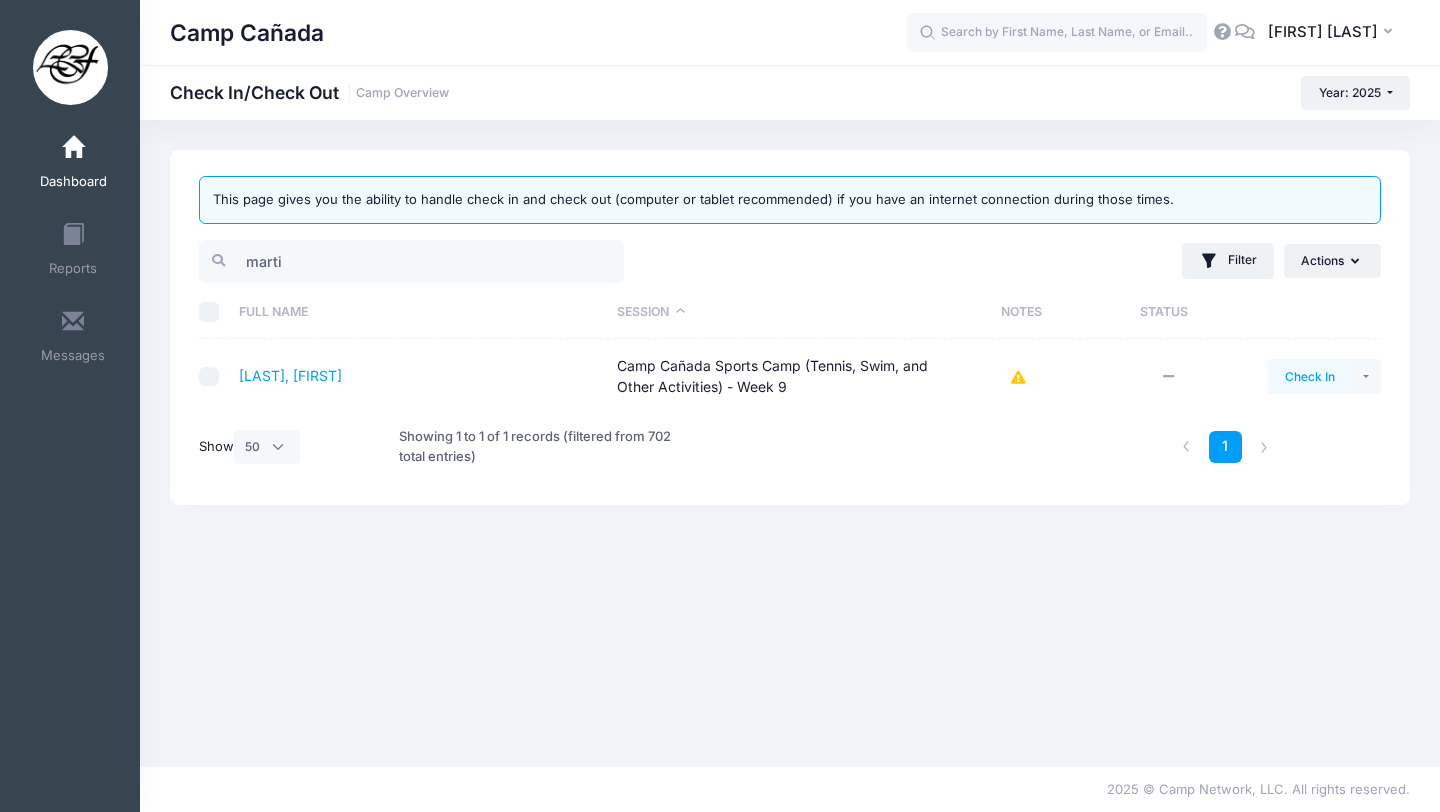 click on "Check In" at bounding box center [1309, 376] 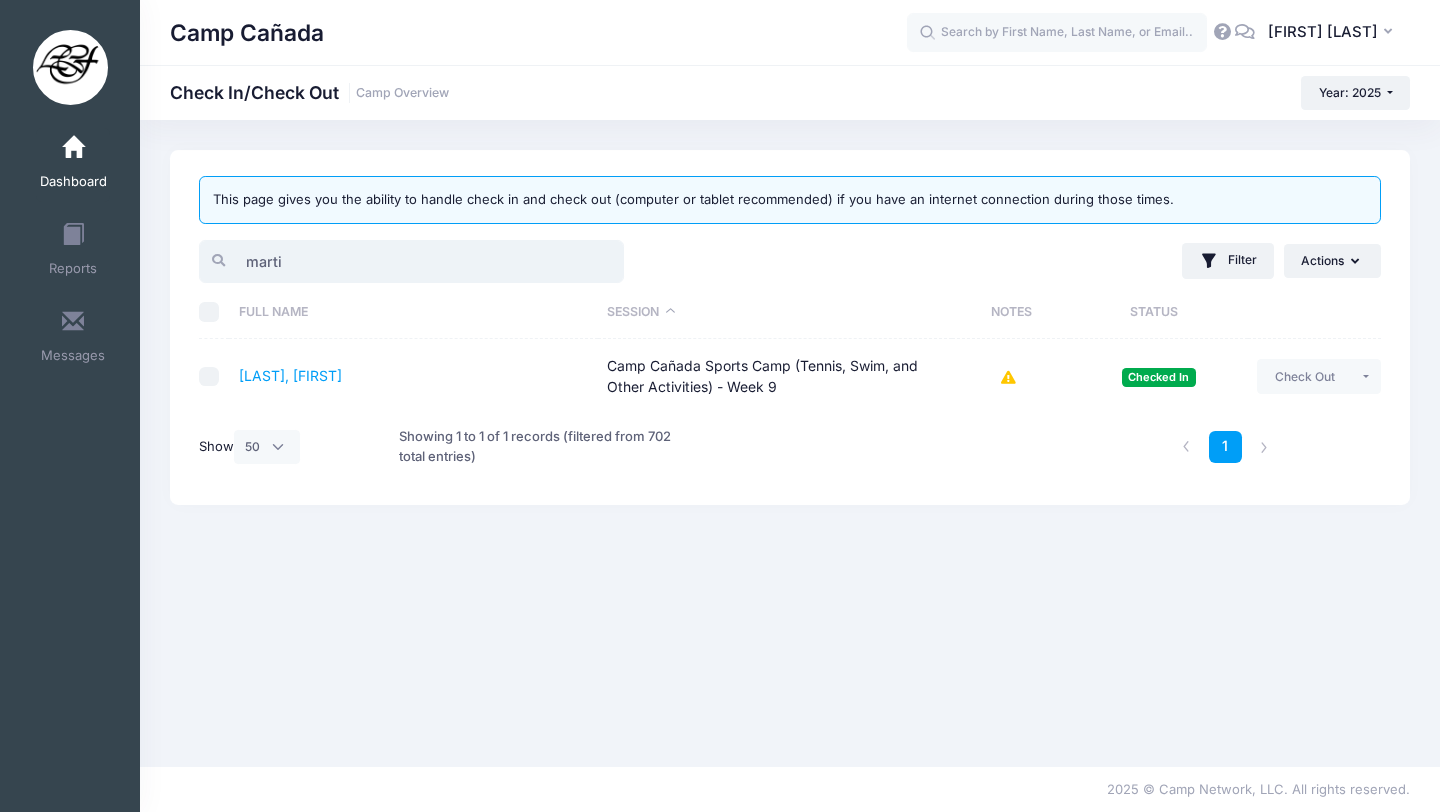 drag, startPoint x: 327, startPoint y: 254, endPoint x: 152, endPoint y: 249, distance: 175.07141 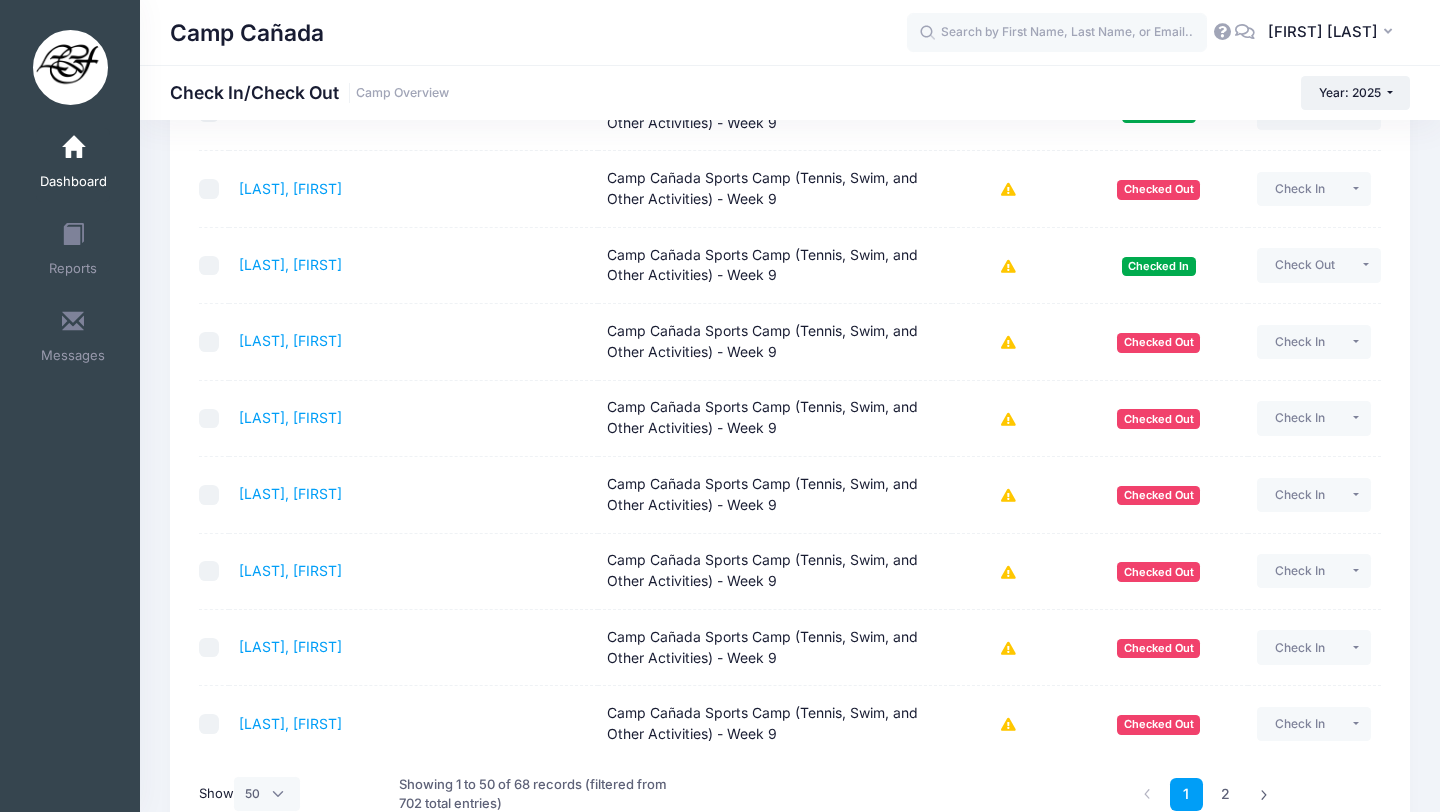 scroll, scrollTop: 3514, scrollLeft: 0, axis: vertical 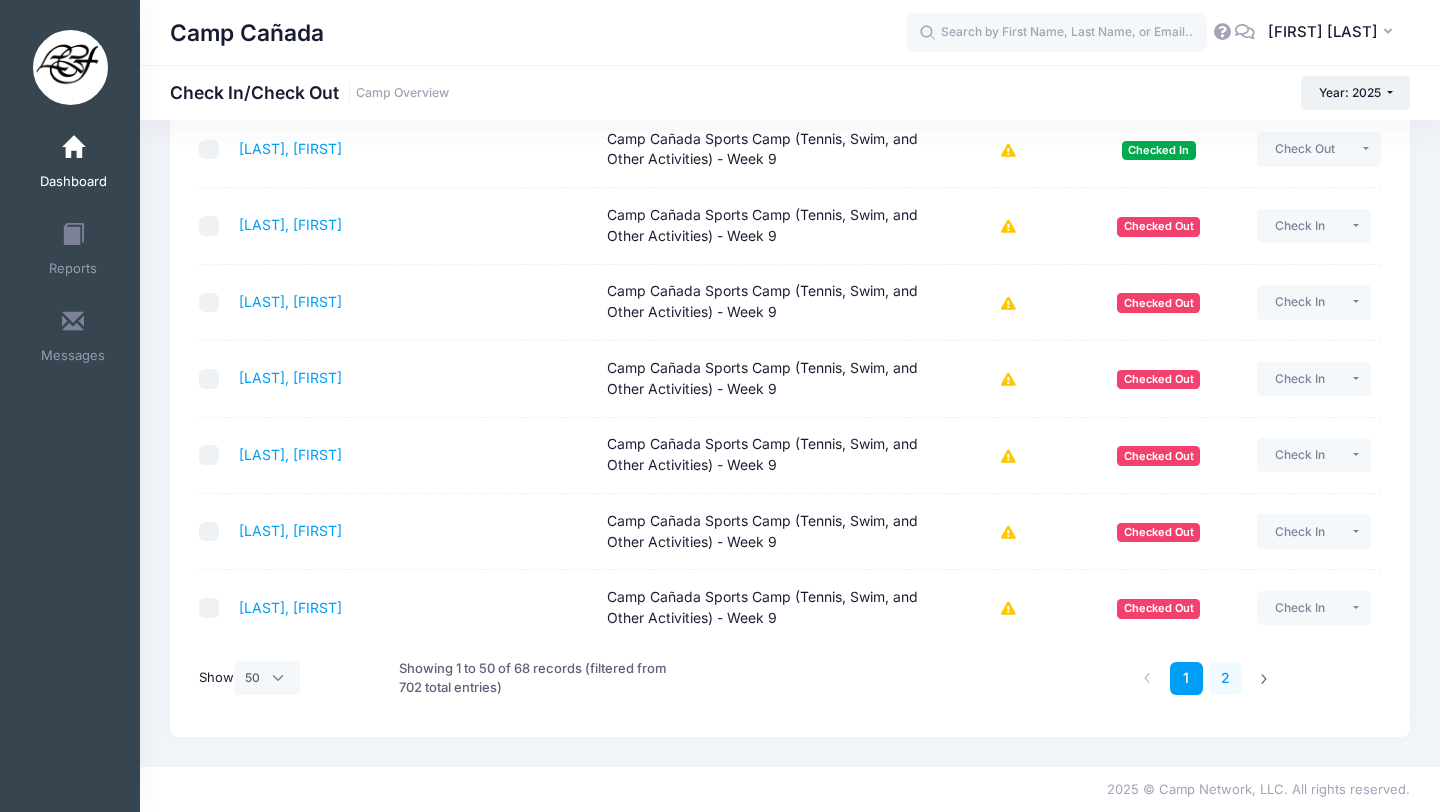 click on "2" at bounding box center [1225, 678] 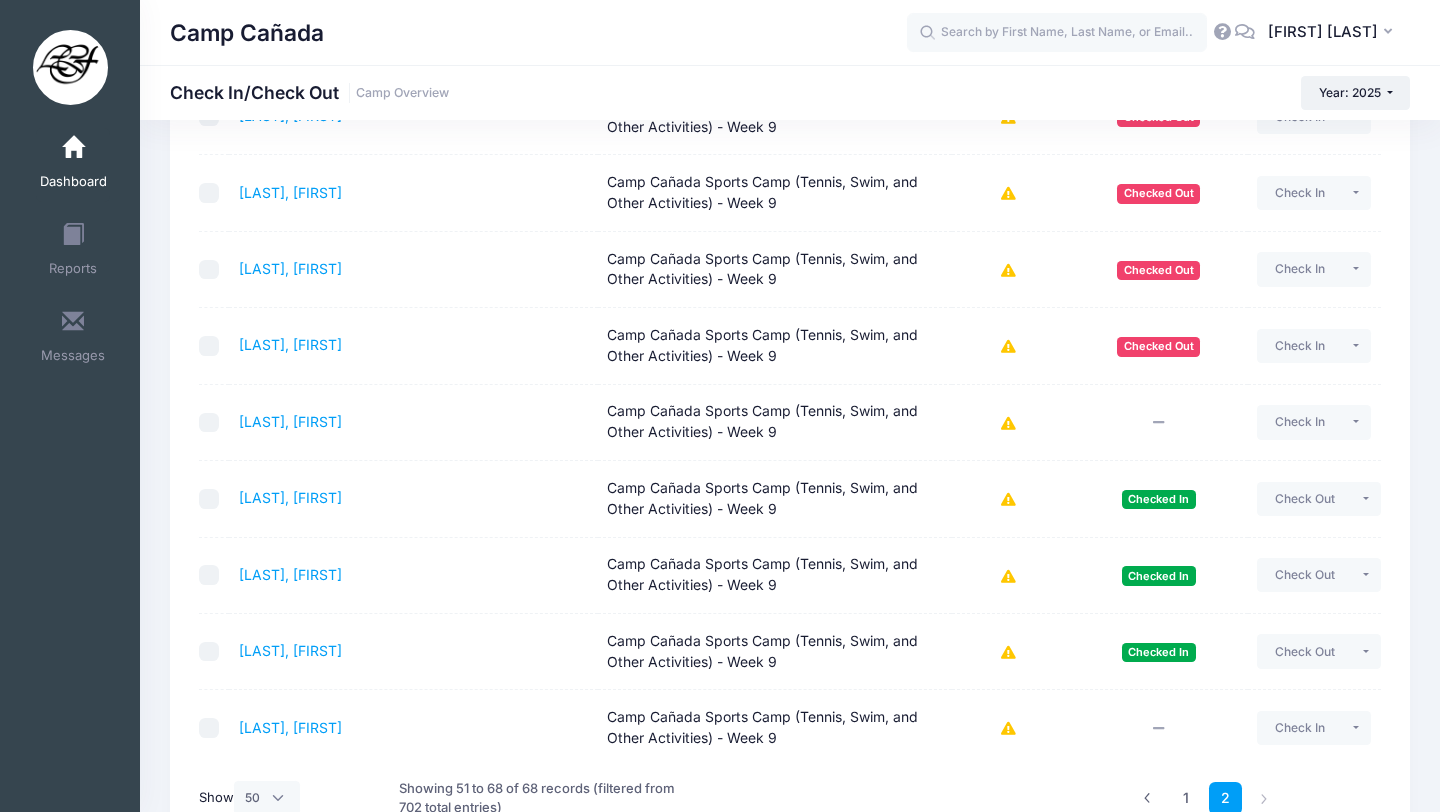 scroll, scrollTop: 0, scrollLeft: 0, axis: both 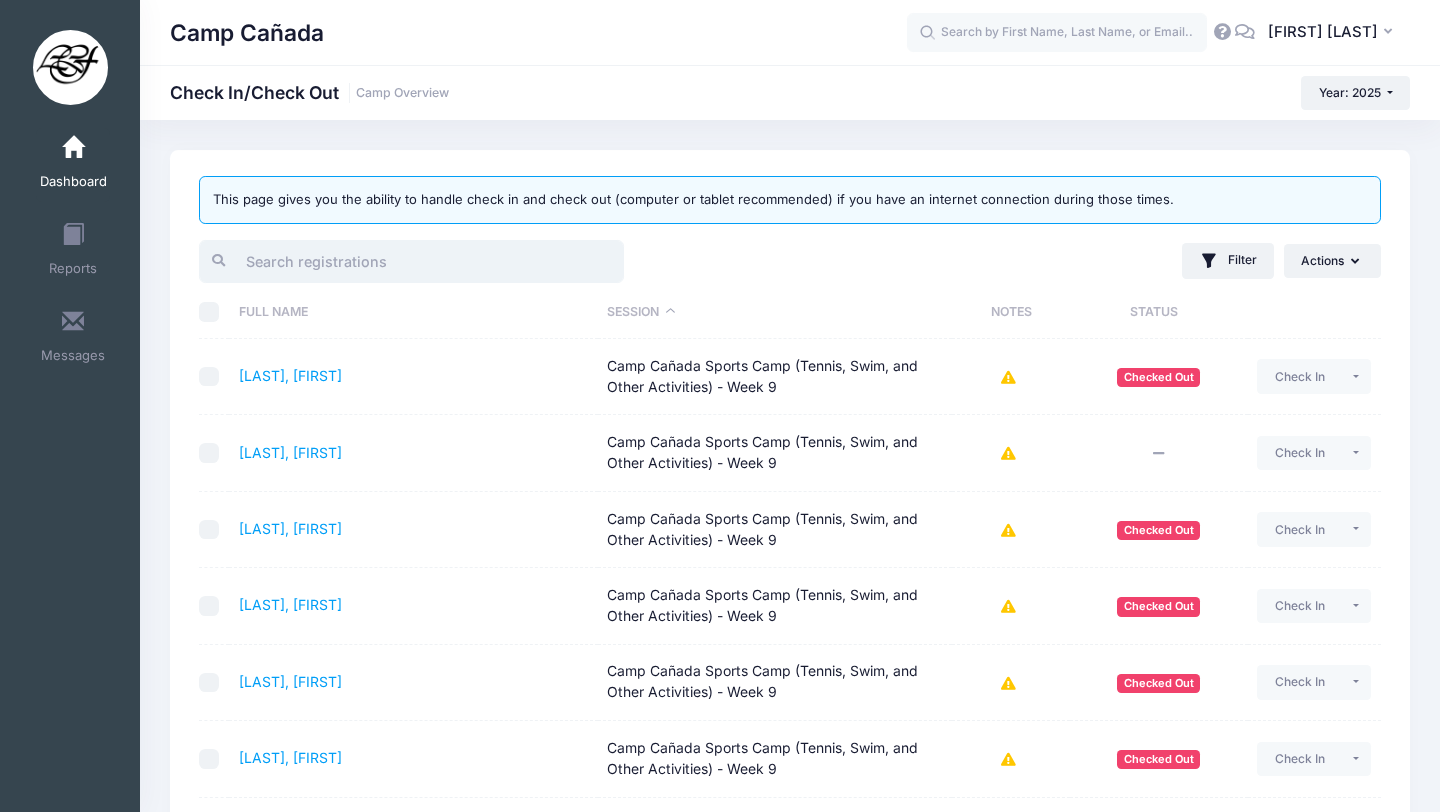 click at bounding box center [411, 261] 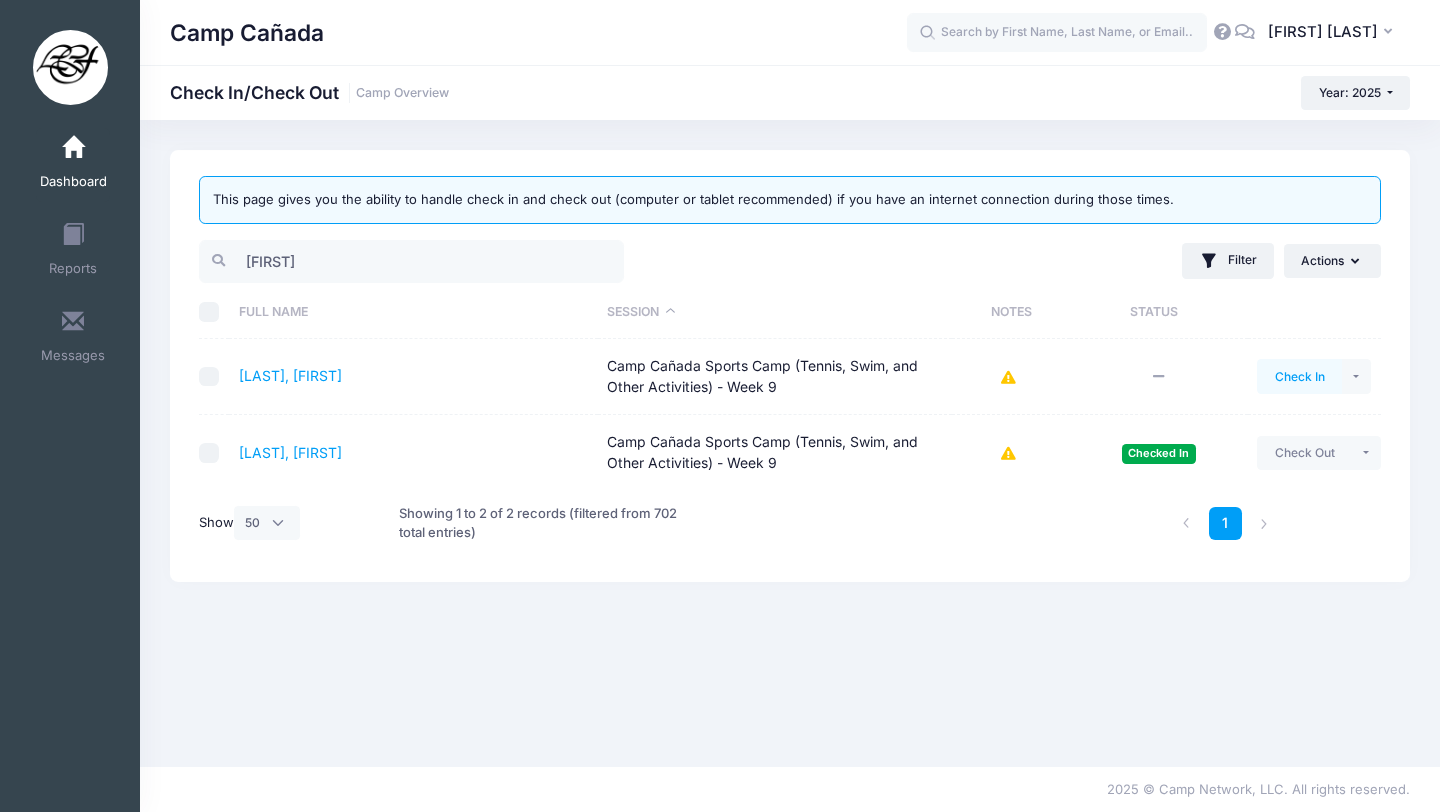 click on "Check In" at bounding box center [1299, 376] 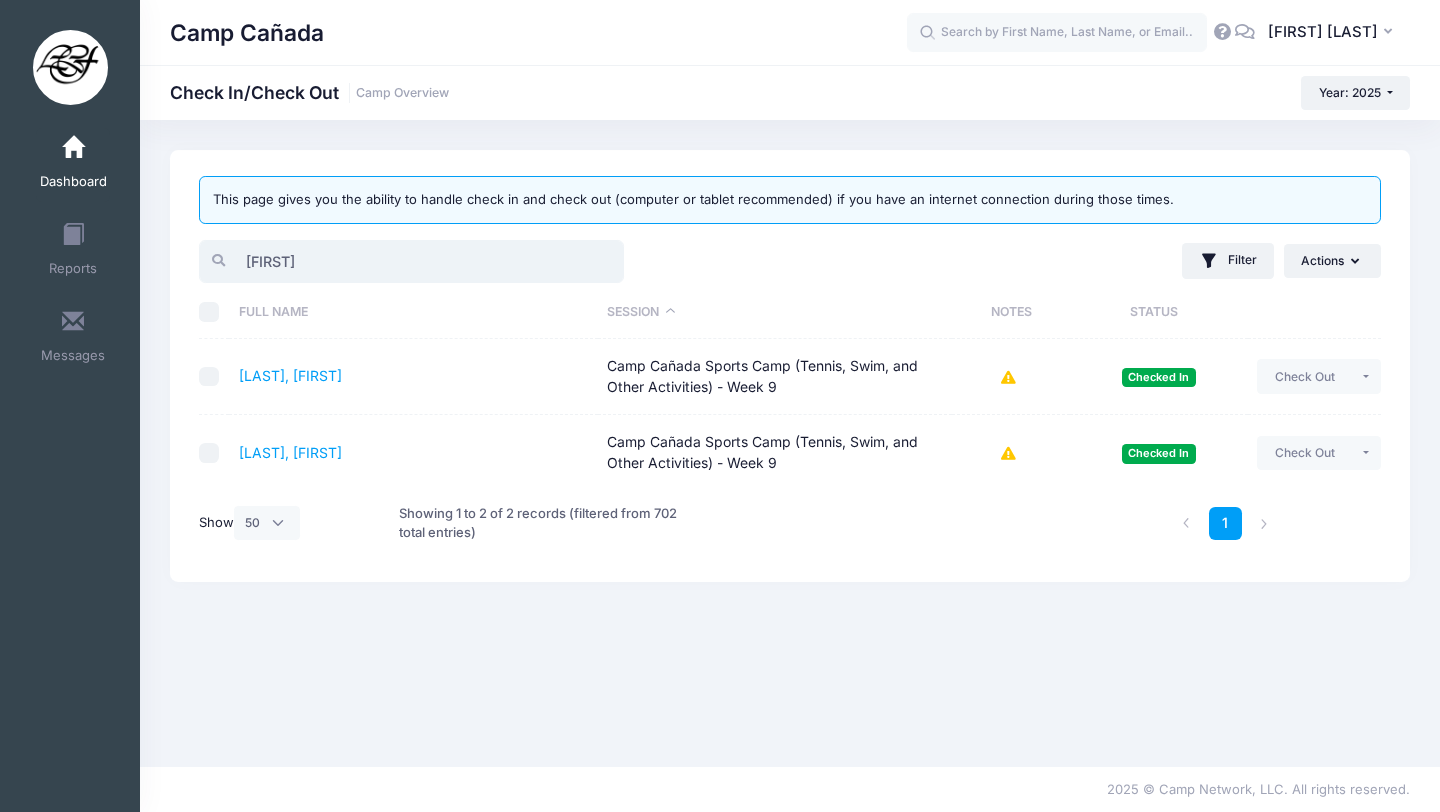 click on "[FIRST]" at bounding box center (411, 261) 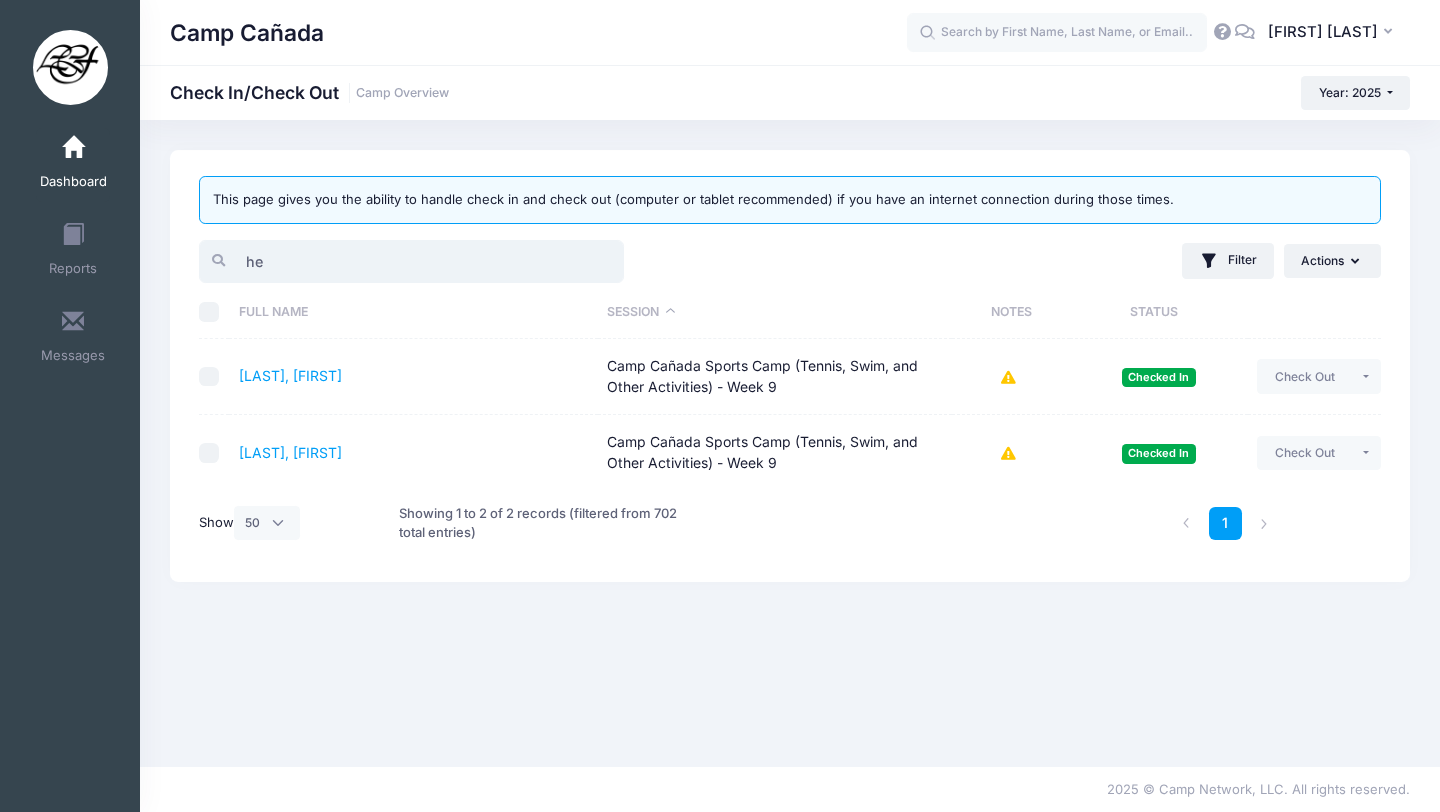 type on "h" 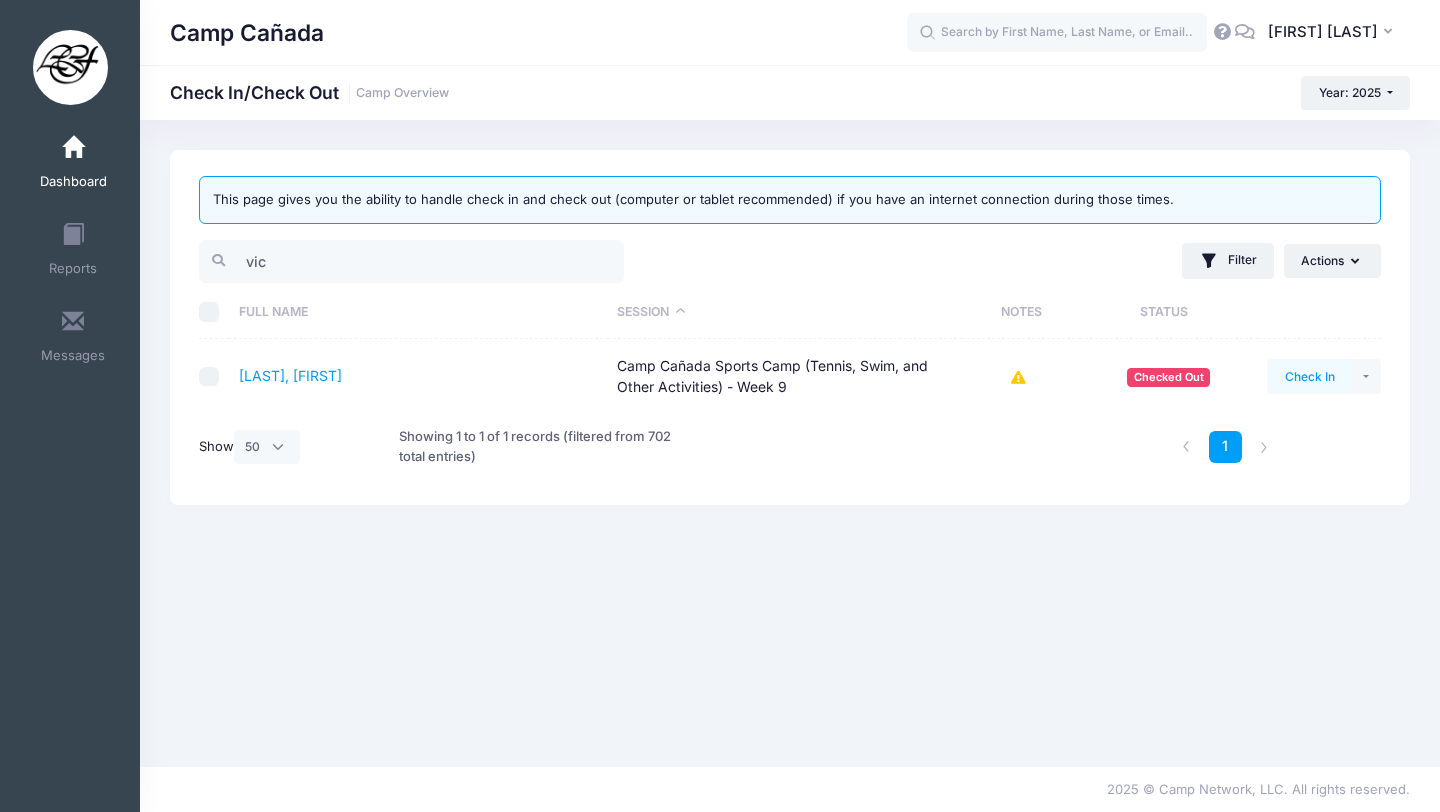 click on "Check In" at bounding box center (1309, 376) 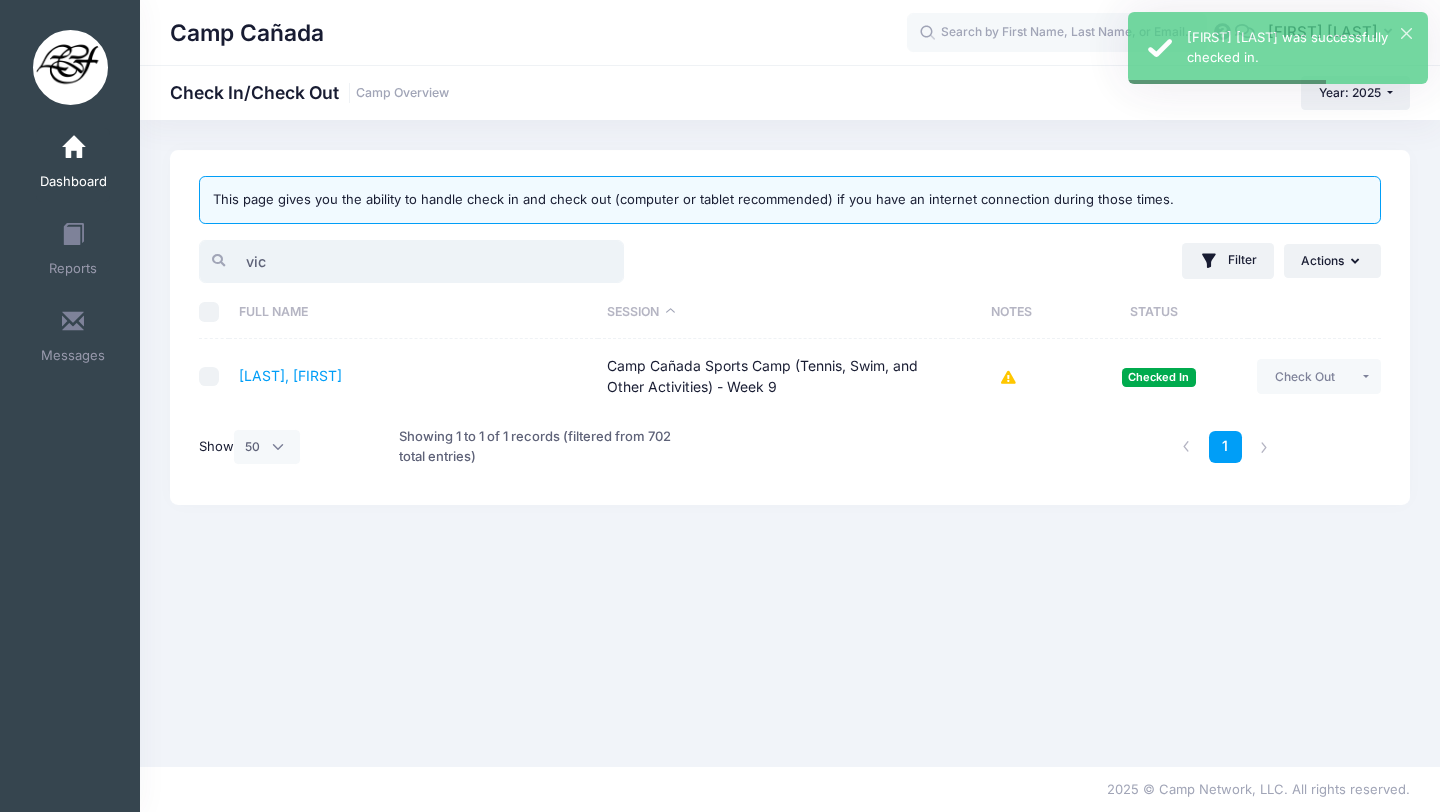 click on "vic" at bounding box center [411, 261] 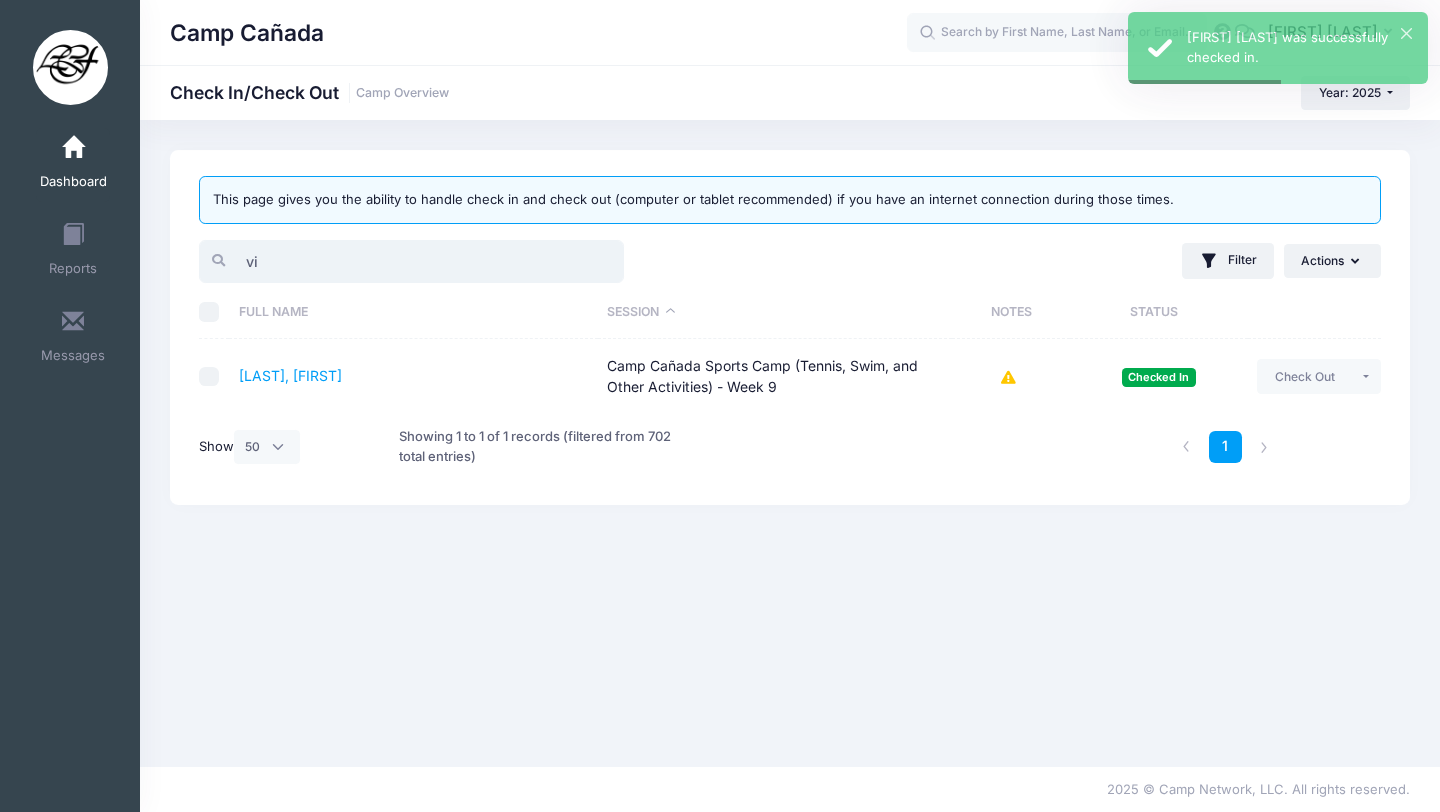 type on "v" 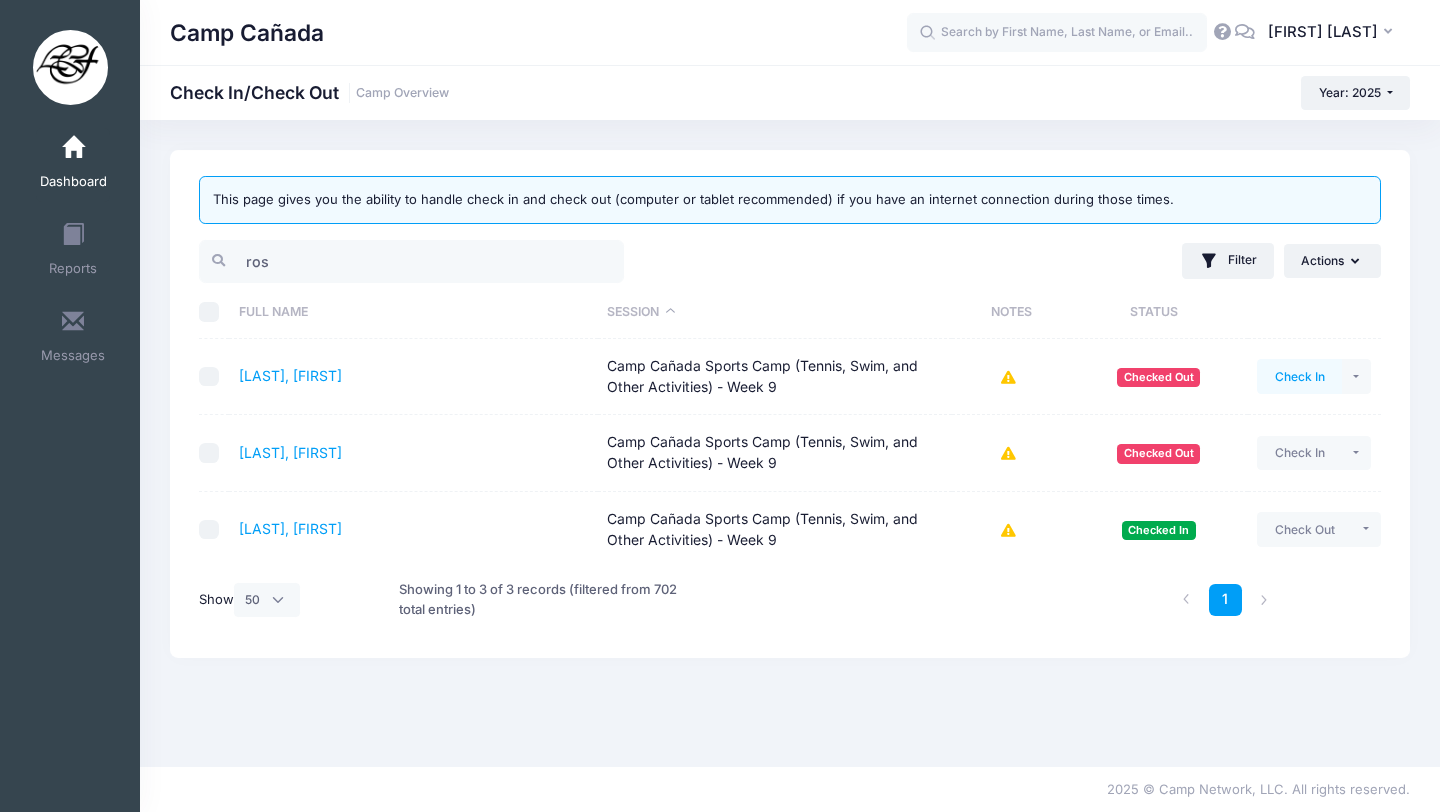 click on "Check In" at bounding box center [1299, 376] 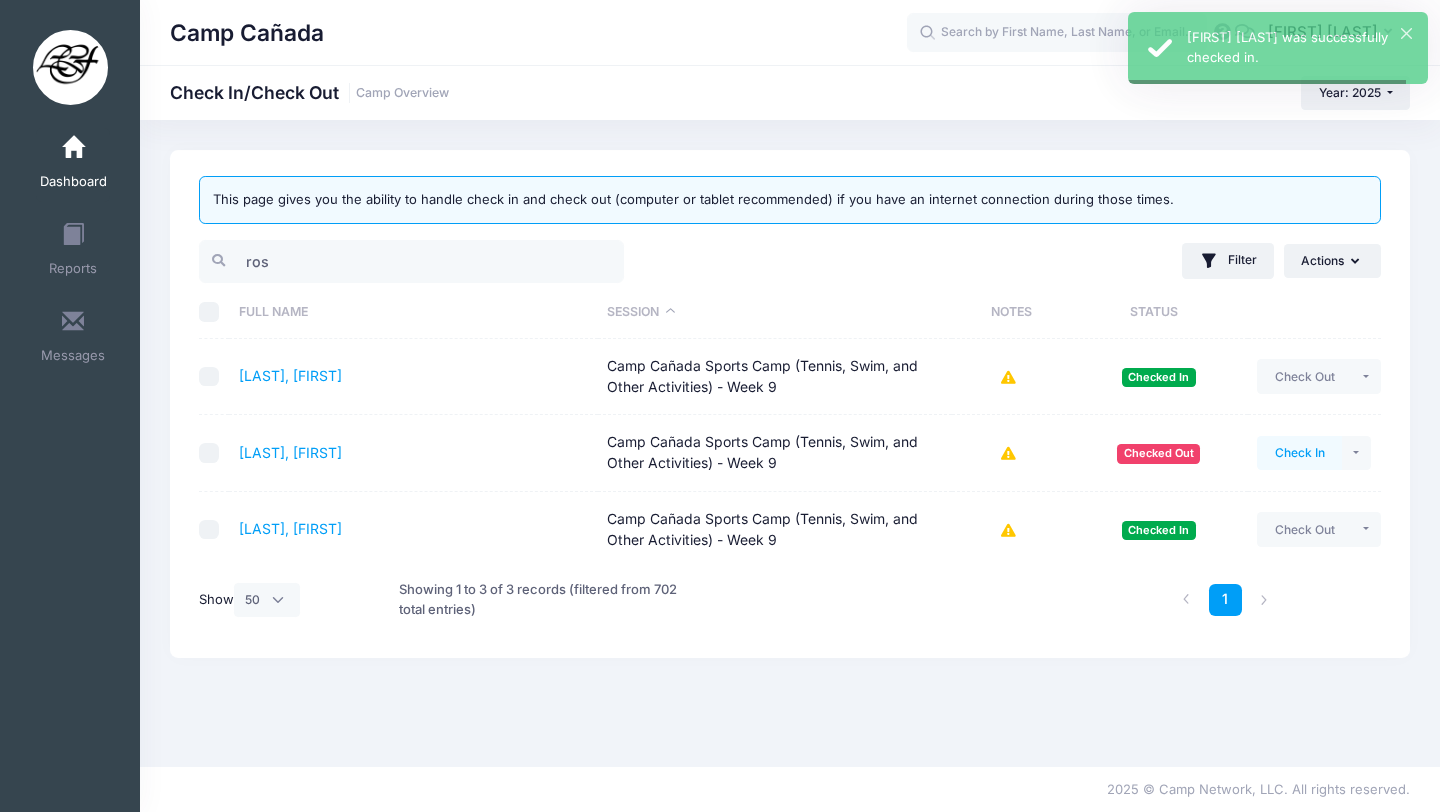 click on "Check In" at bounding box center [1299, 453] 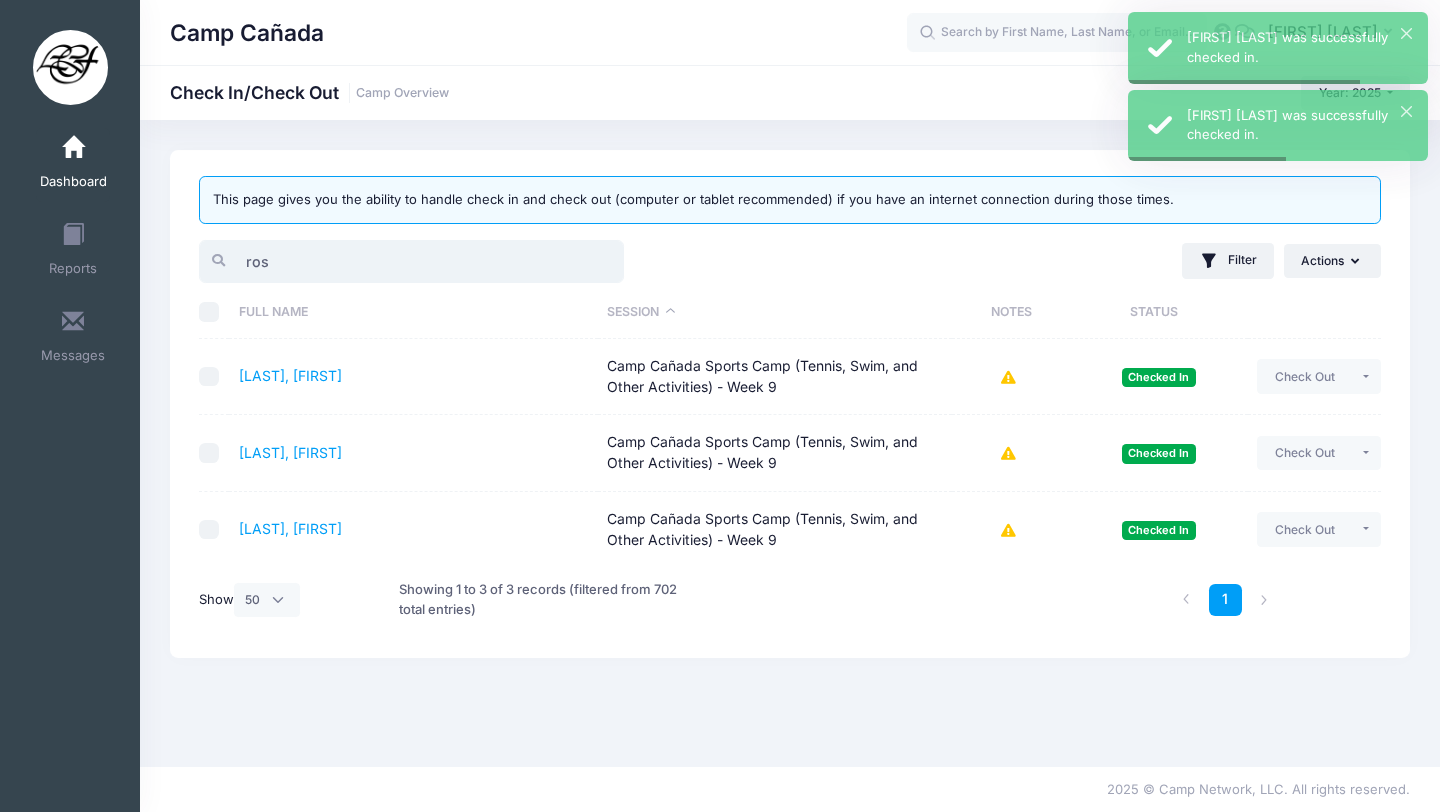 click on "ros" at bounding box center [411, 261] 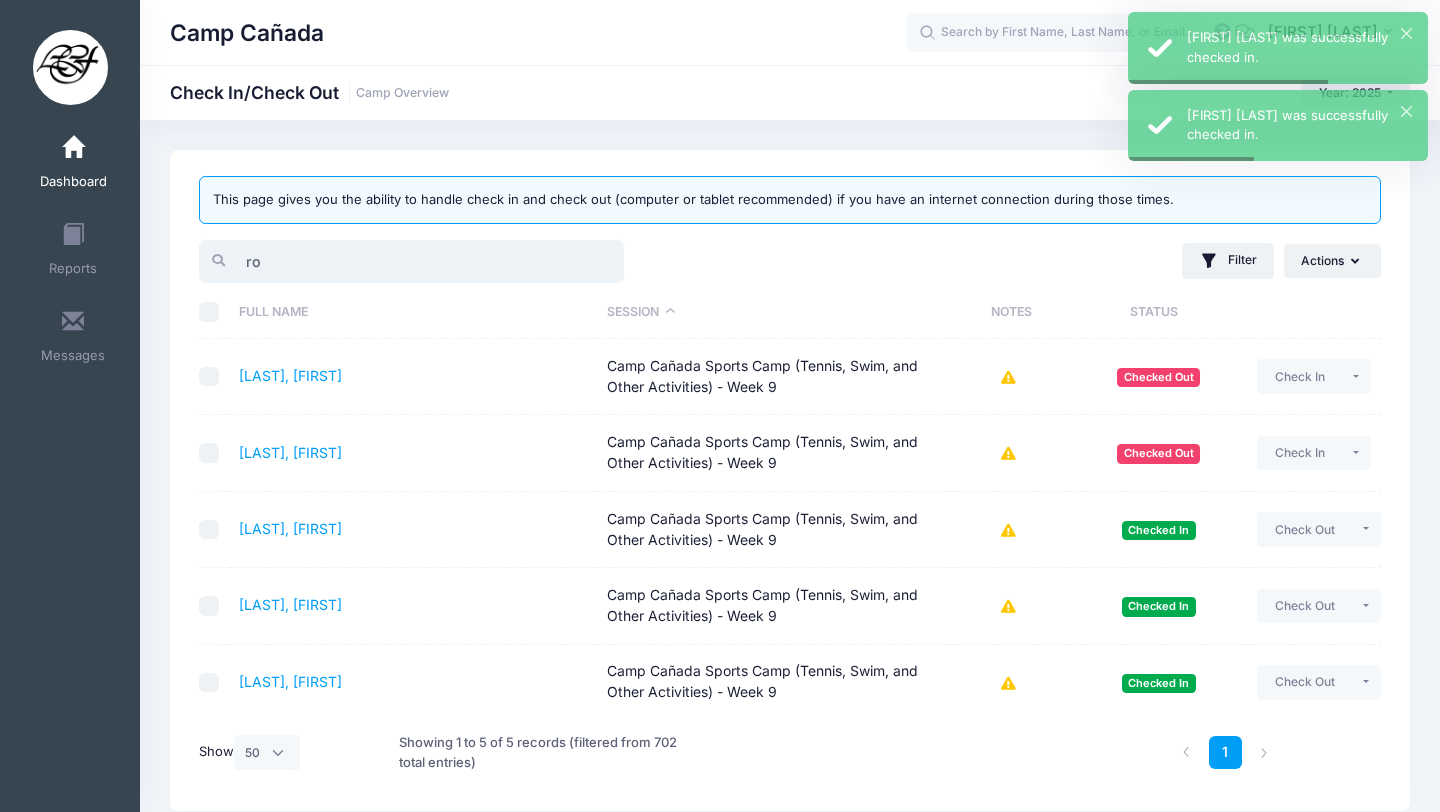type on "r" 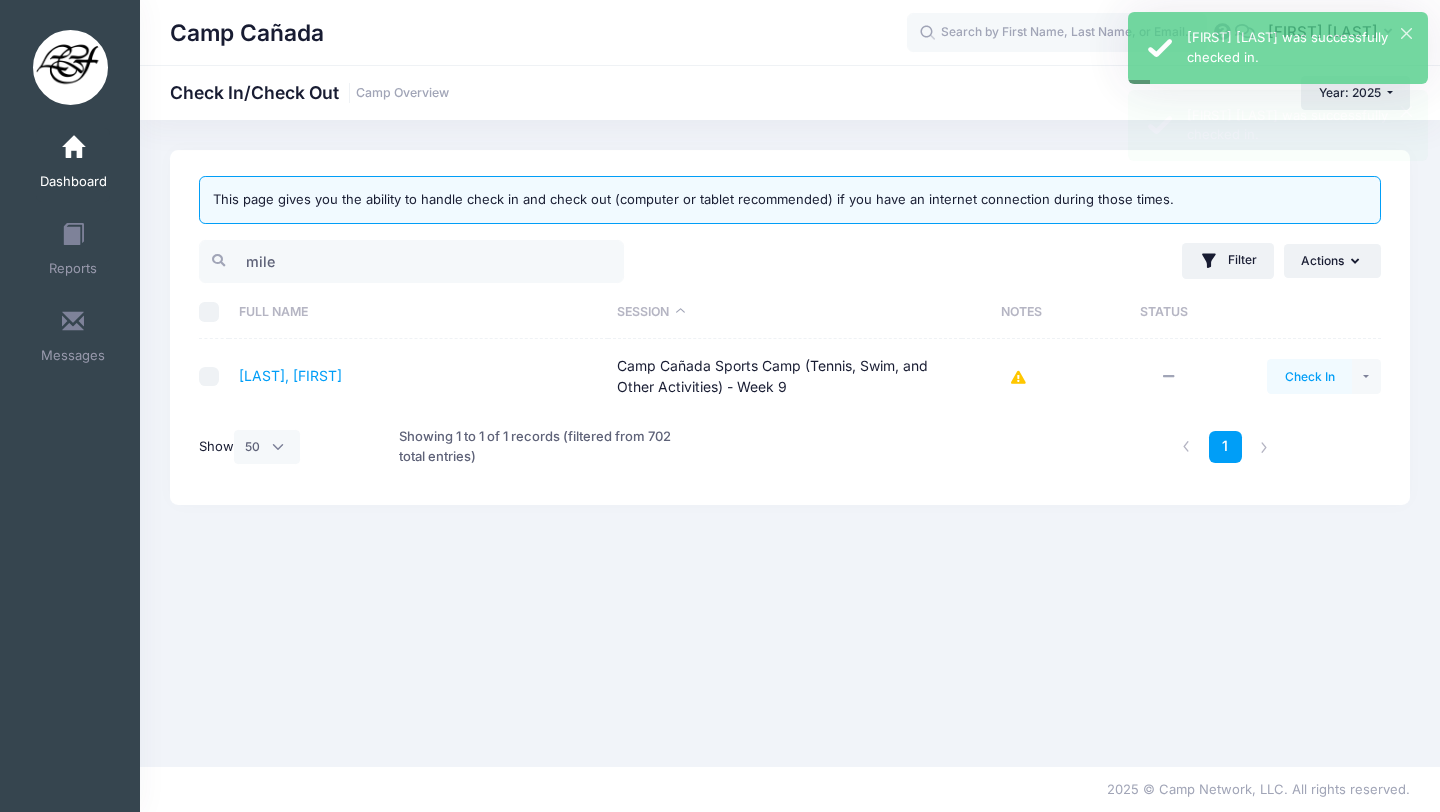 click on "Check In" at bounding box center [1309, 376] 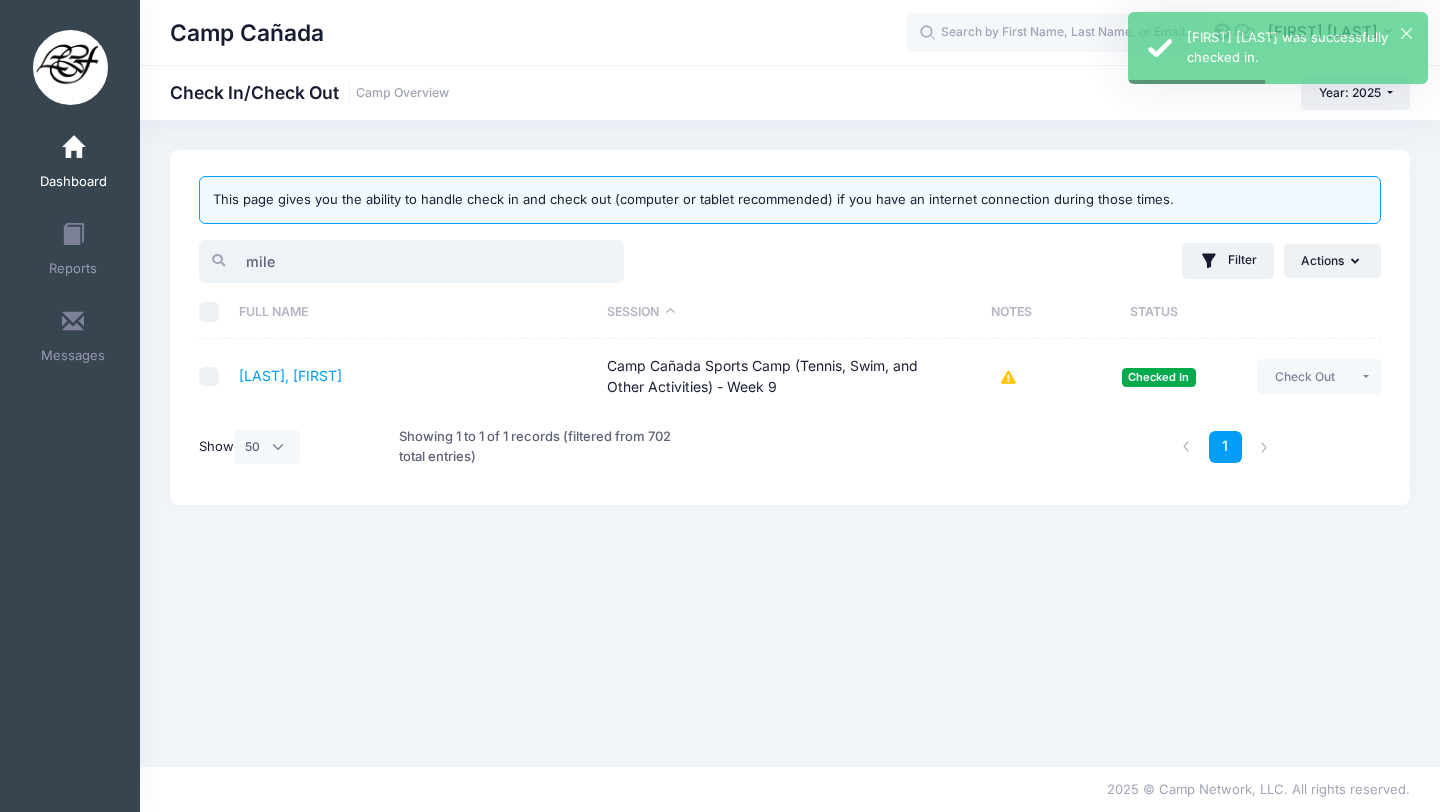 click on "mile" at bounding box center (411, 261) 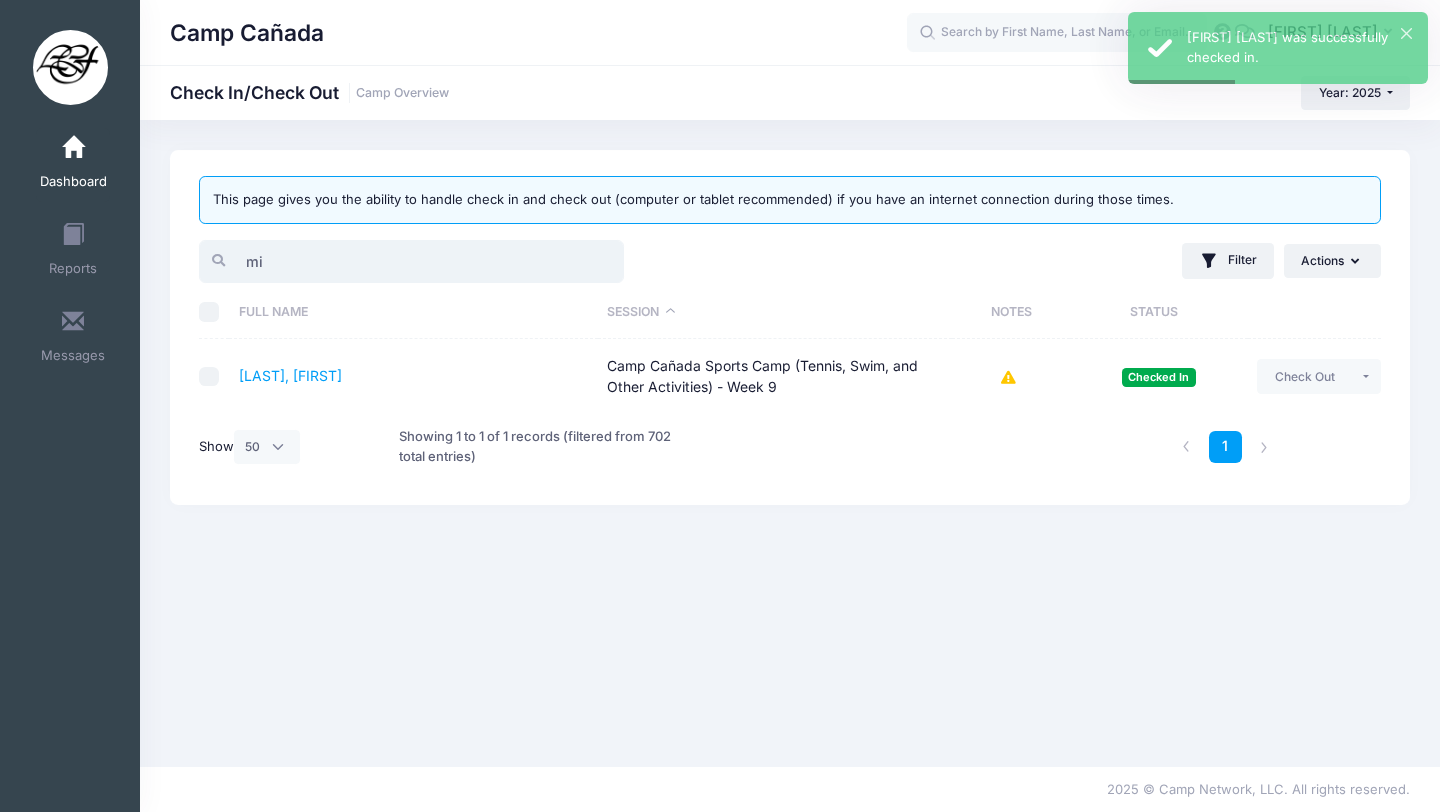 type on "m" 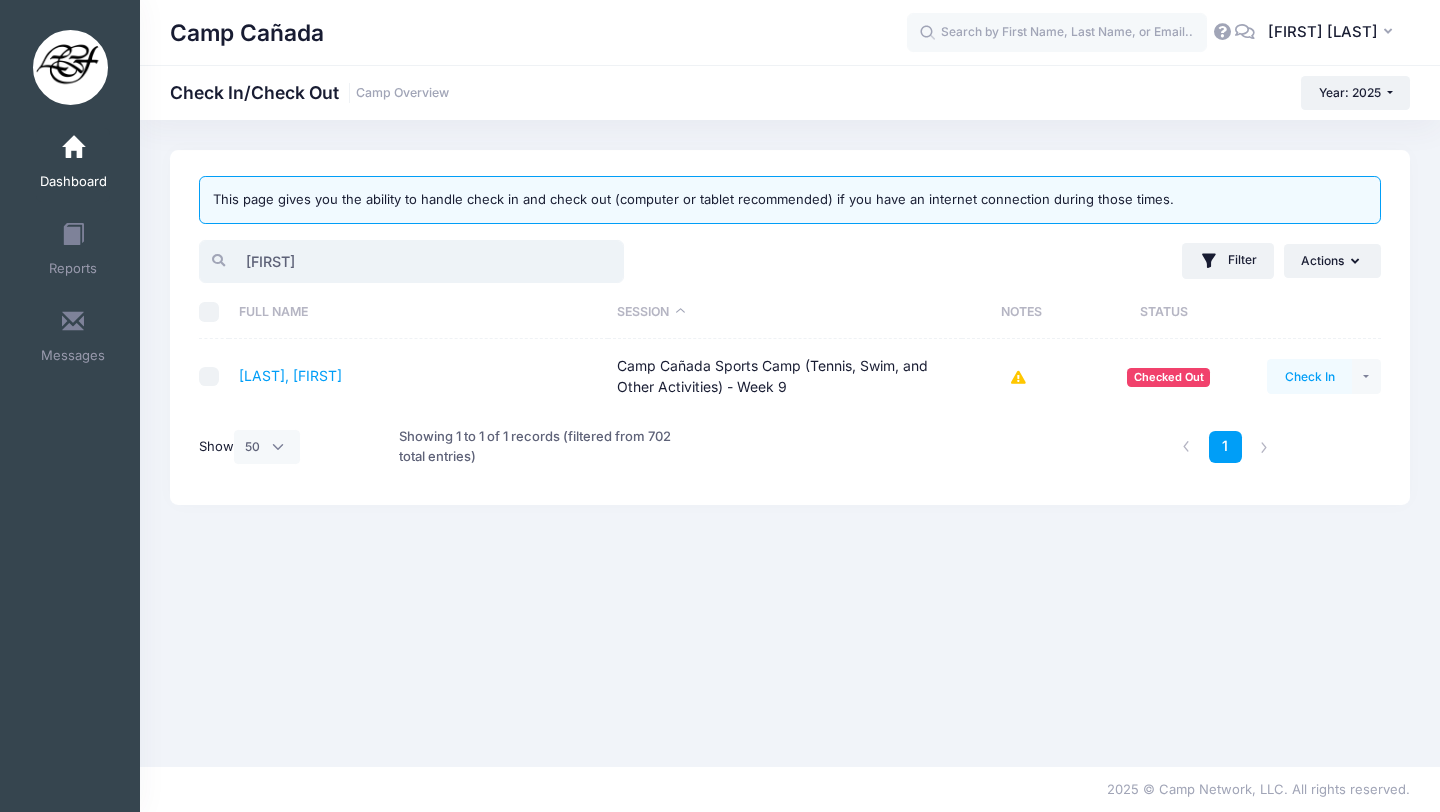 type on "[FIRST]" 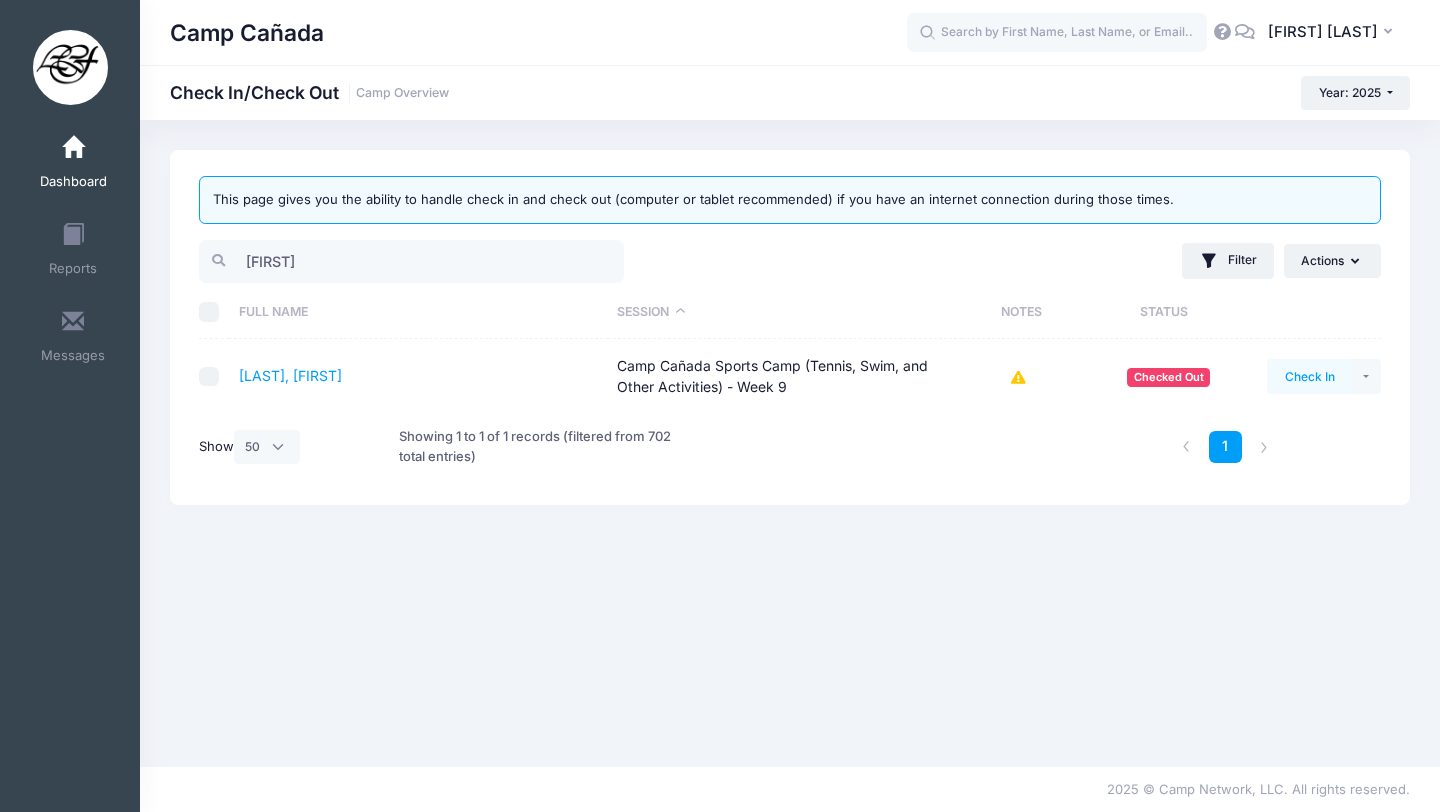 click on "Check In" at bounding box center [1309, 376] 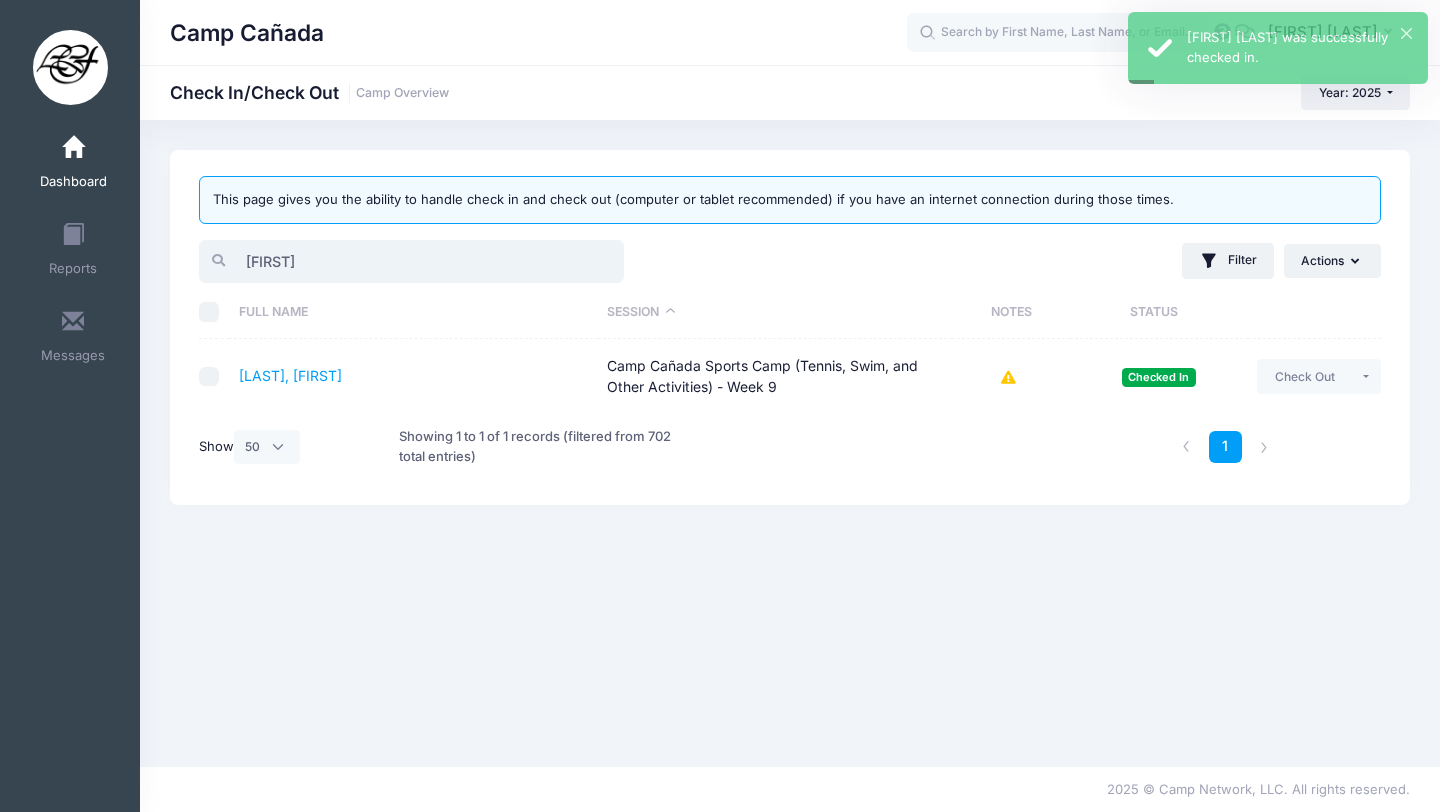 drag, startPoint x: 366, startPoint y: 271, endPoint x: 181, endPoint y: 265, distance: 185.09727 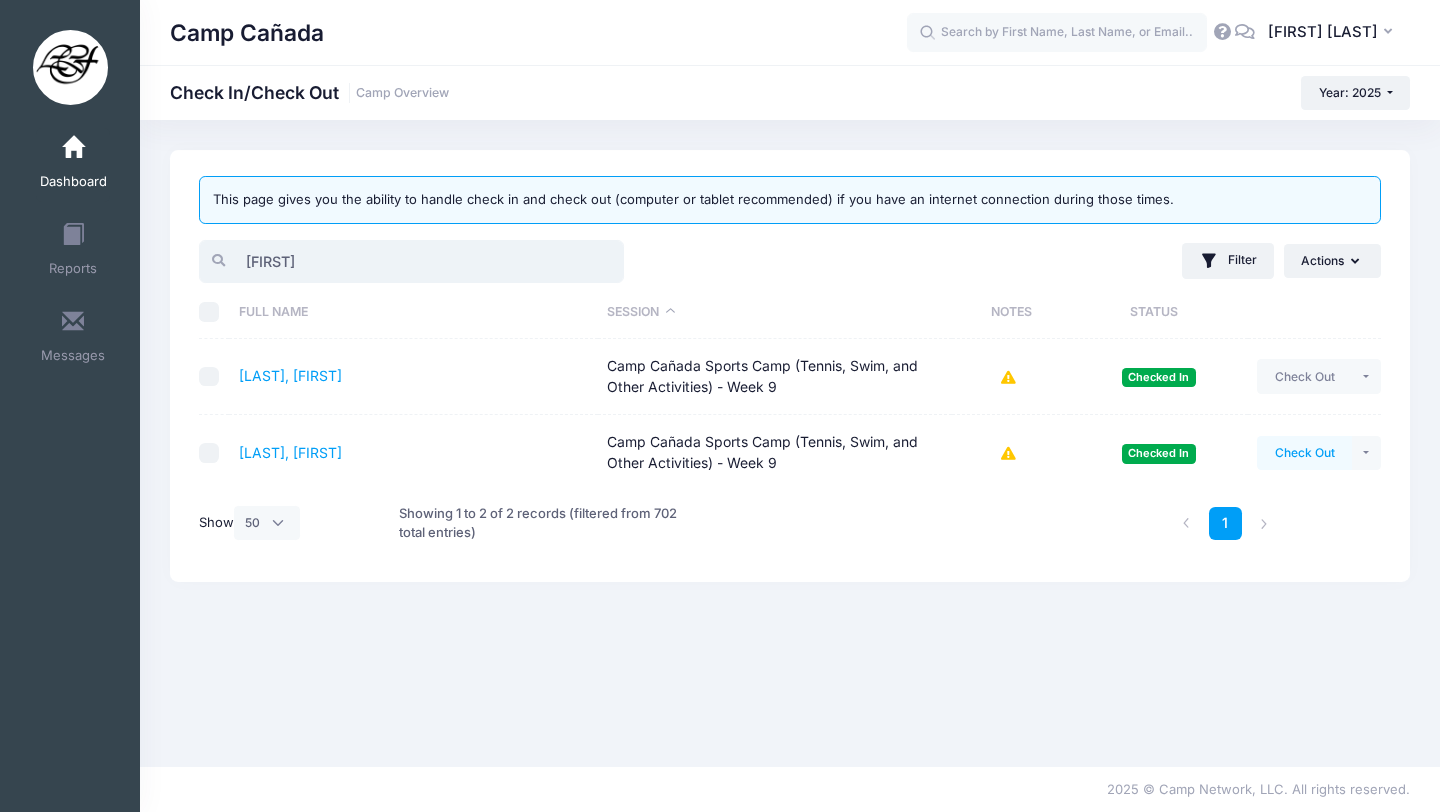 type on "[FIRST]" 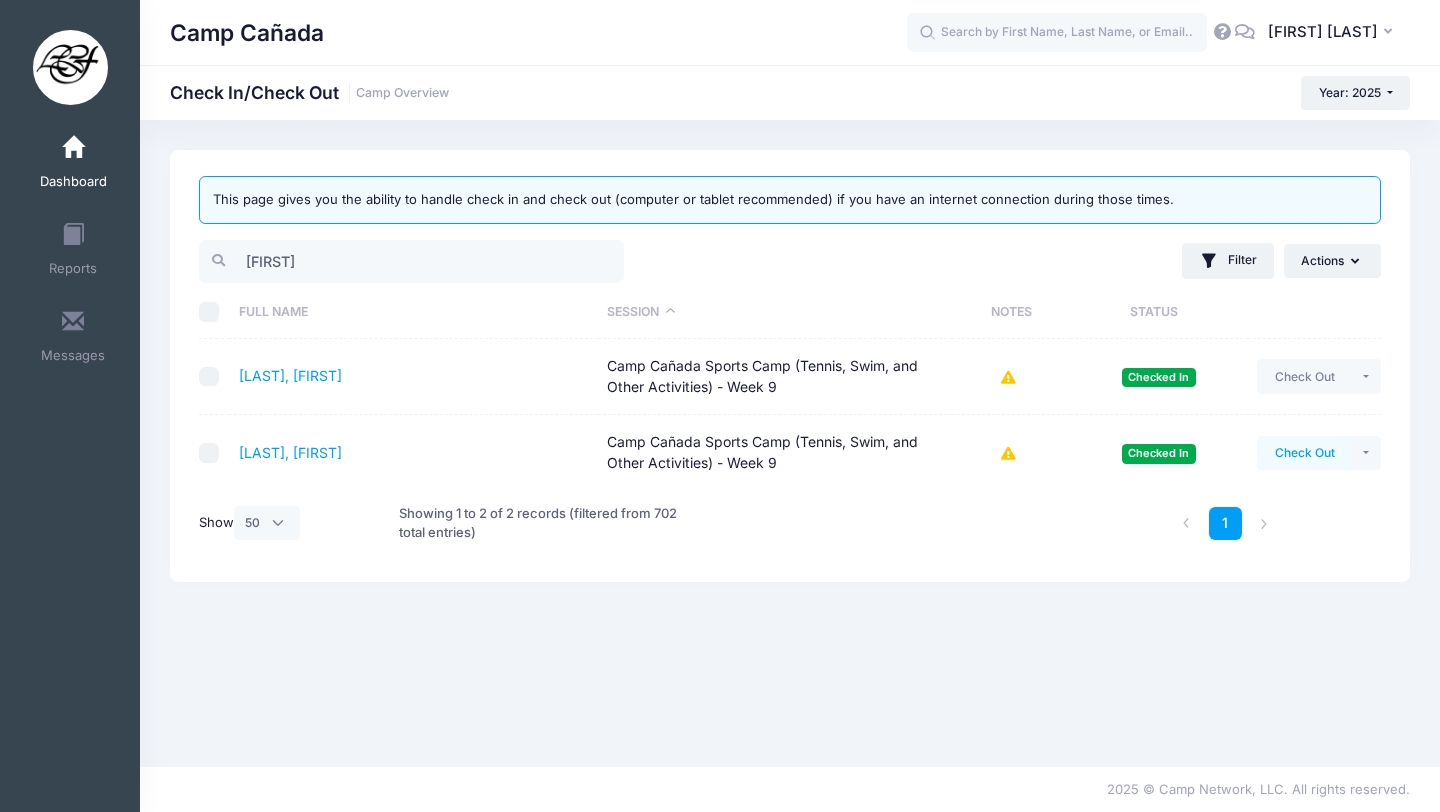 click on "Check Out" at bounding box center [1304, 453] 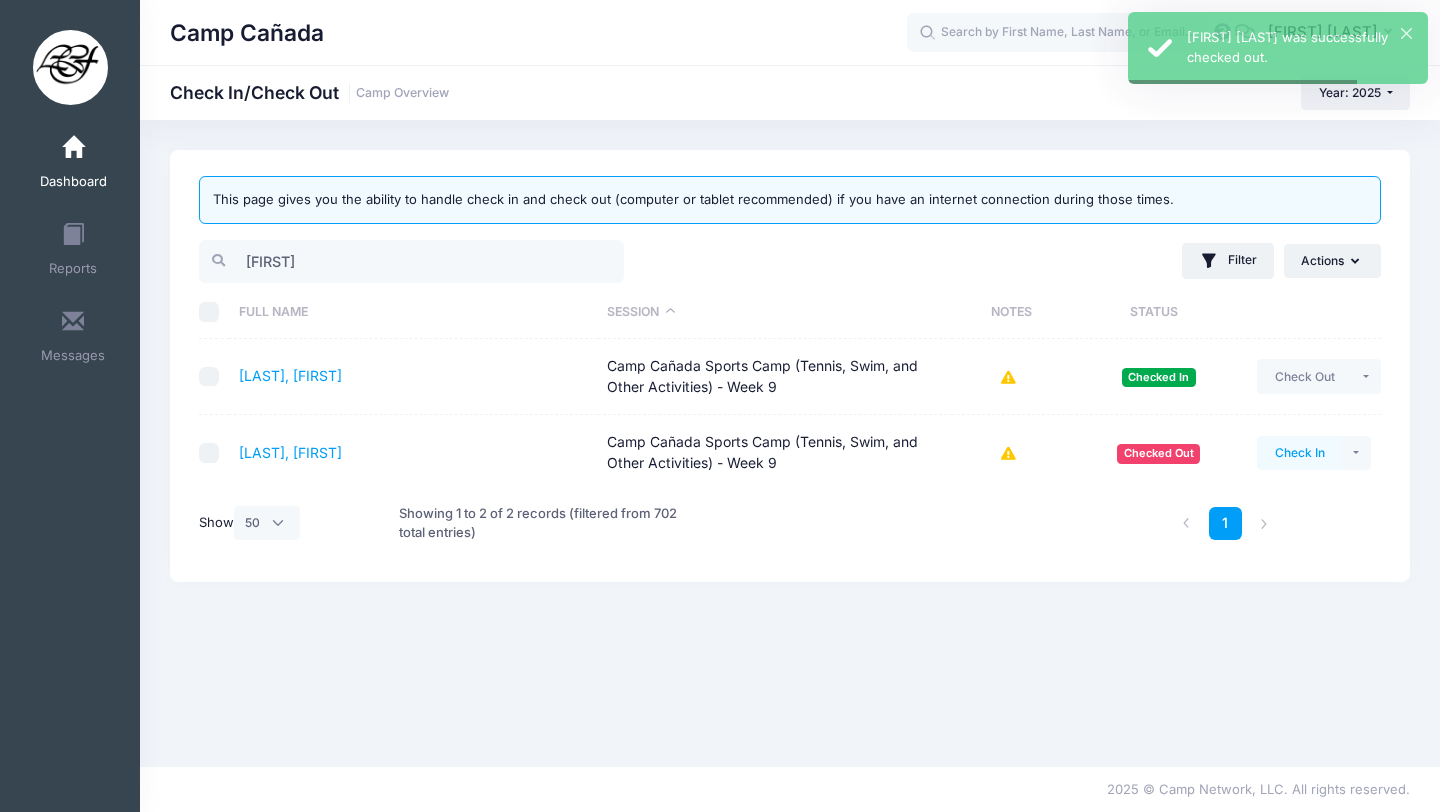click on "Check In" at bounding box center (1299, 453) 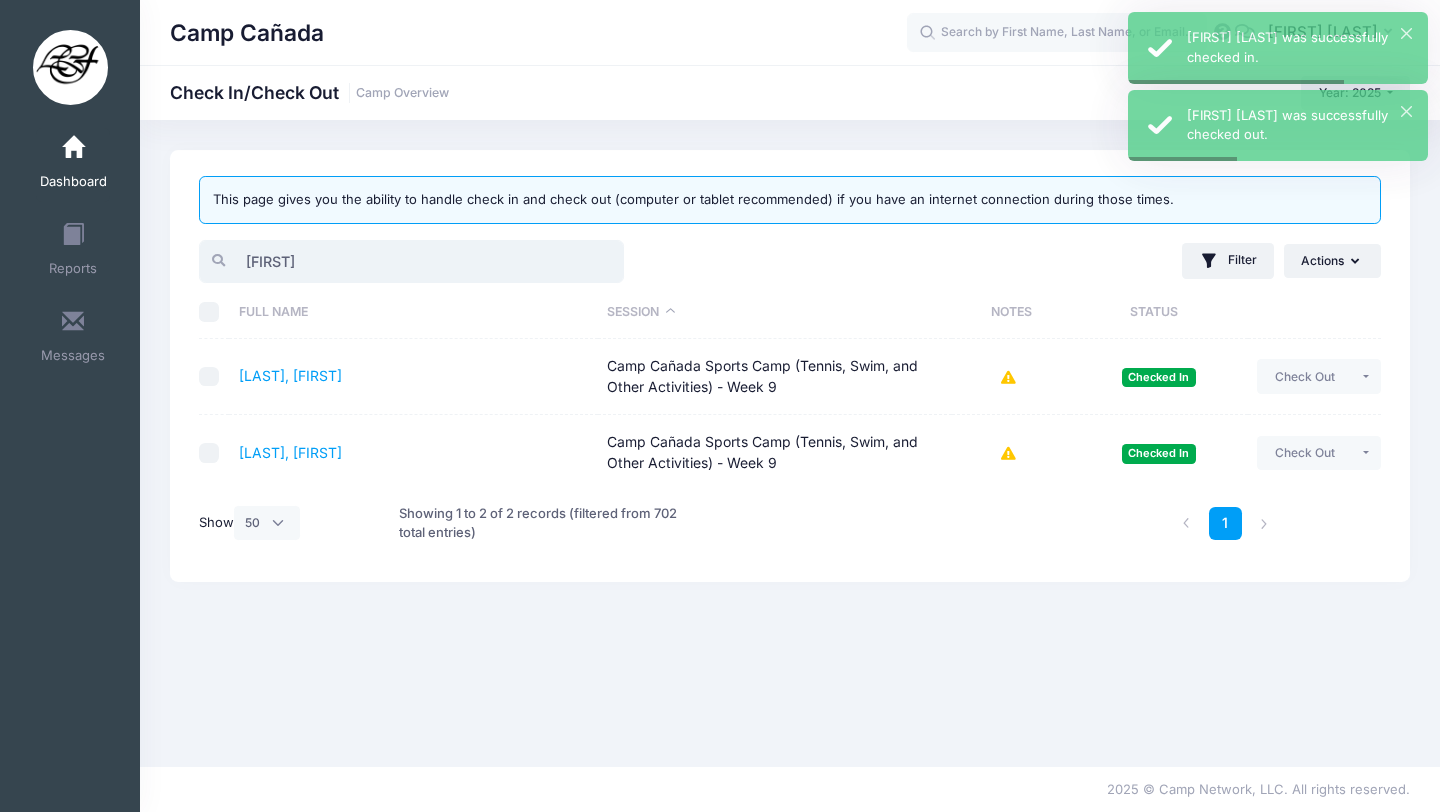 drag, startPoint x: 363, startPoint y: 249, endPoint x: 315, endPoint y: 269, distance: 52 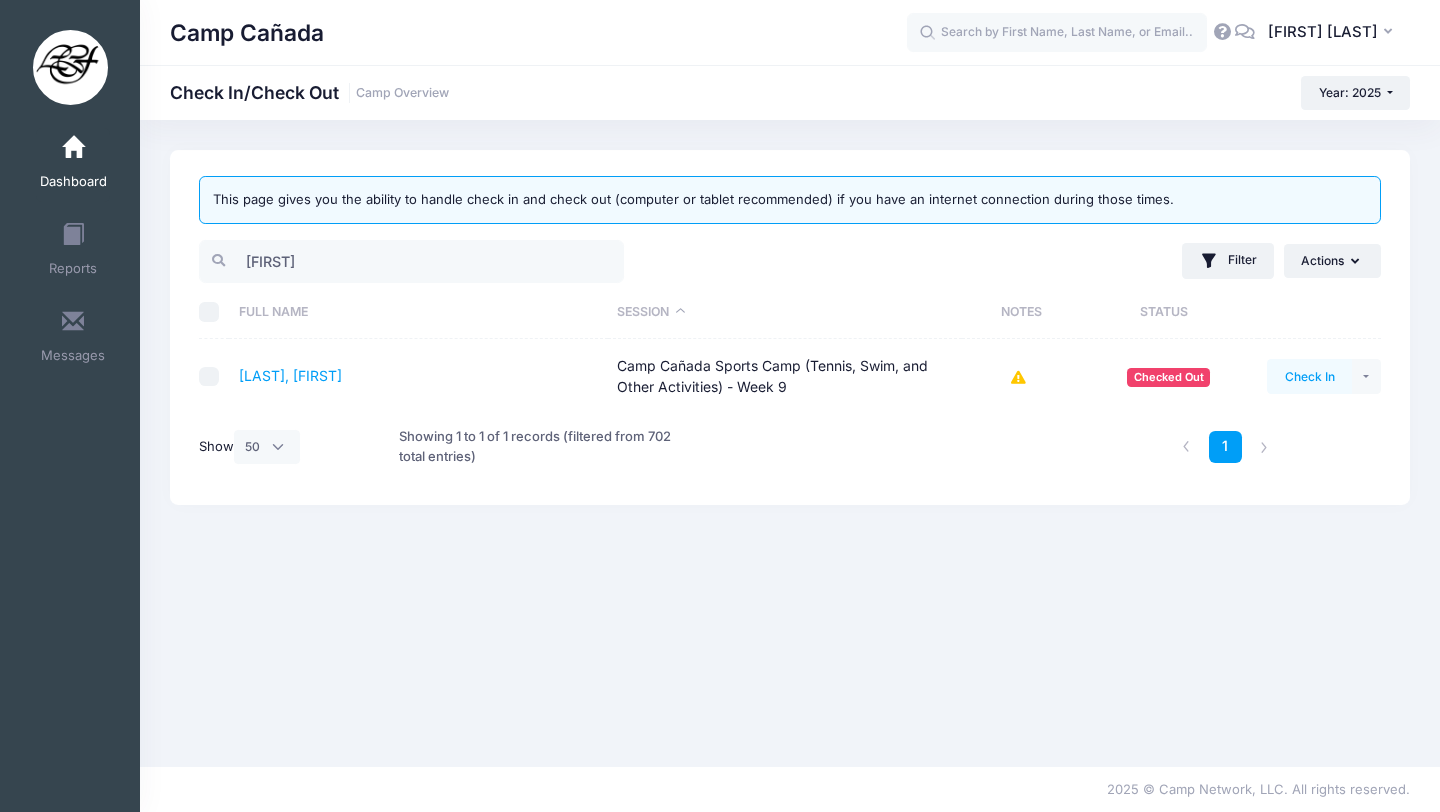 click on "Check In" at bounding box center (1309, 376) 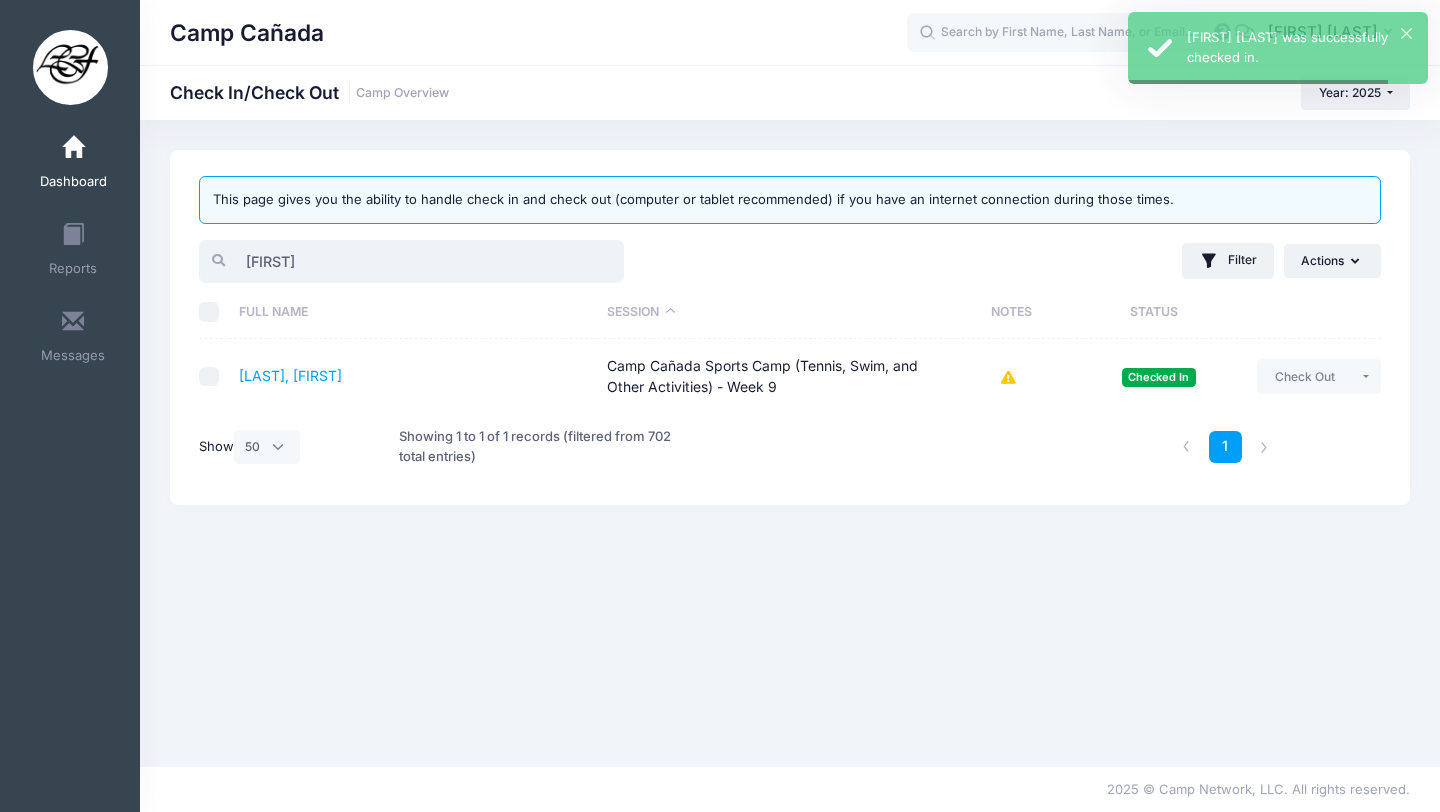 drag, startPoint x: 310, startPoint y: 261, endPoint x: 174, endPoint y: 260, distance: 136.00368 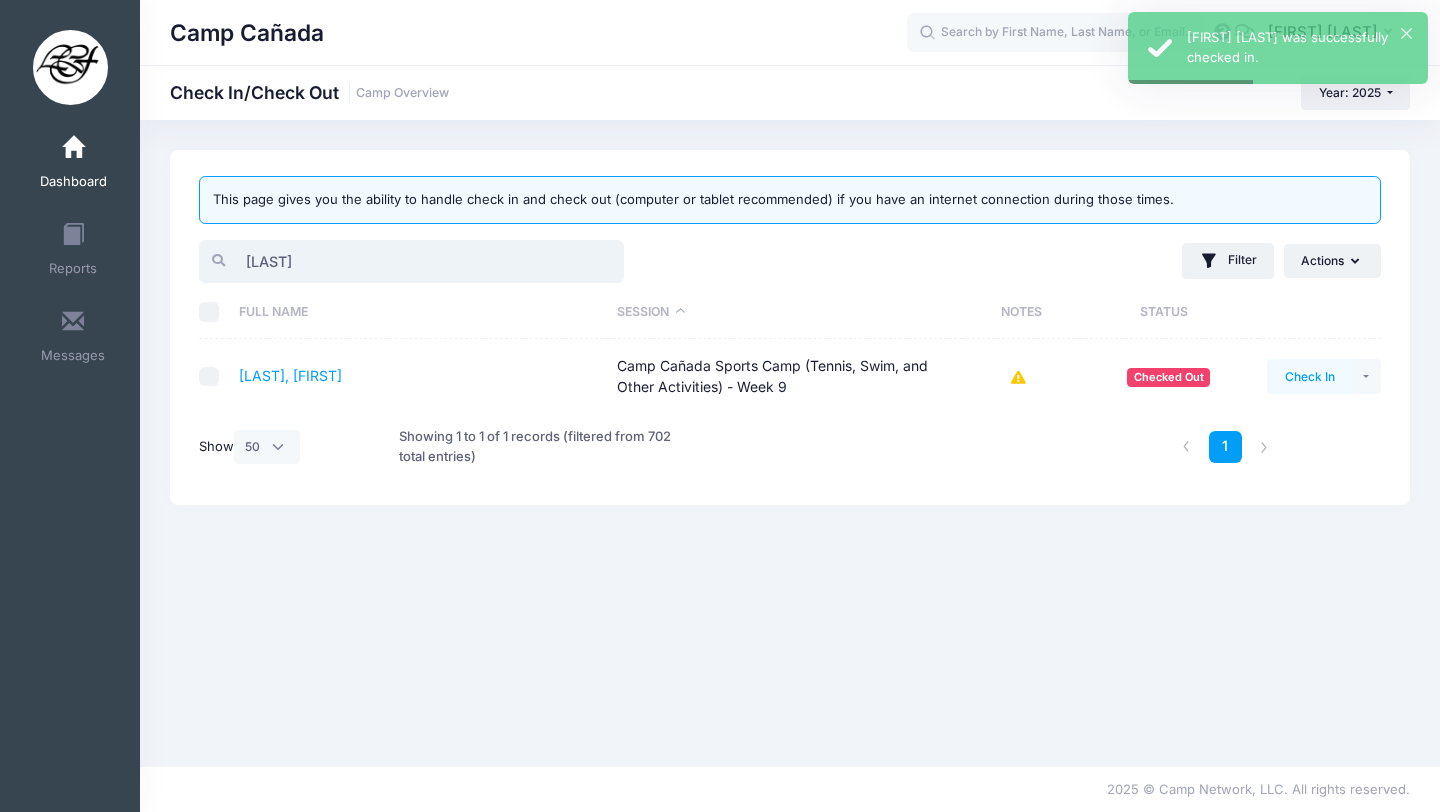 type on "[LAST]" 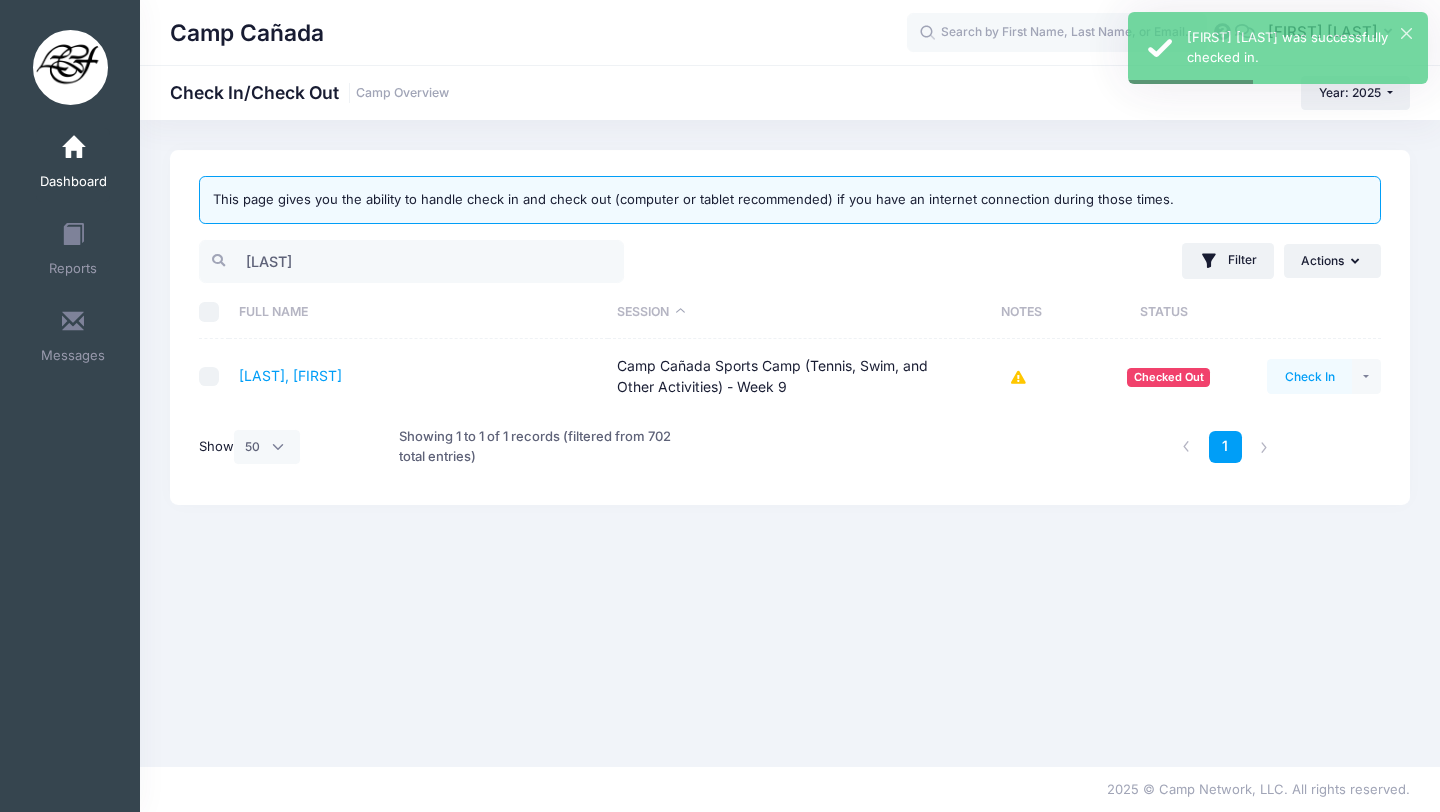 click on "Check In" at bounding box center (1309, 376) 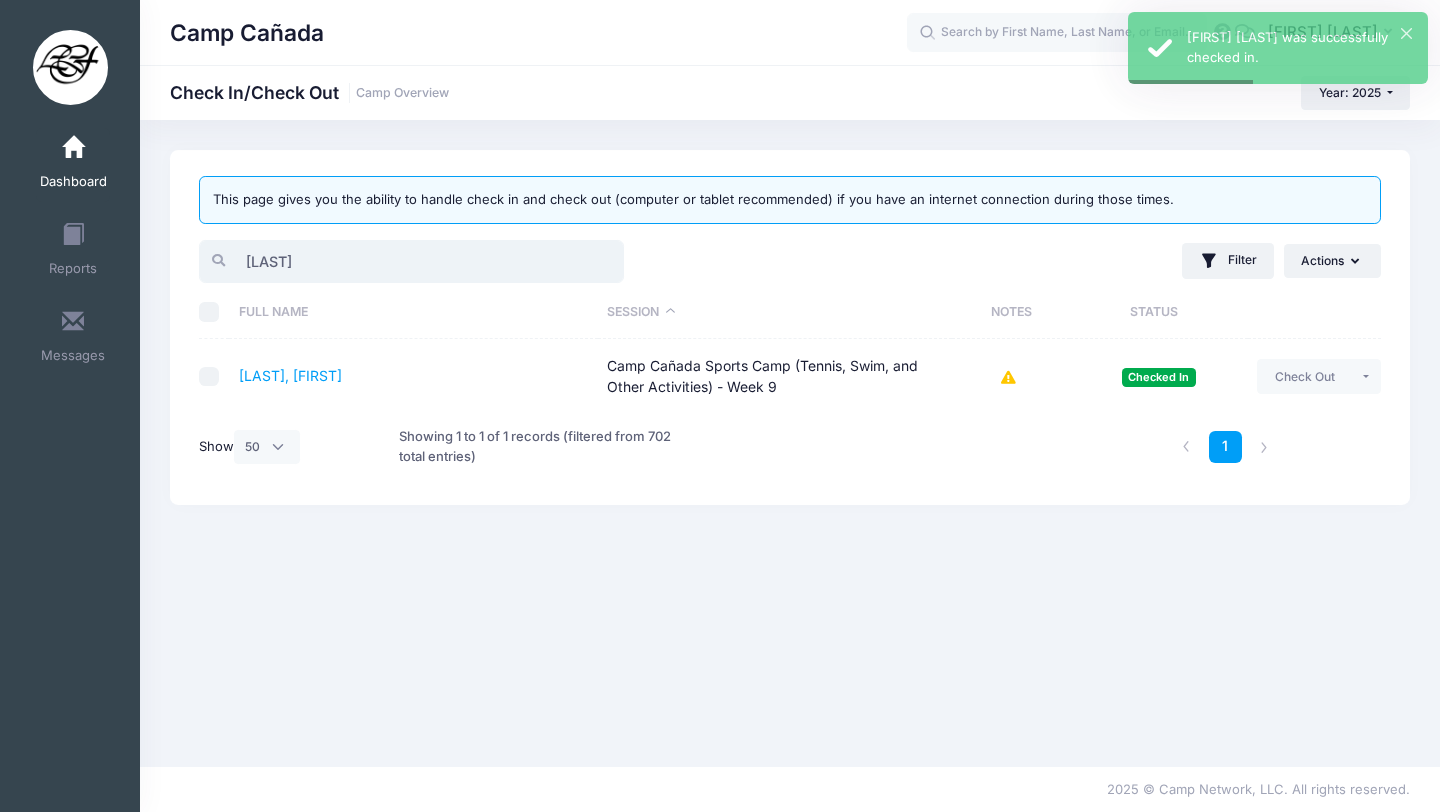drag, startPoint x: 383, startPoint y: 265, endPoint x: 192, endPoint y: 265, distance: 191 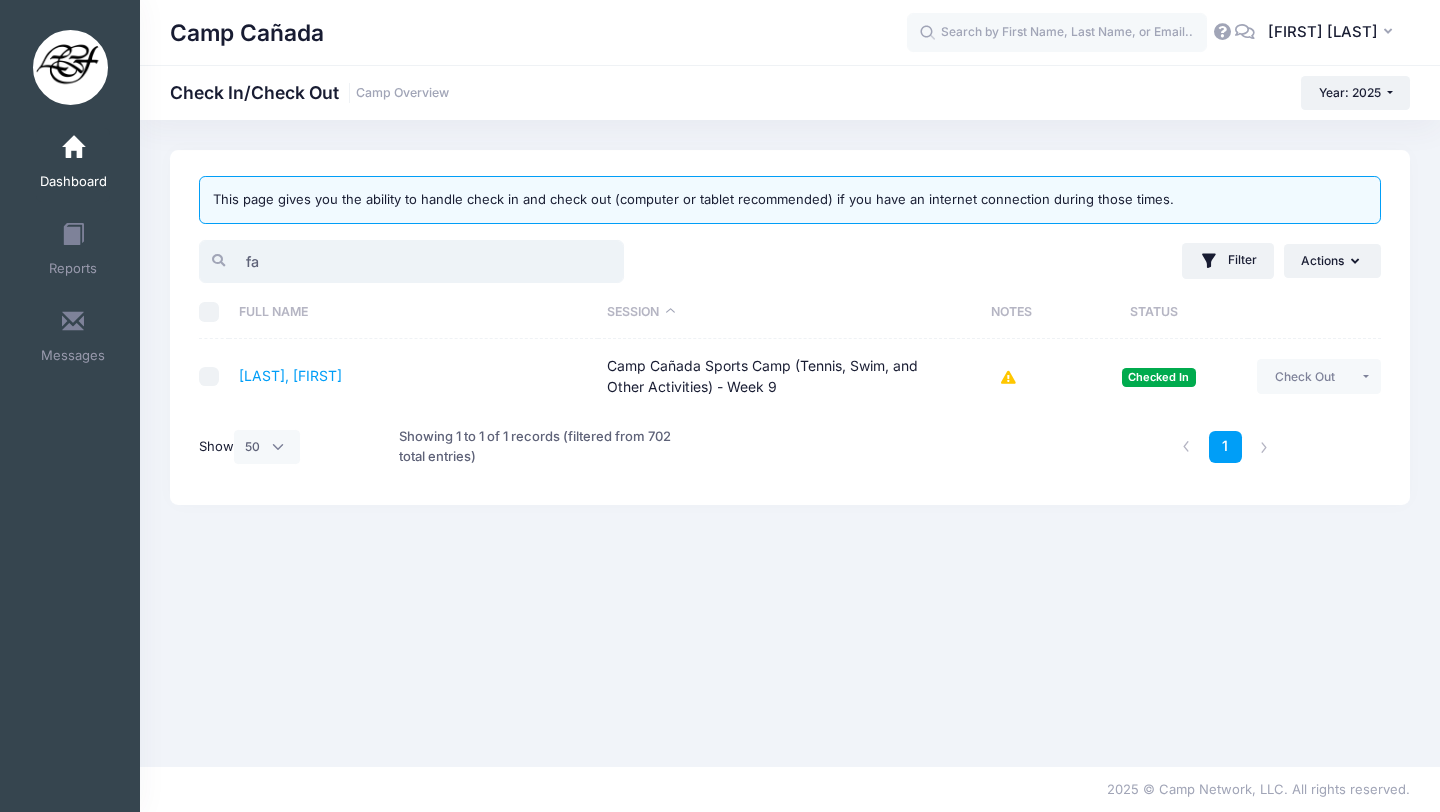 type on "f" 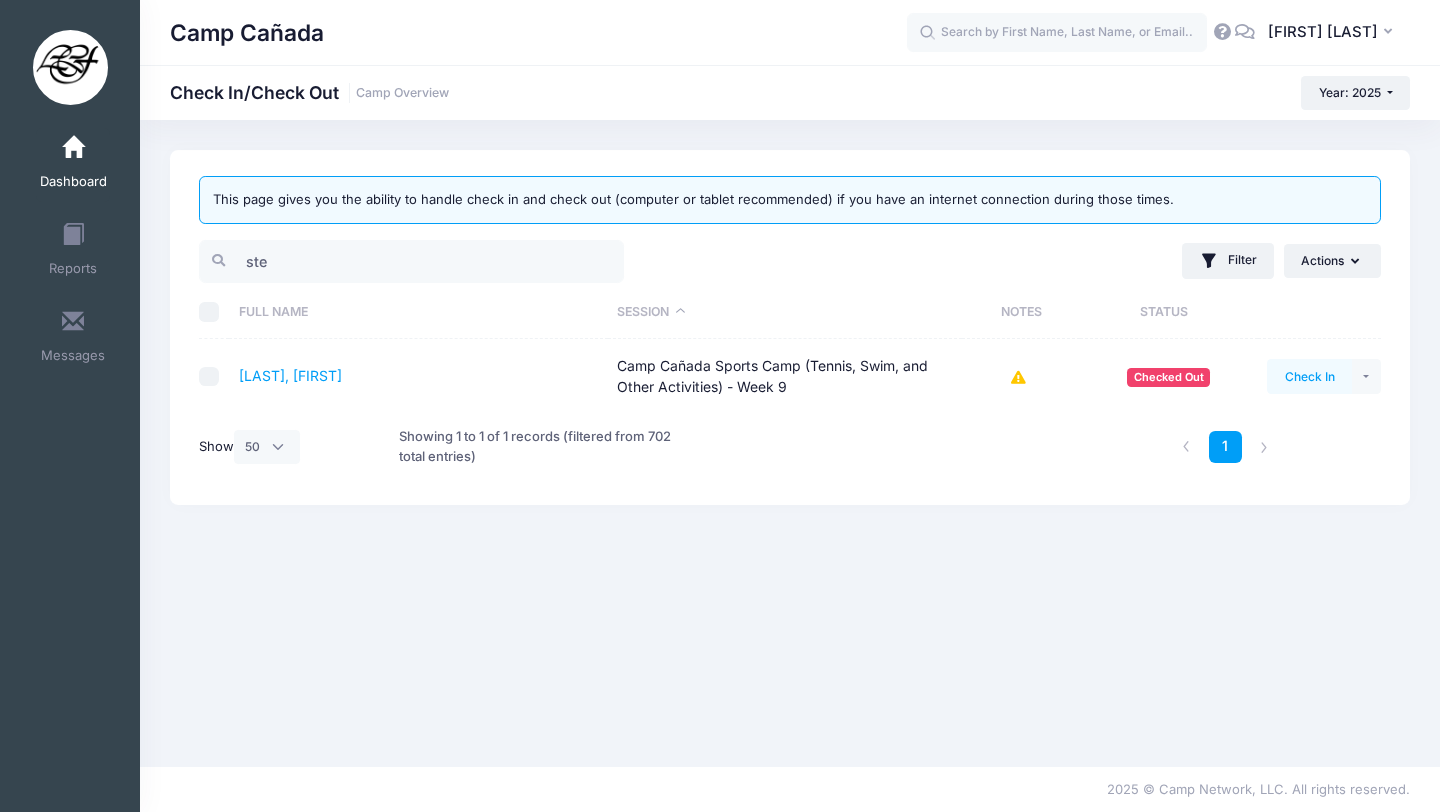 click on "Check In" at bounding box center (1309, 376) 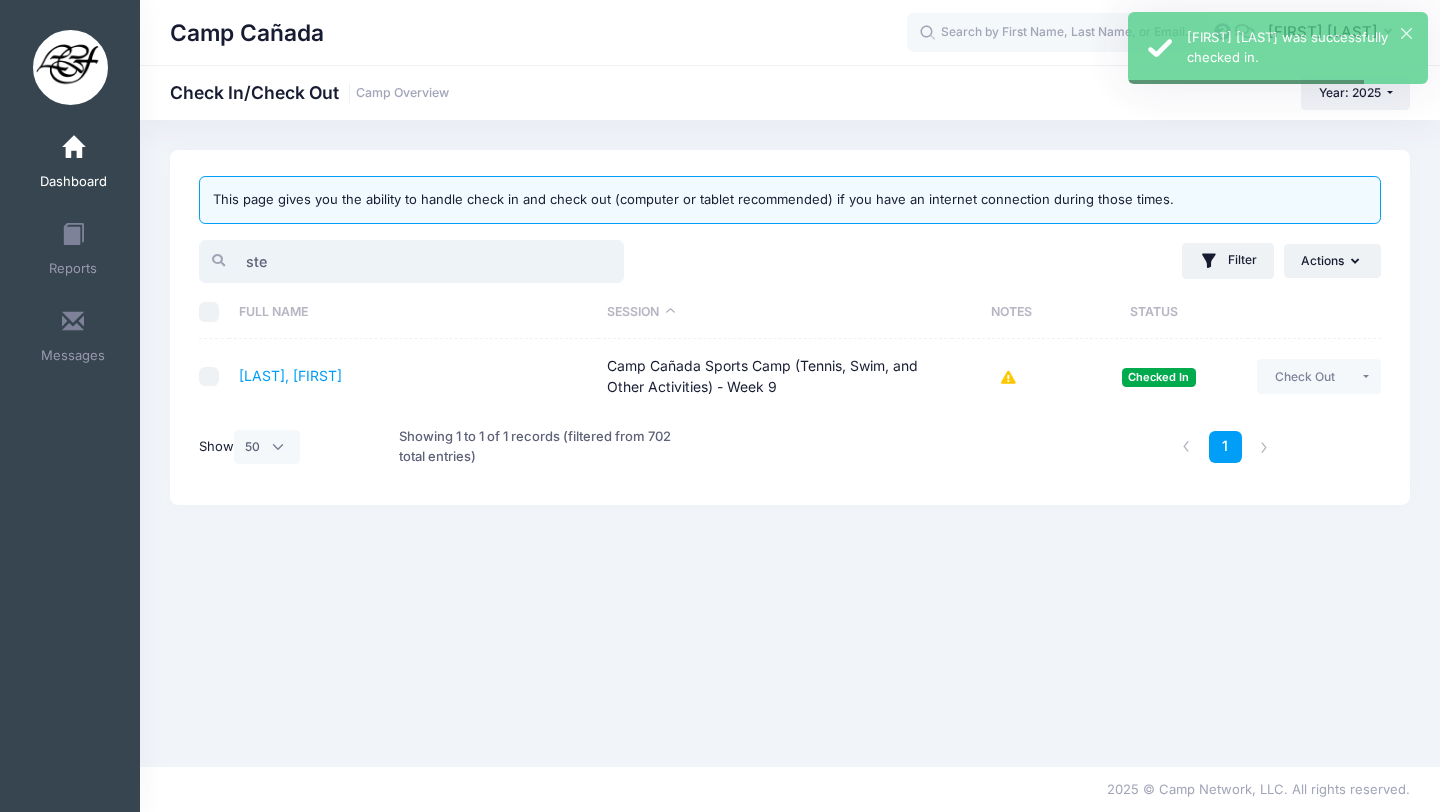 drag, startPoint x: 351, startPoint y: 258, endPoint x: 205, endPoint y: 257, distance: 146.00342 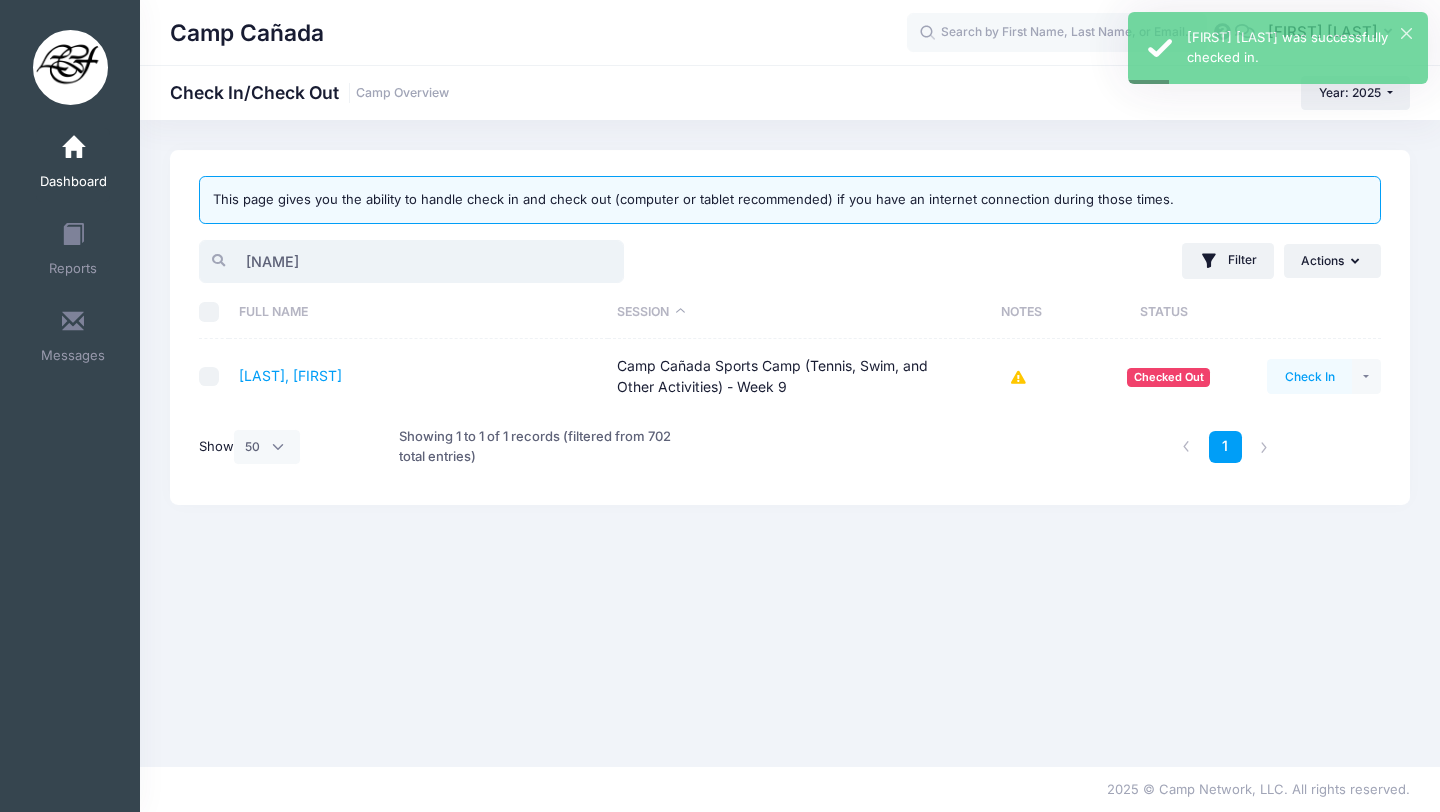 type on "[NAME]" 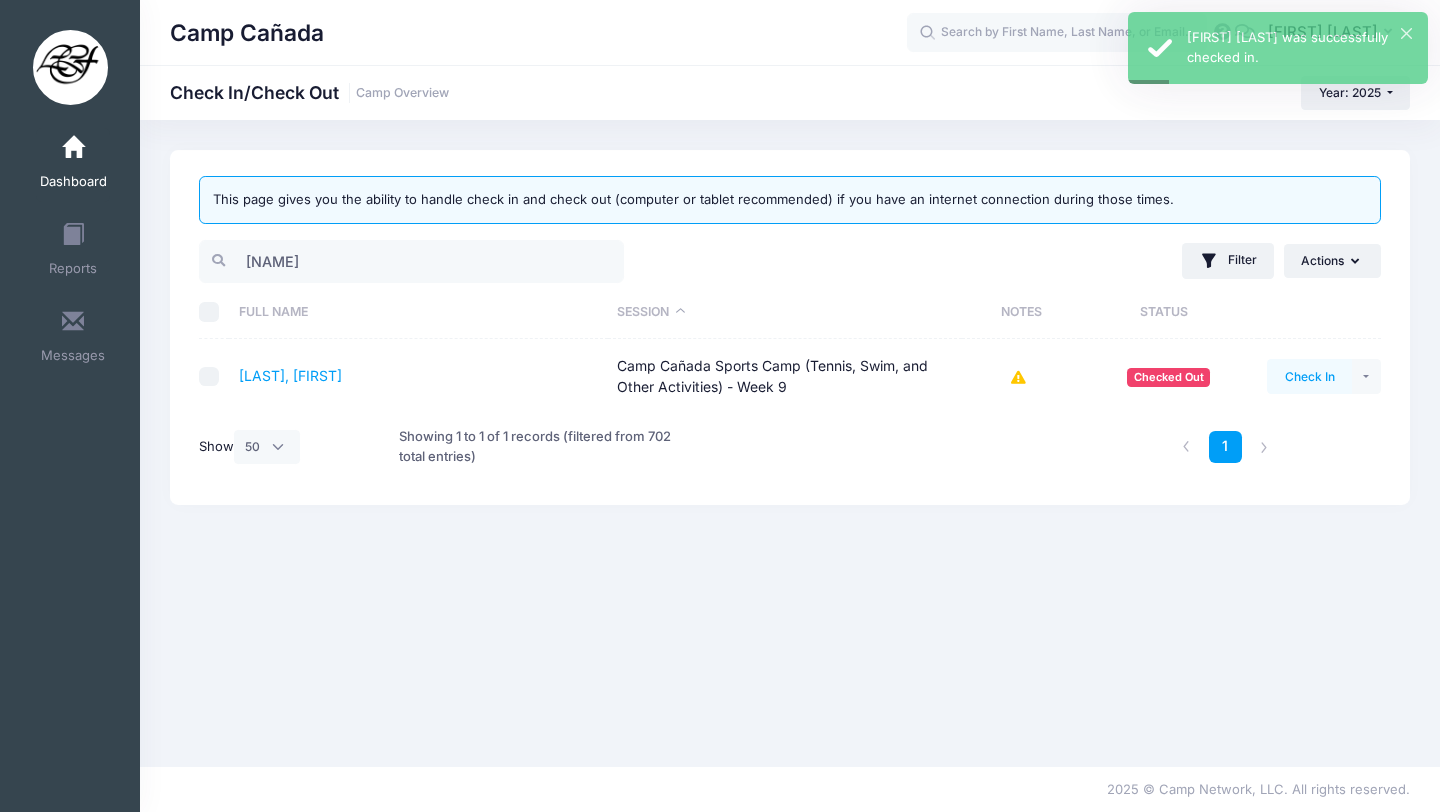 click on "Check In" at bounding box center [1309, 376] 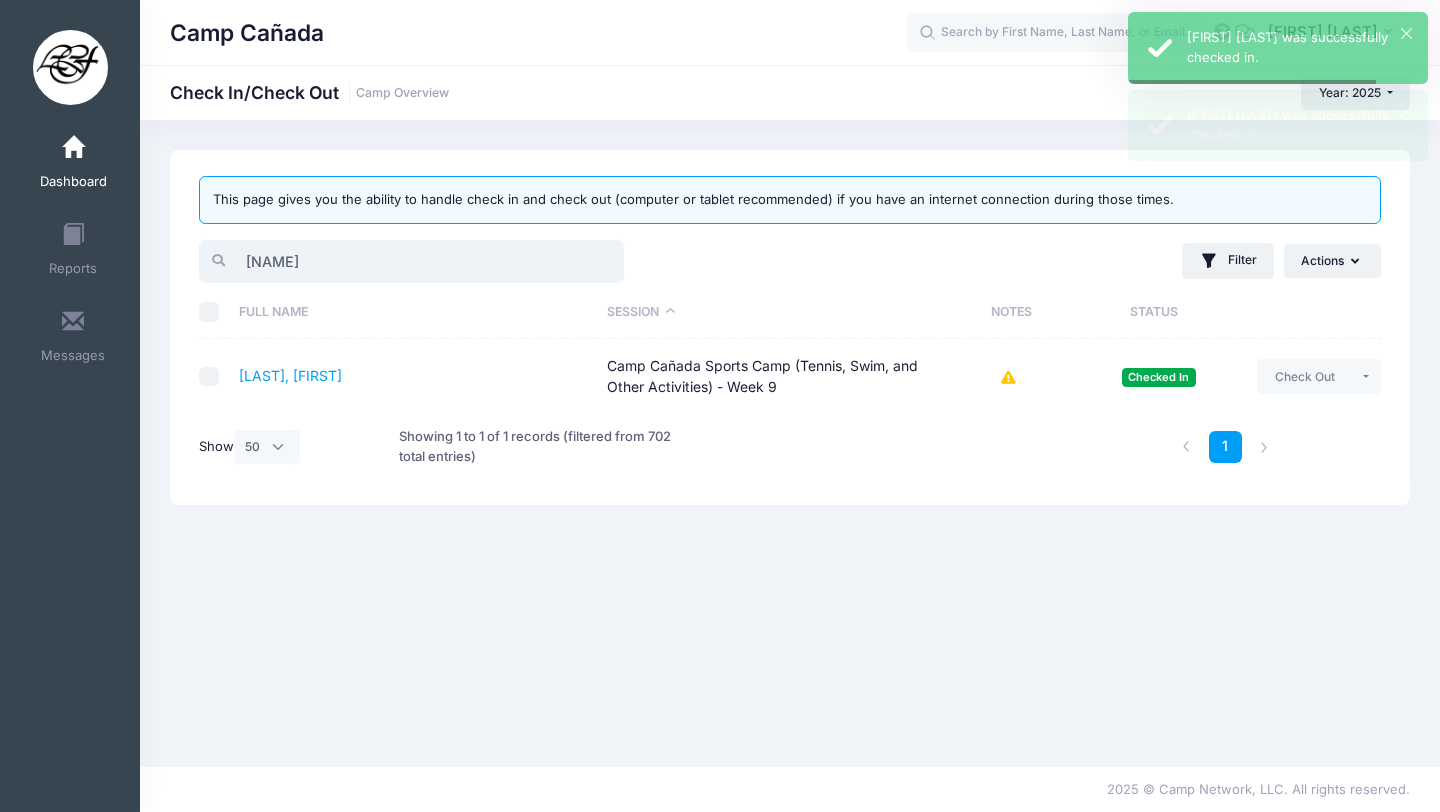 click on "[NAME]" at bounding box center [411, 261] 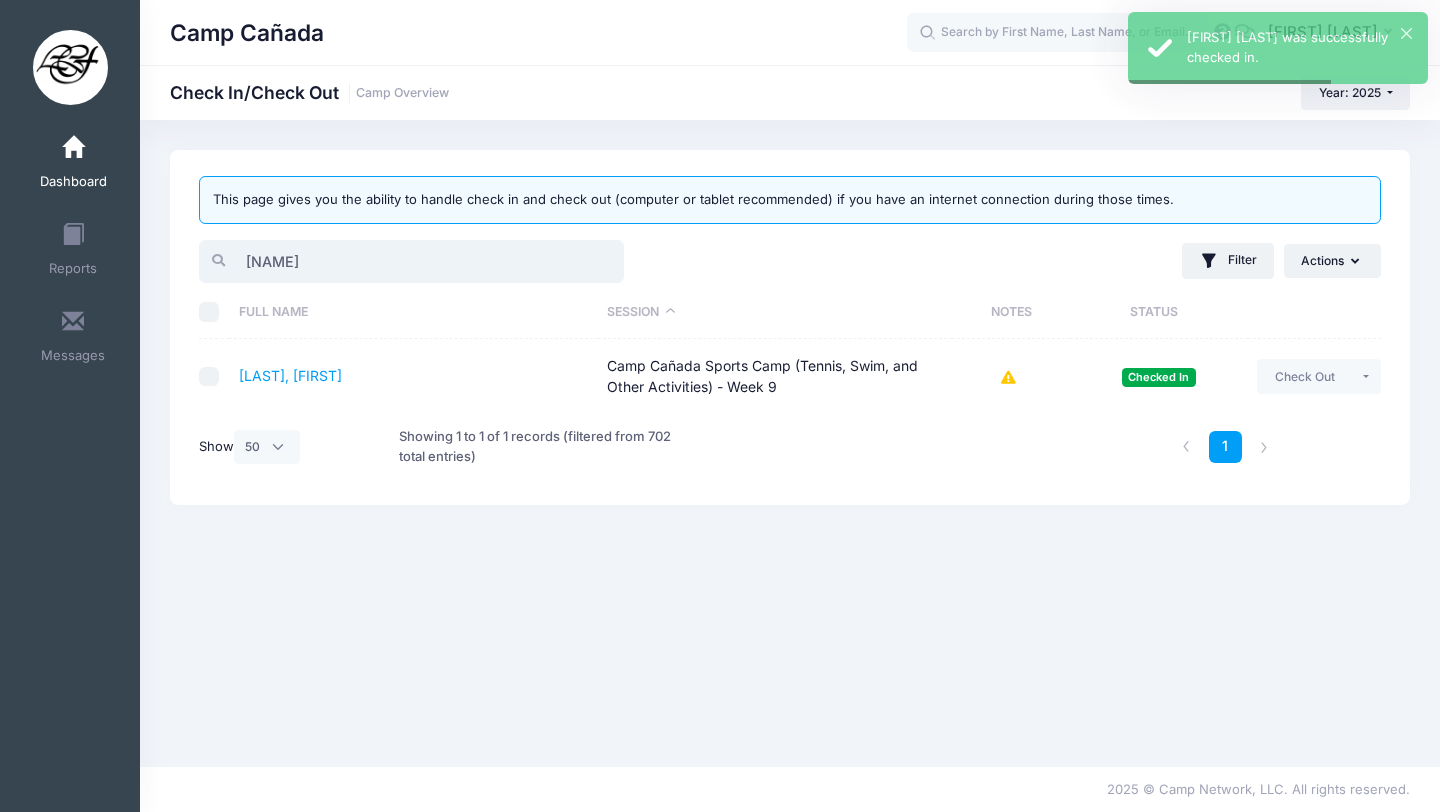 drag, startPoint x: 327, startPoint y: 255, endPoint x: 151, endPoint y: 252, distance: 176.02557 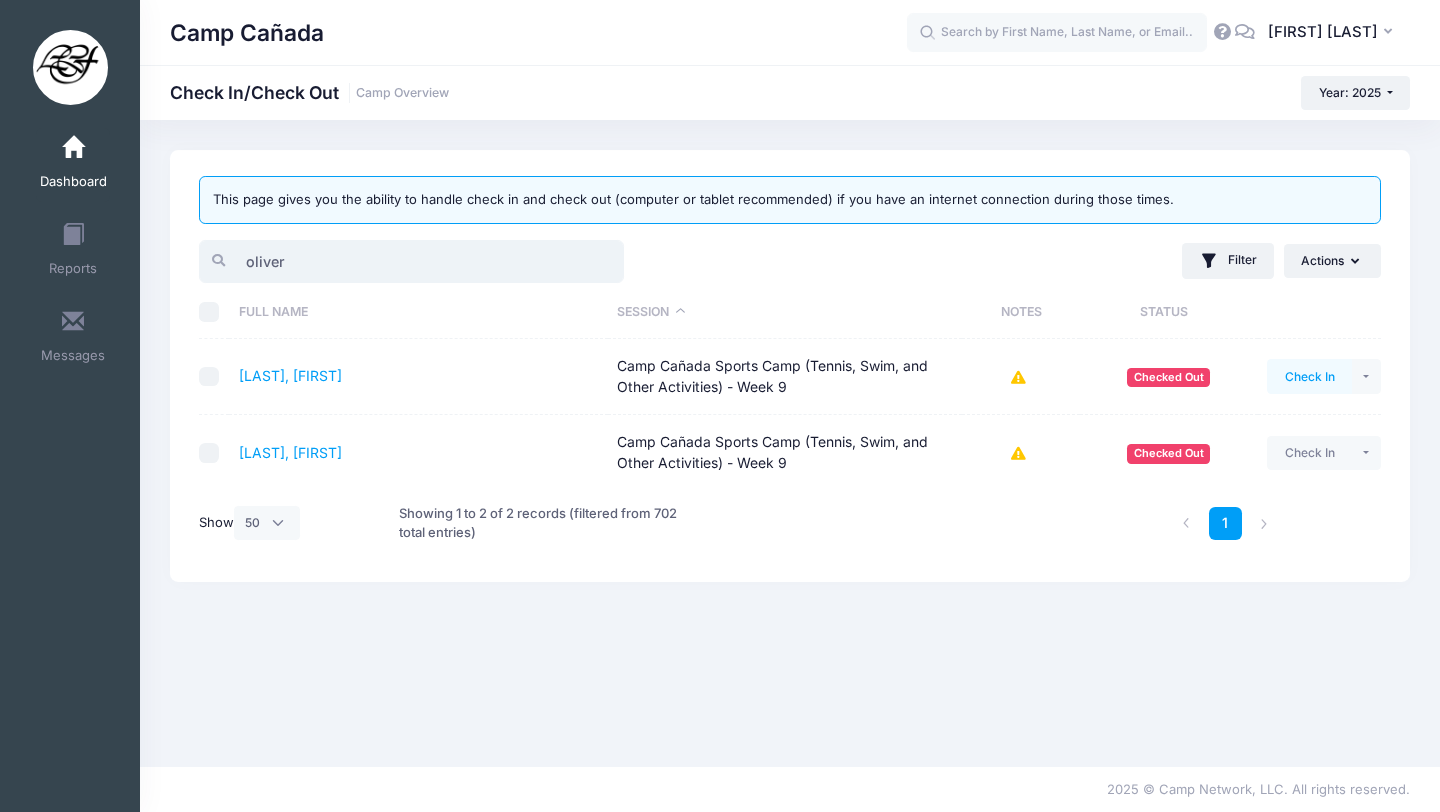 type on "oliver" 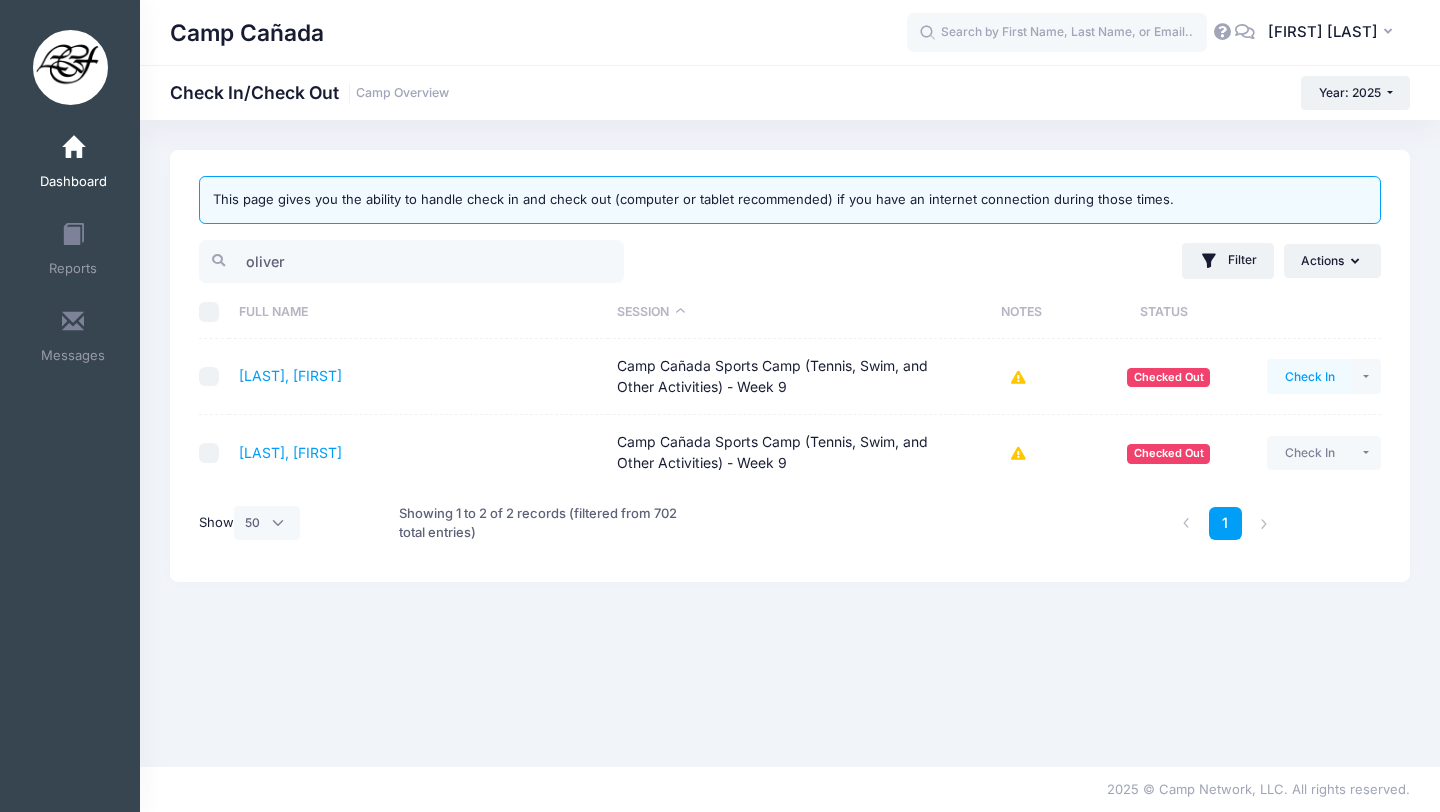 click on "Check In" at bounding box center (1309, 376) 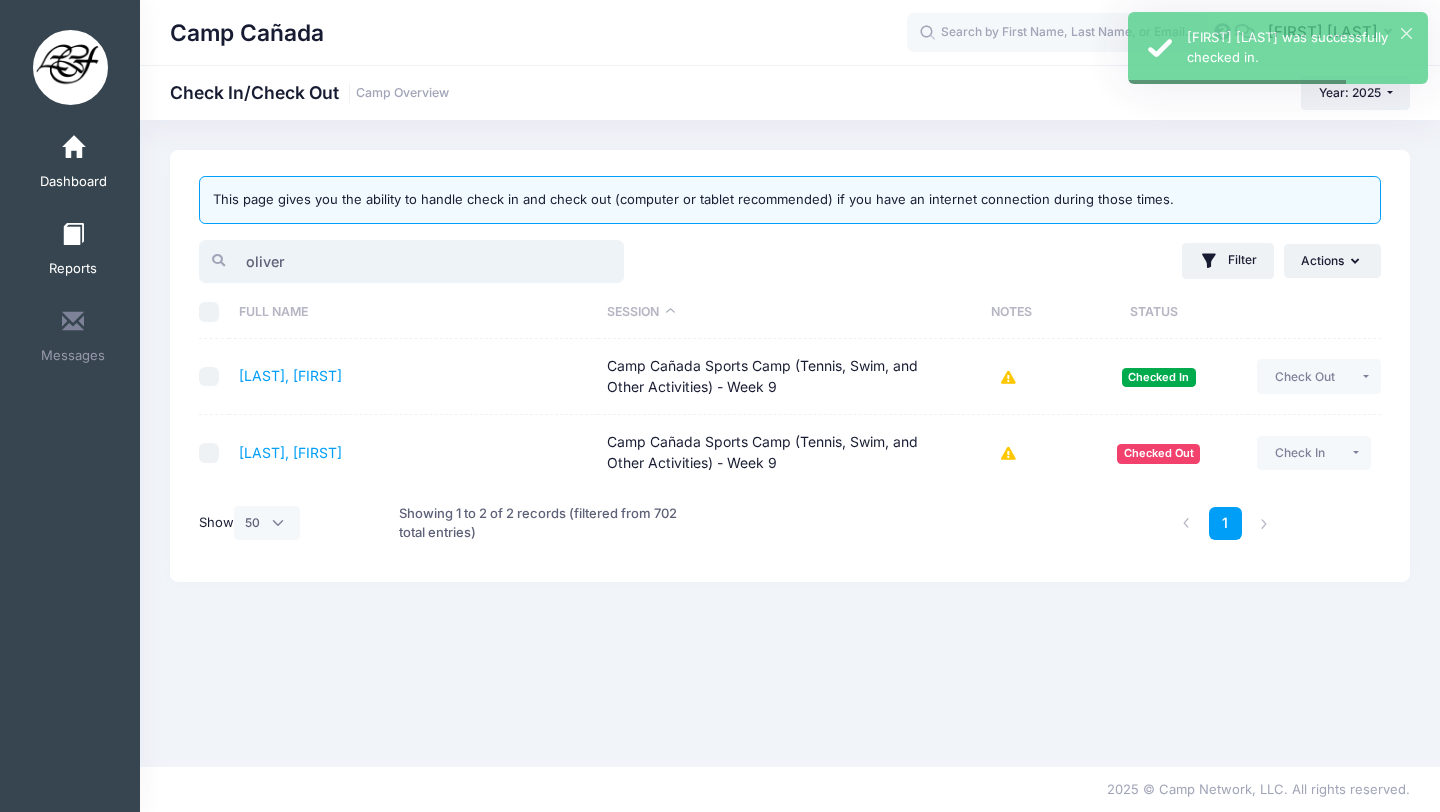 drag, startPoint x: 334, startPoint y: 256, endPoint x: 101, endPoint y: 255, distance: 233.00215 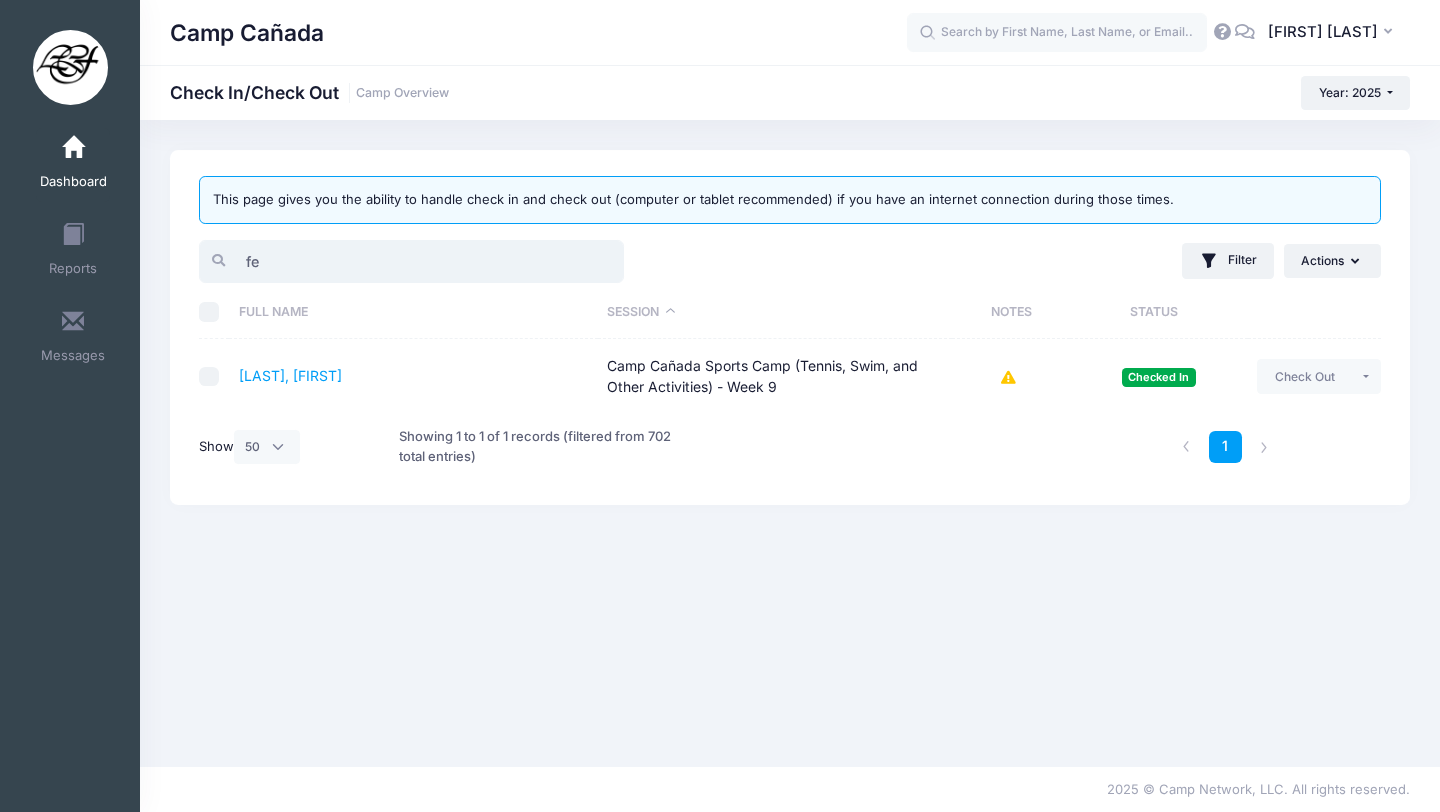type on "f" 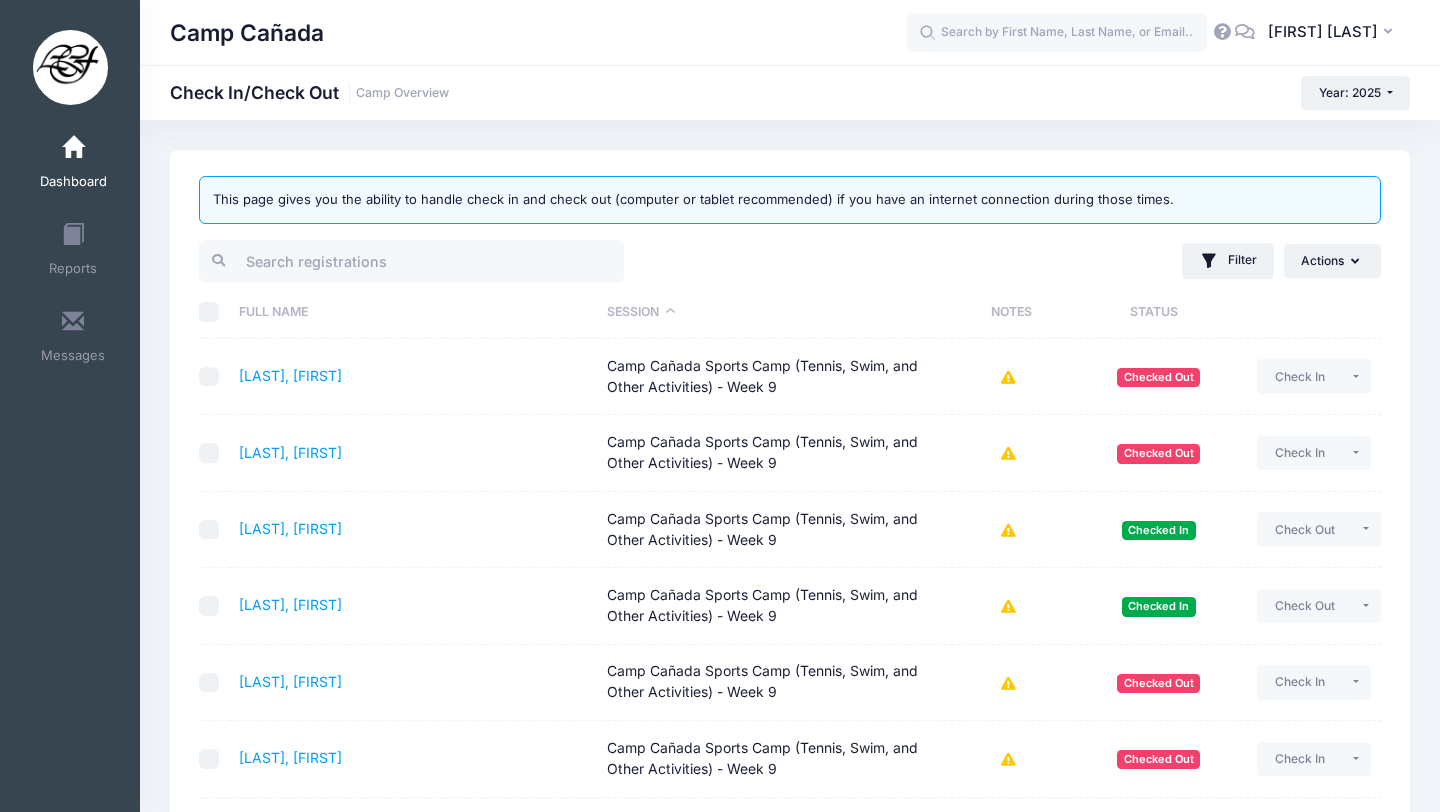 click on "Camp Cañada
Check In/Check Out
Camp Overview
Year: 2025
Year: 2025
Year: 2024
Year: 2023" at bounding box center [790, 93] 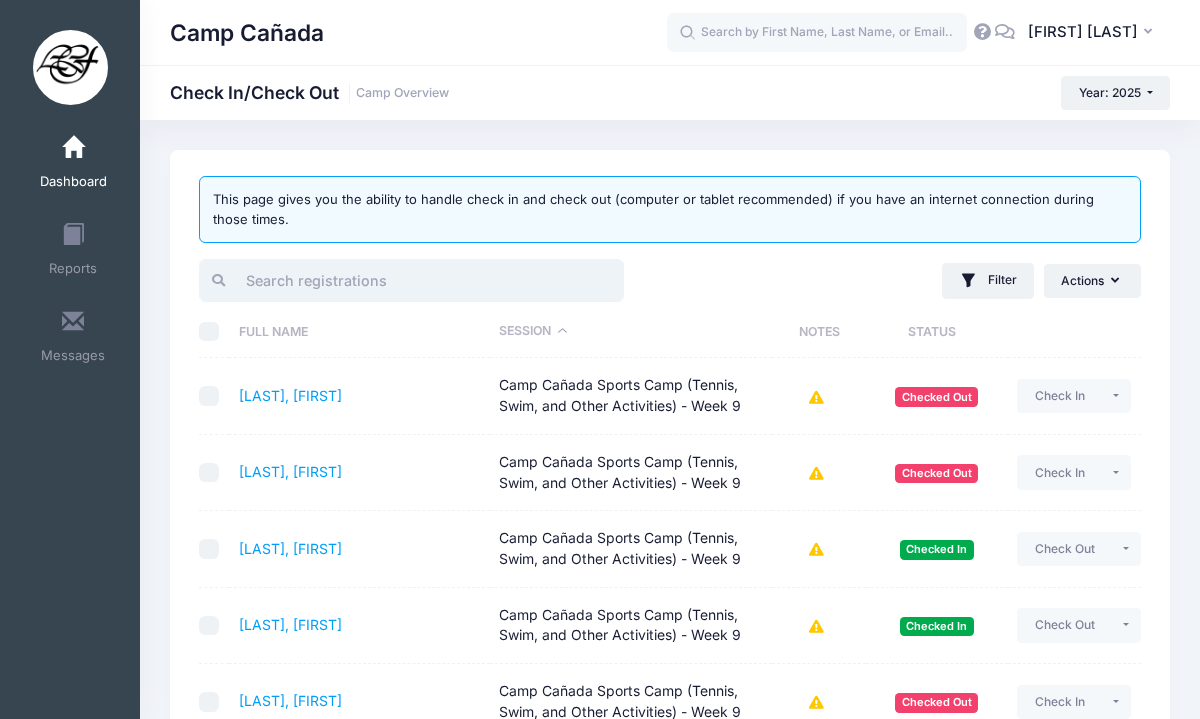 click at bounding box center [411, 280] 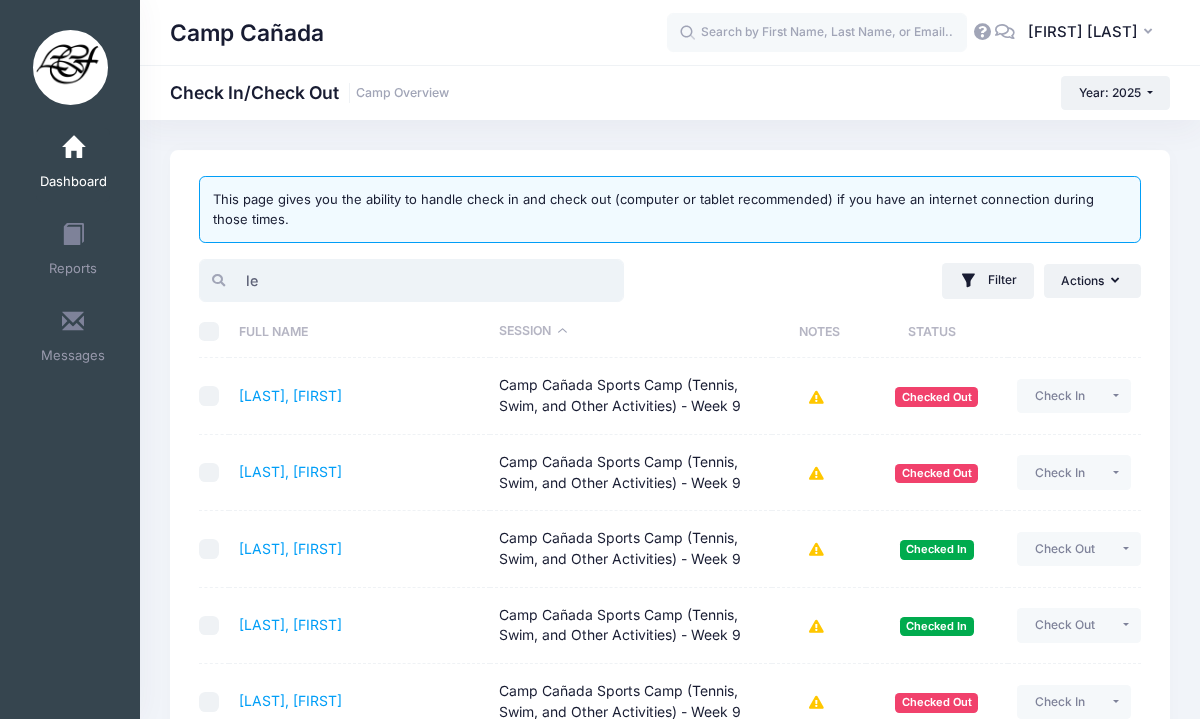 type on "l" 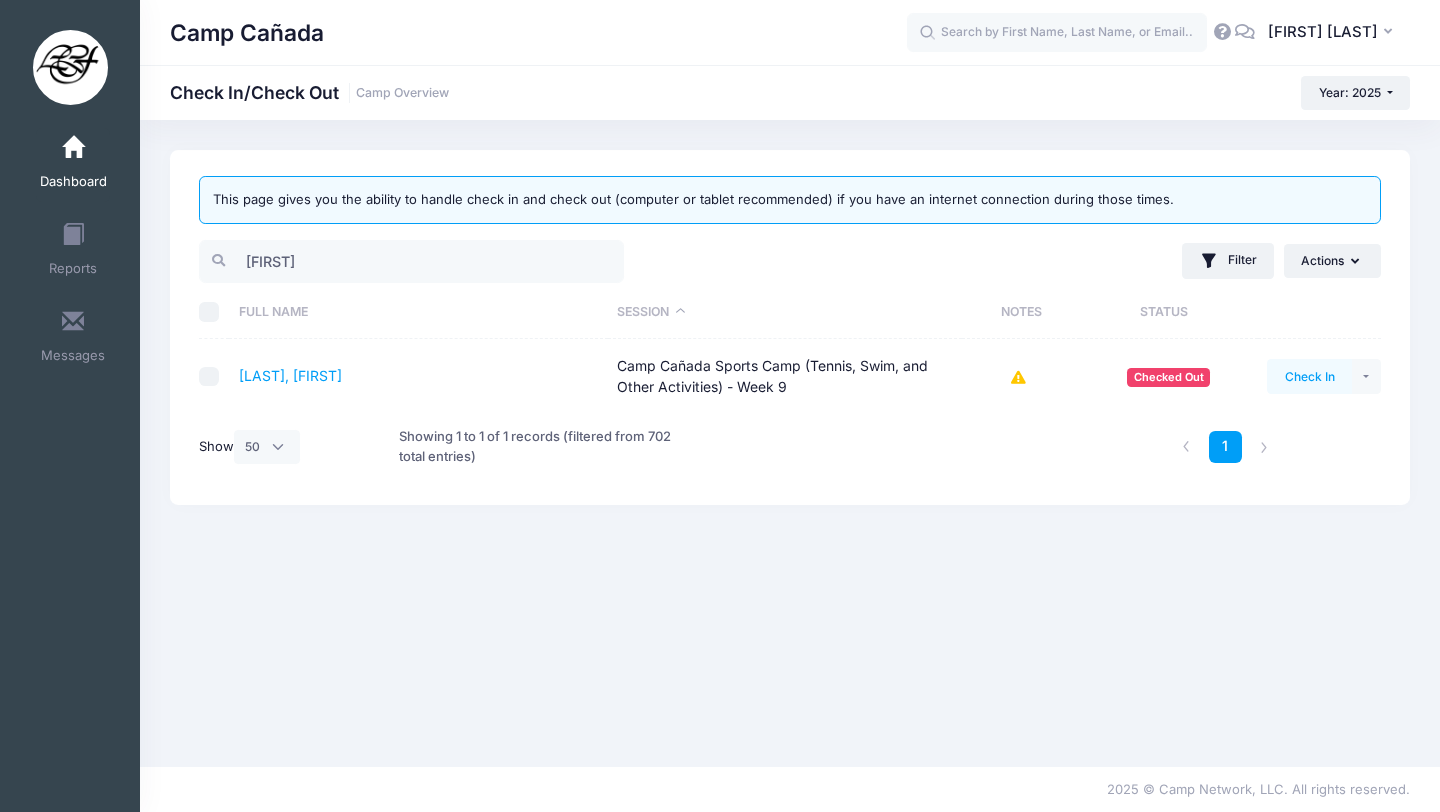 click on "Check In" at bounding box center [1309, 376] 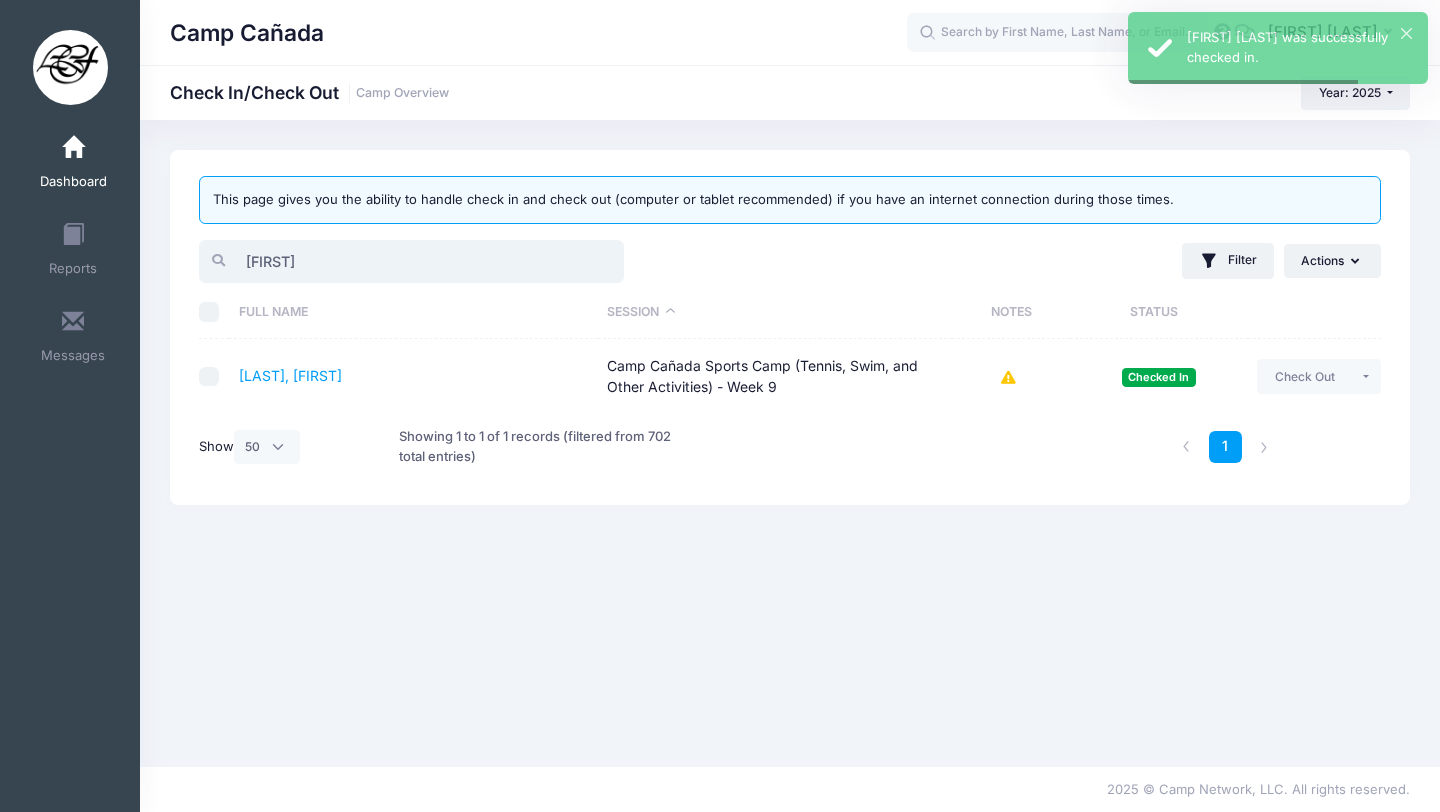 drag, startPoint x: 347, startPoint y: 269, endPoint x: 166, endPoint y: 260, distance: 181.22362 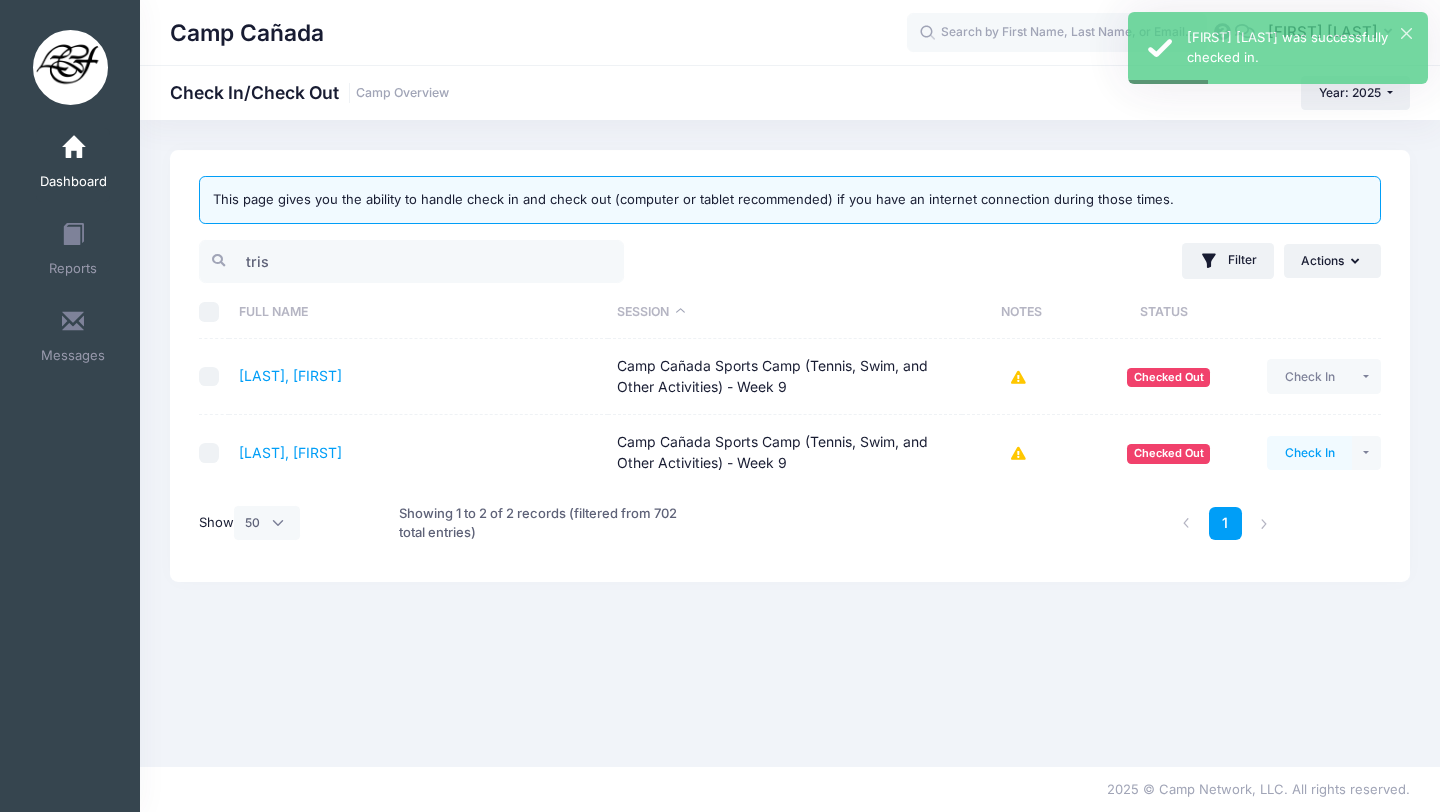 click on "Check In" at bounding box center [1309, 453] 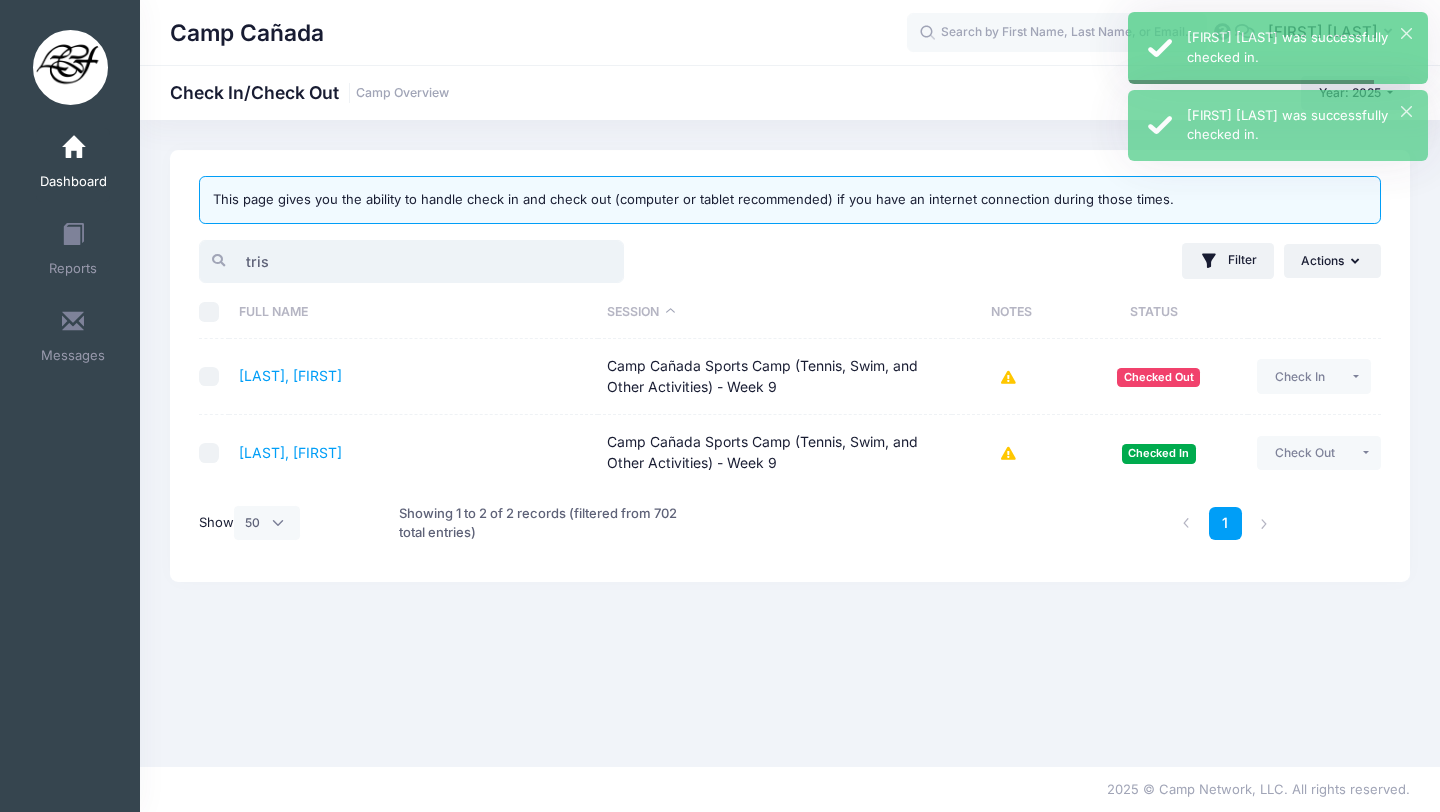 drag, startPoint x: 289, startPoint y: 269, endPoint x: 176, endPoint y: 264, distance: 113.110565 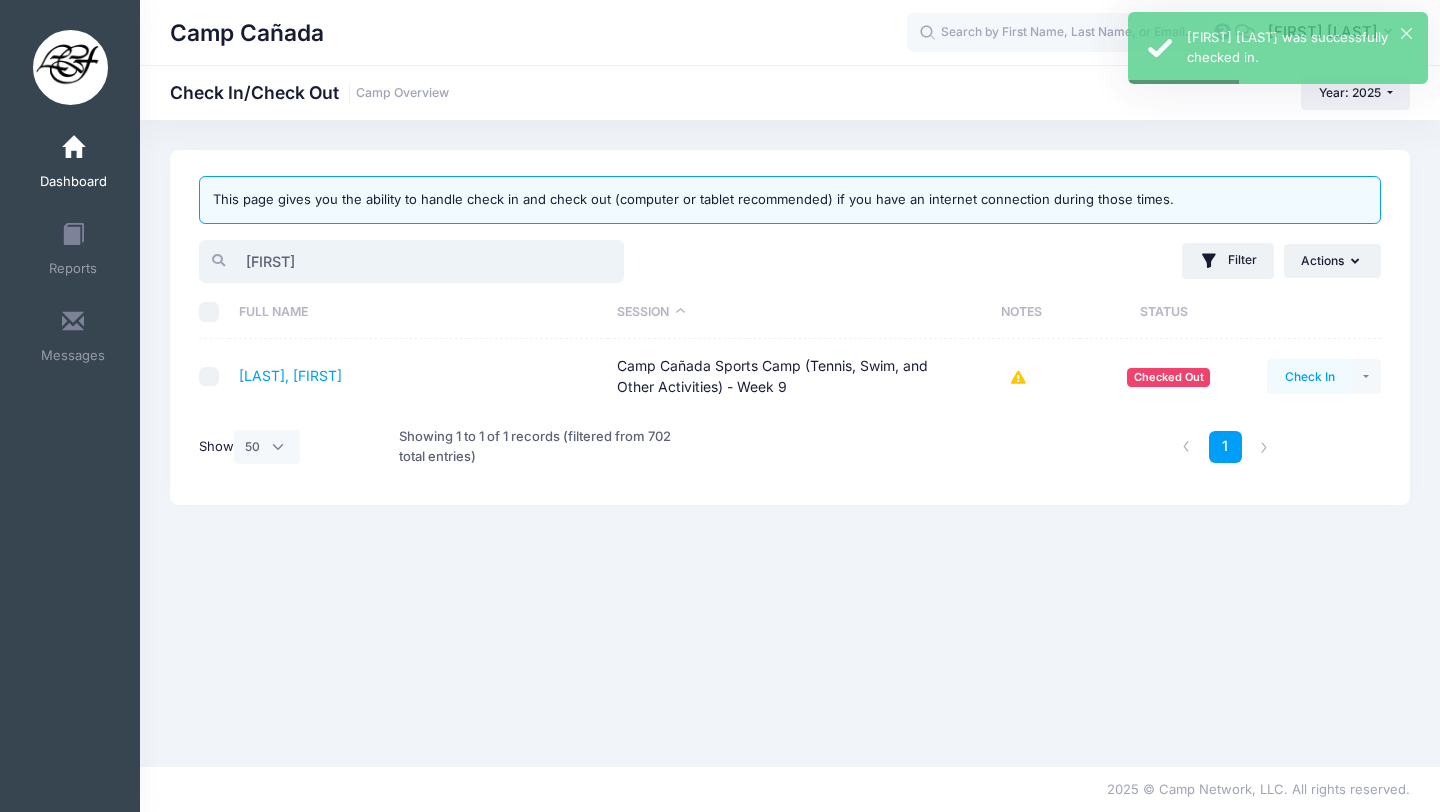 type on "[FIRST]" 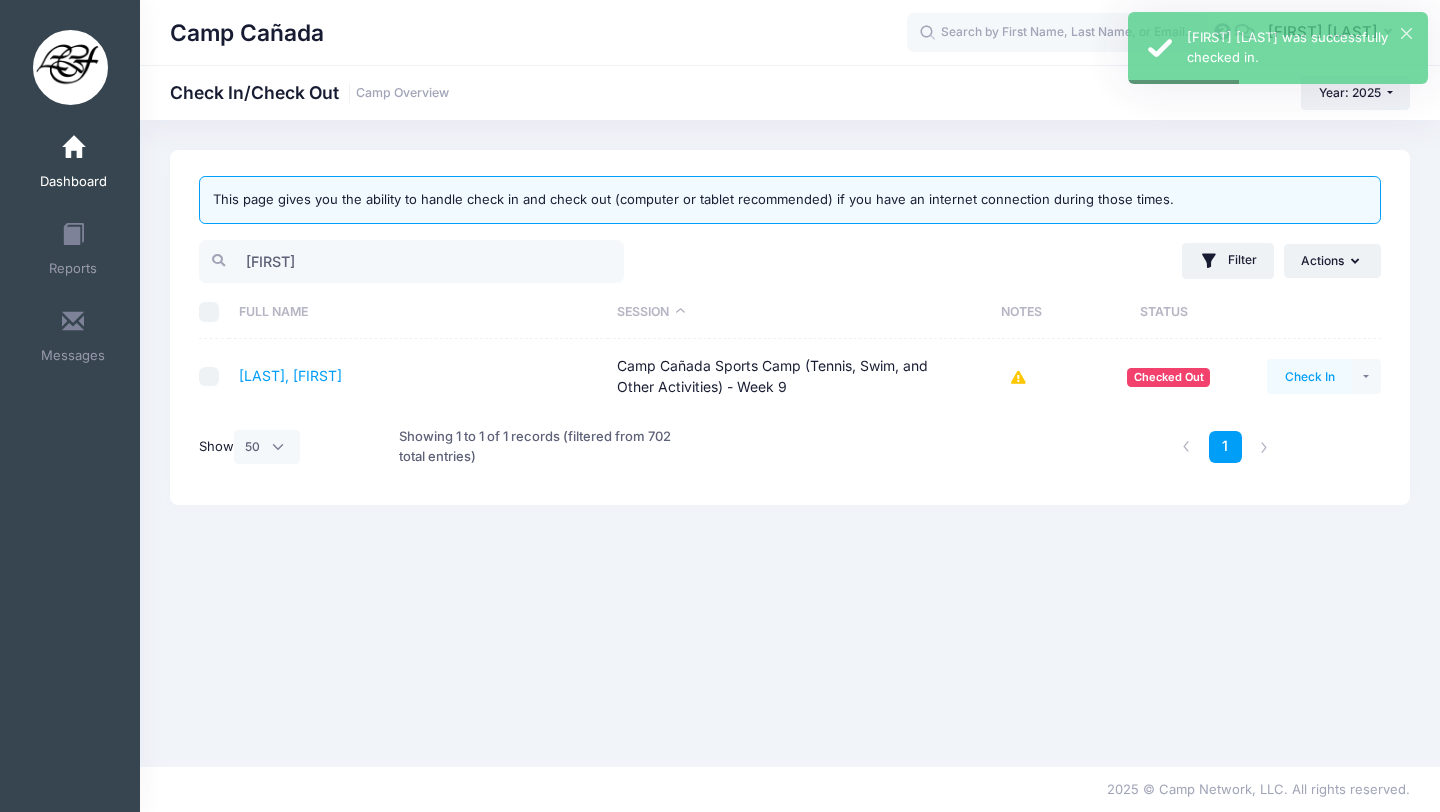 click on "Check In" at bounding box center [1309, 376] 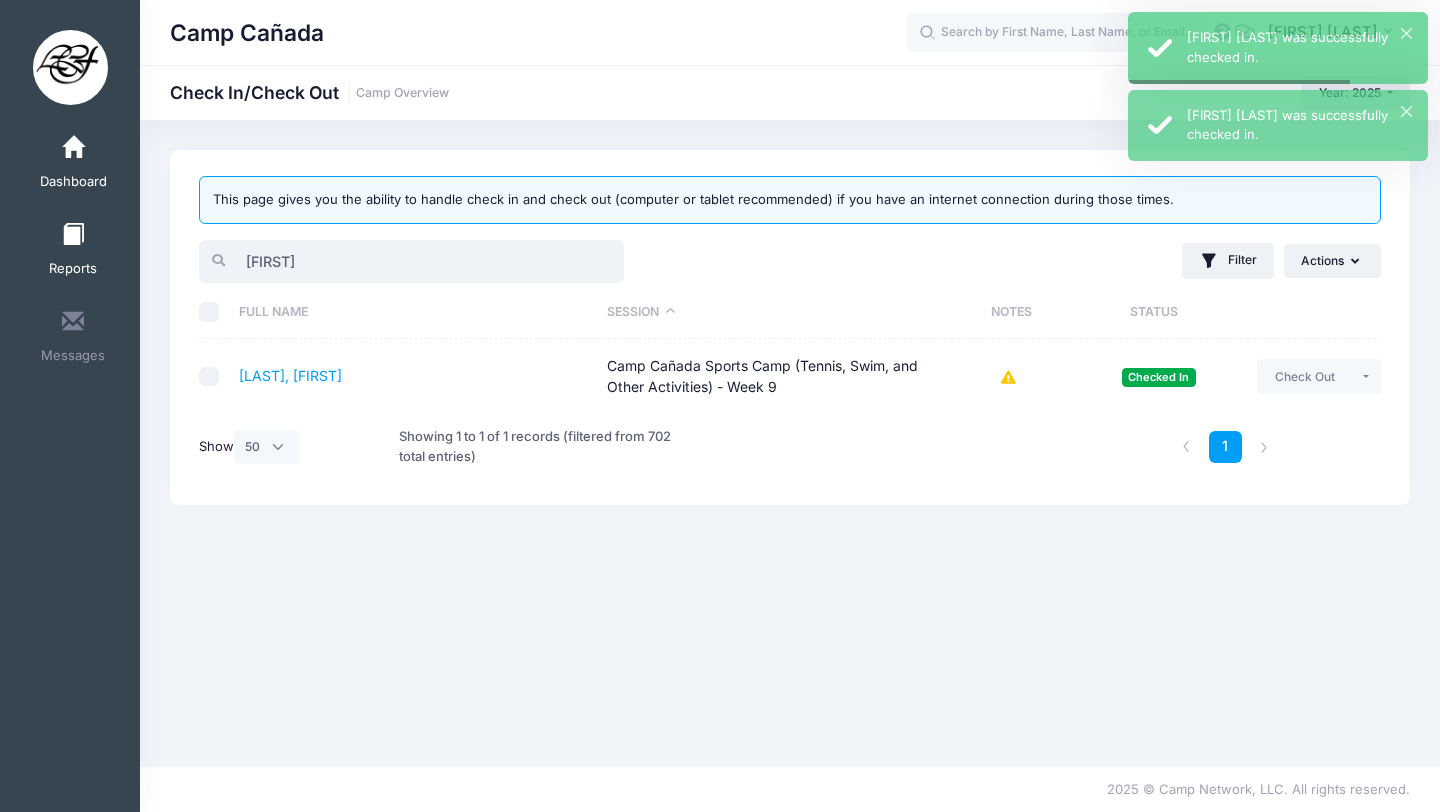 drag, startPoint x: 297, startPoint y: 258, endPoint x: 88, endPoint y: 258, distance: 209 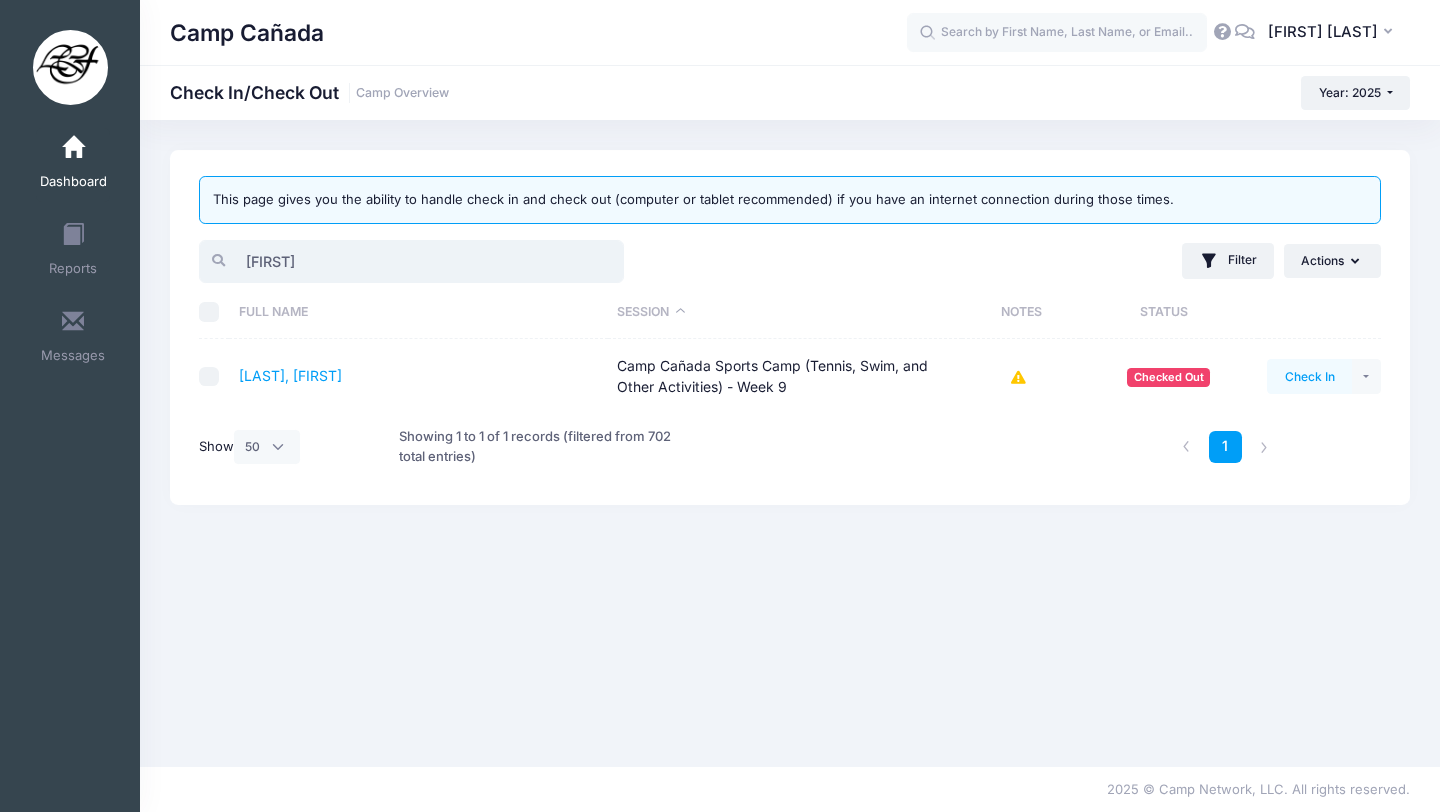 type on "[FIRST]" 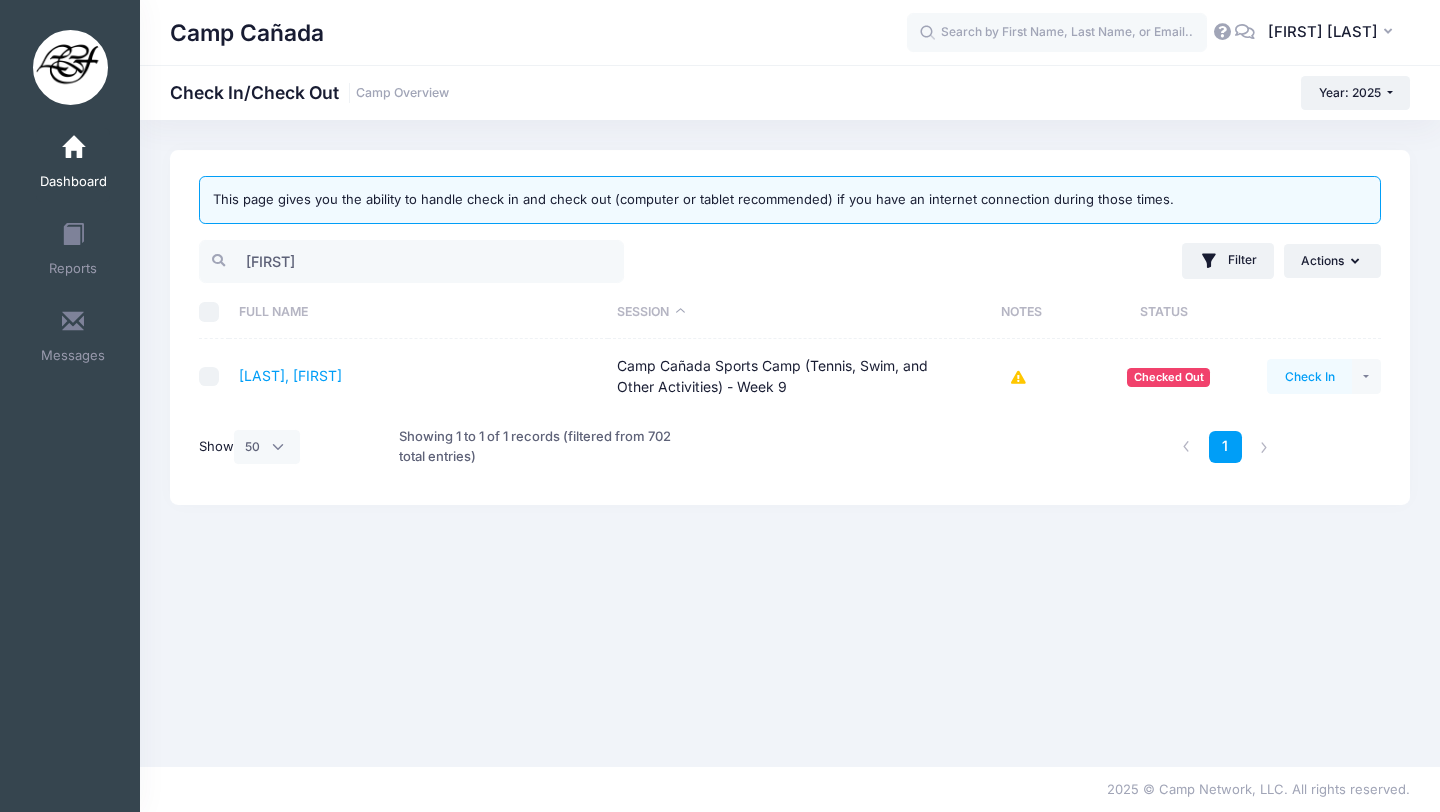 click on "Check In" at bounding box center (1309, 376) 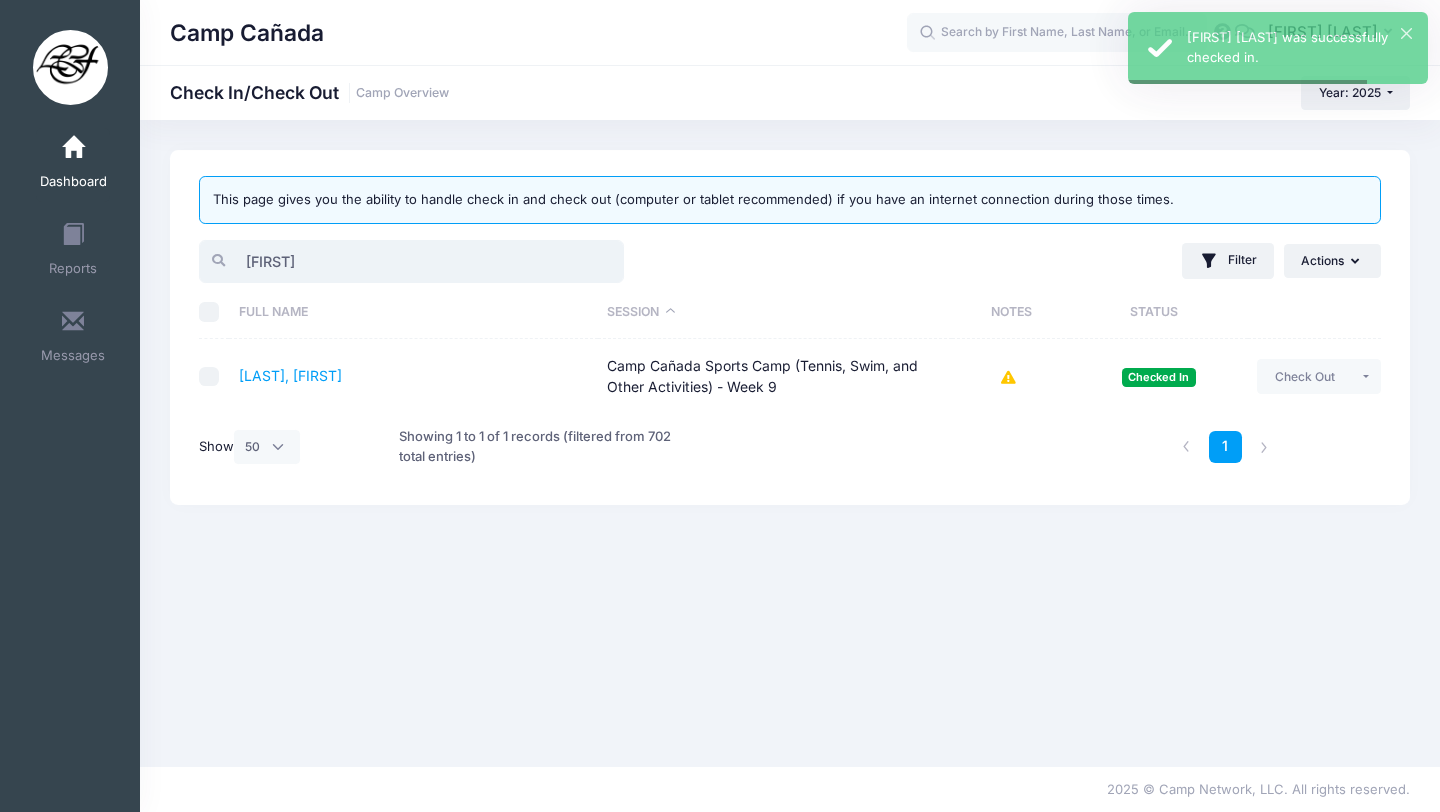 drag, startPoint x: 307, startPoint y: 266, endPoint x: 112, endPoint y: 266, distance: 195 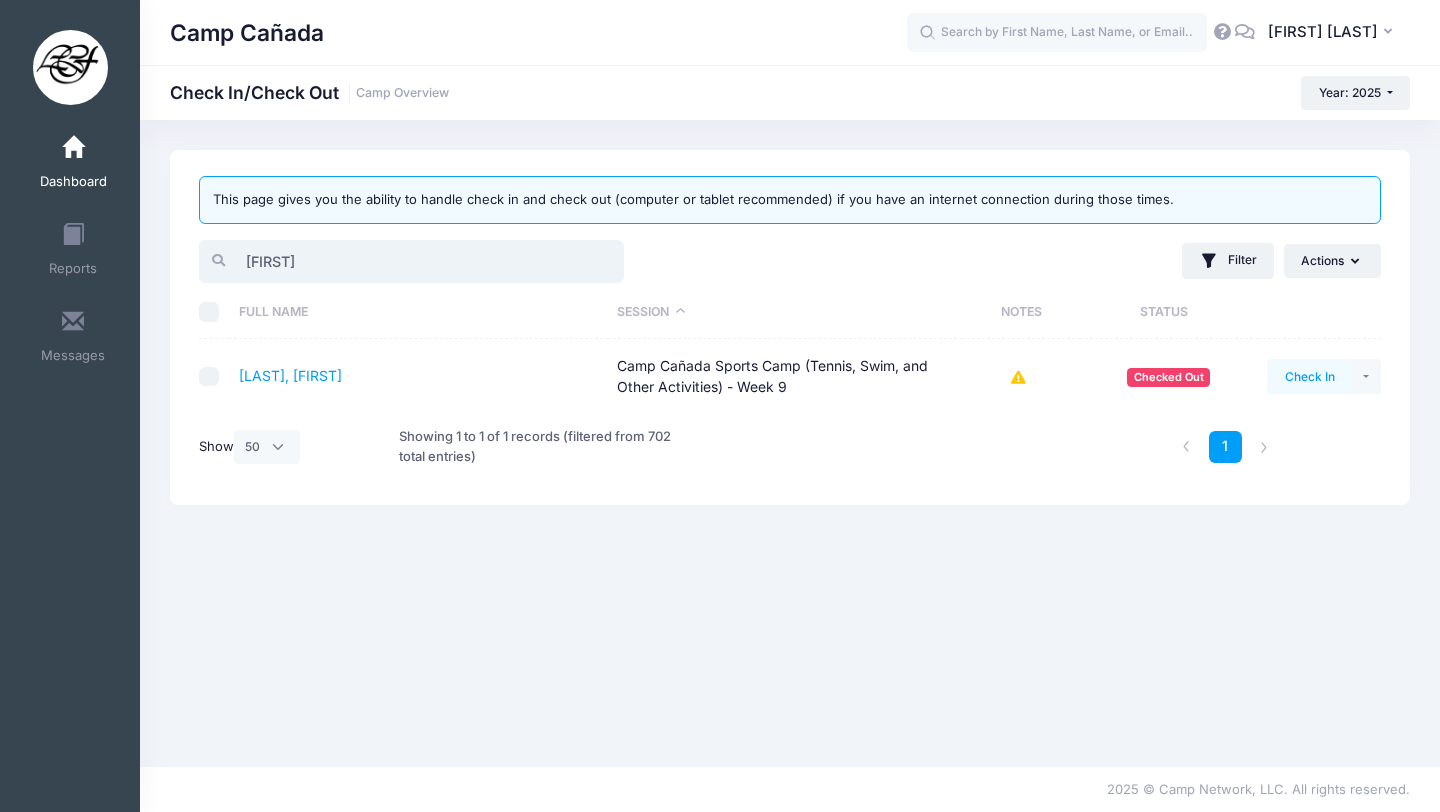 type on "[FIRST]" 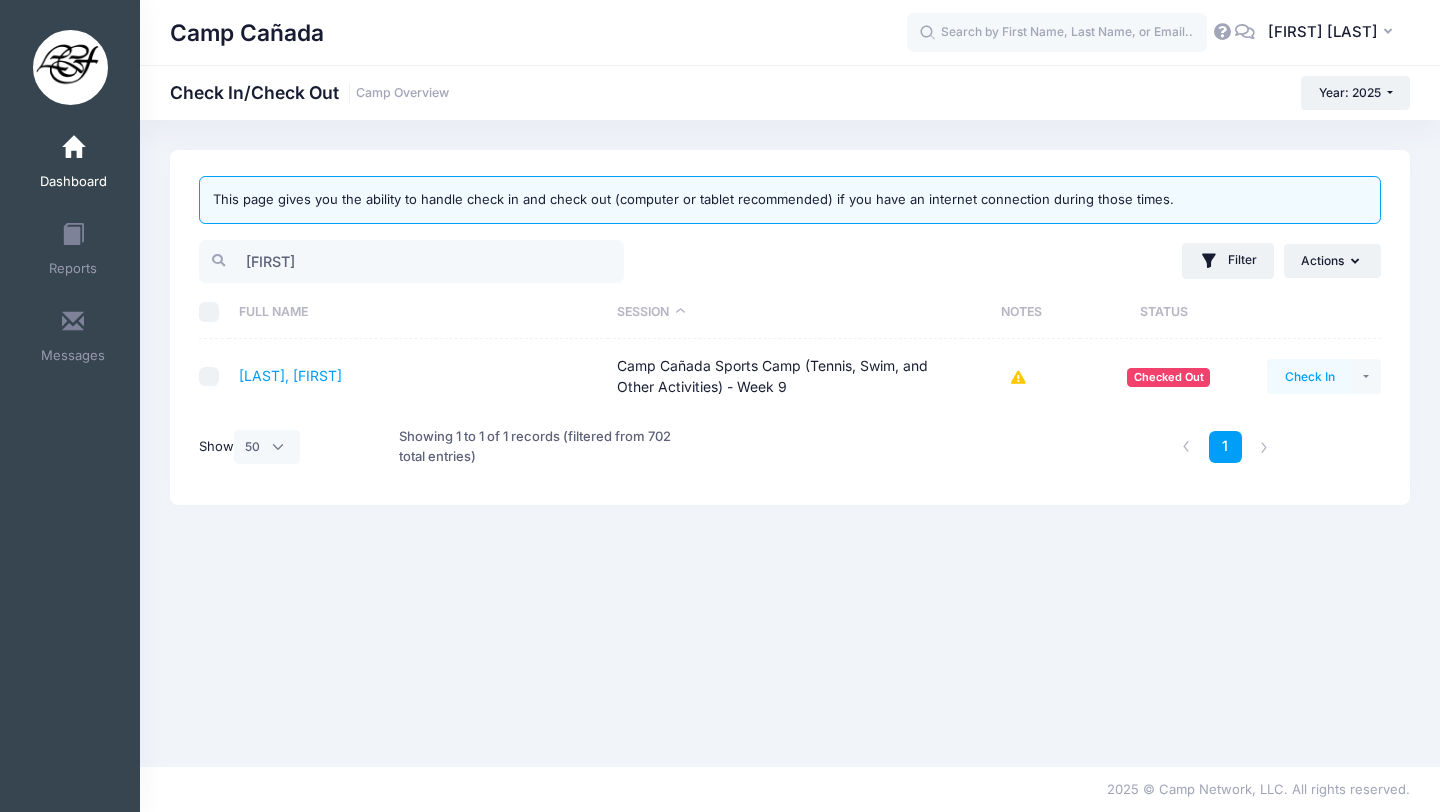 click on "Check In" at bounding box center [1309, 376] 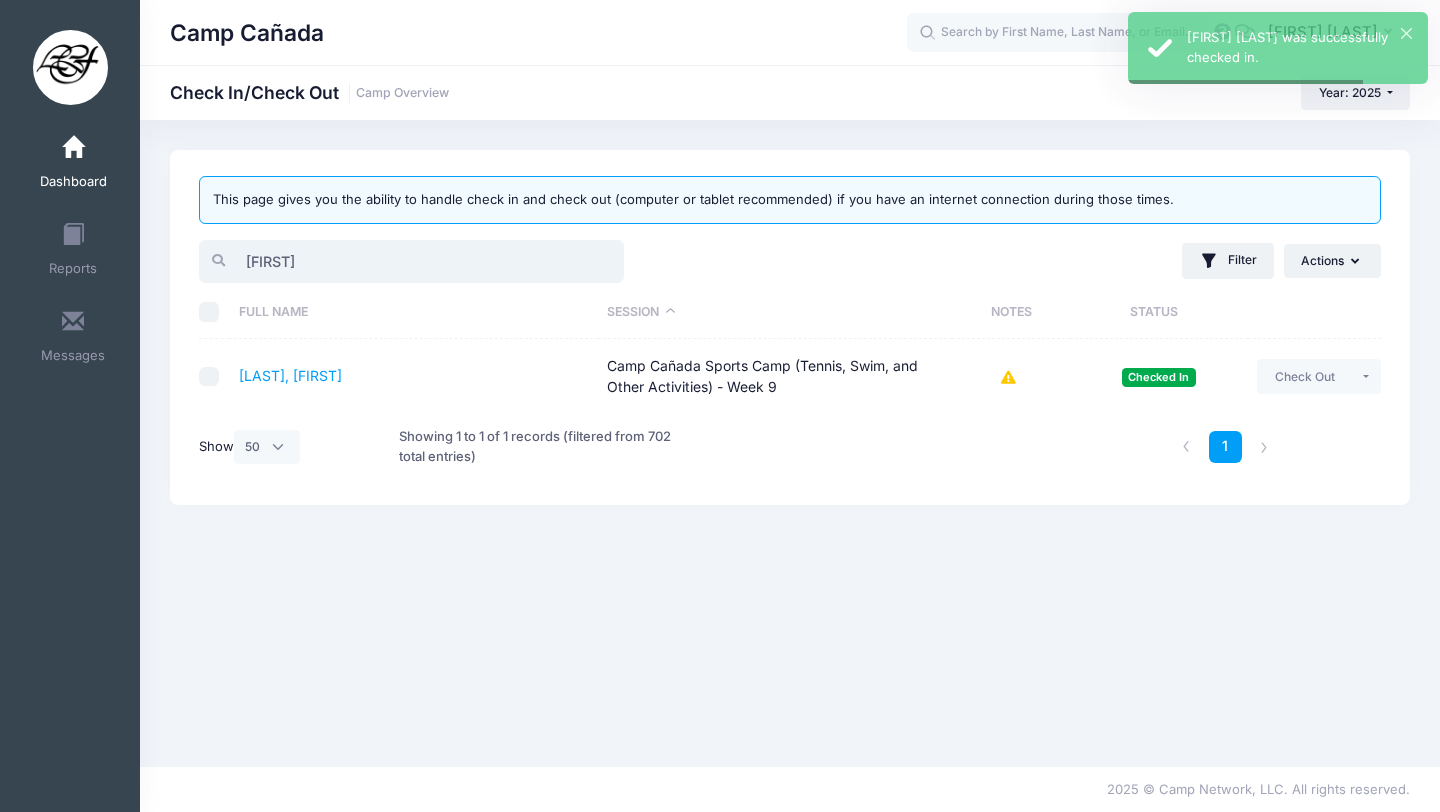 drag, startPoint x: 297, startPoint y: 262, endPoint x: 168, endPoint y: 250, distance: 129.55693 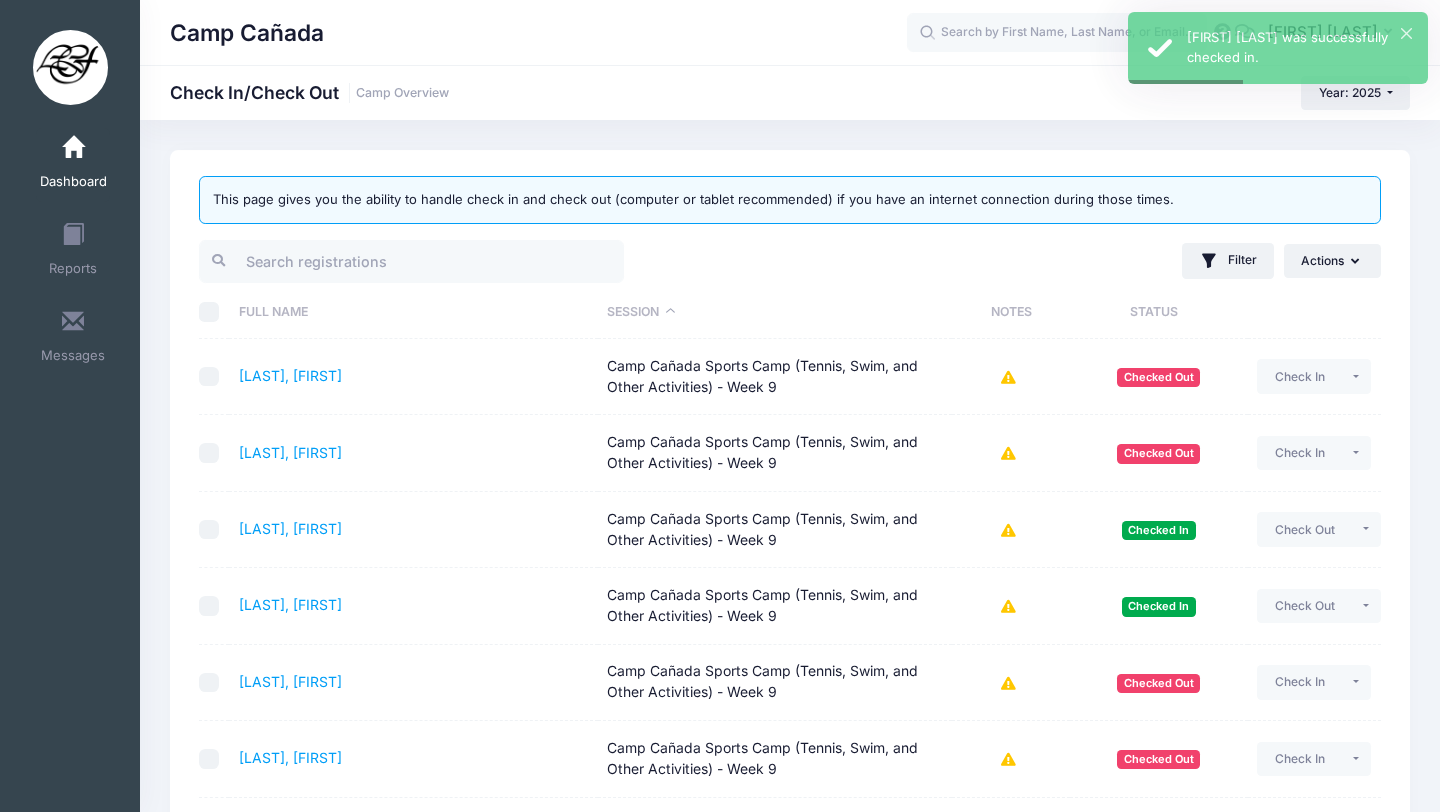 click on "Checked Out" at bounding box center (1158, 836) 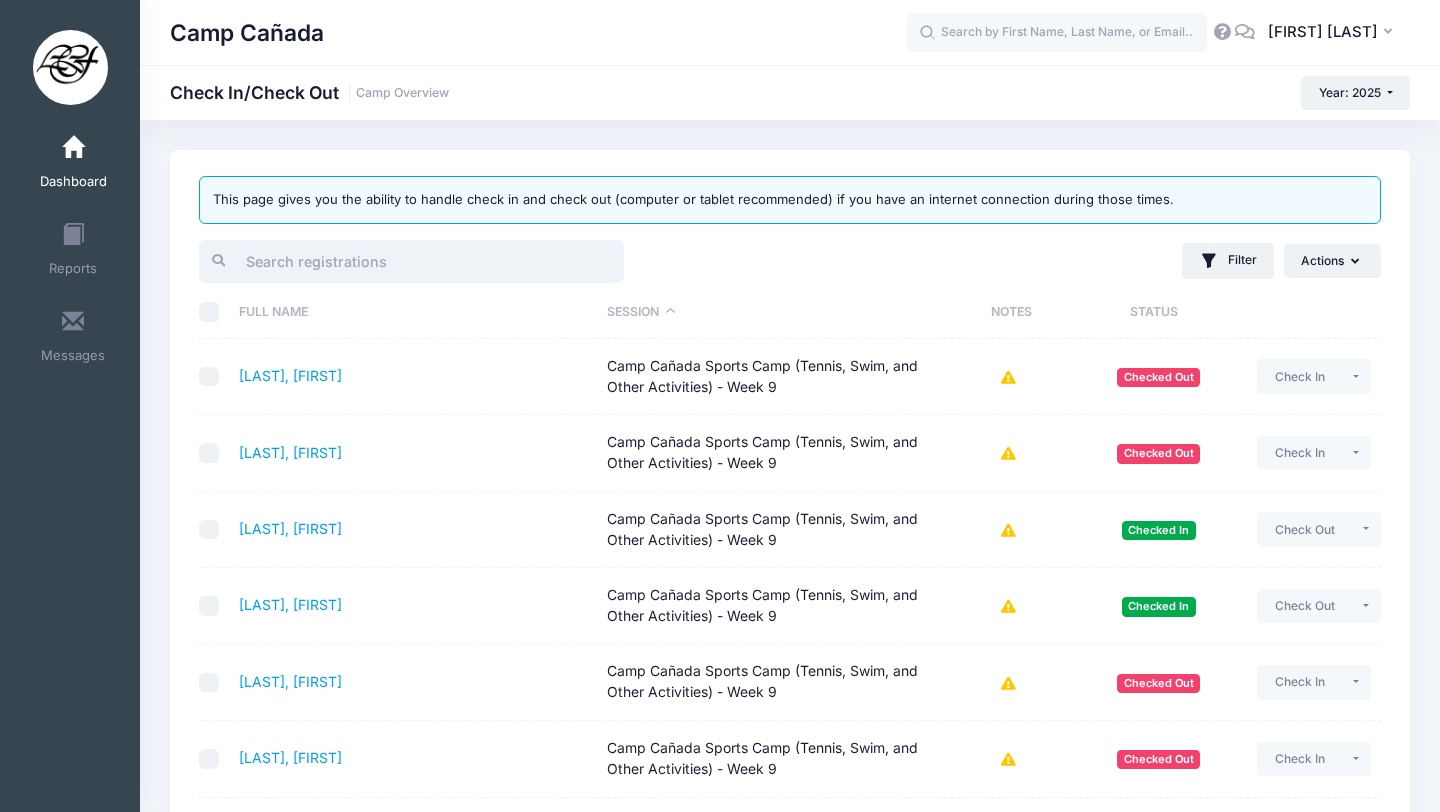 click at bounding box center [411, 261] 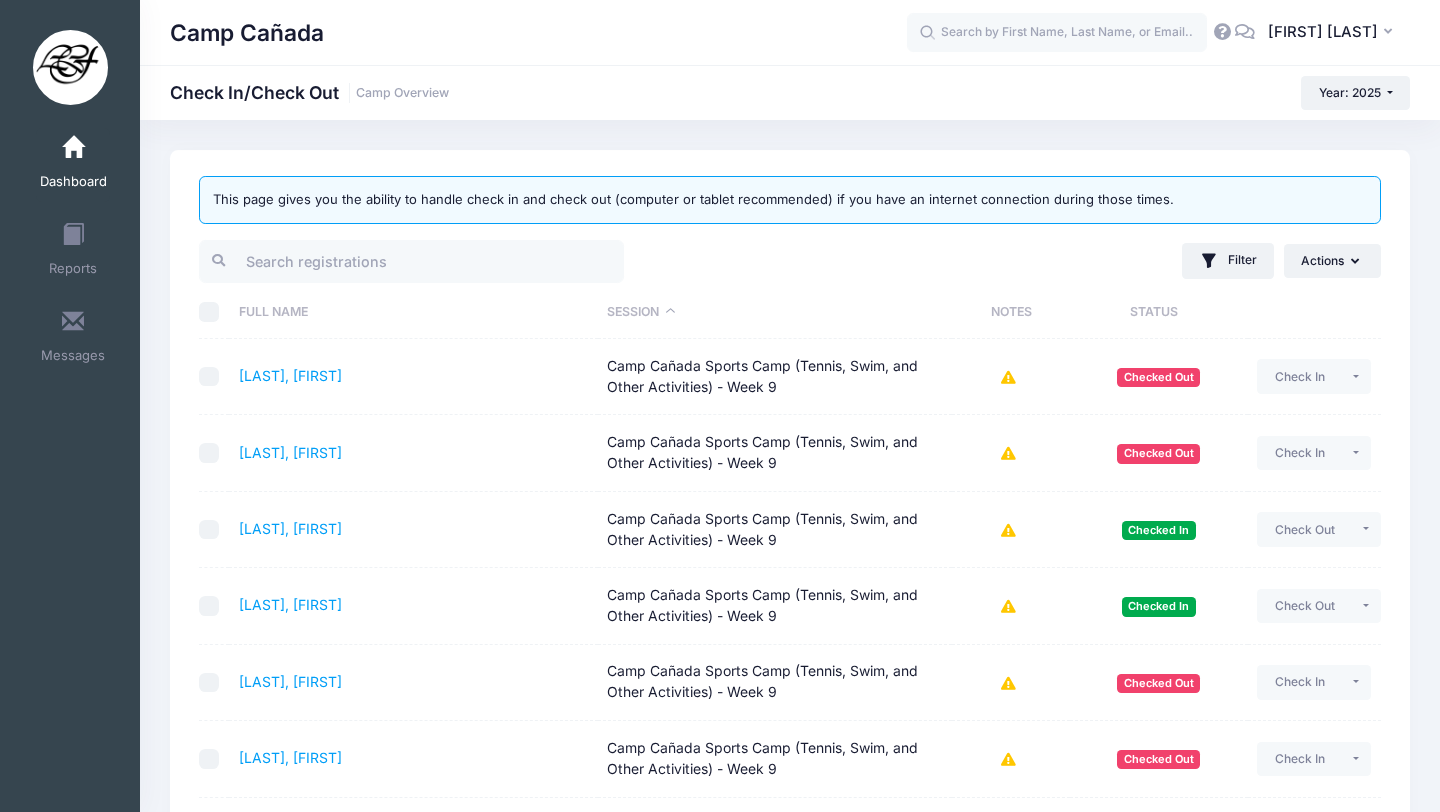 click on "Filter
Filter Options
Show:
Upcoming
Started
Completed
Session:
All Sessions Camp Cañada Golf Camp - Week 1 Camp Cañada Golf Camp - Week 10 Camp Cañada Golf Camp - Week 2 Camp Cañada Golf Camp - Week 3 Camp Cañada Golf Camp - Week 4 Camp Cañada Golf Camp - Week 5" at bounding box center (1090, 261) 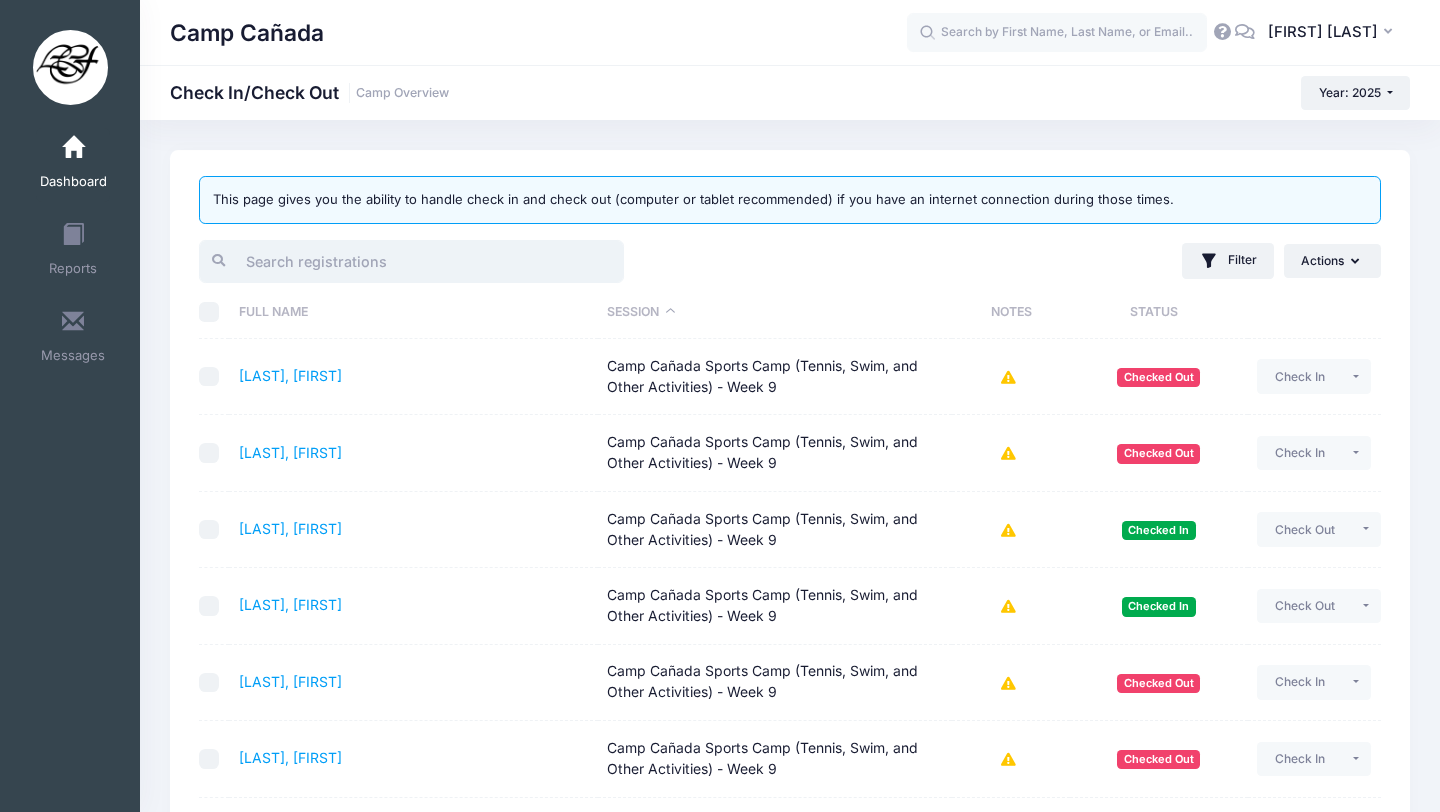 click at bounding box center [411, 261] 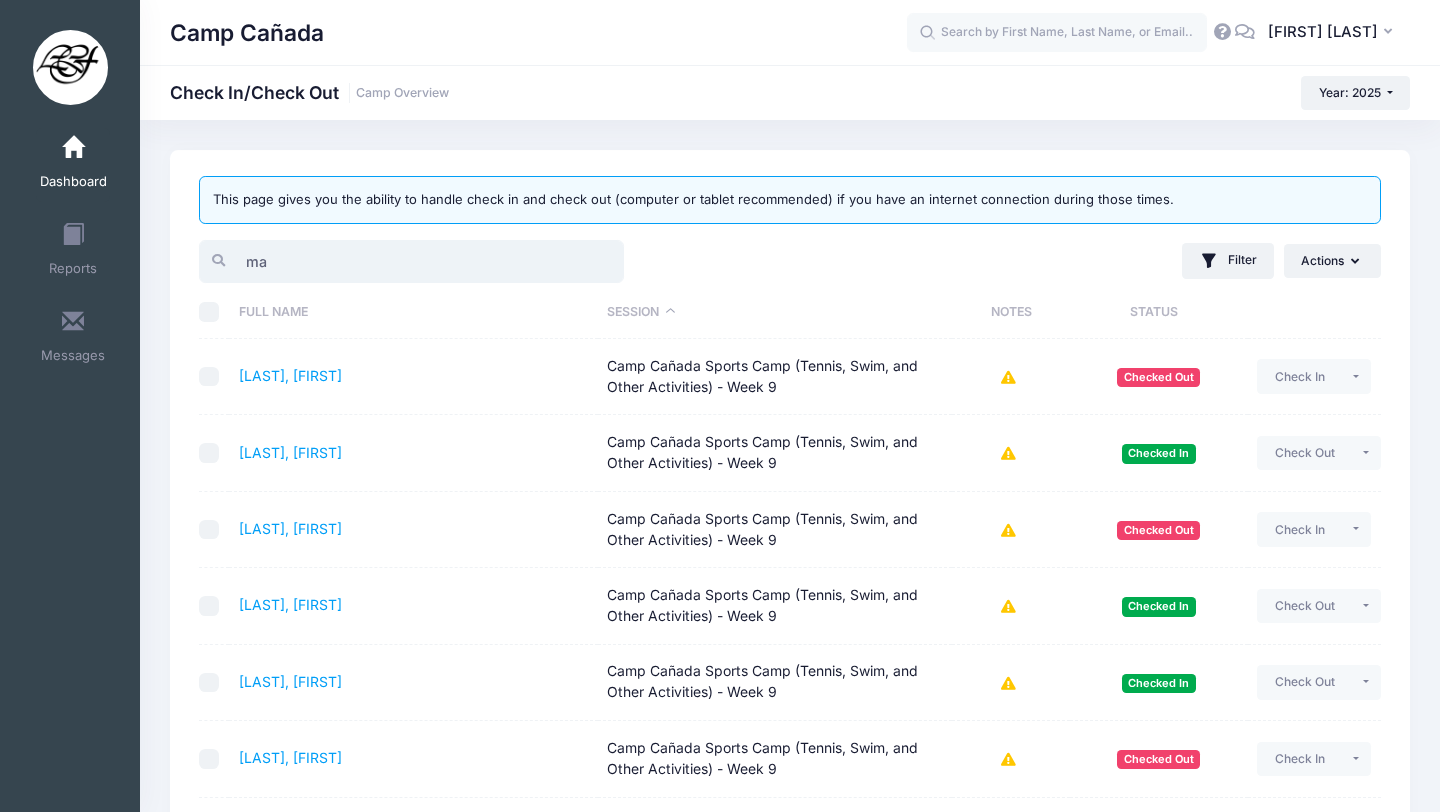 type on "m" 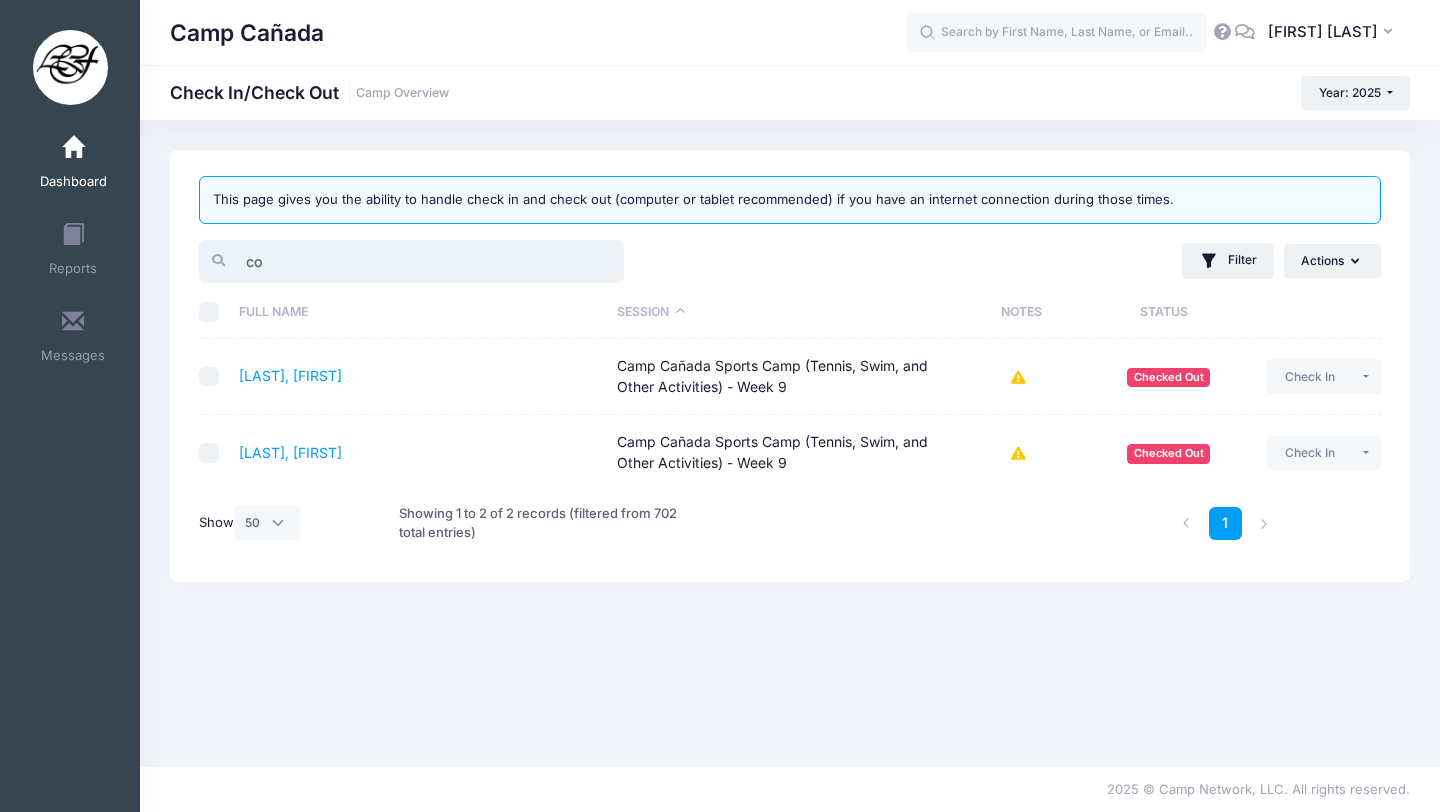 type on "c" 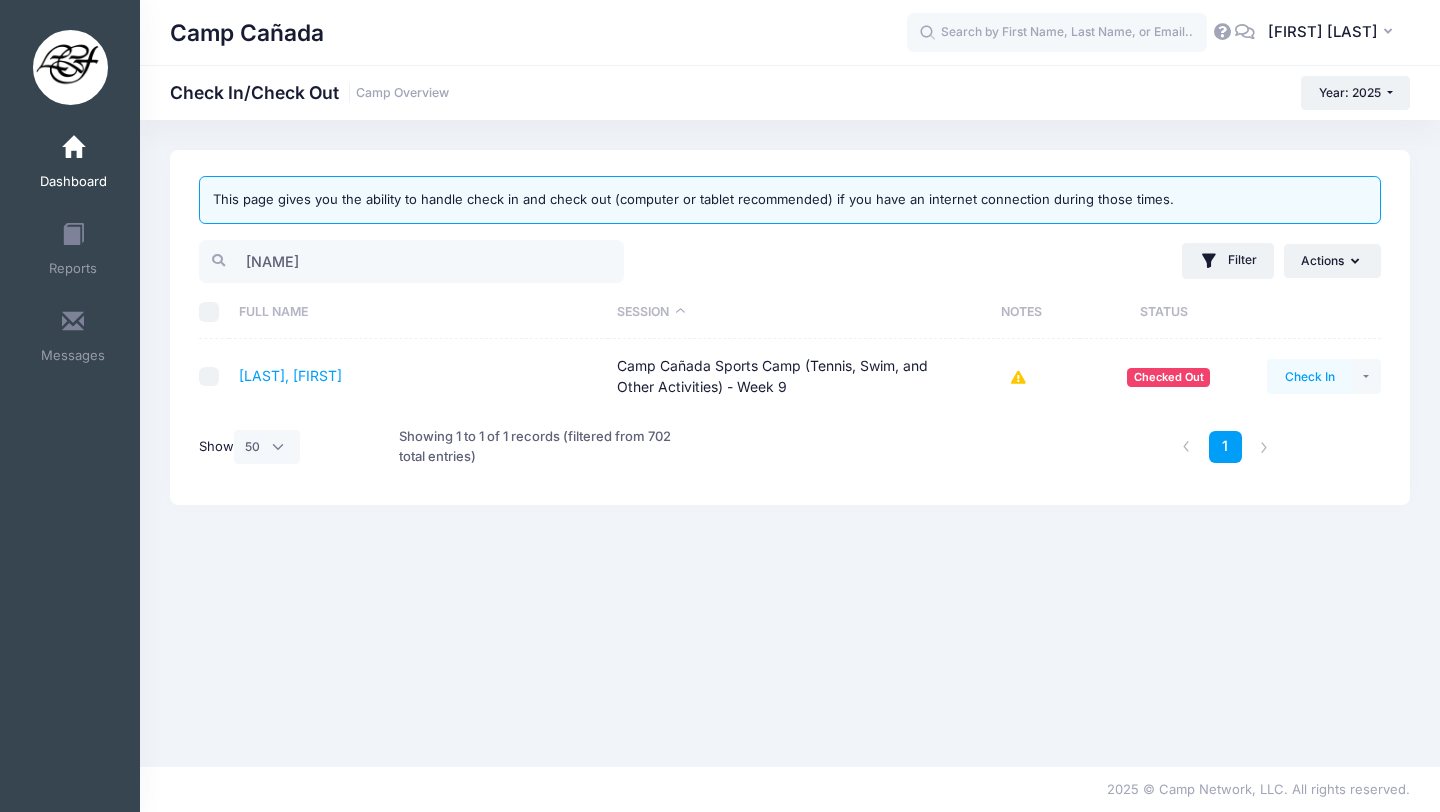click on "Check In" at bounding box center (1309, 376) 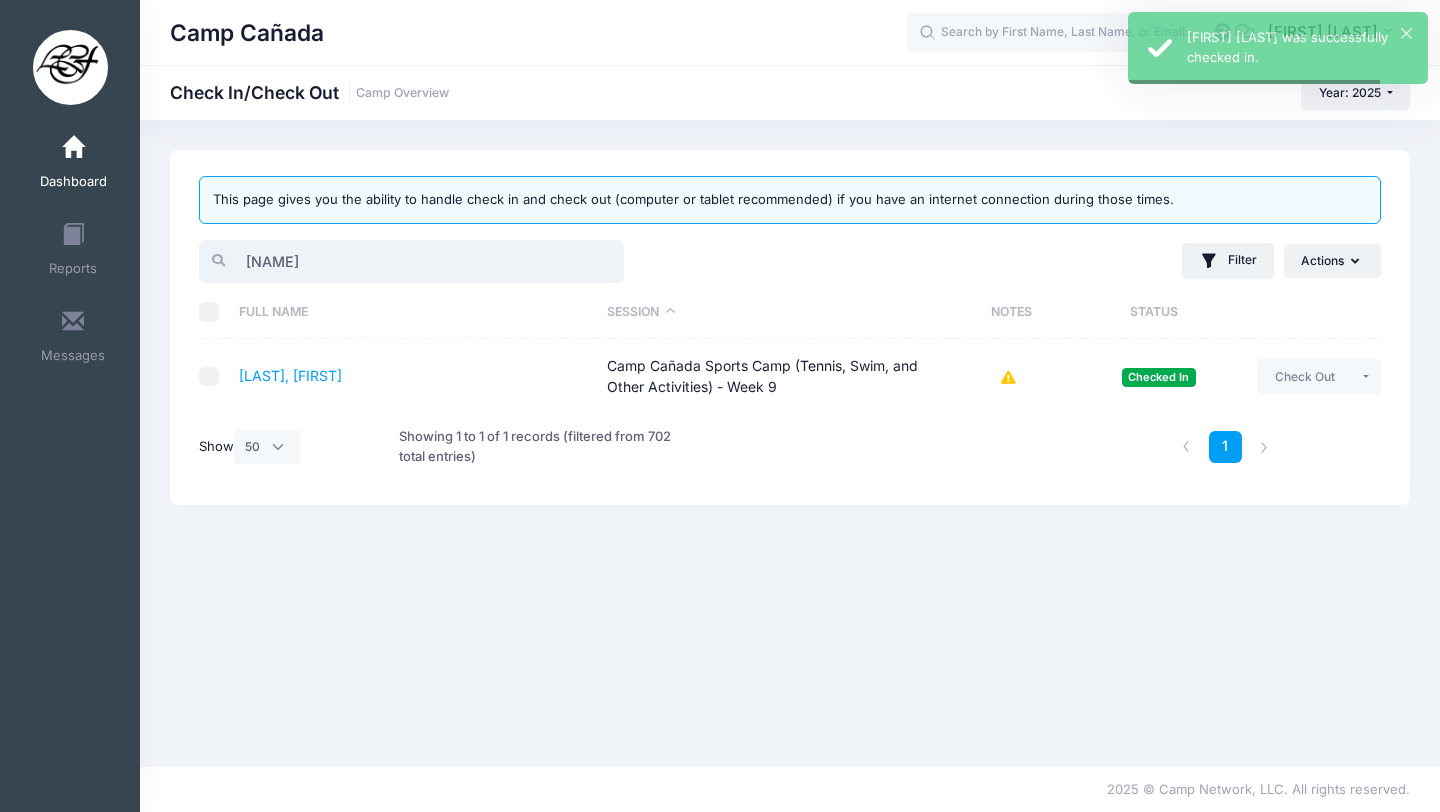 drag, startPoint x: 297, startPoint y: 261, endPoint x: 149, endPoint y: 260, distance: 148.00337 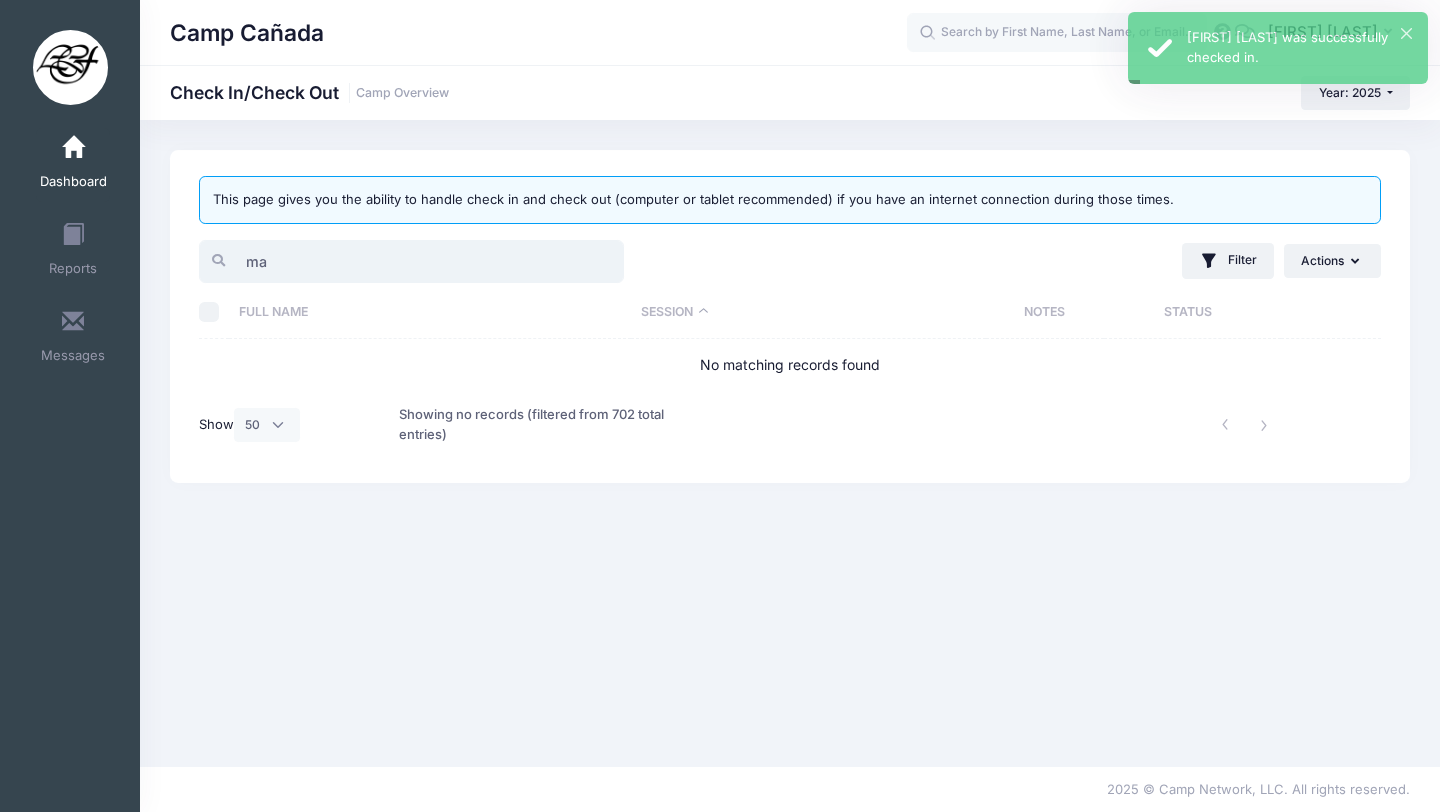 type on "m" 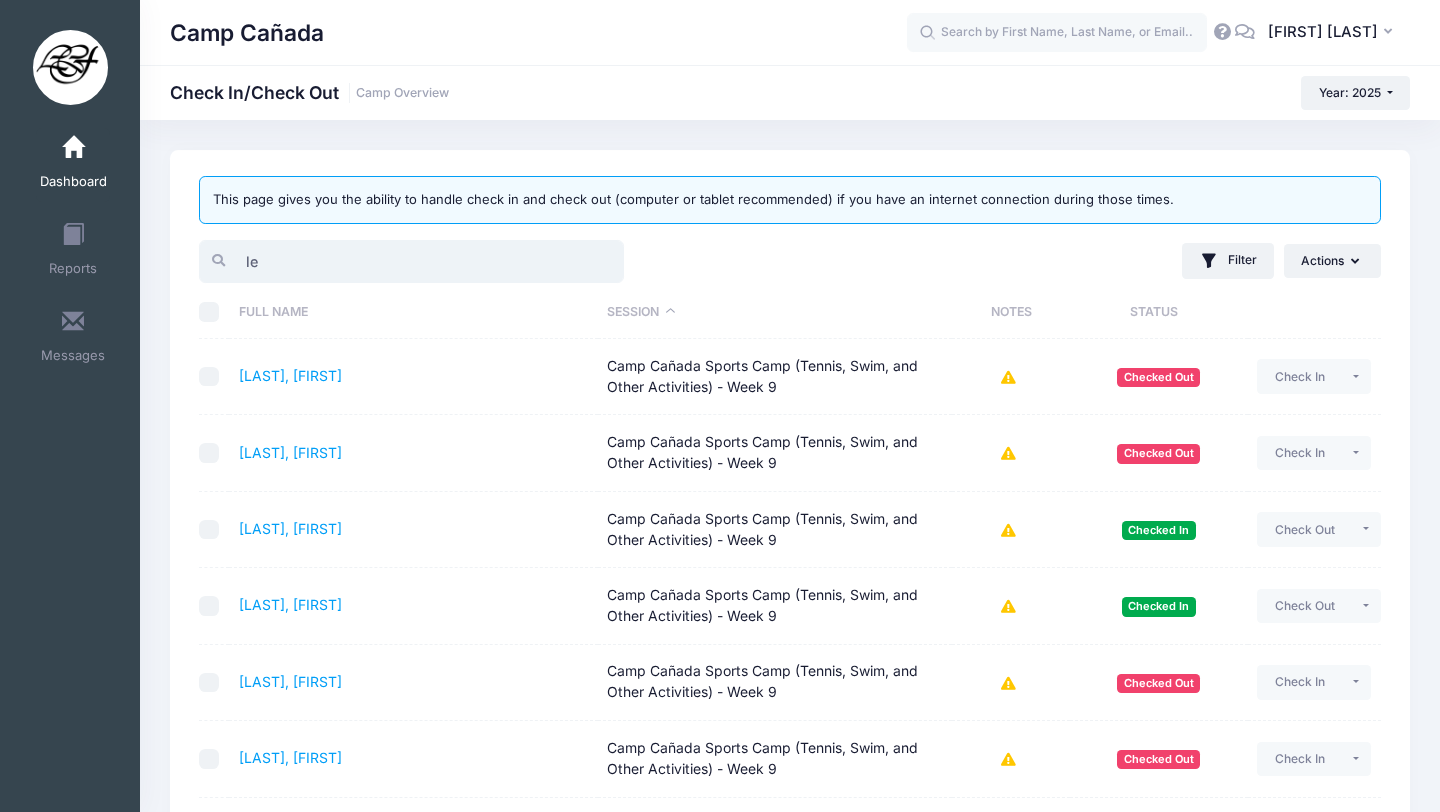 type on "l" 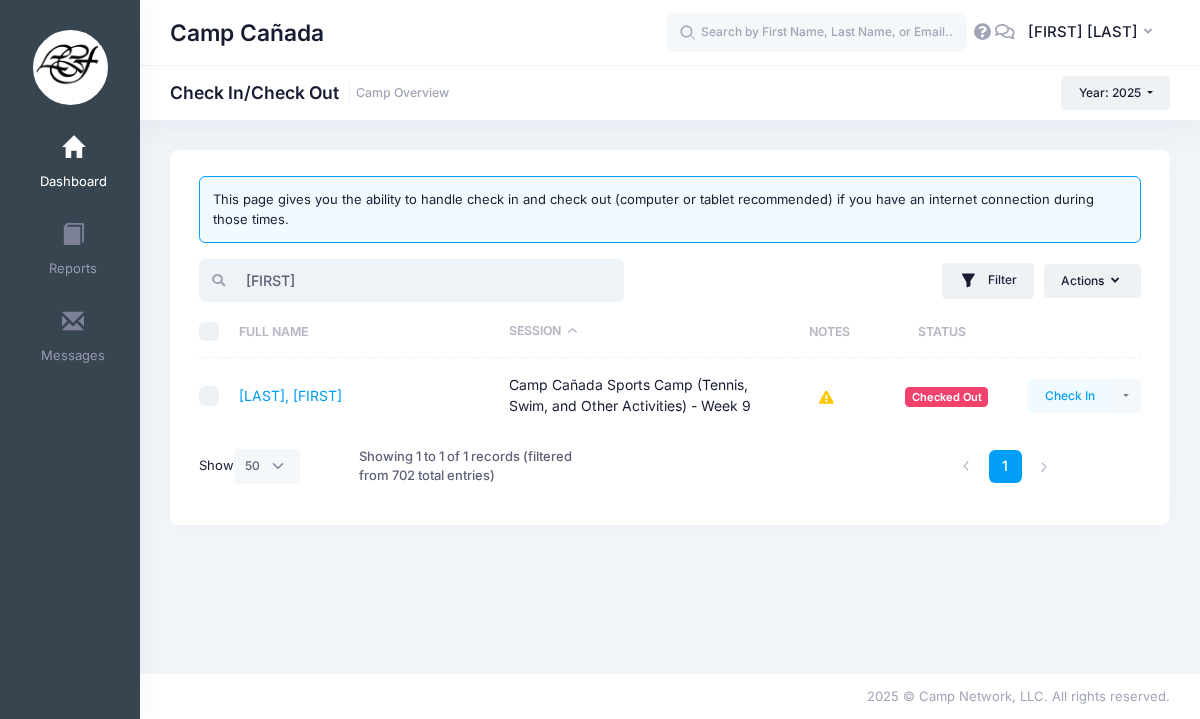 type on "[FIRST]" 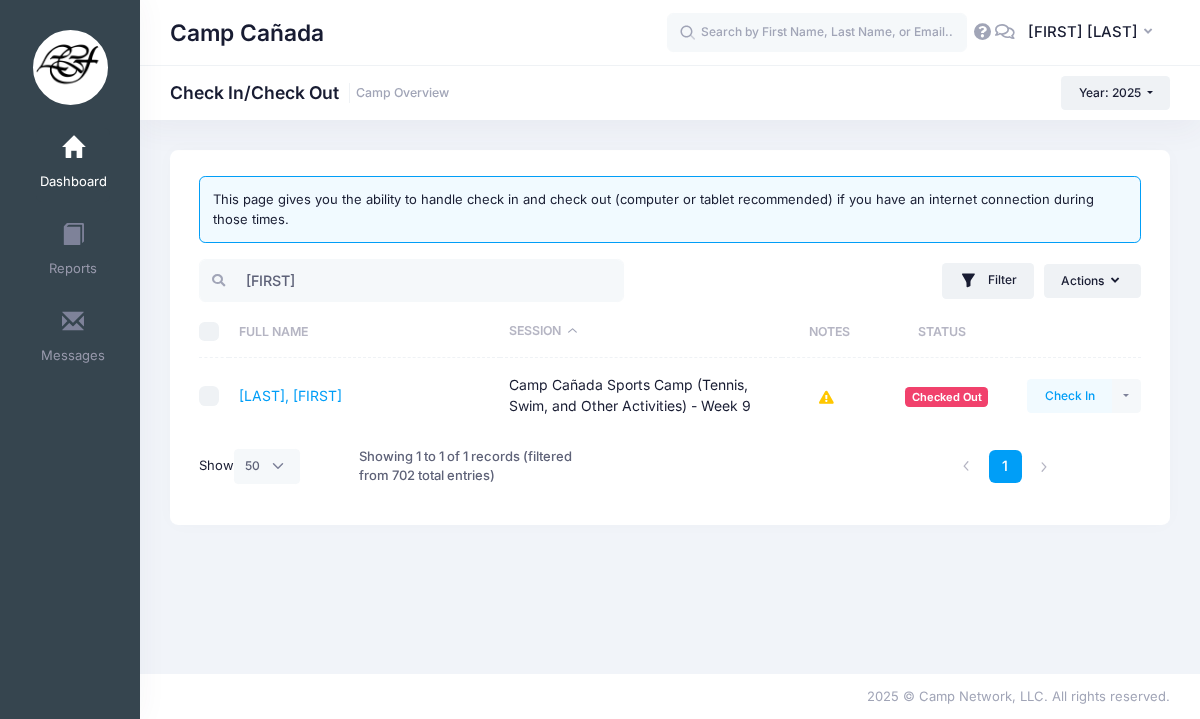 click on "Check In" at bounding box center [1069, 396] 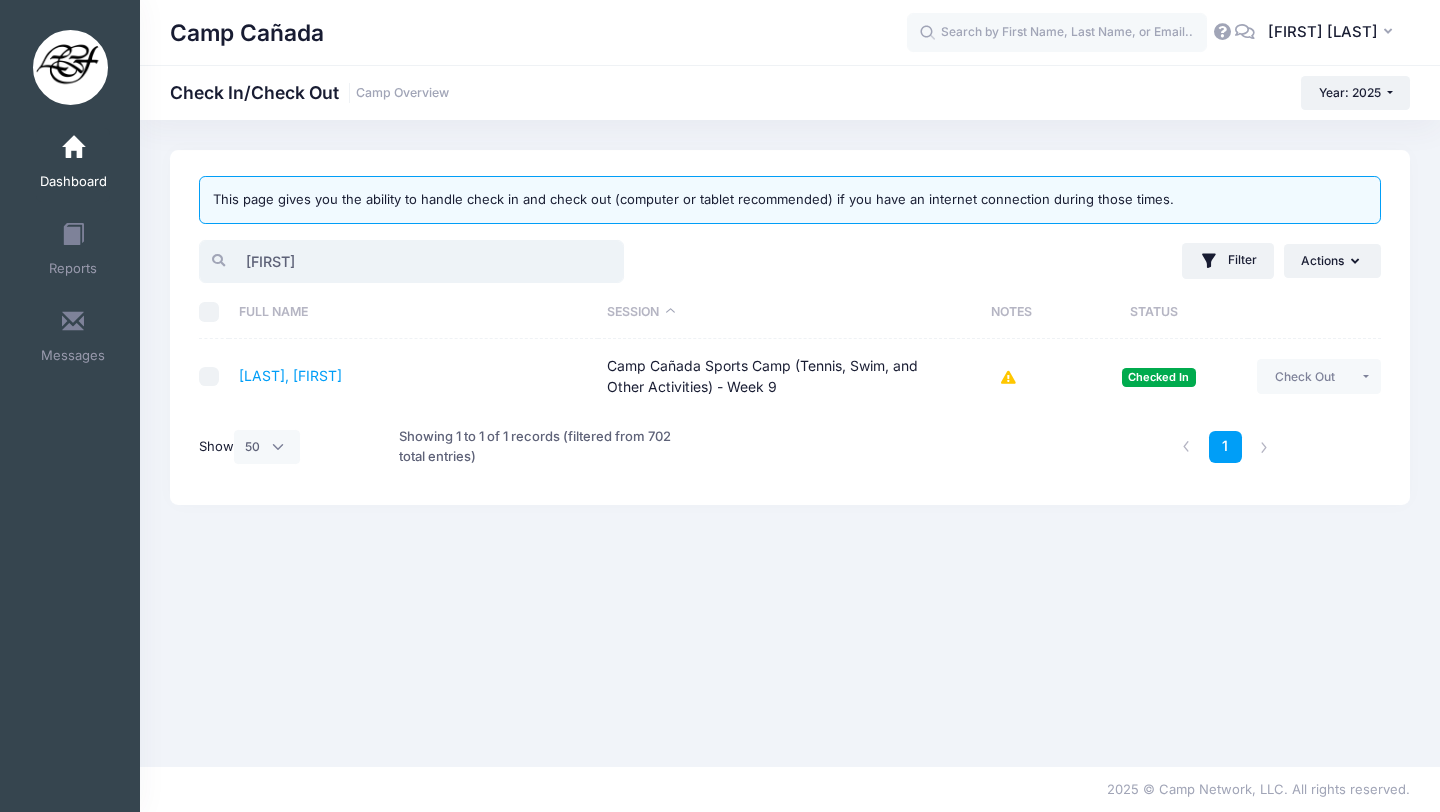 drag, startPoint x: 307, startPoint y: 274, endPoint x: 170, endPoint y: 266, distance: 137.23338 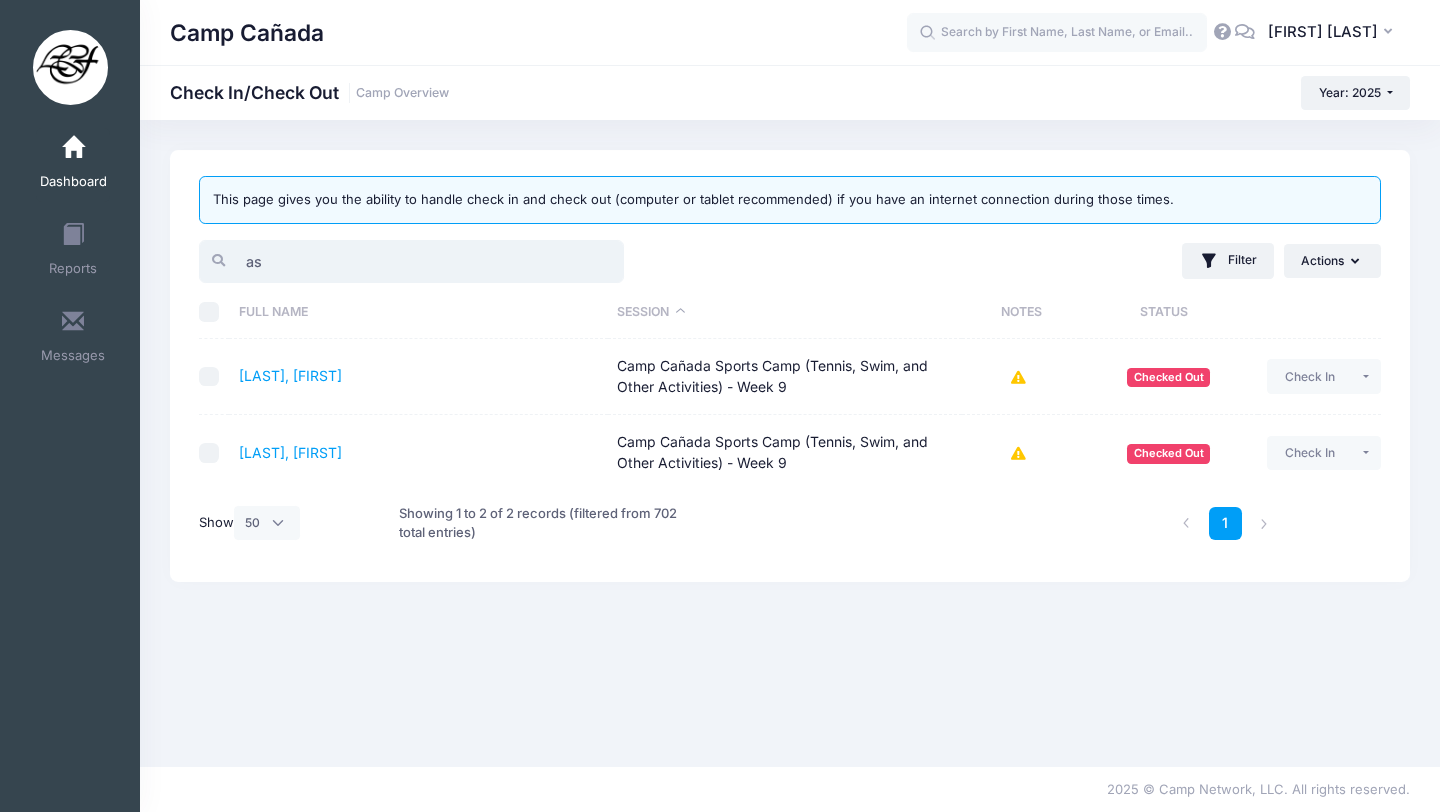 type on "a" 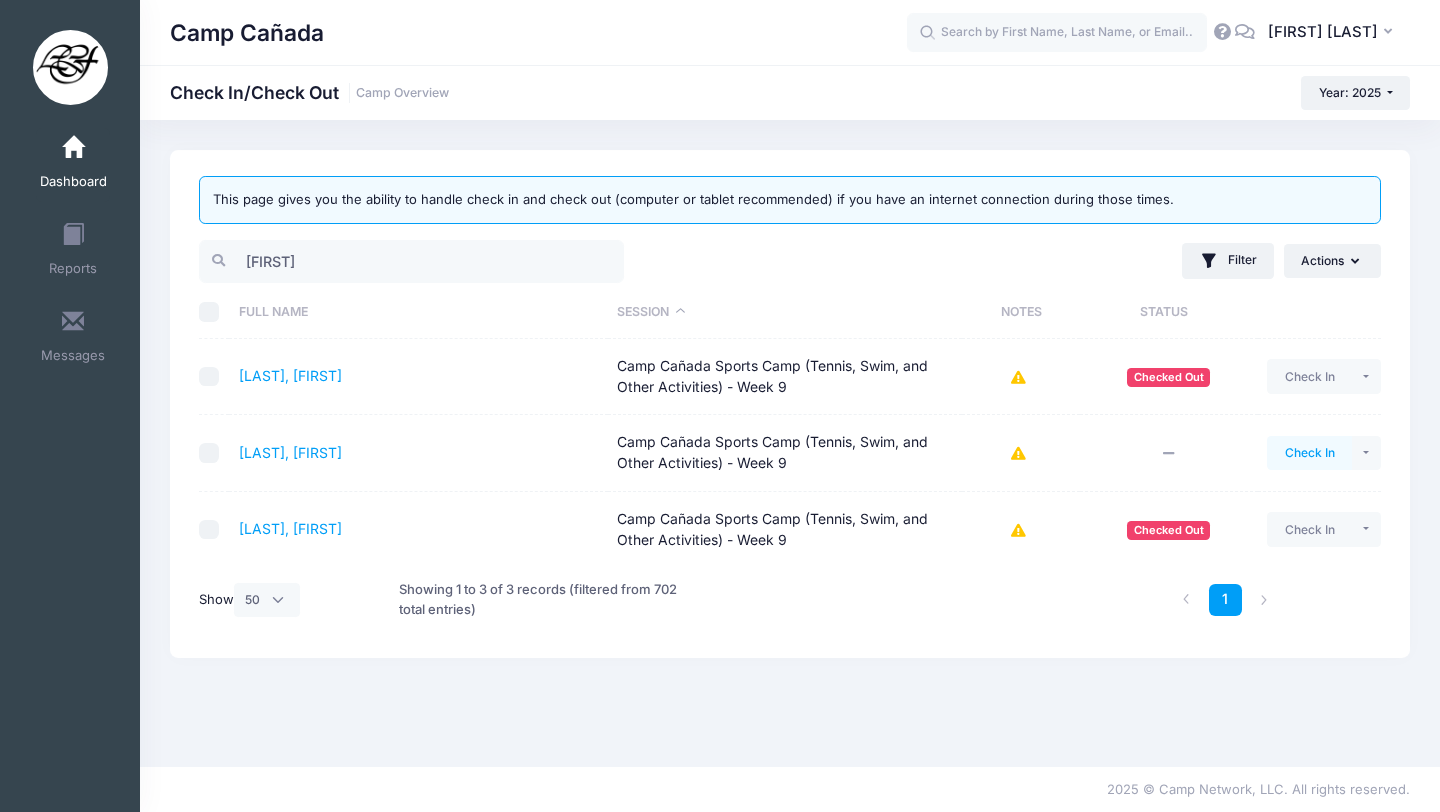 click on "Check In" at bounding box center [1309, 453] 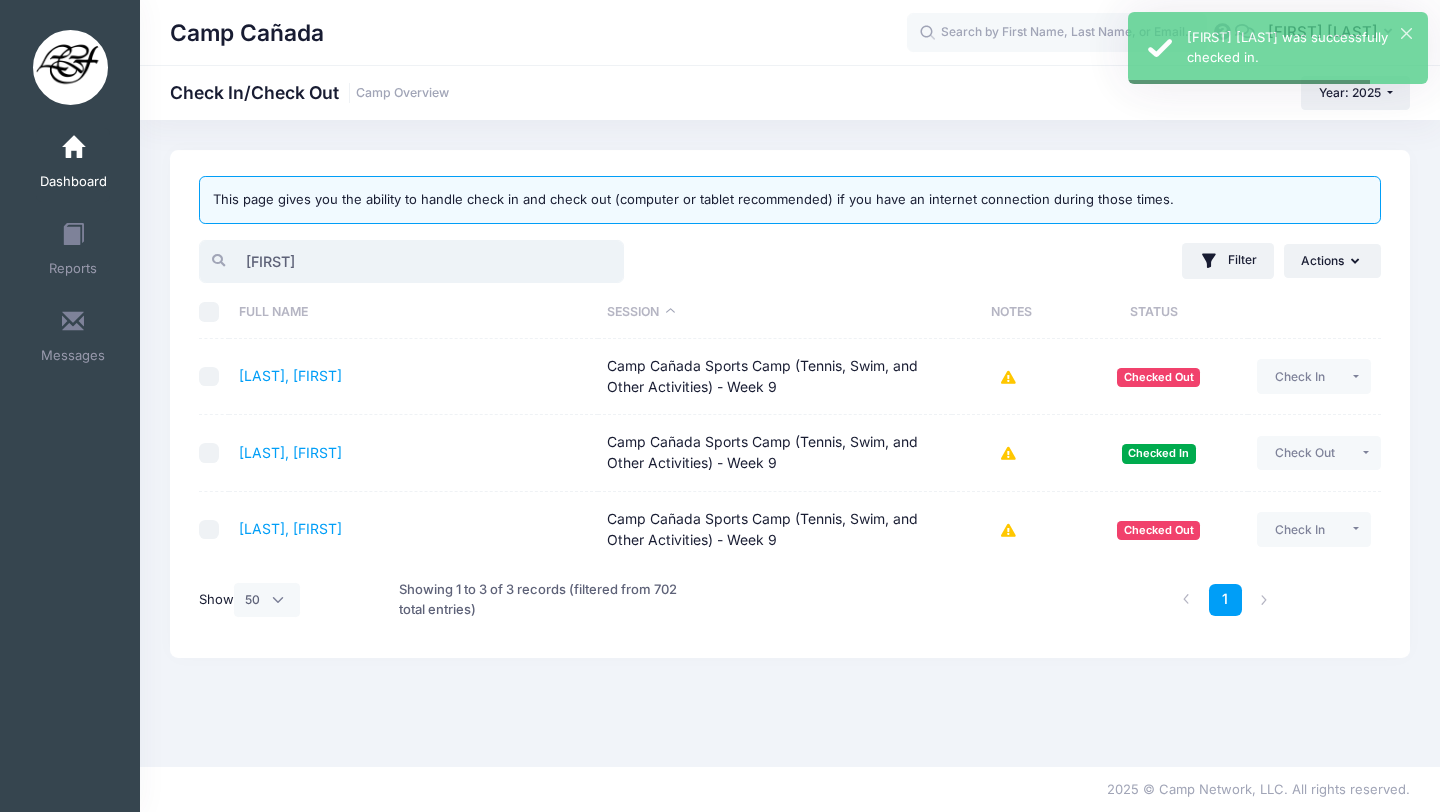 drag, startPoint x: 295, startPoint y: 263, endPoint x: 189, endPoint y: 257, distance: 106.16968 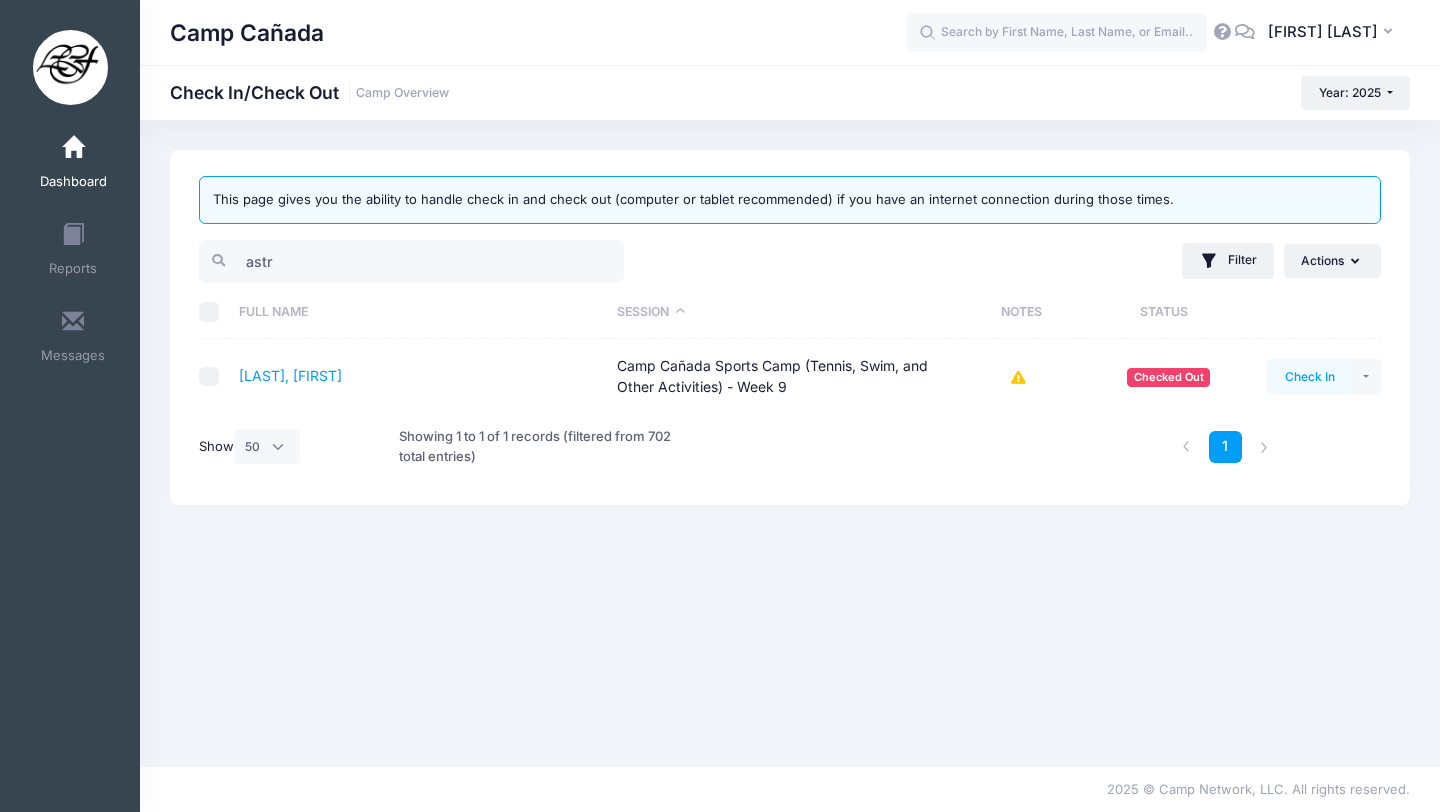 click on "Check In" at bounding box center (1309, 376) 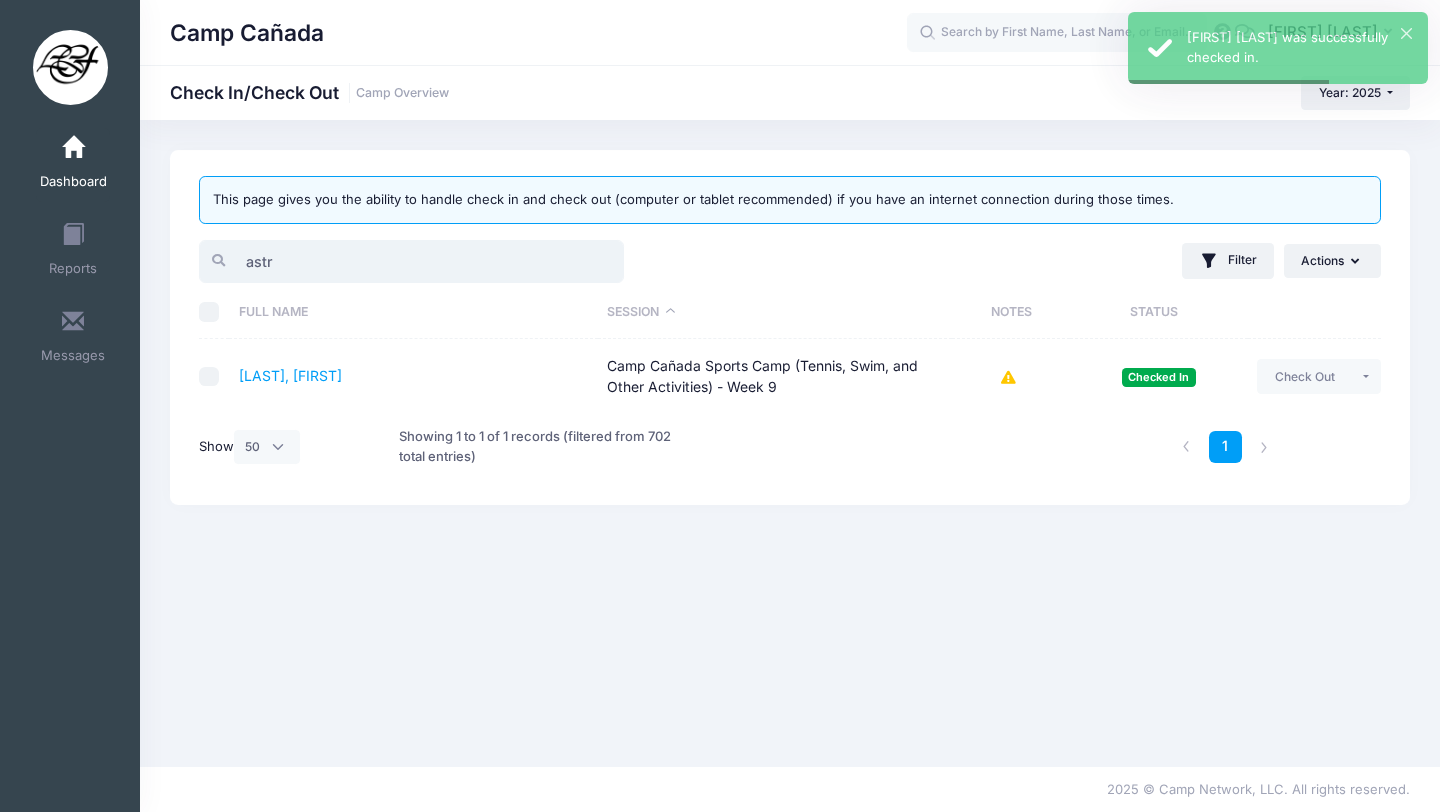 drag, startPoint x: 375, startPoint y: 265, endPoint x: 123, endPoint y: 259, distance: 252.07141 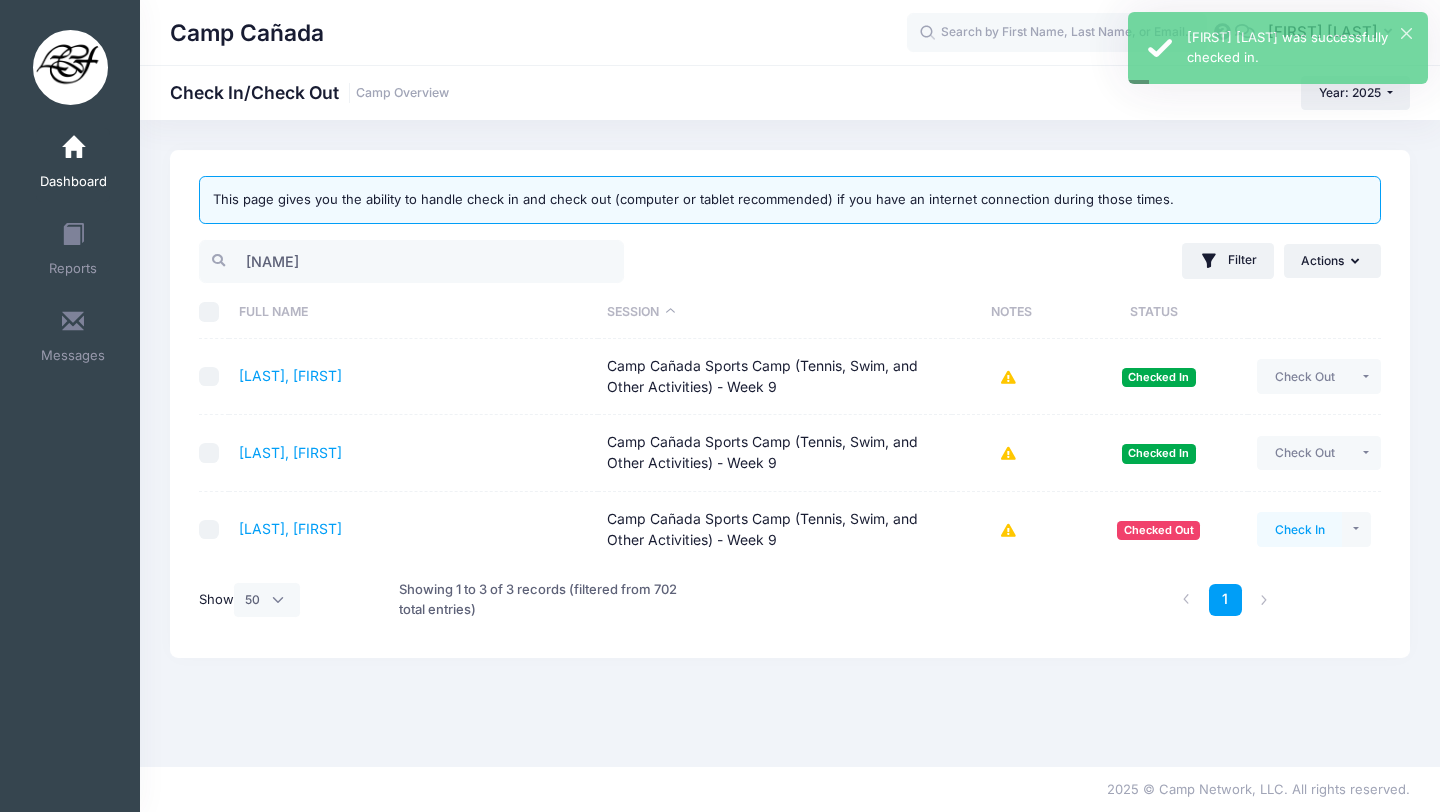 click on "Check In" at bounding box center (1299, 529) 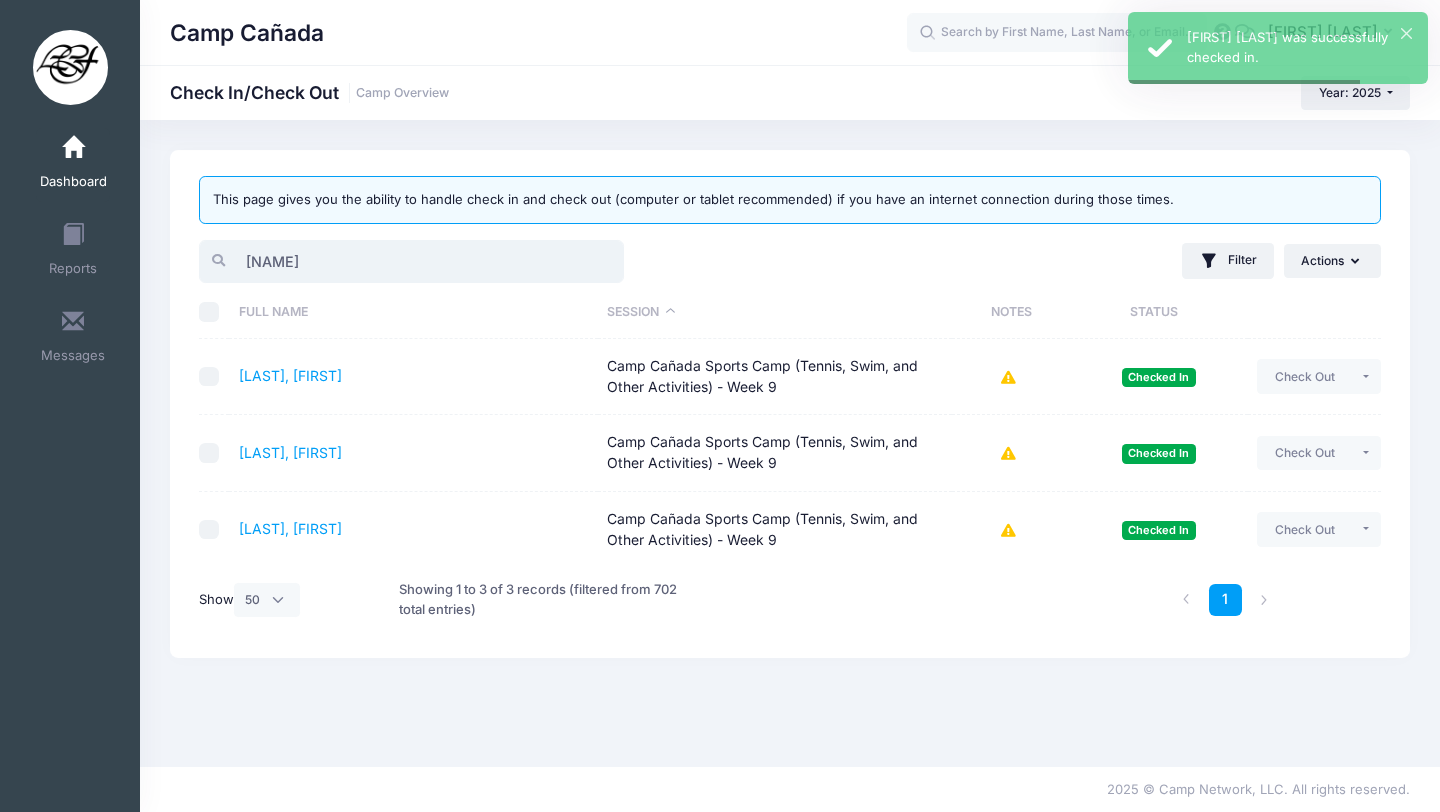 drag, startPoint x: 312, startPoint y: 267, endPoint x: 176, endPoint y: 264, distance: 136.03308 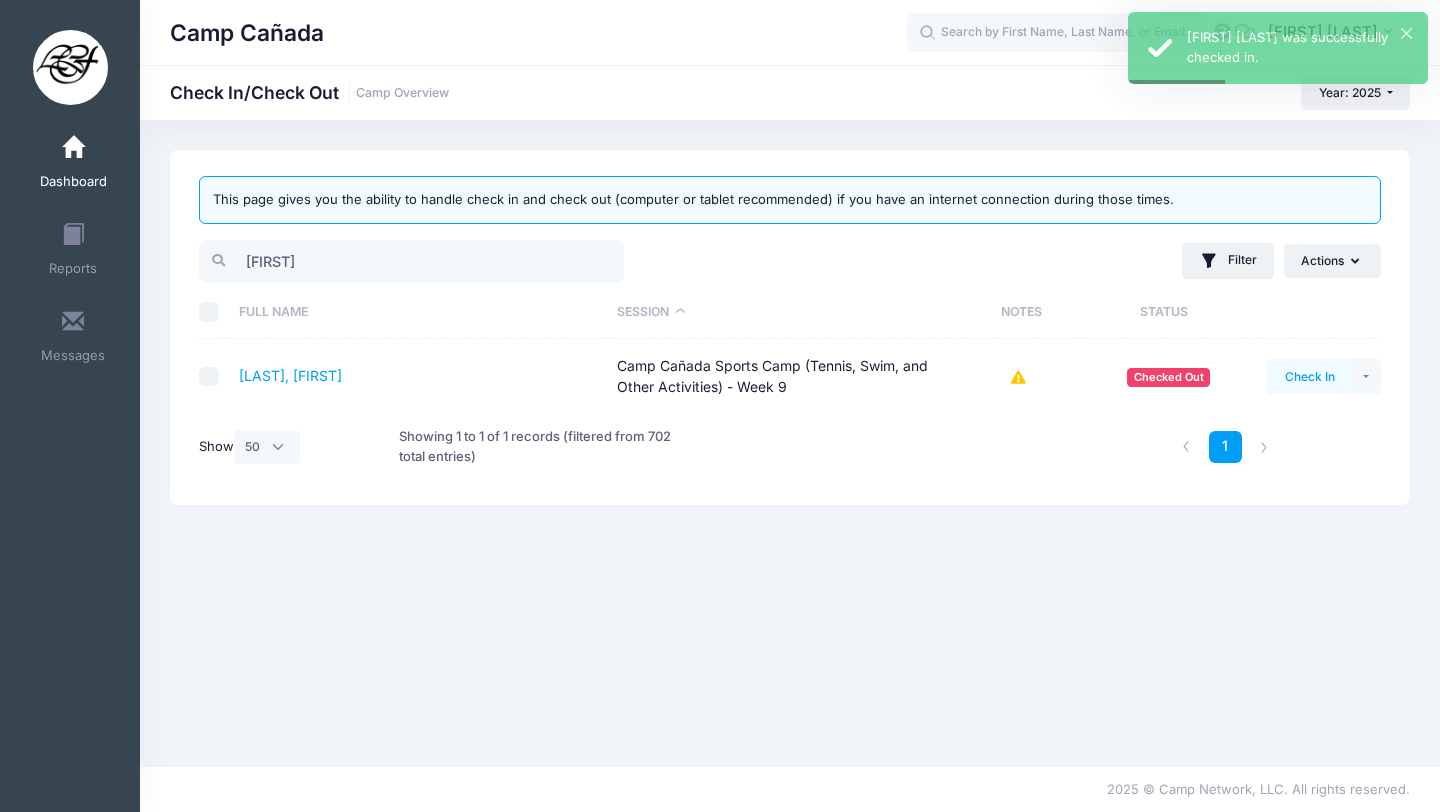 click on "Check In" at bounding box center (1309, 376) 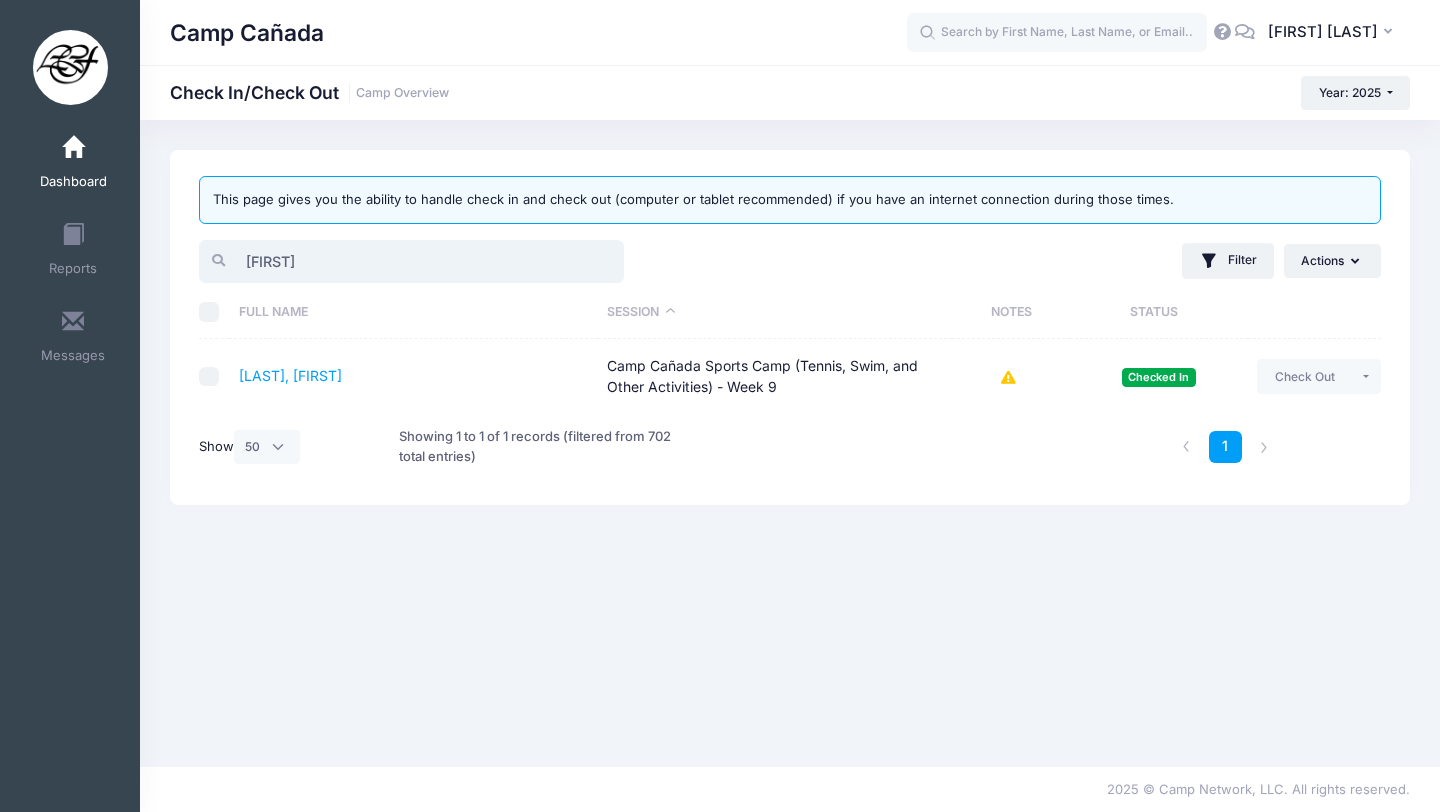 drag, startPoint x: 342, startPoint y: 254, endPoint x: 167, endPoint y: 257, distance: 175.02571 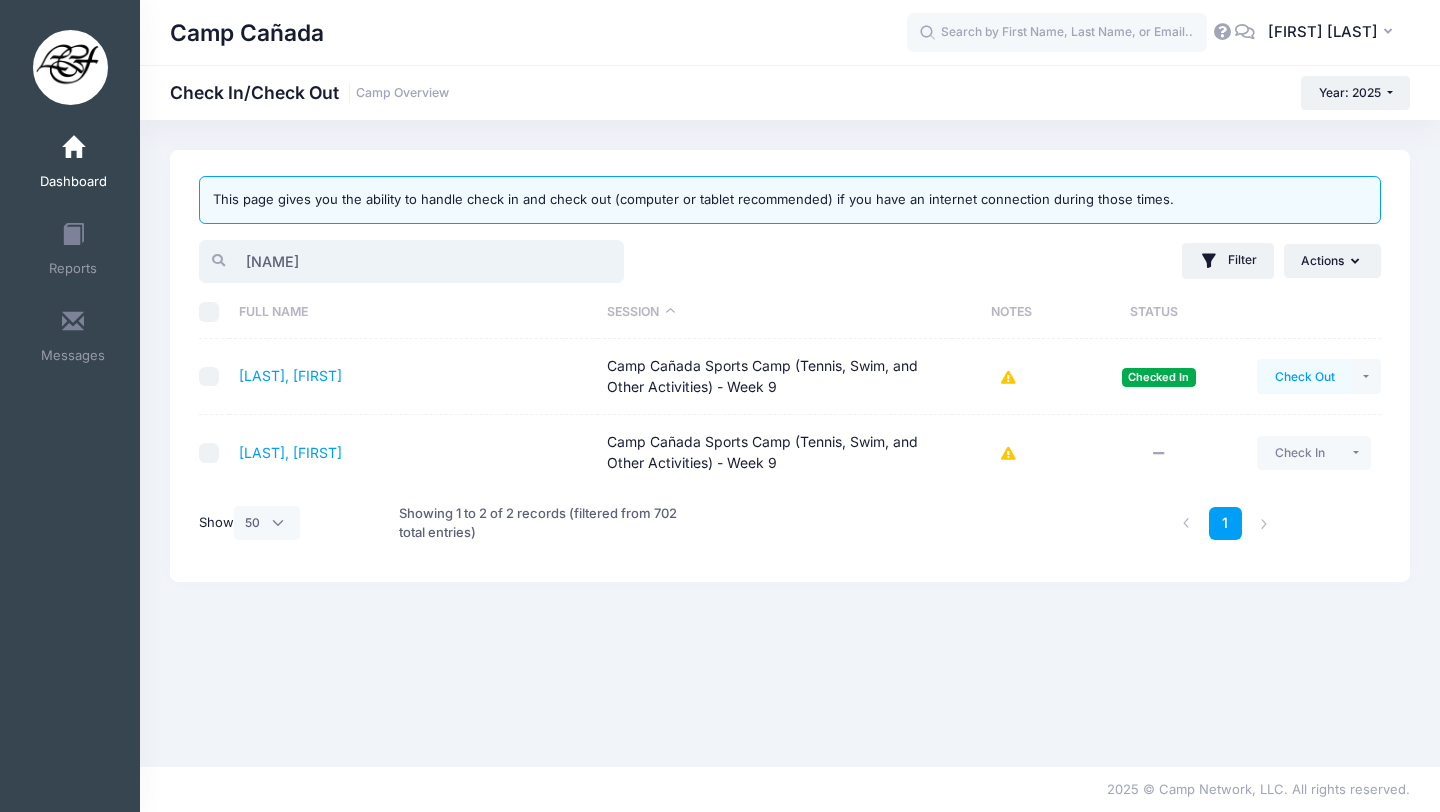 type on "[NAME]" 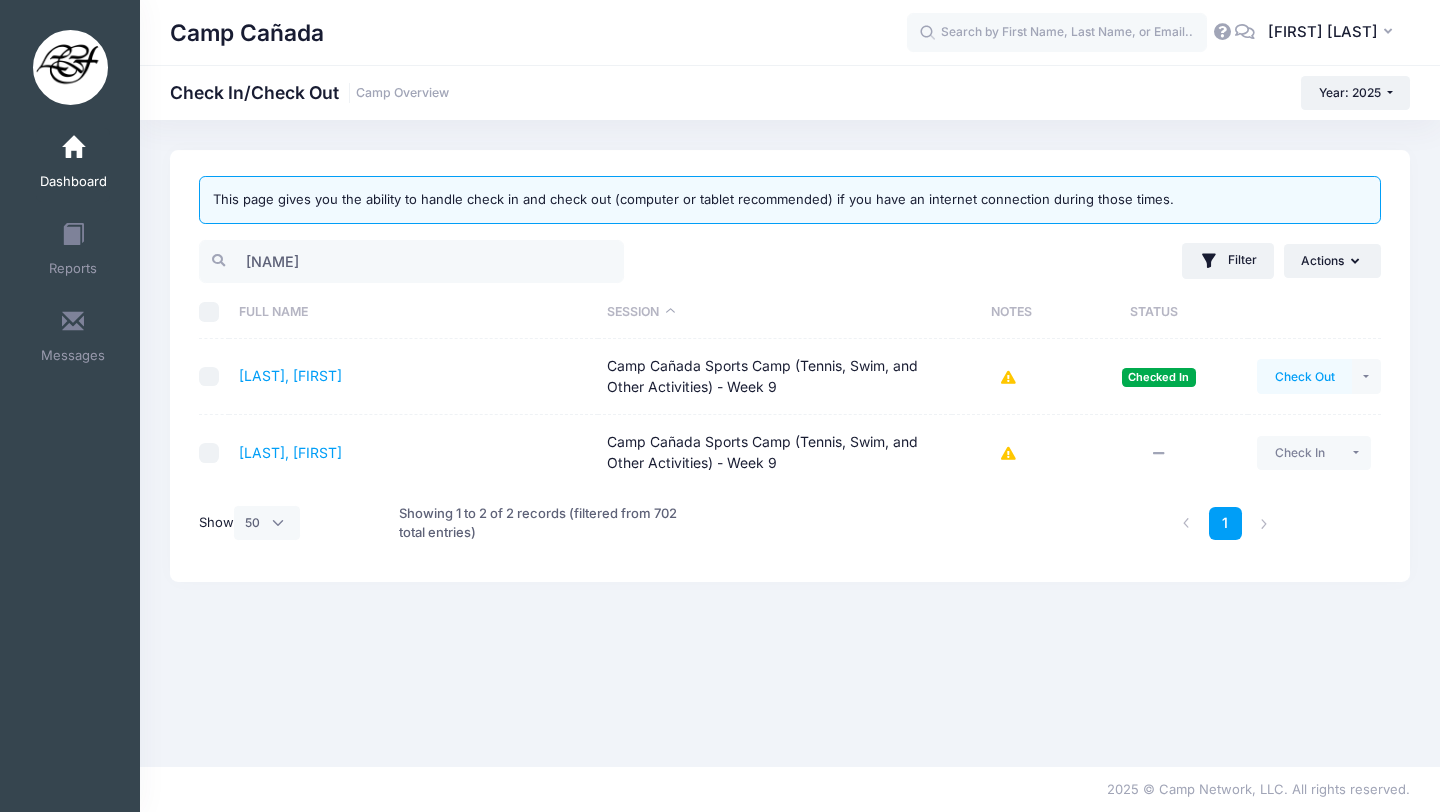 click on "Check Out" at bounding box center (1304, 376) 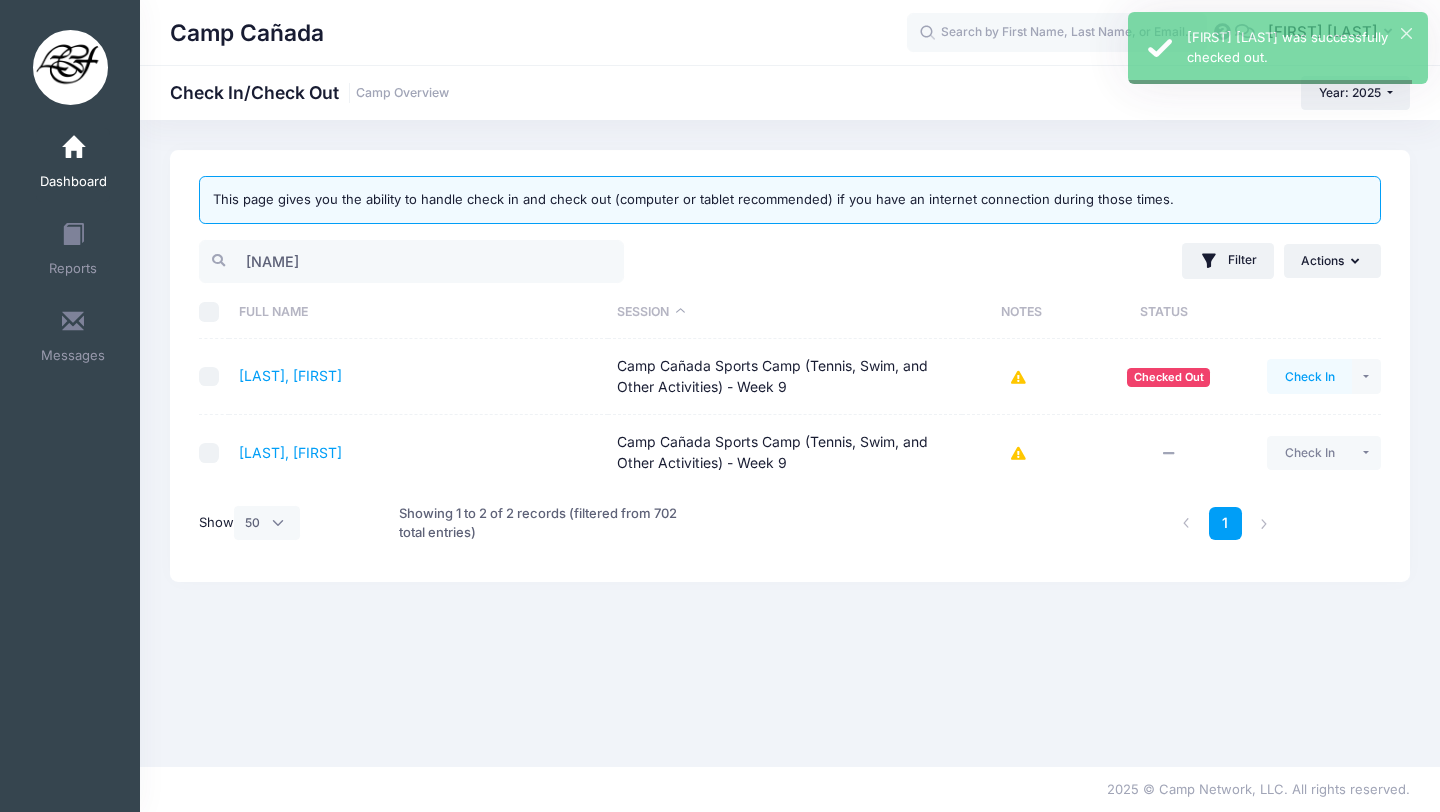 click on "Check In" at bounding box center [1309, 376] 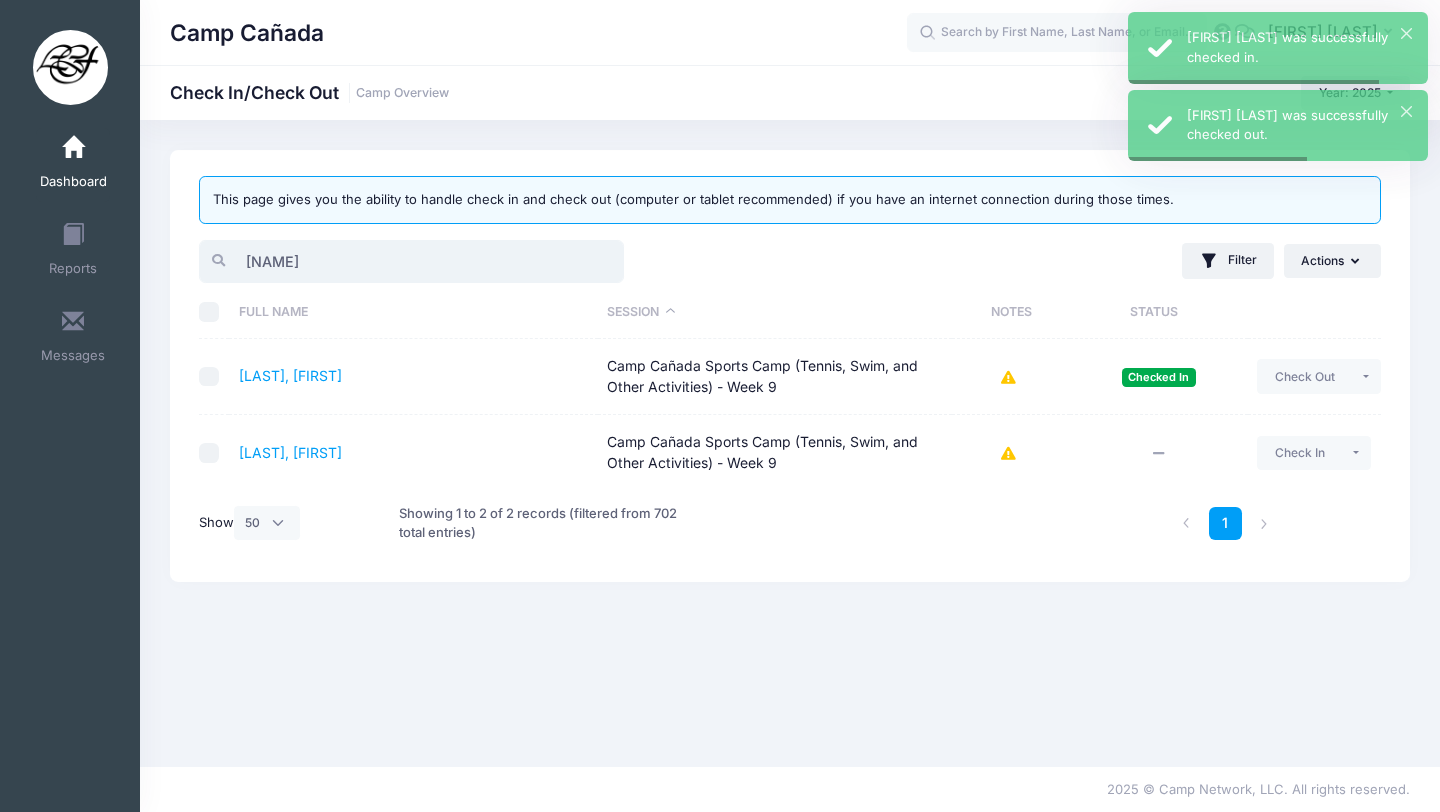 drag, startPoint x: 356, startPoint y: 258, endPoint x: 178, endPoint y: 255, distance: 178.02528 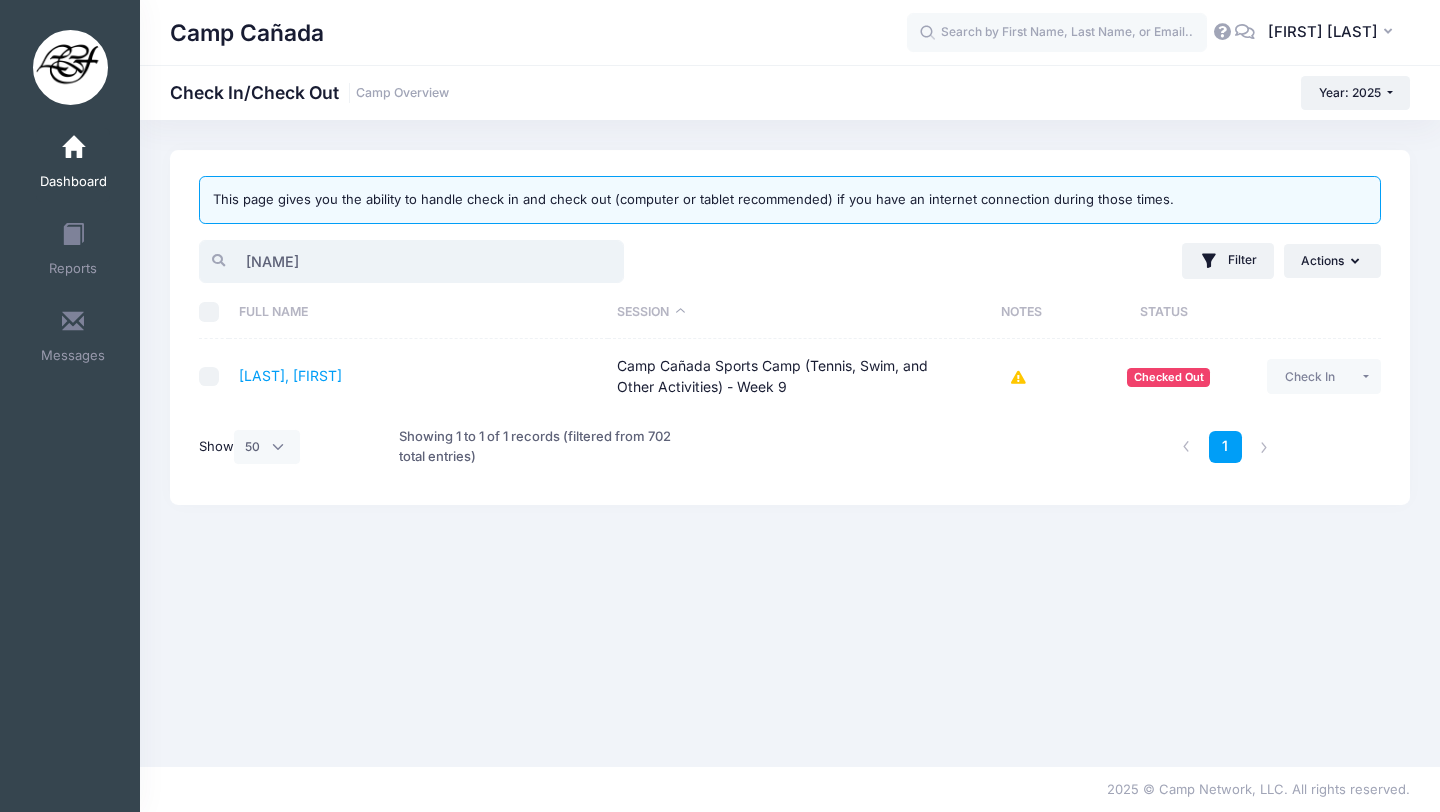 drag, startPoint x: 377, startPoint y: 264, endPoint x: 144, endPoint y: 259, distance: 233.05363 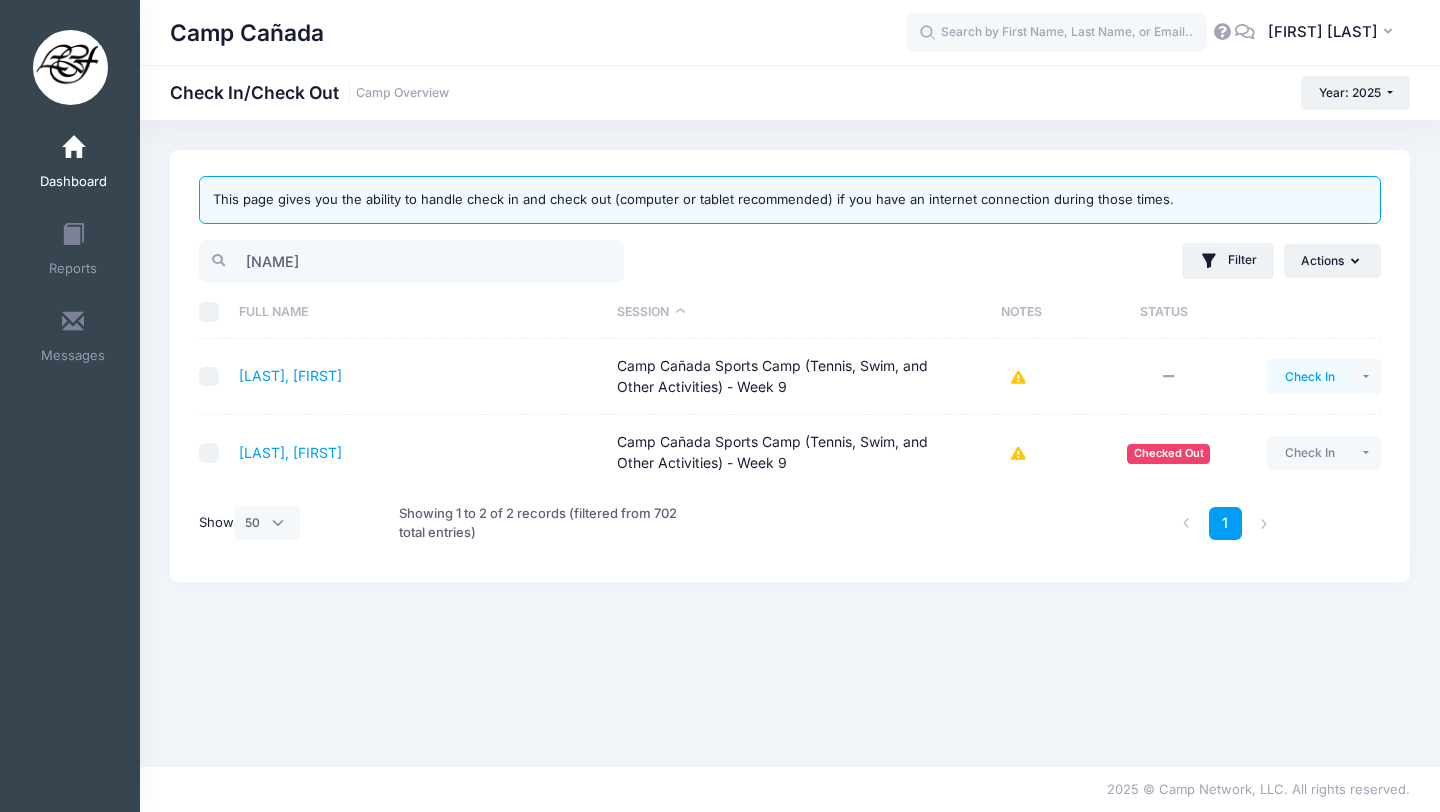 click on "Check In" at bounding box center (1309, 376) 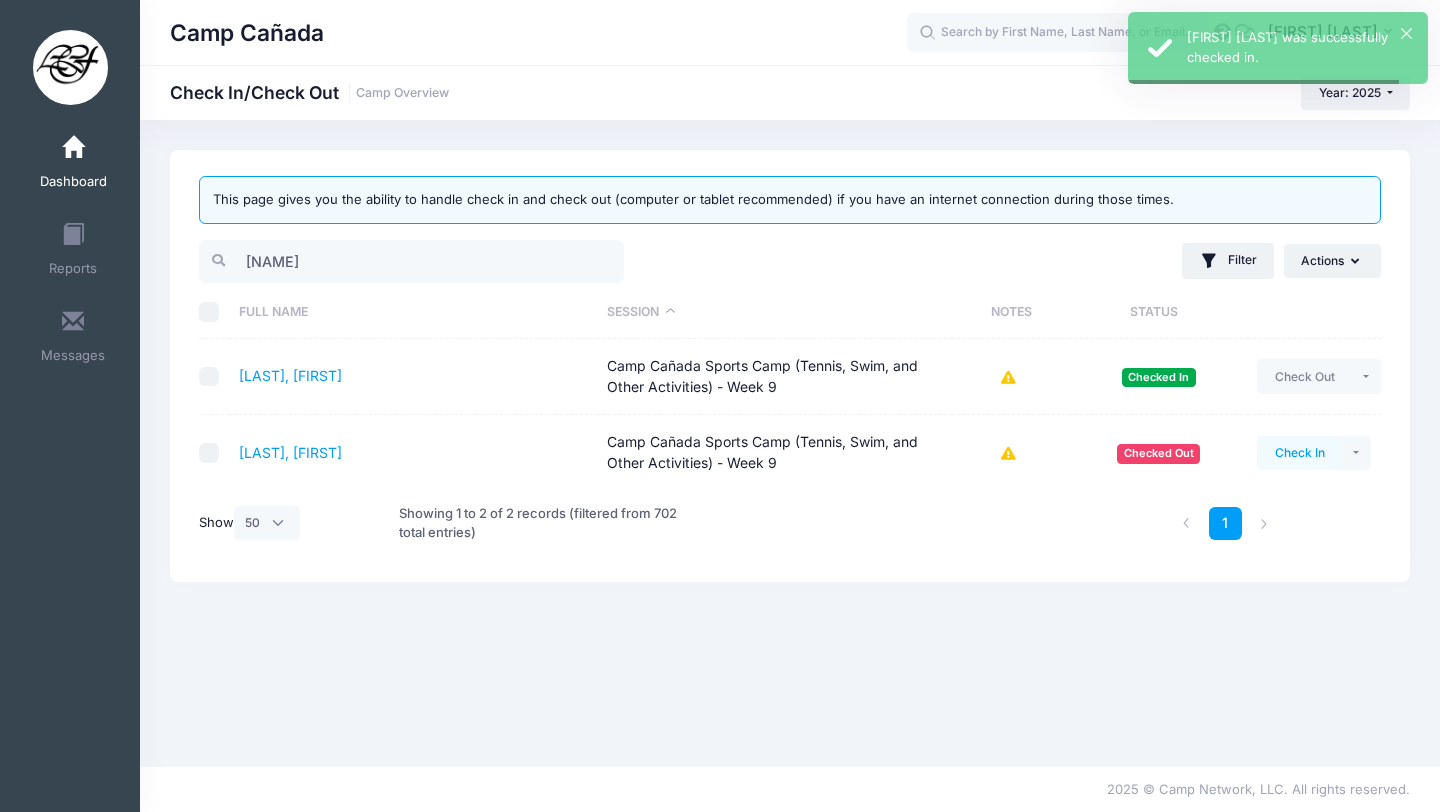 click on "Check In" at bounding box center (1299, 453) 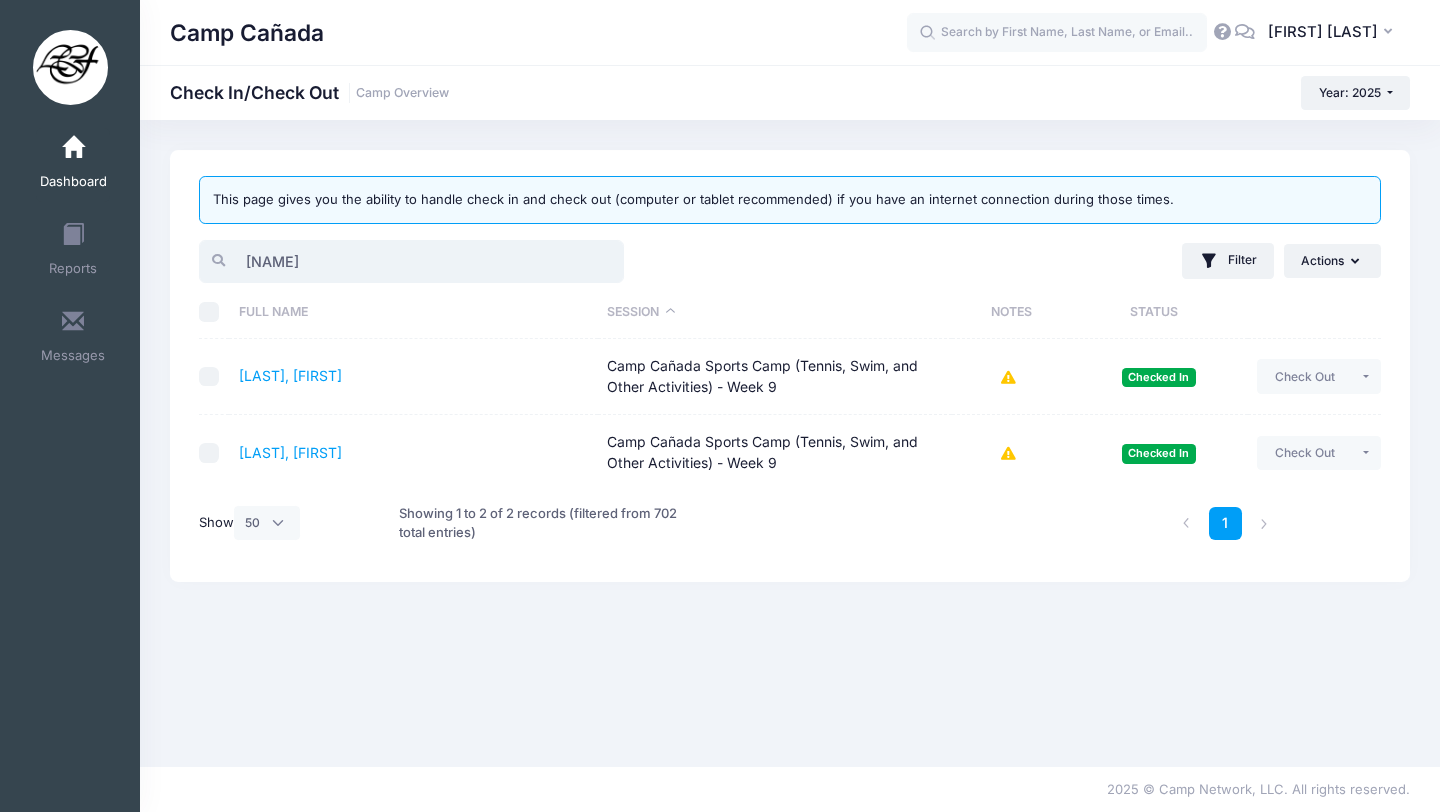 drag, startPoint x: 306, startPoint y: 263, endPoint x: 144, endPoint y: 255, distance: 162.19742 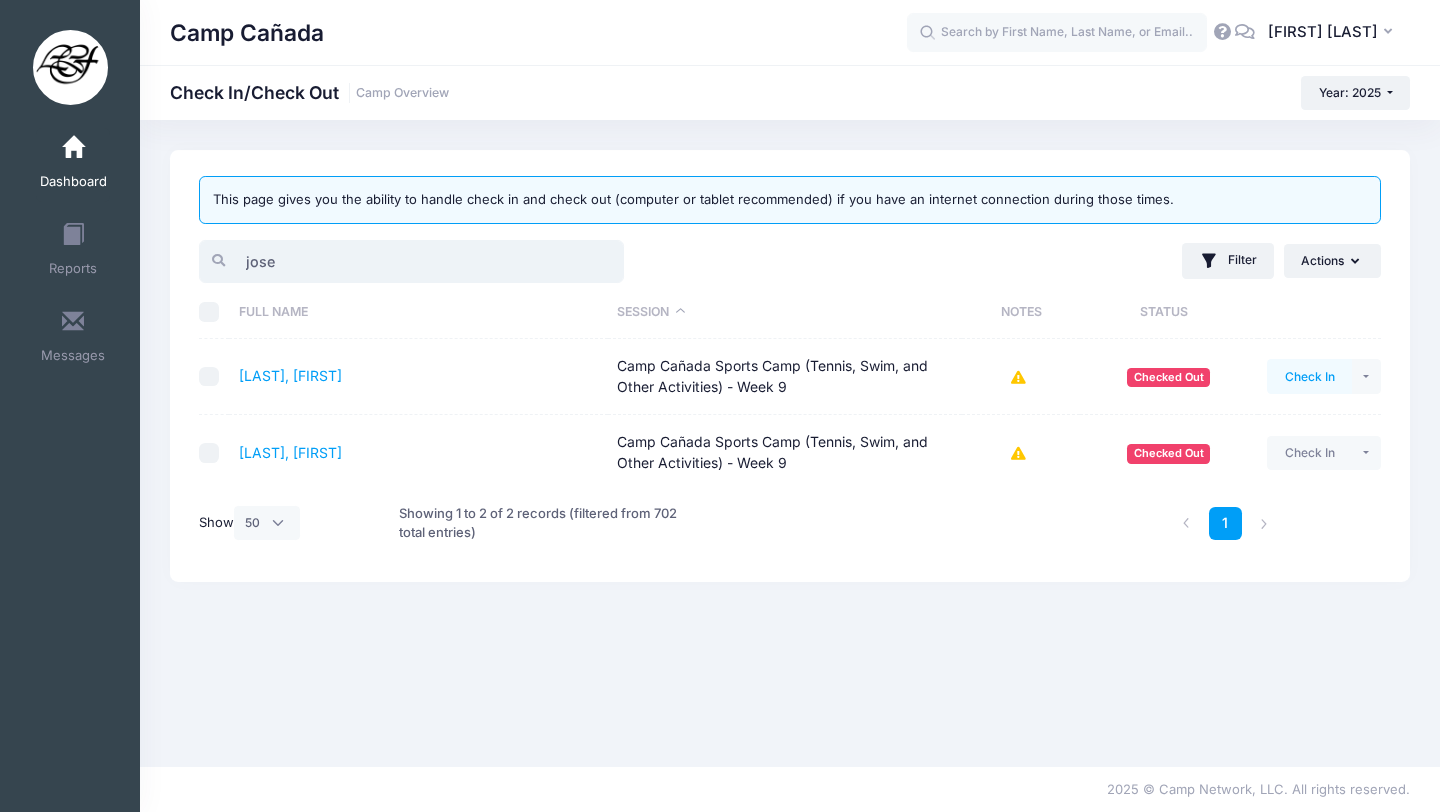 type on "jose" 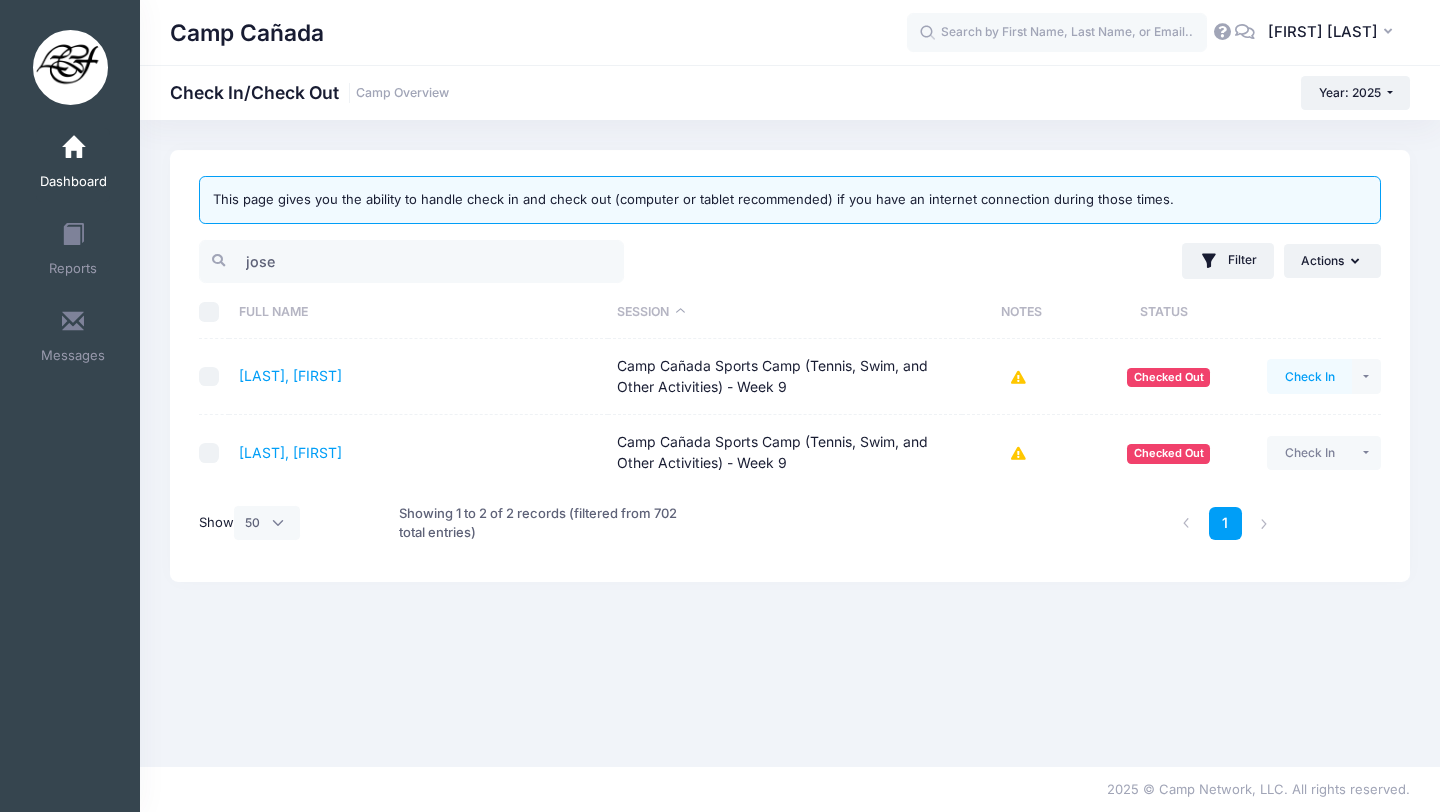 click on "Check In" at bounding box center (1309, 376) 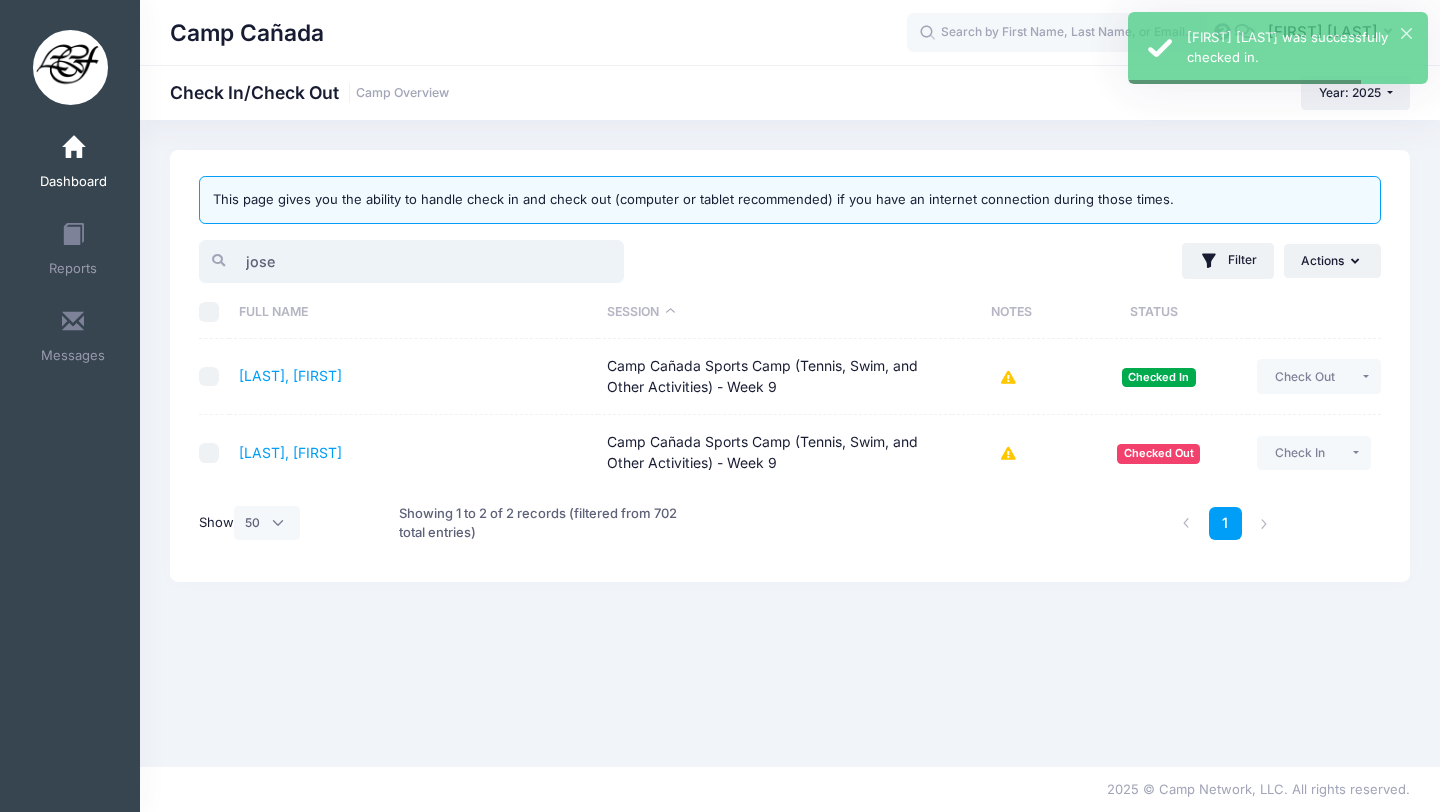 drag, startPoint x: 329, startPoint y: 266, endPoint x: 126, endPoint y: 264, distance: 203.00986 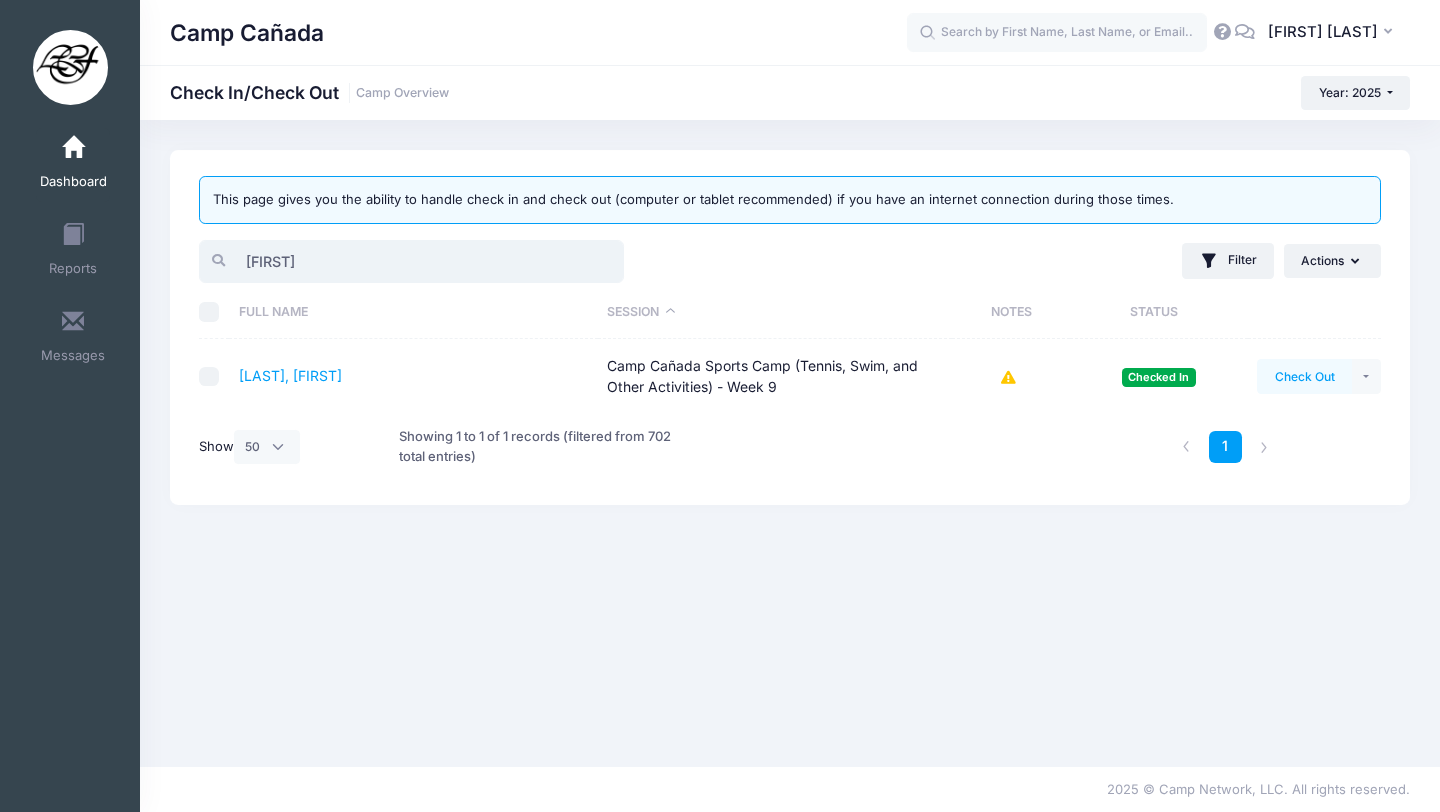 type on "[FIRST]" 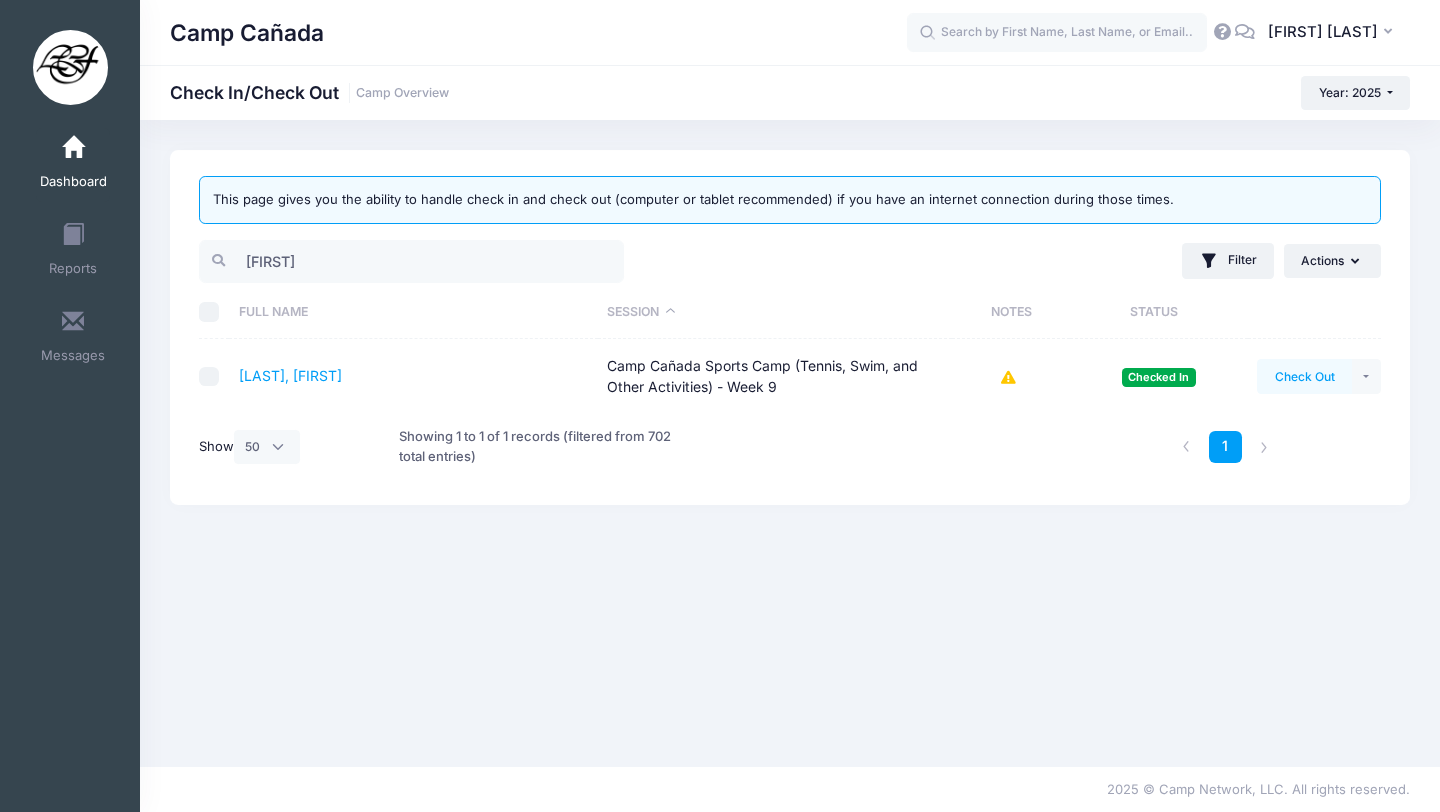 click on "Check Out" at bounding box center [1304, 376] 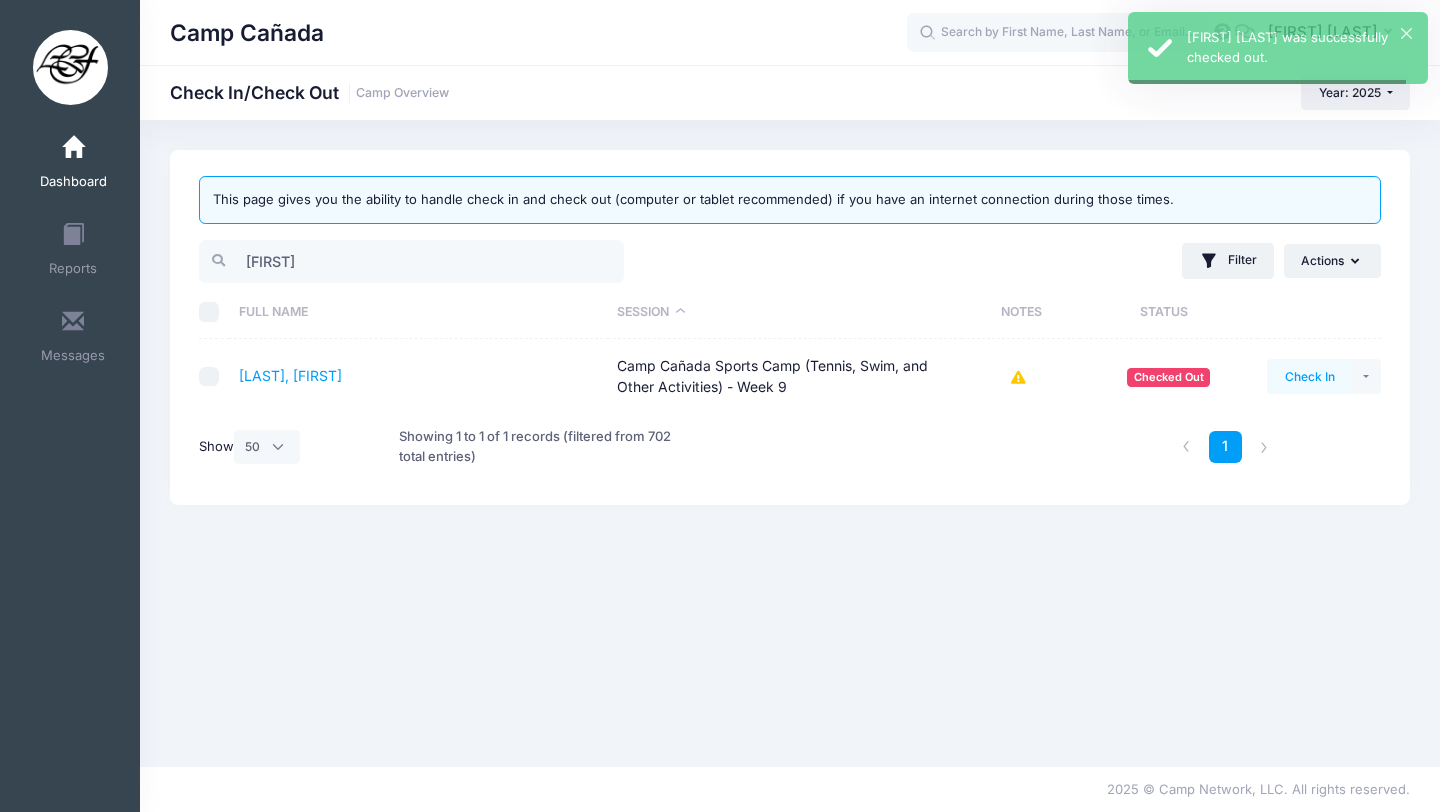 click on "Check In" at bounding box center (1309, 376) 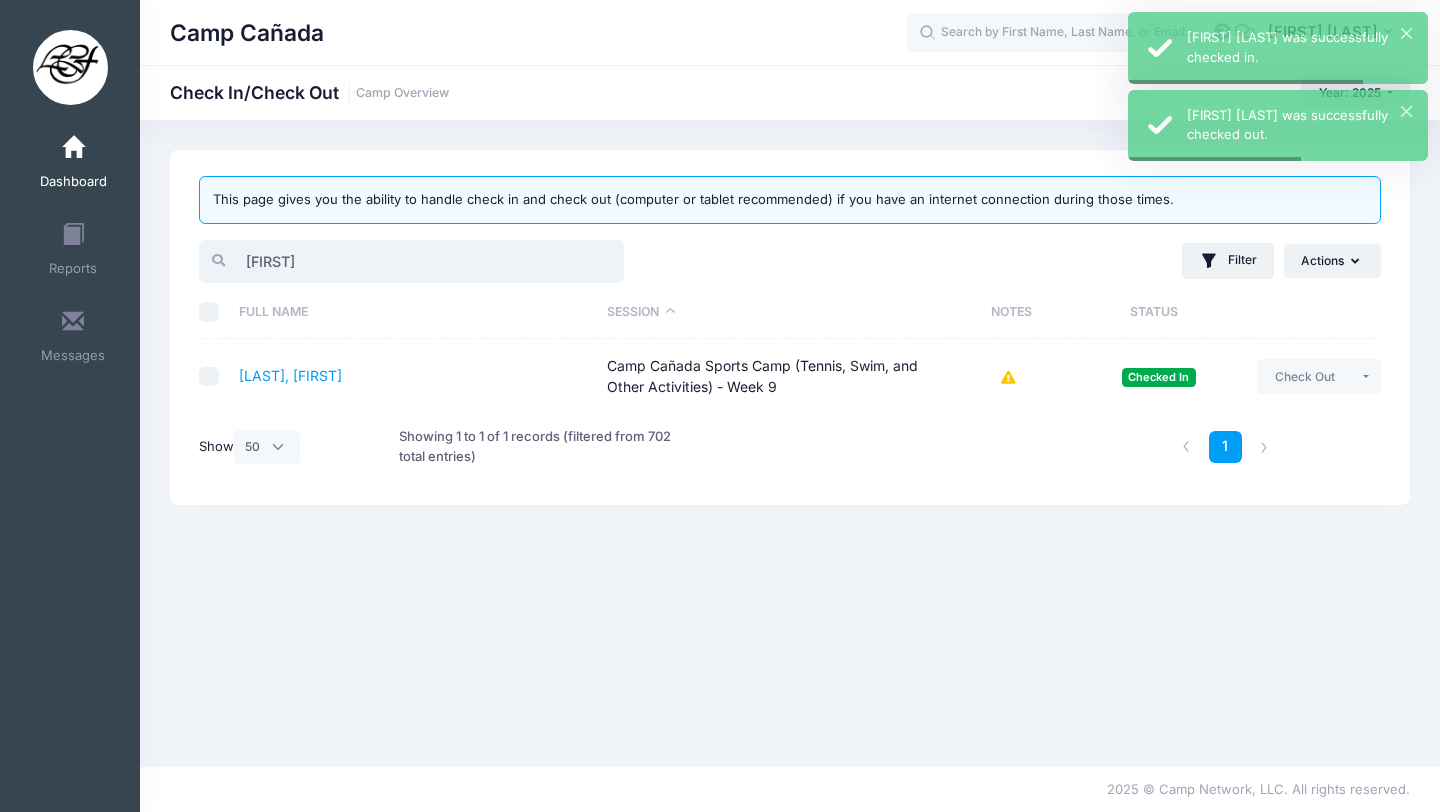 drag, startPoint x: 325, startPoint y: 259, endPoint x: 172, endPoint y: 259, distance: 153 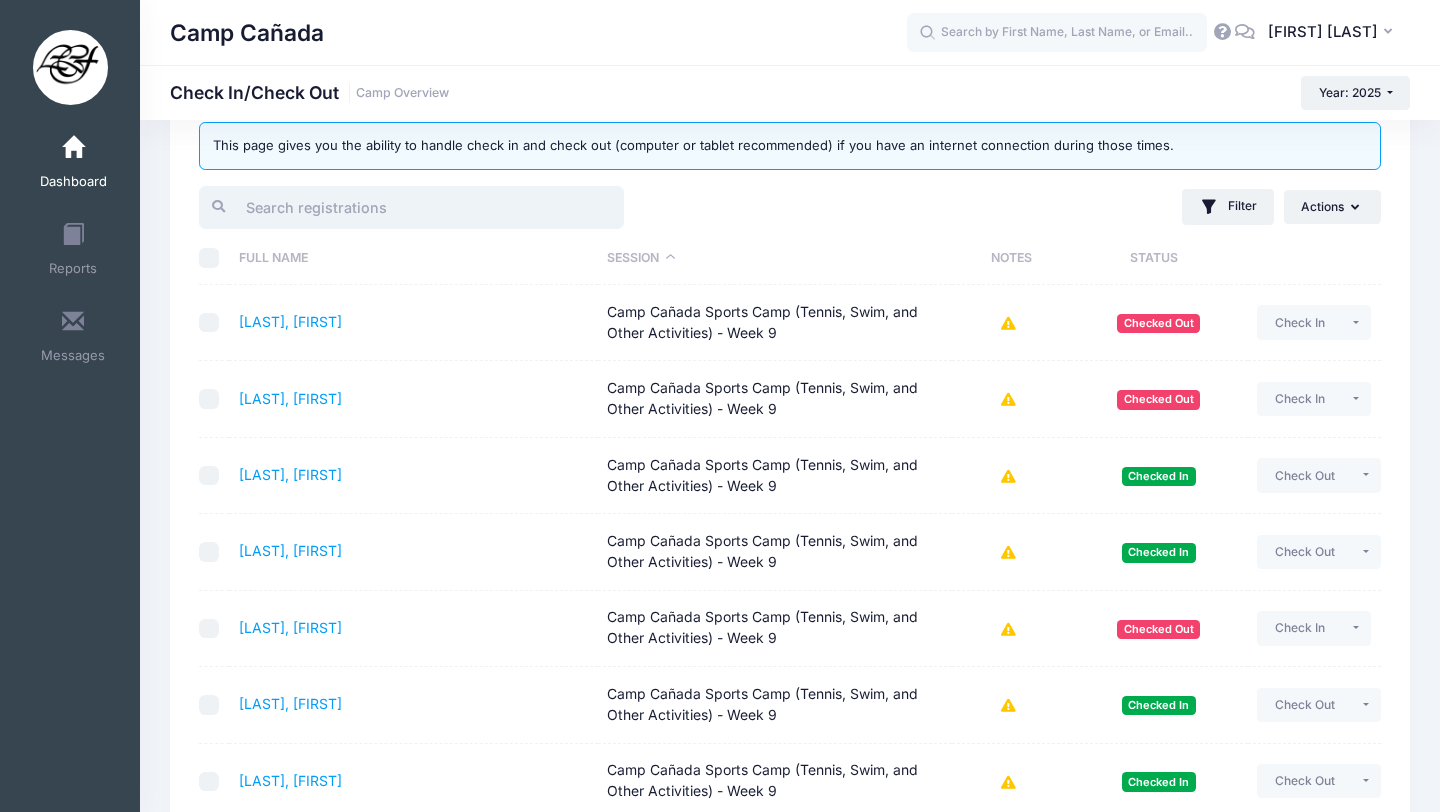 scroll, scrollTop: 0, scrollLeft: 0, axis: both 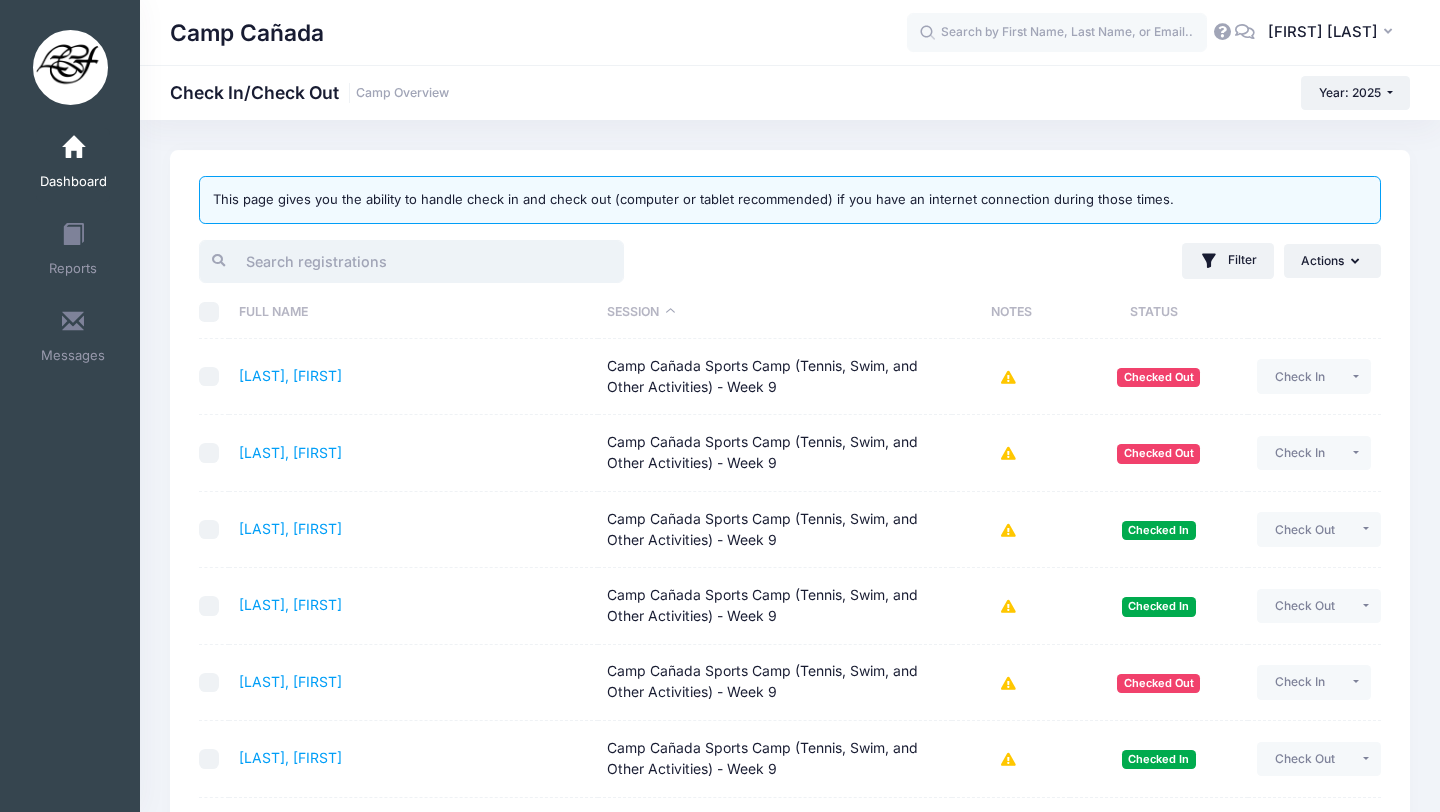 click at bounding box center [411, 261] 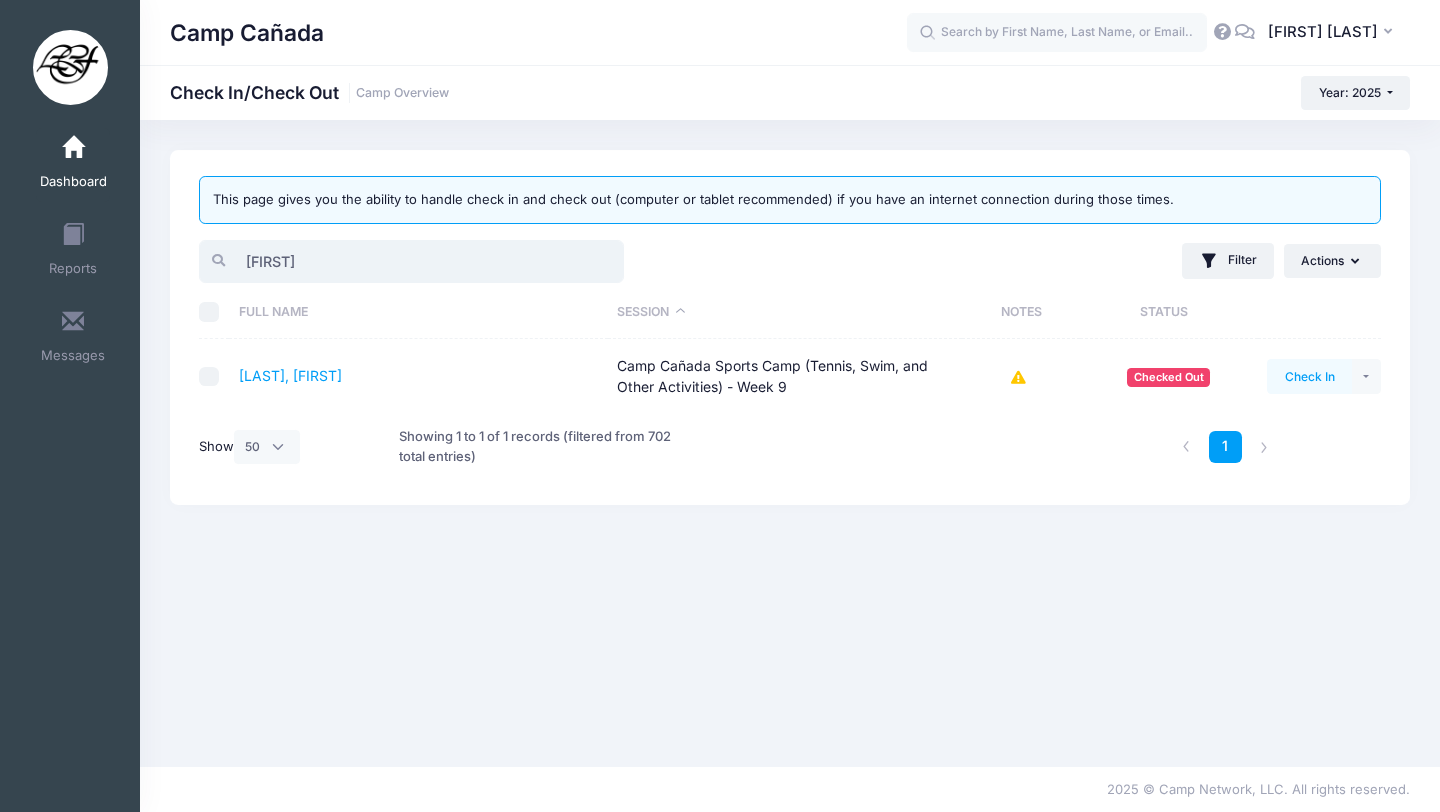 type on "[FIRST]" 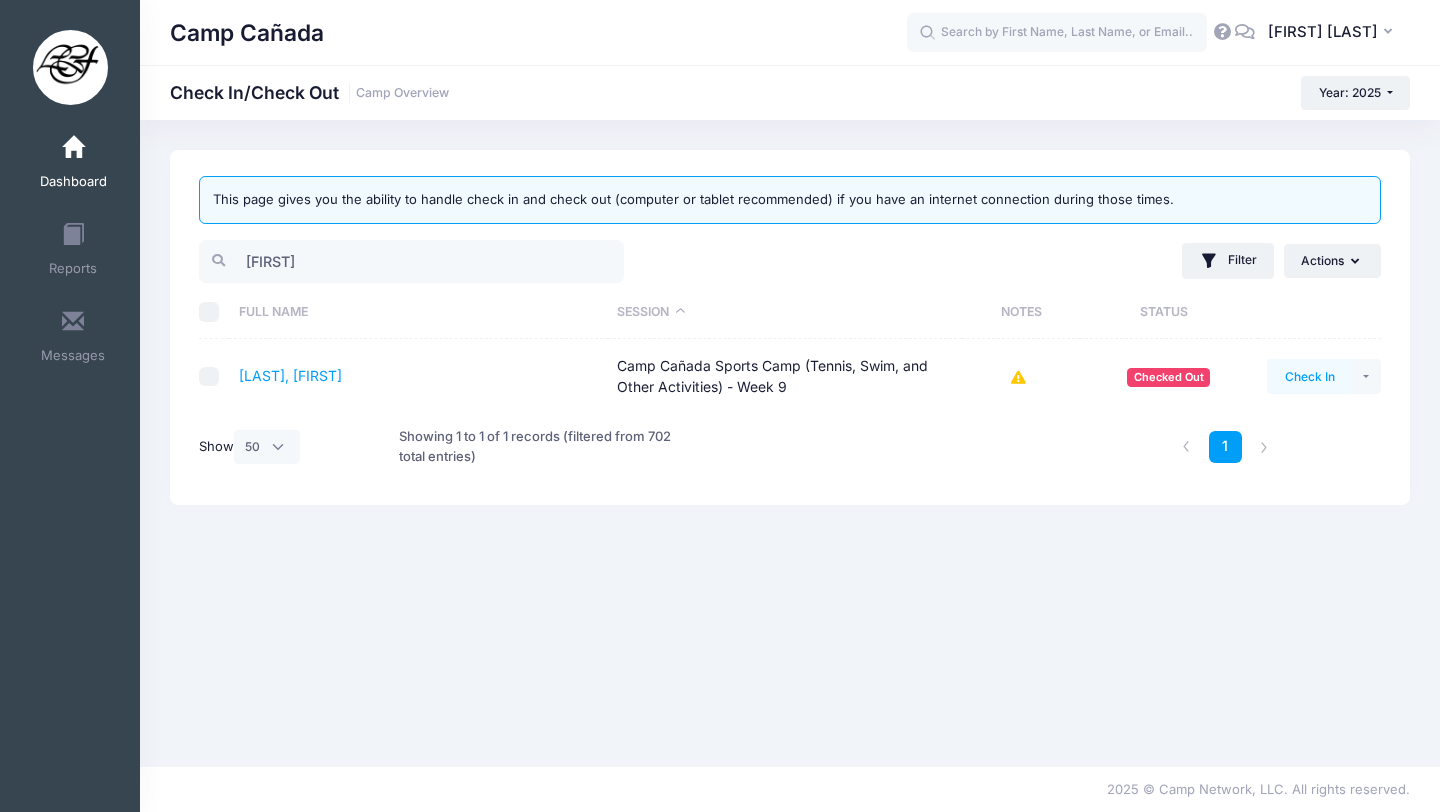 click on "Check In" at bounding box center (1309, 376) 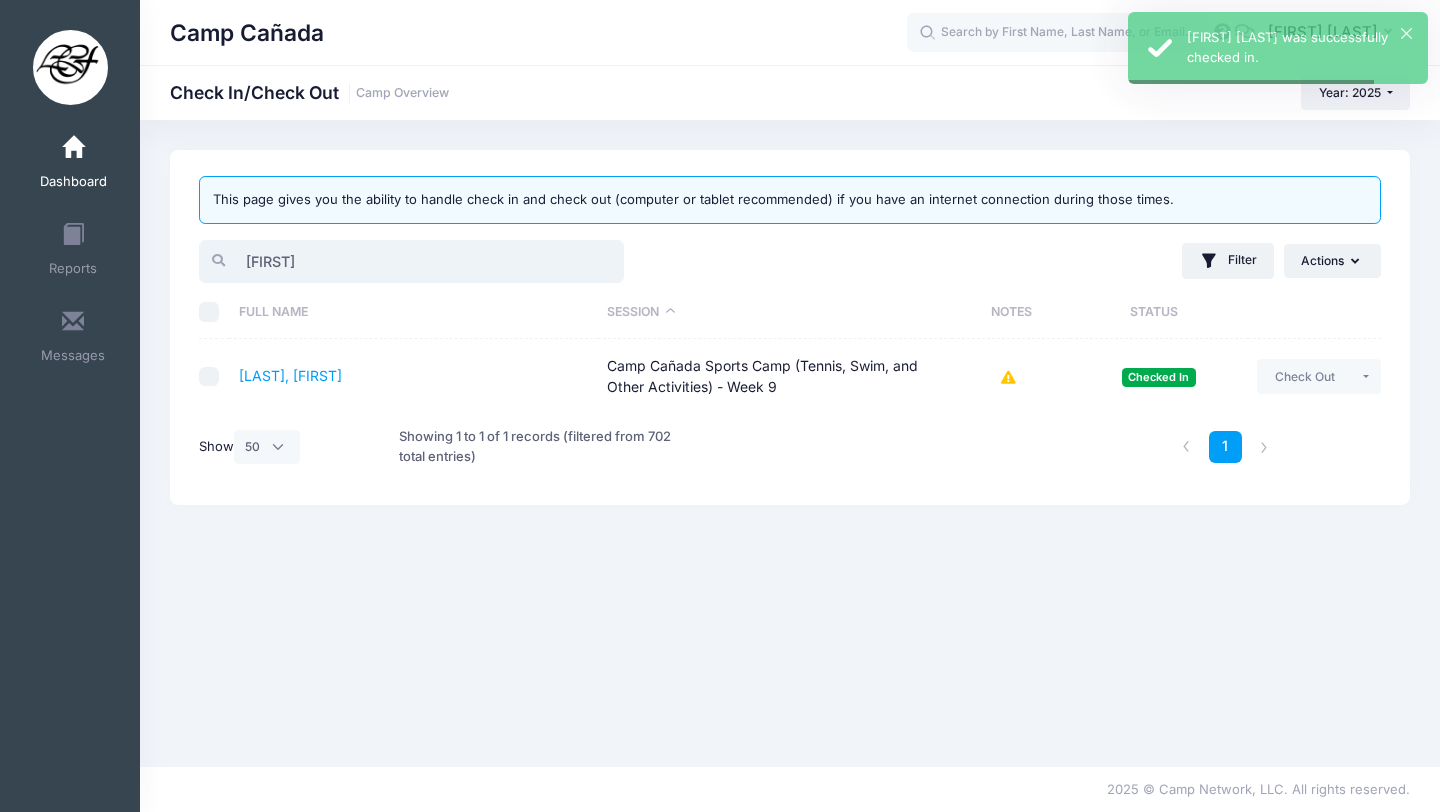 drag, startPoint x: 296, startPoint y: 260, endPoint x: 186, endPoint y: 259, distance: 110.00455 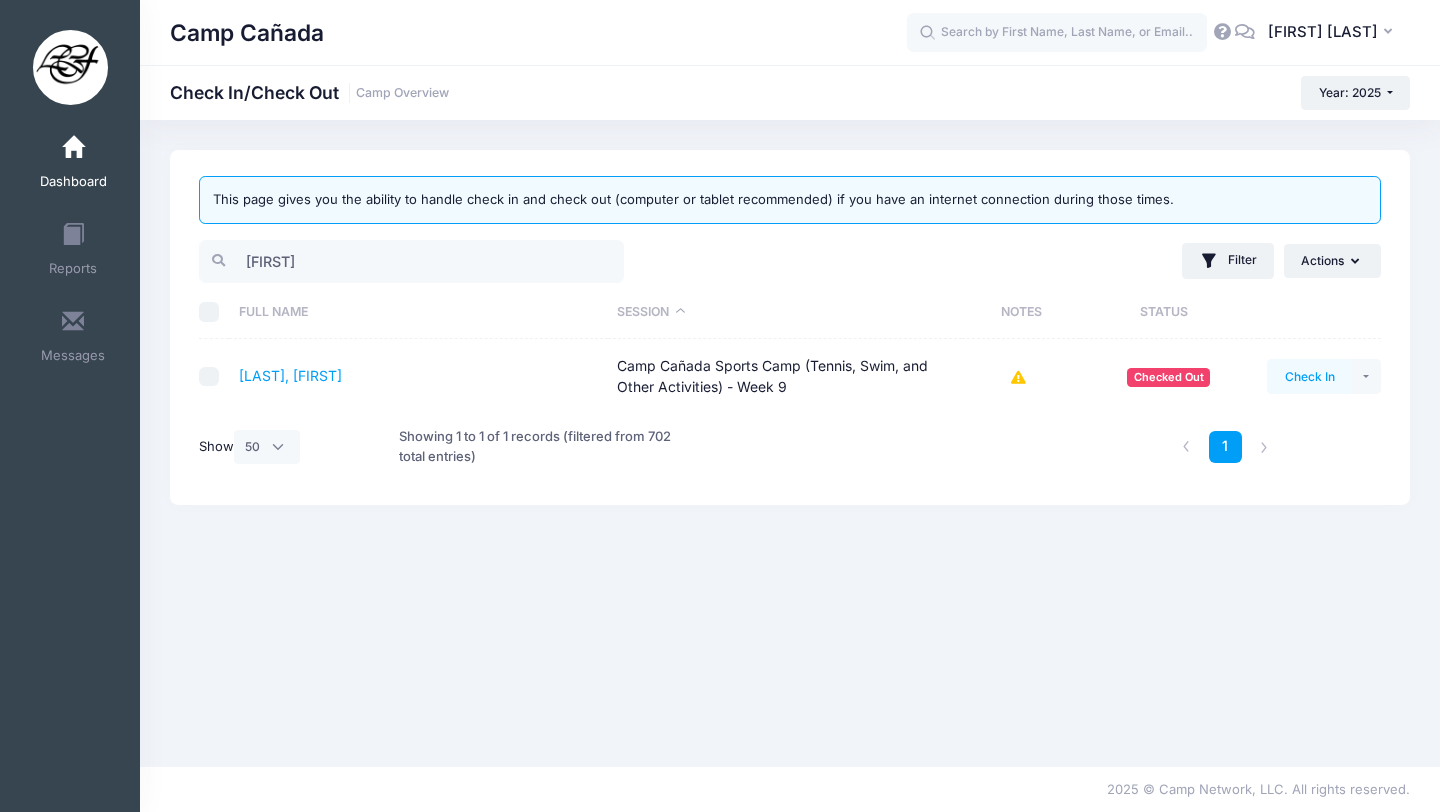 click on "Check In" at bounding box center (1309, 376) 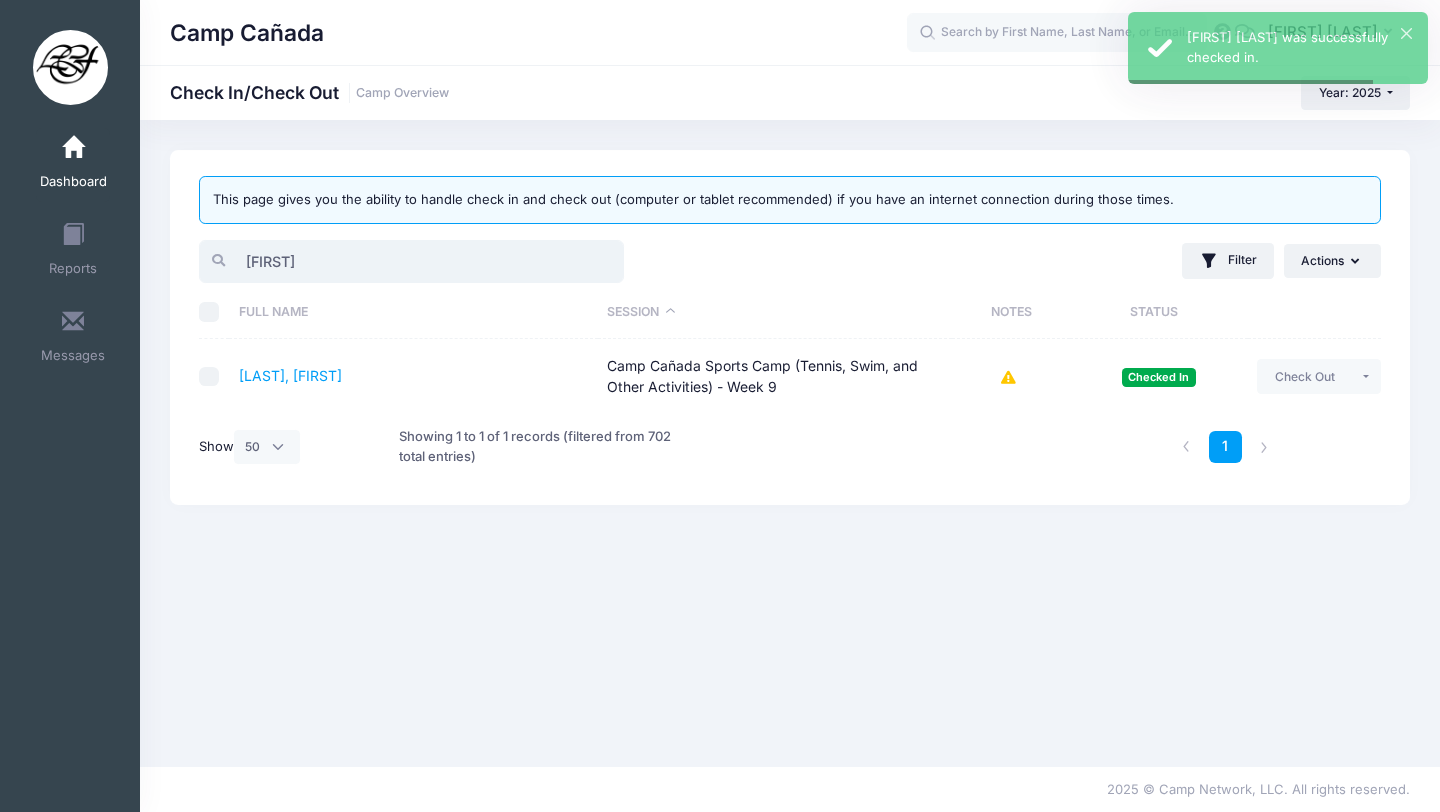 drag, startPoint x: 349, startPoint y: 259, endPoint x: 160, endPoint y: 257, distance: 189.01057 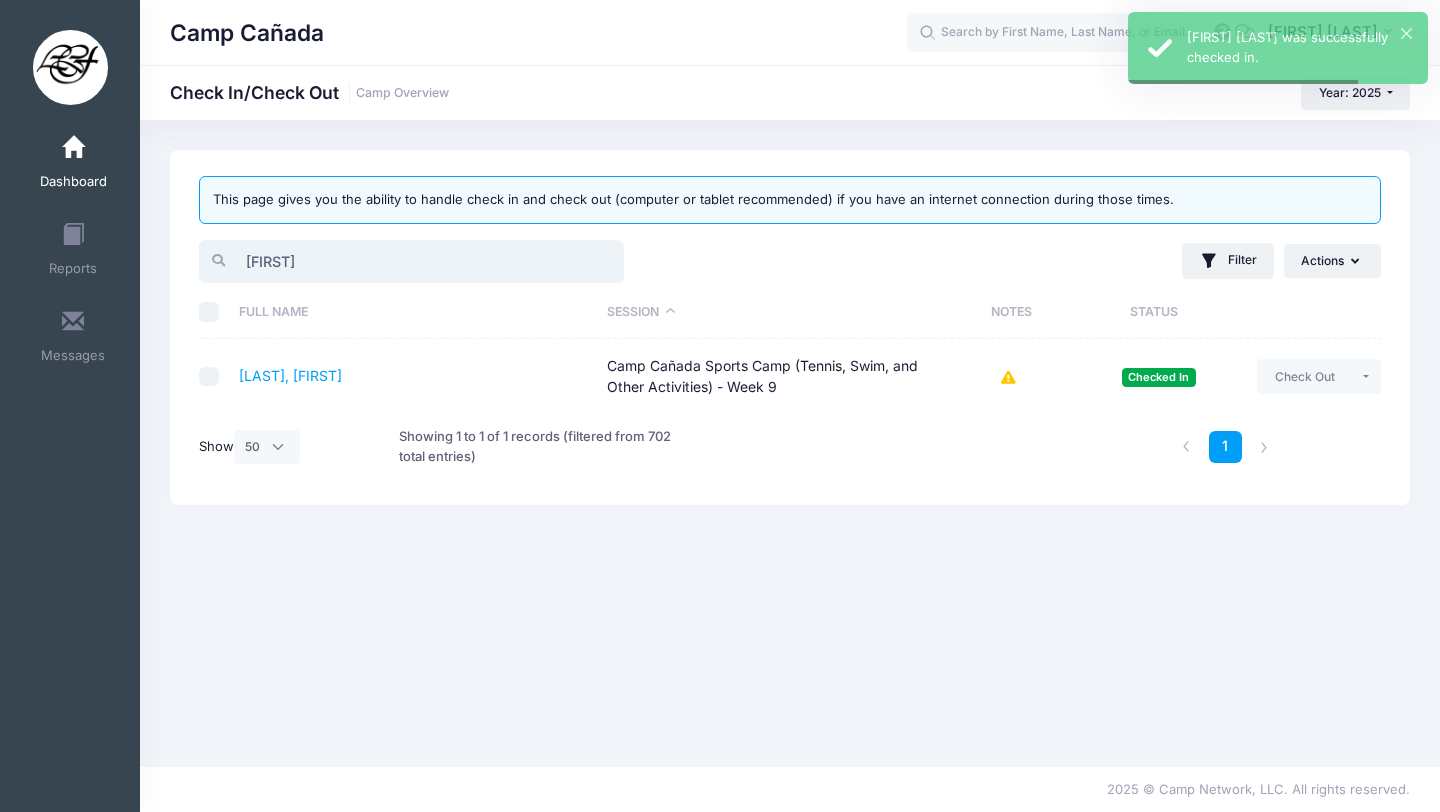 type on "c" 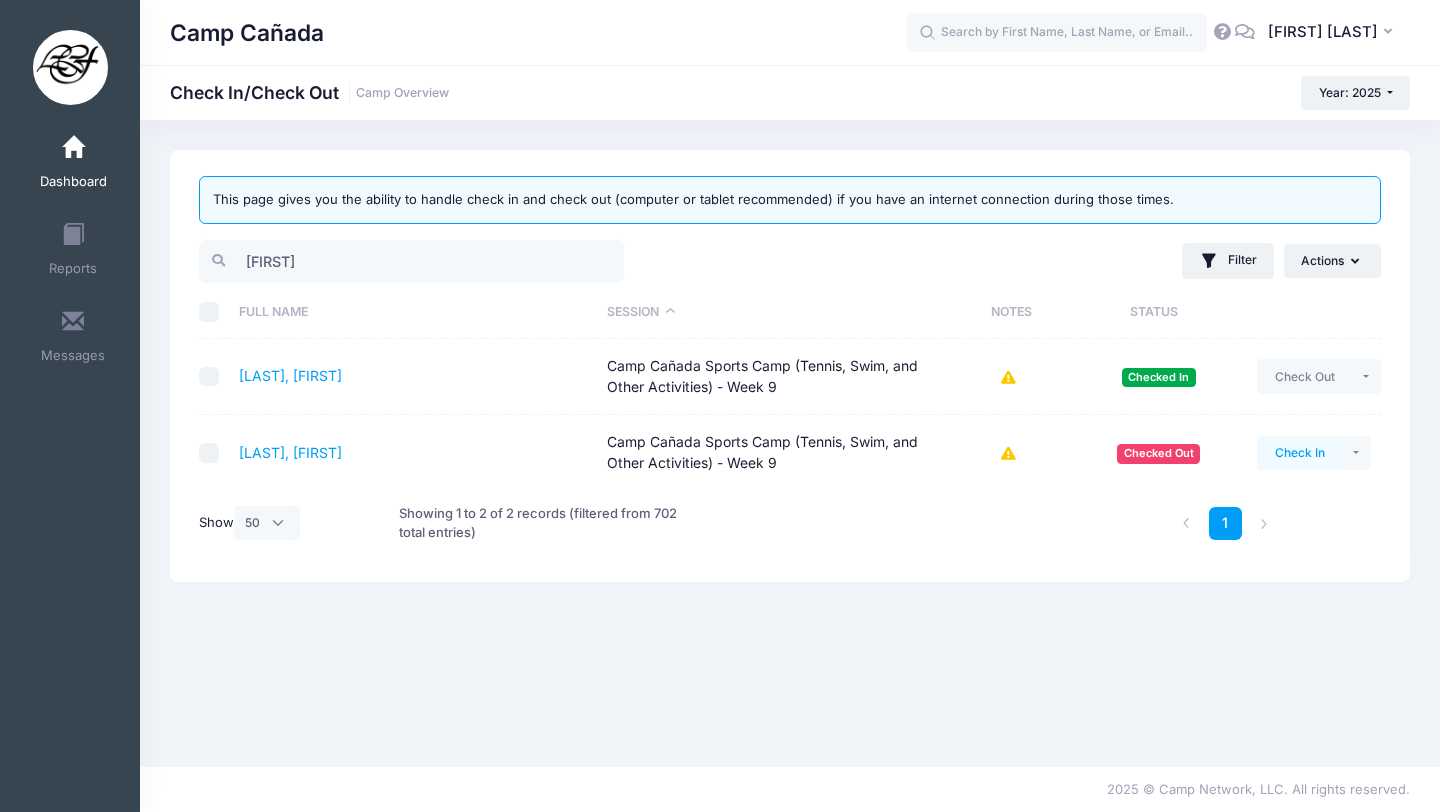 click on "Check In" at bounding box center (1299, 453) 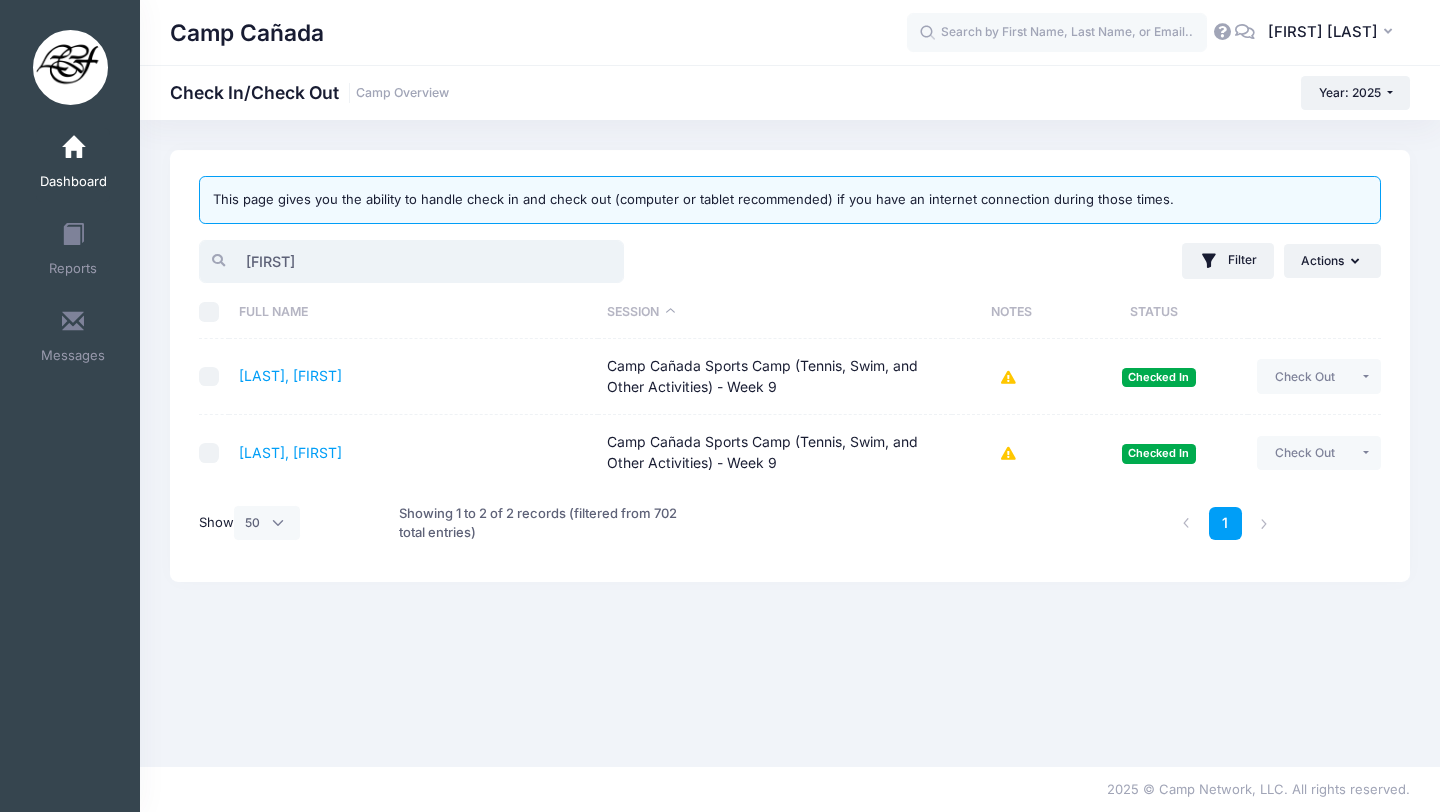 drag, startPoint x: 298, startPoint y: 261, endPoint x: 207, endPoint y: 260, distance: 91.00549 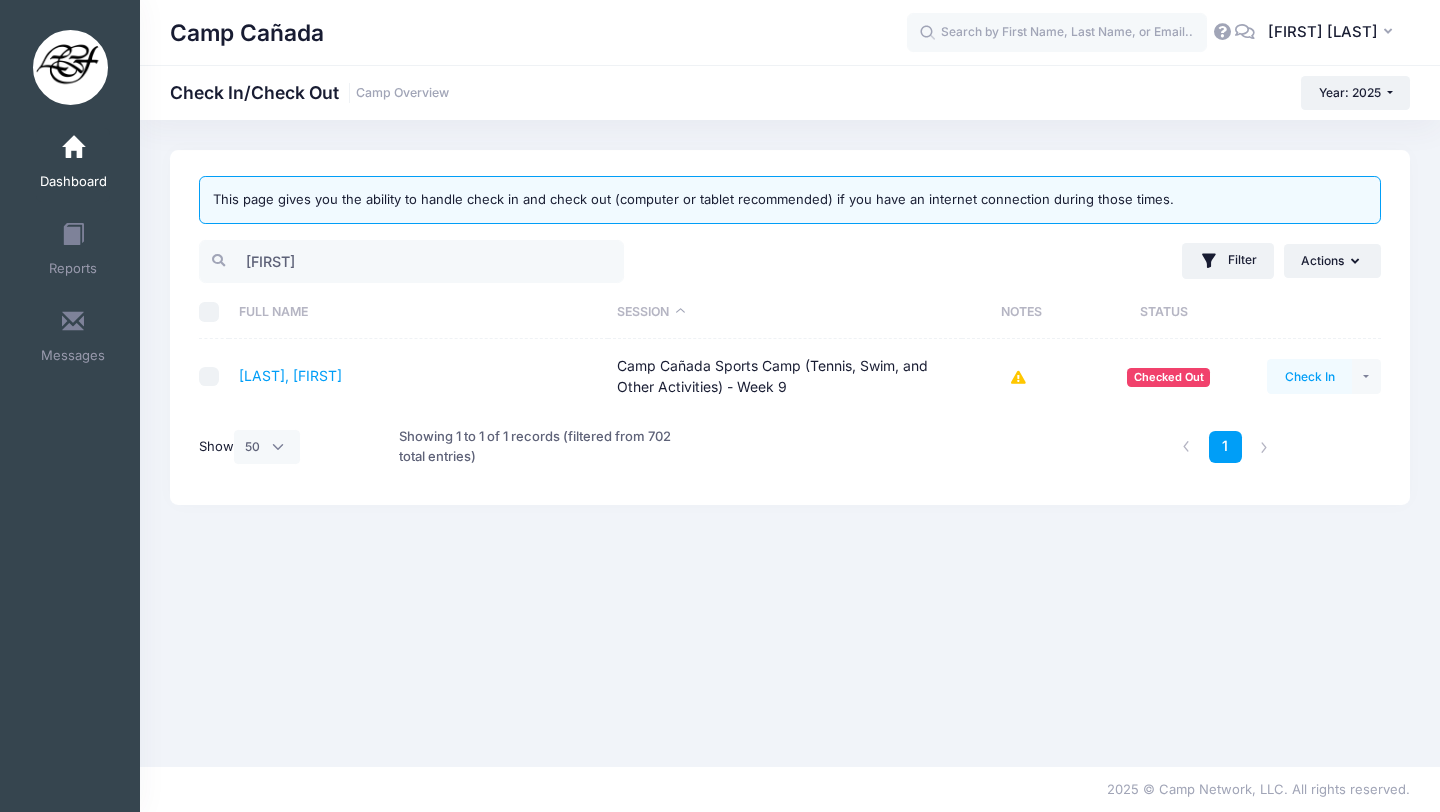 click on "Check In" at bounding box center [1309, 376] 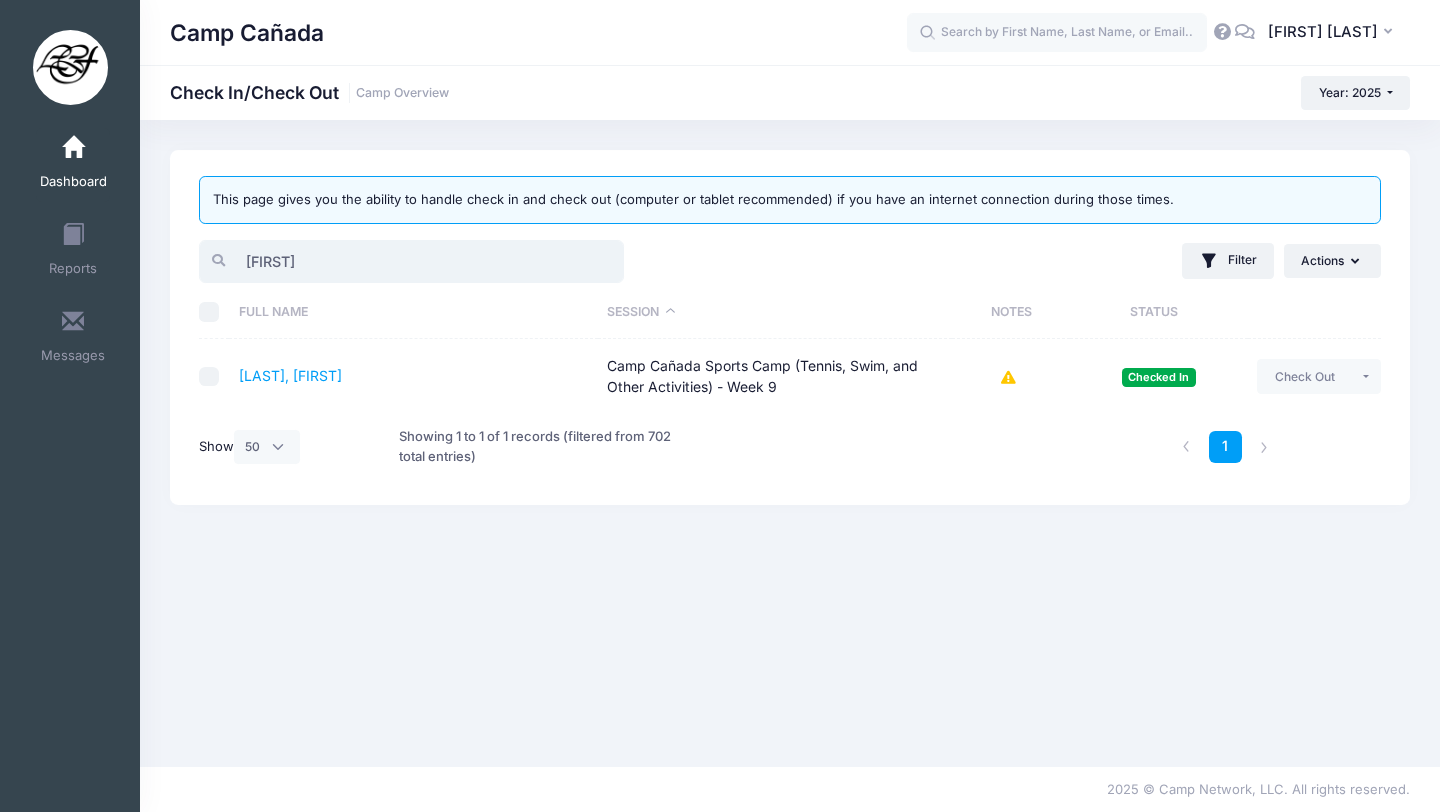 drag, startPoint x: 304, startPoint y: 253, endPoint x: 175, endPoint y: 248, distance: 129.09686 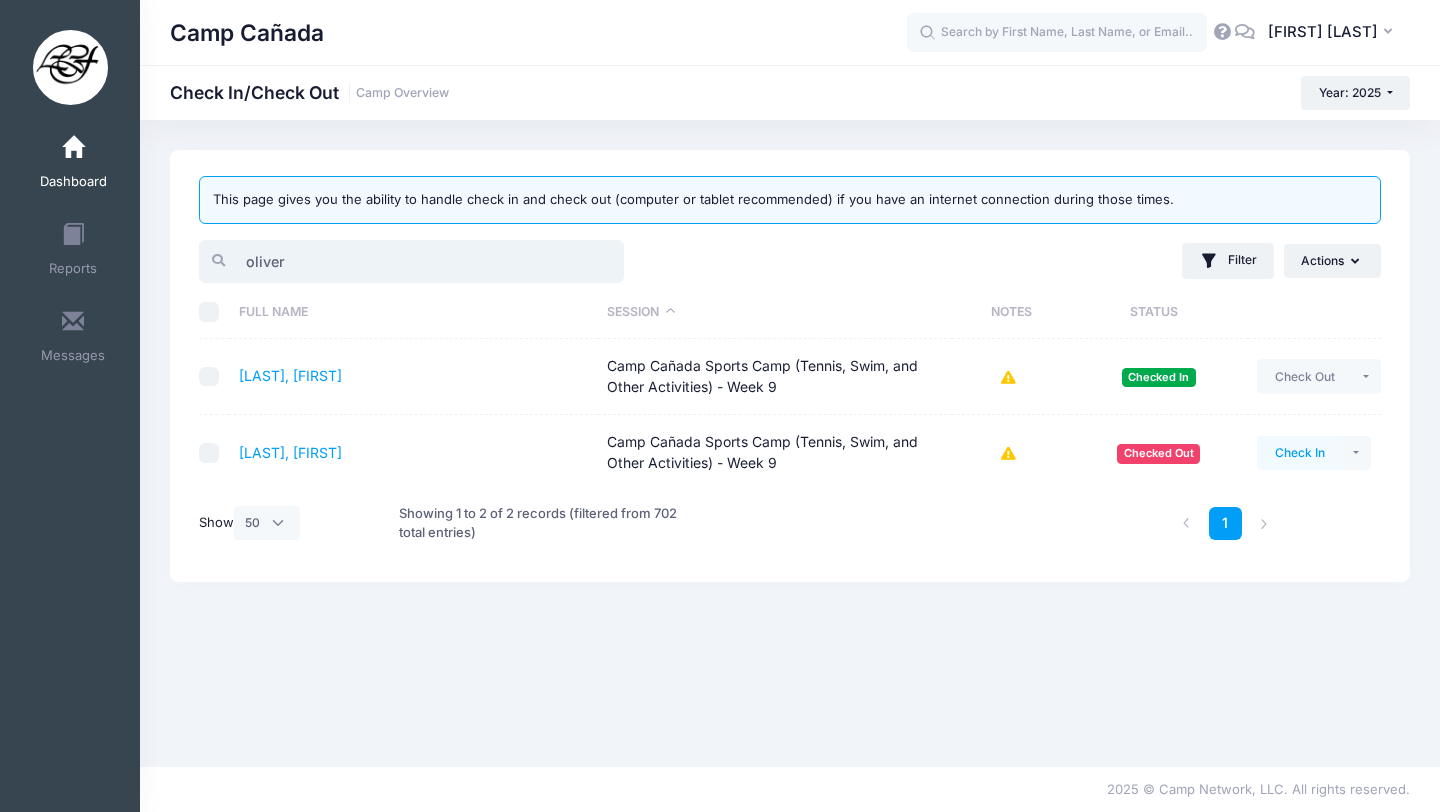 type on "oliver" 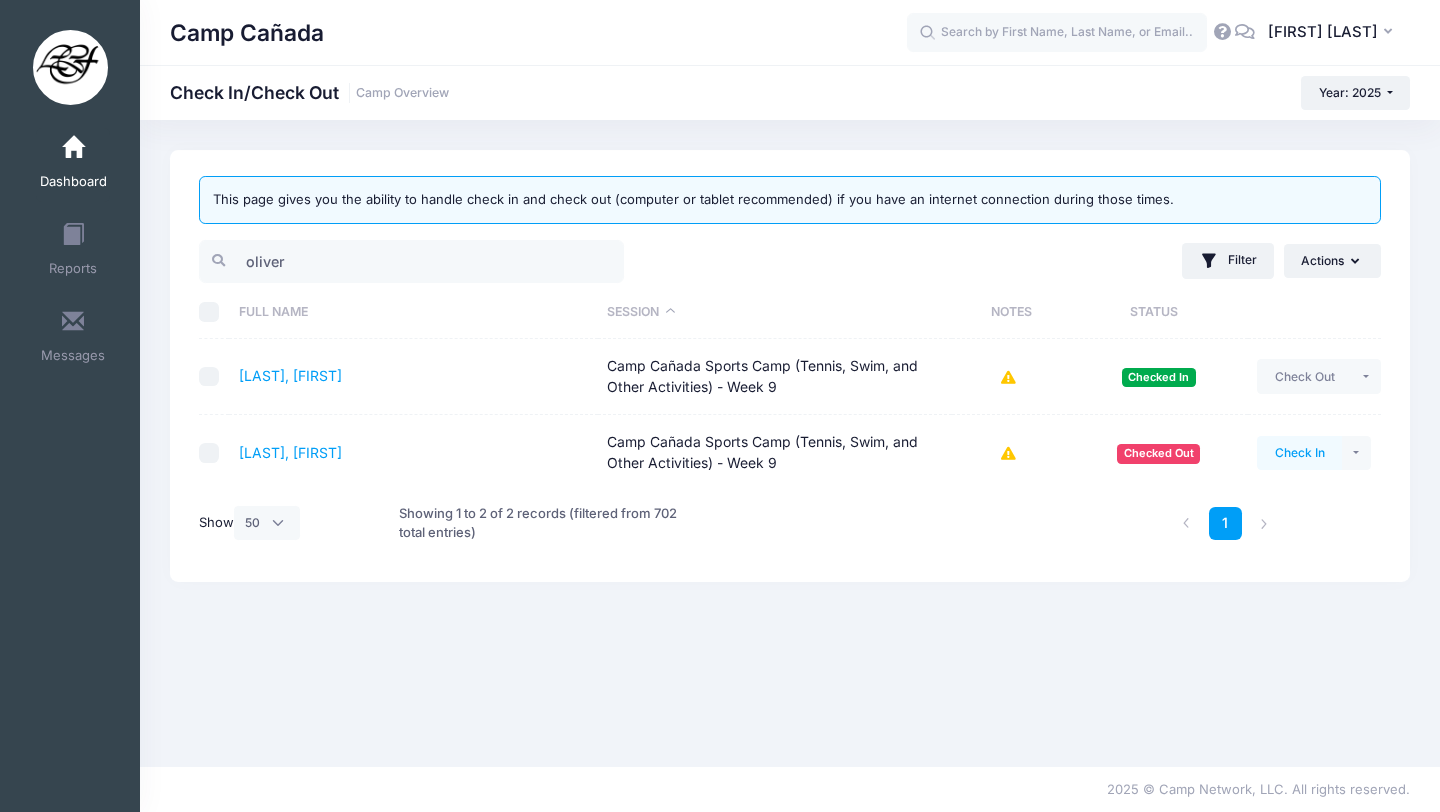 click on "Check In" at bounding box center [1299, 453] 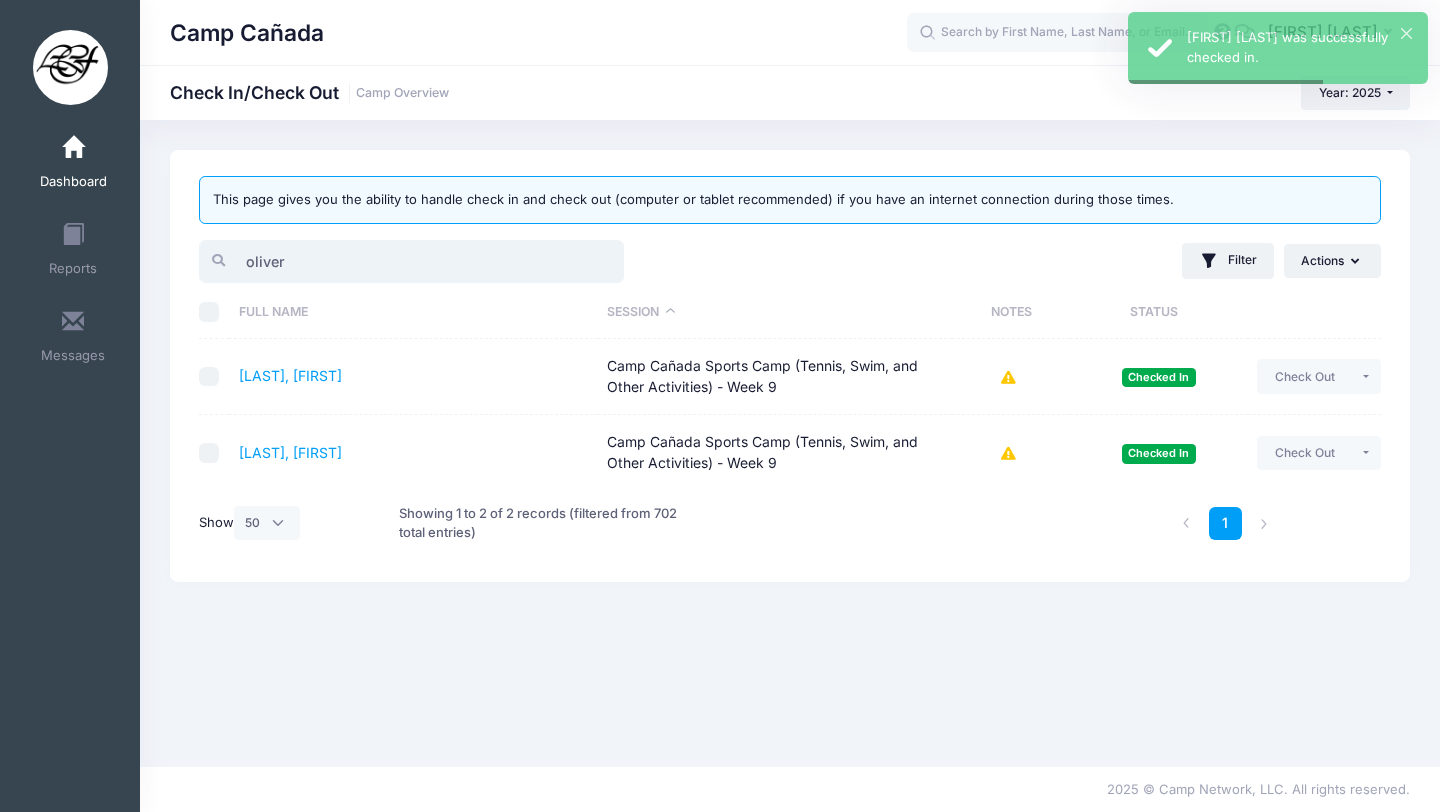 drag, startPoint x: 309, startPoint y: 263, endPoint x: 171, endPoint y: 257, distance: 138.13037 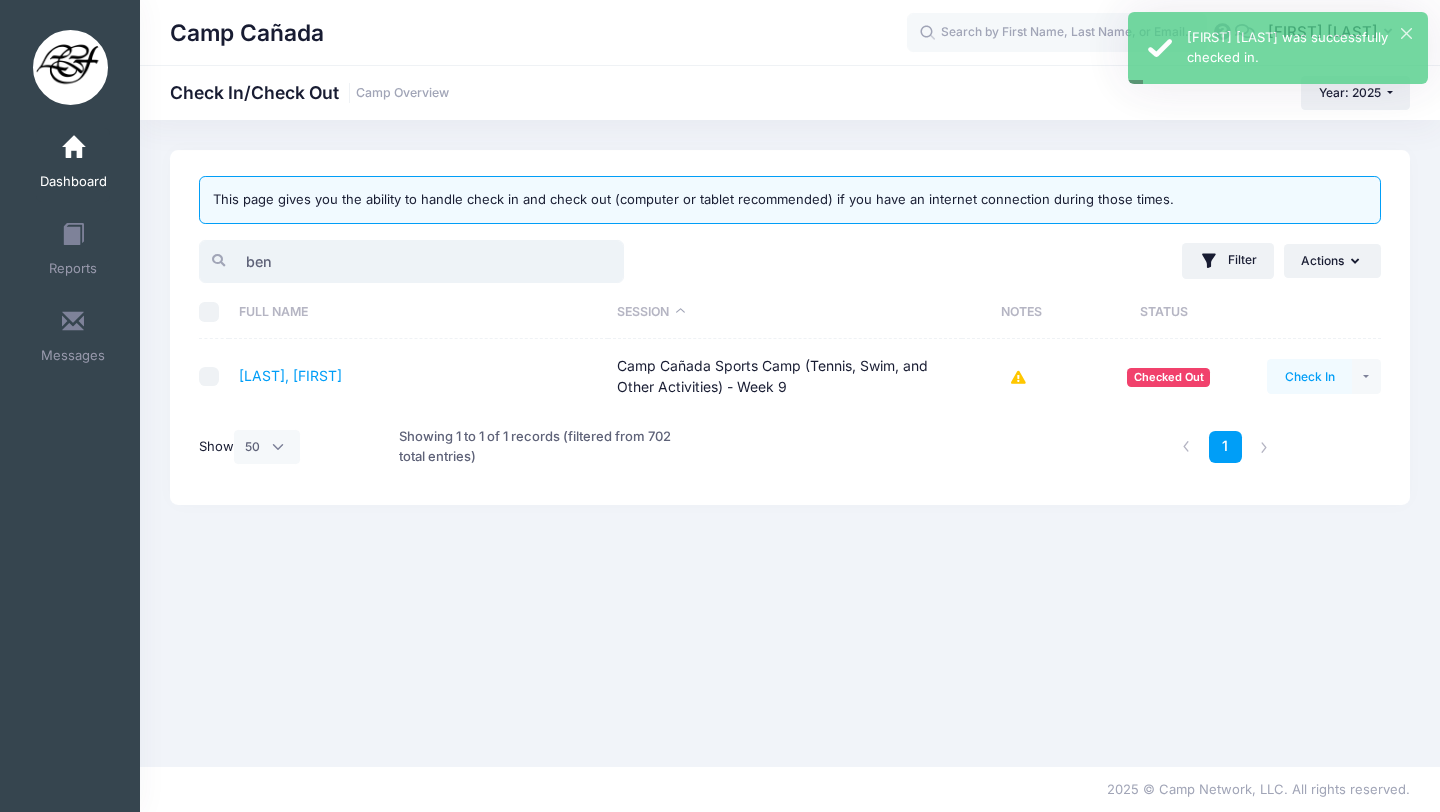 type on "ben" 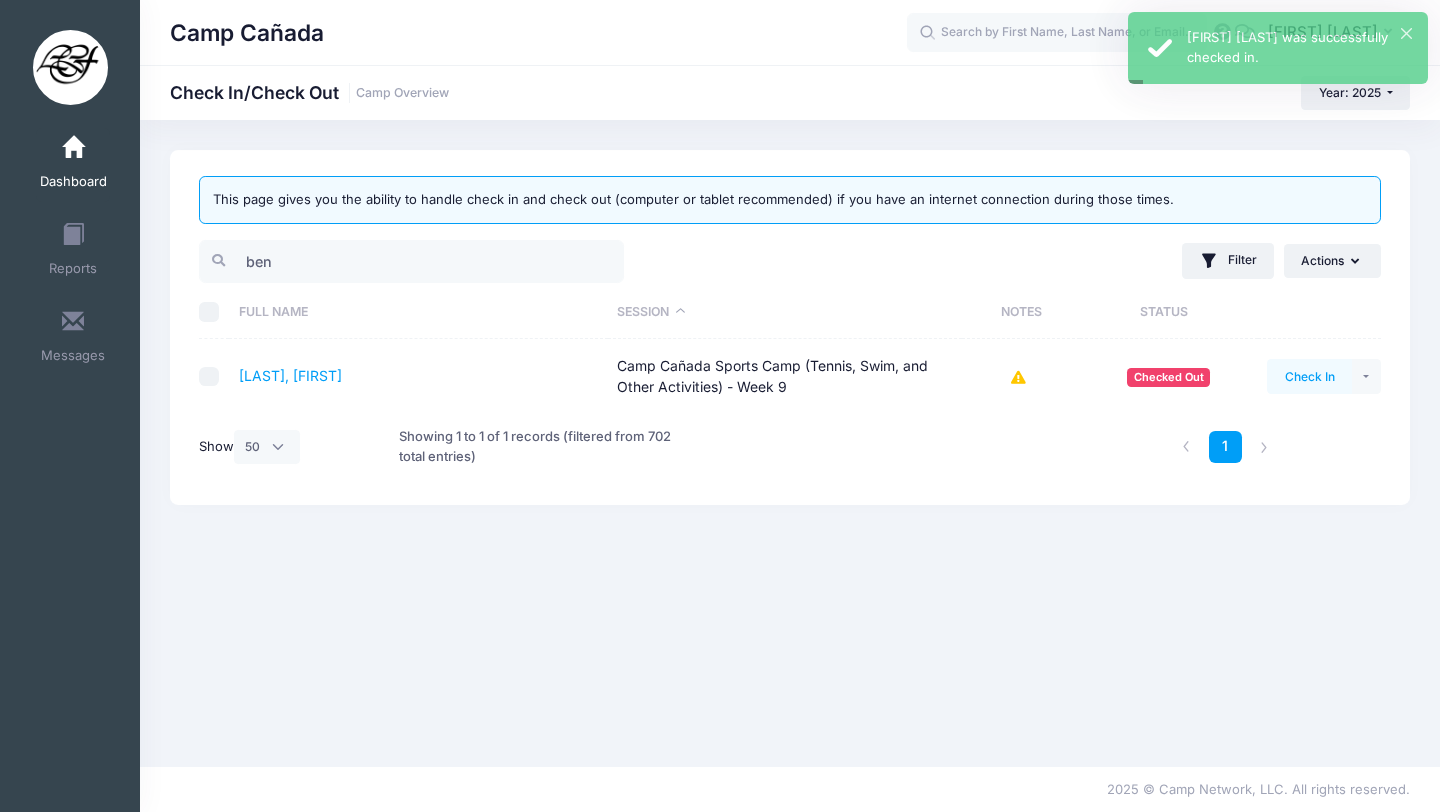 click on "Check In" at bounding box center [1309, 376] 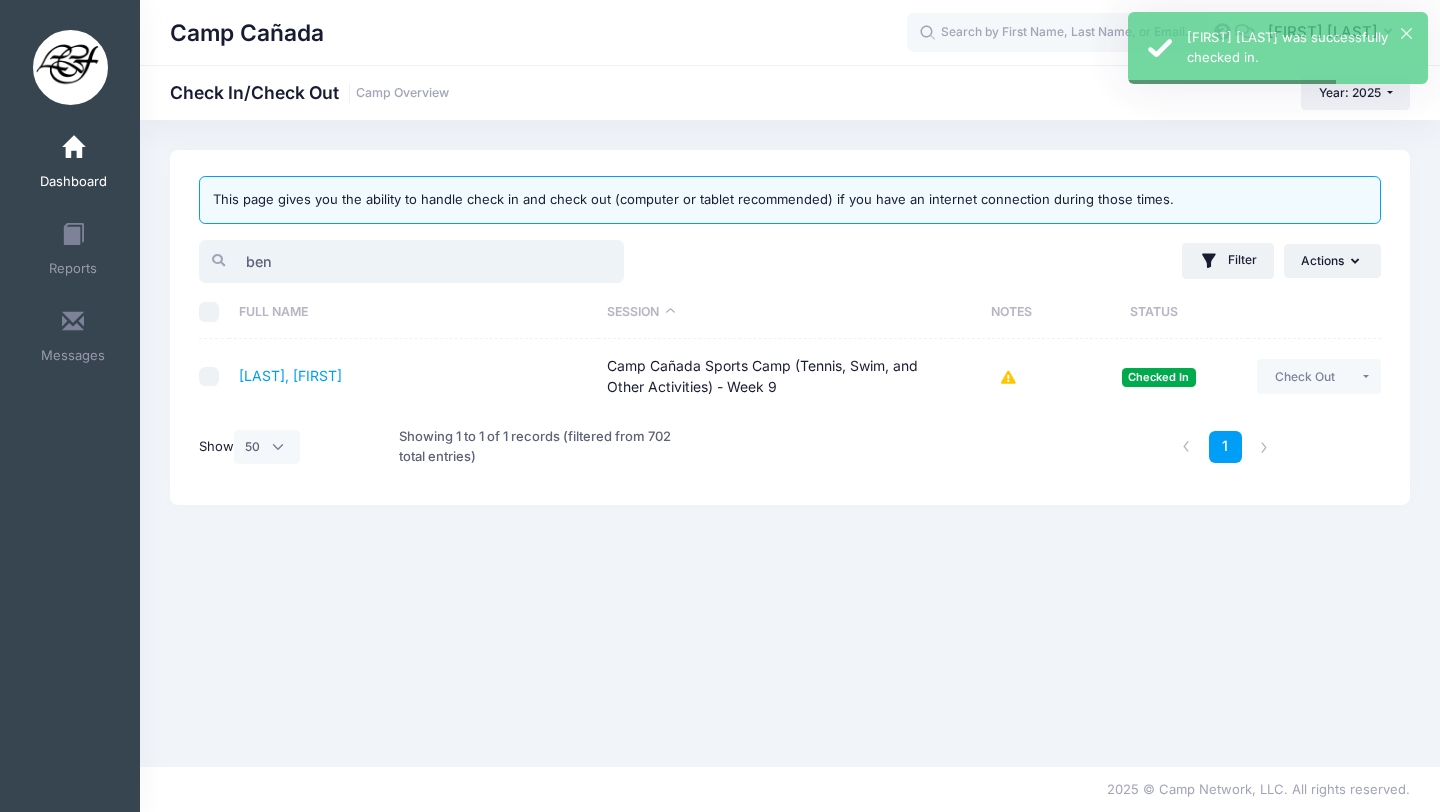 drag, startPoint x: 308, startPoint y: 261, endPoint x: 177, endPoint y: 261, distance: 131 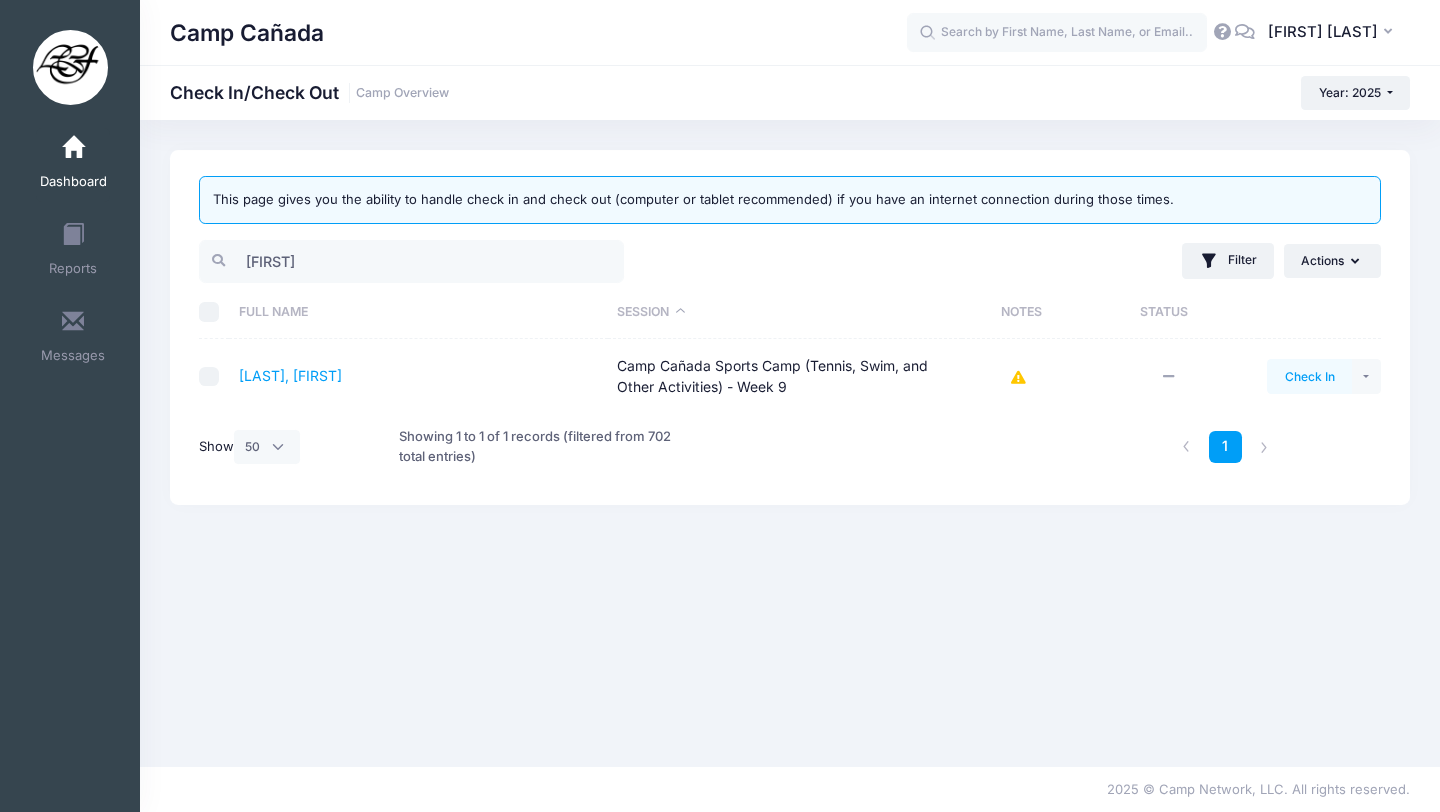 click on "Check In" at bounding box center (1309, 376) 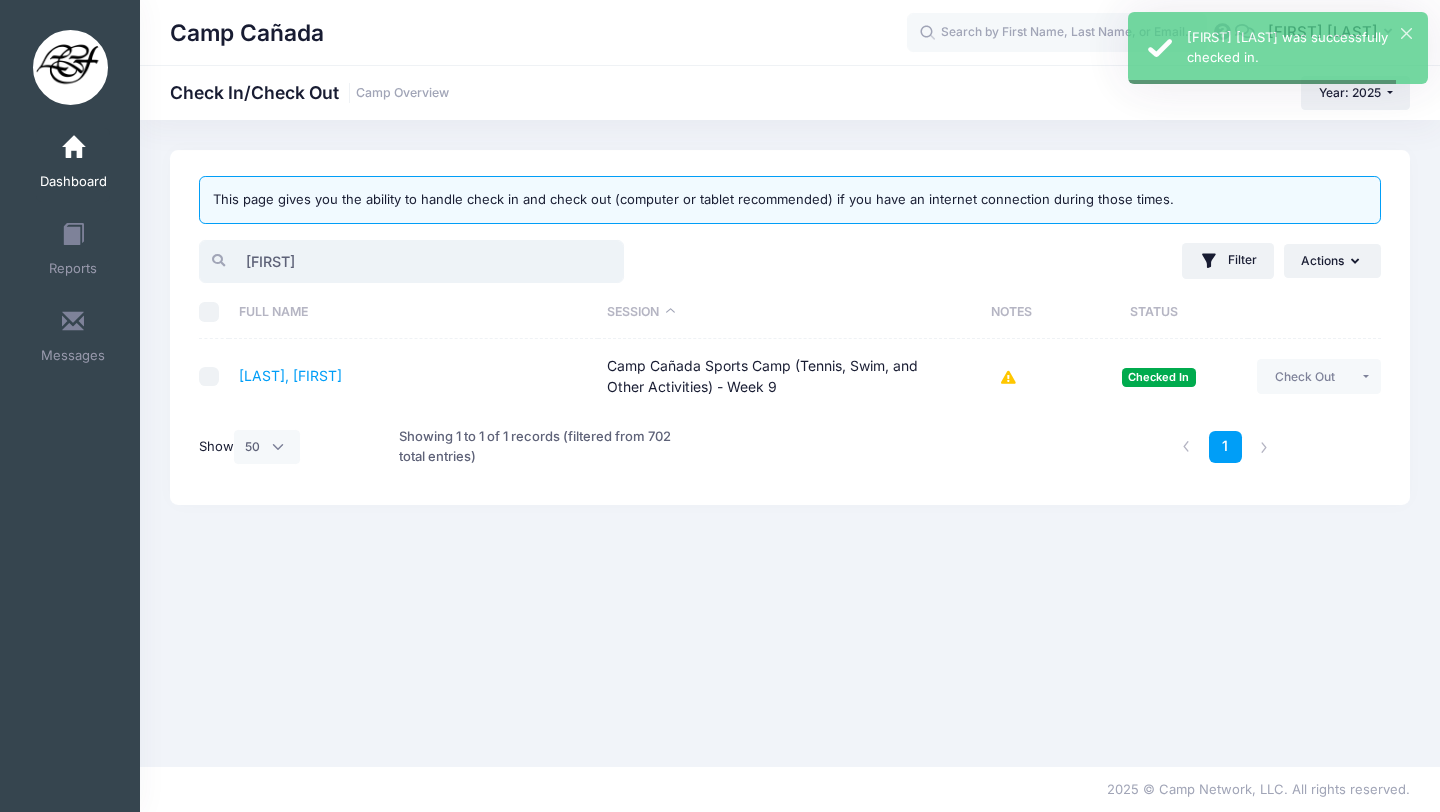 drag, startPoint x: 312, startPoint y: 261, endPoint x: 129, endPoint y: 257, distance: 183.04372 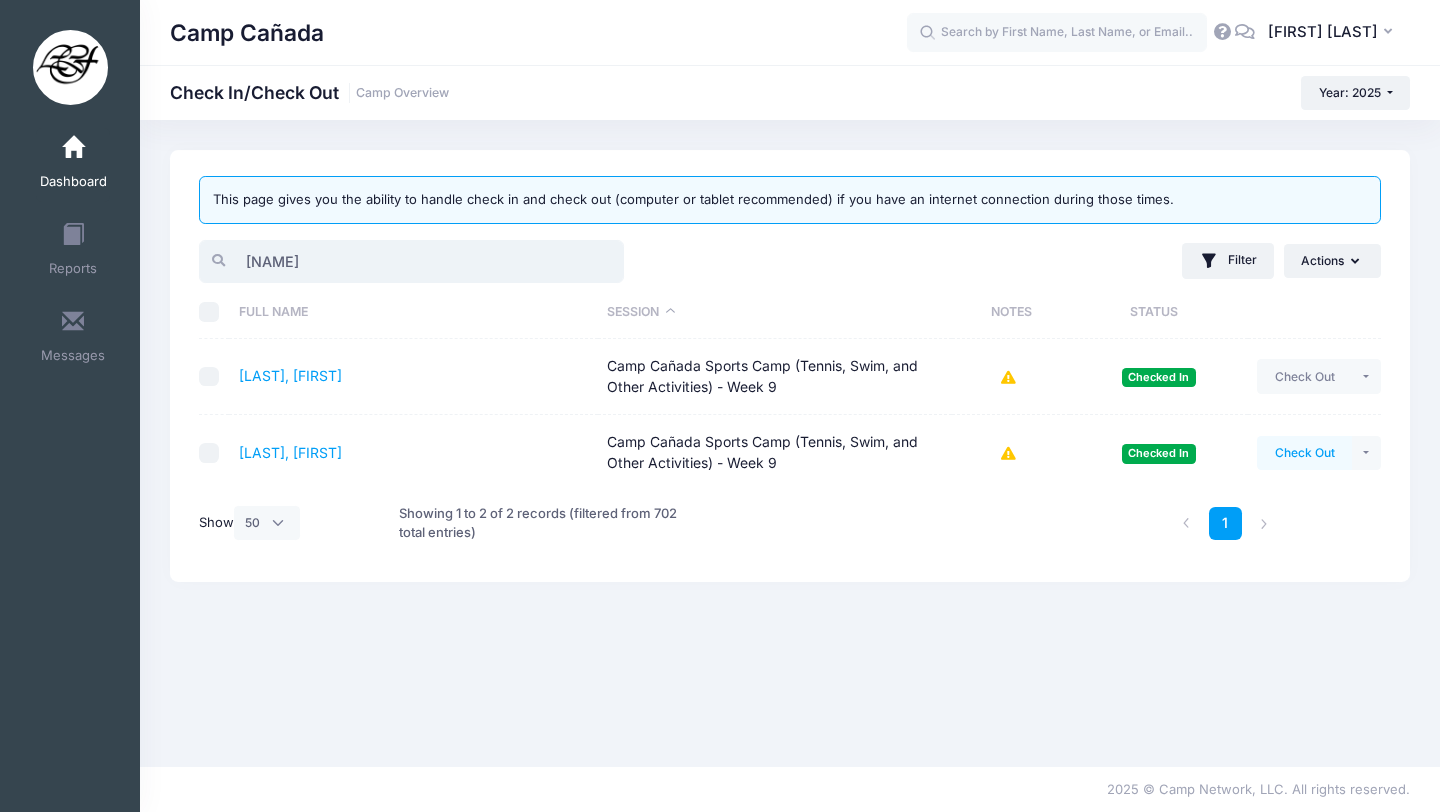 type on "[NAME]" 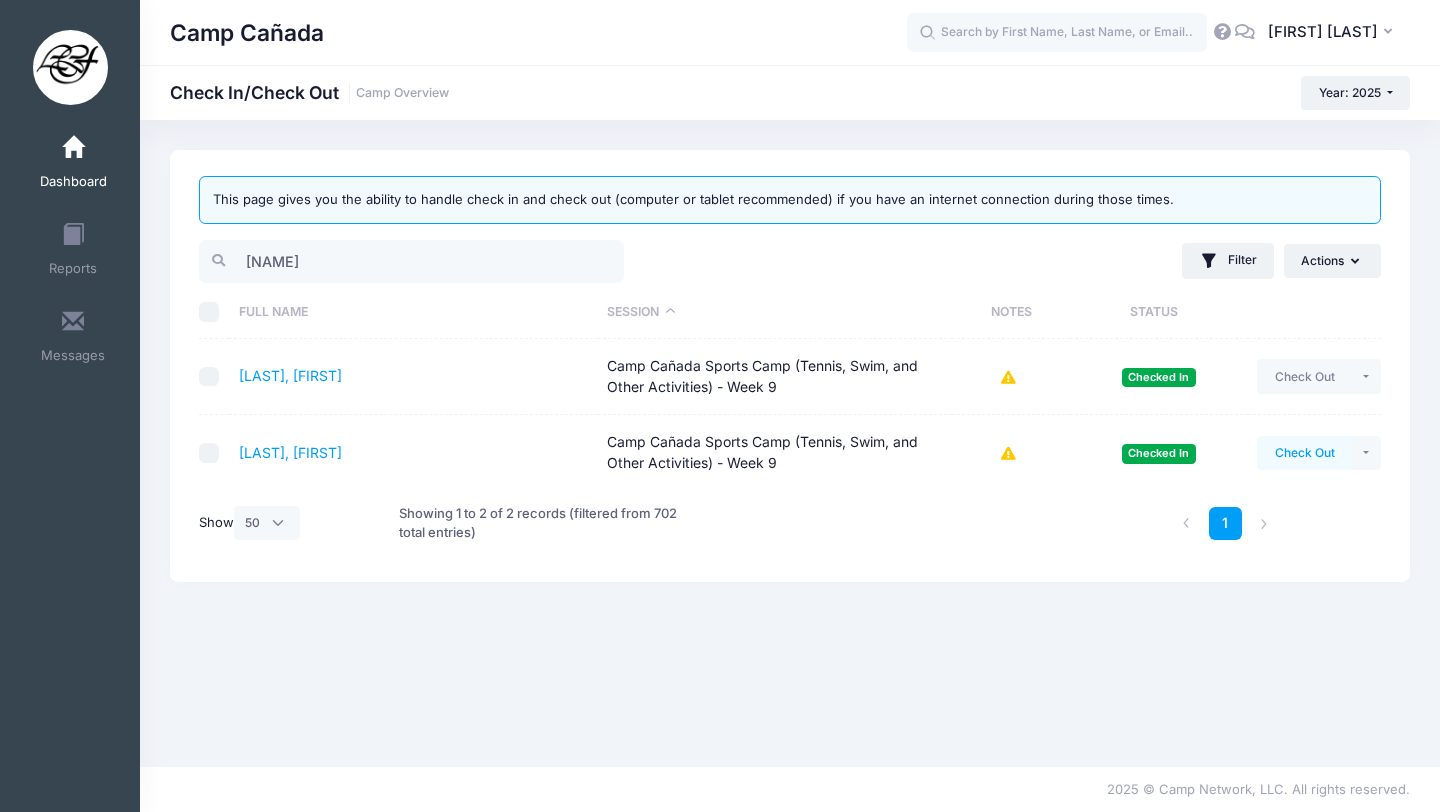click on "Check Out" at bounding box center (1304, 453) 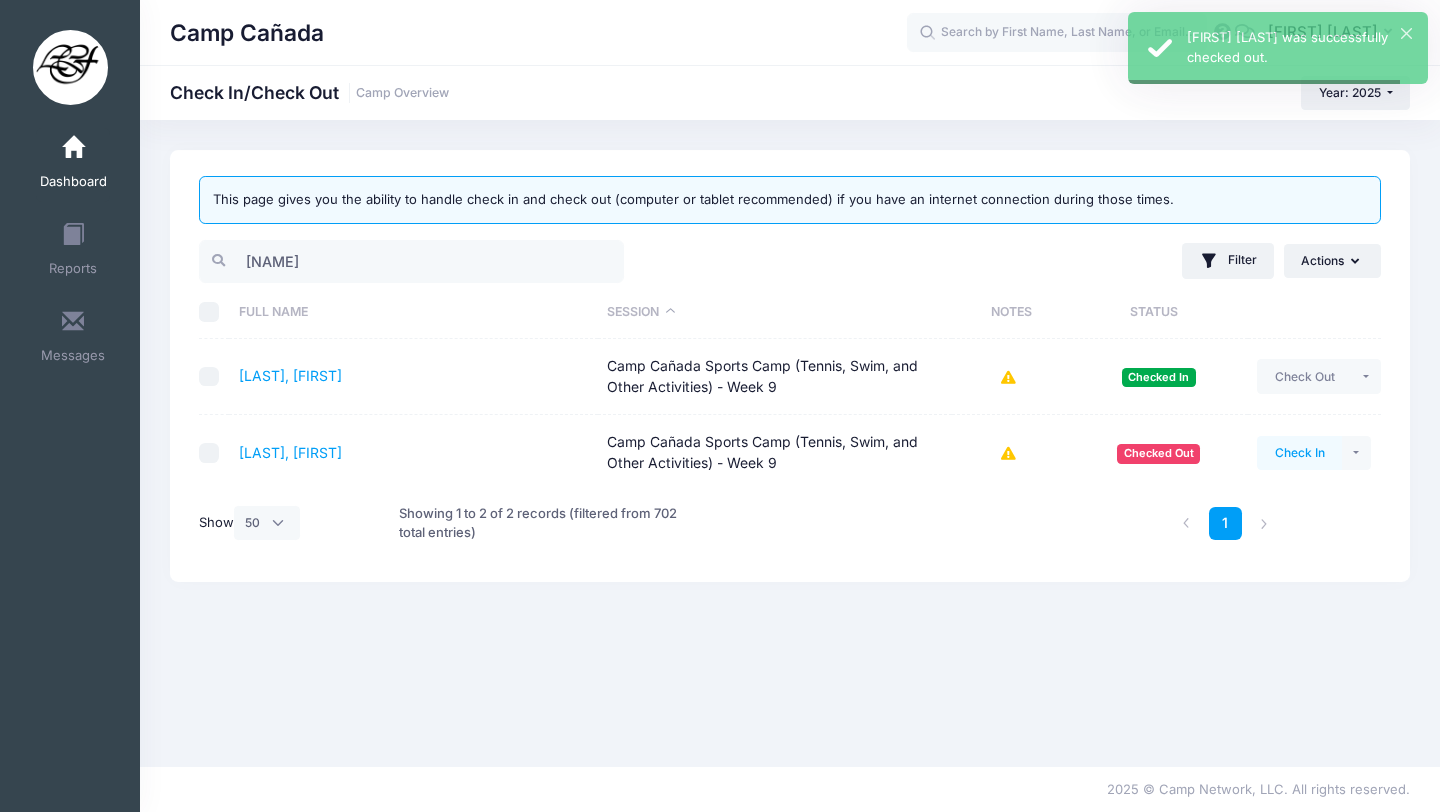 click on "Check In" at bounding box center (1299, 453) 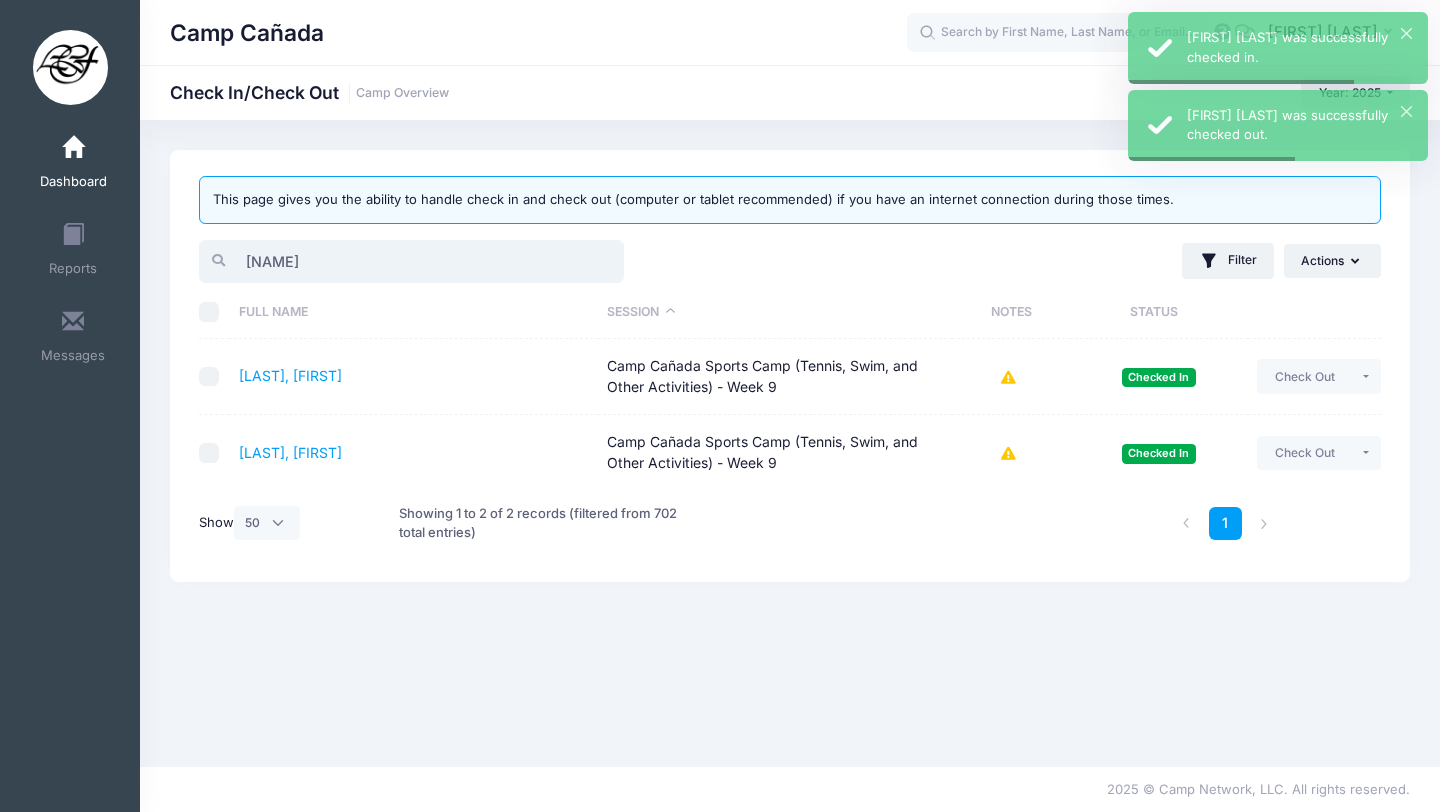 drag, startPoint x: 354, startPoint y: 262, endPoint x: 133, endPoint y: 261, distance: 221.00226 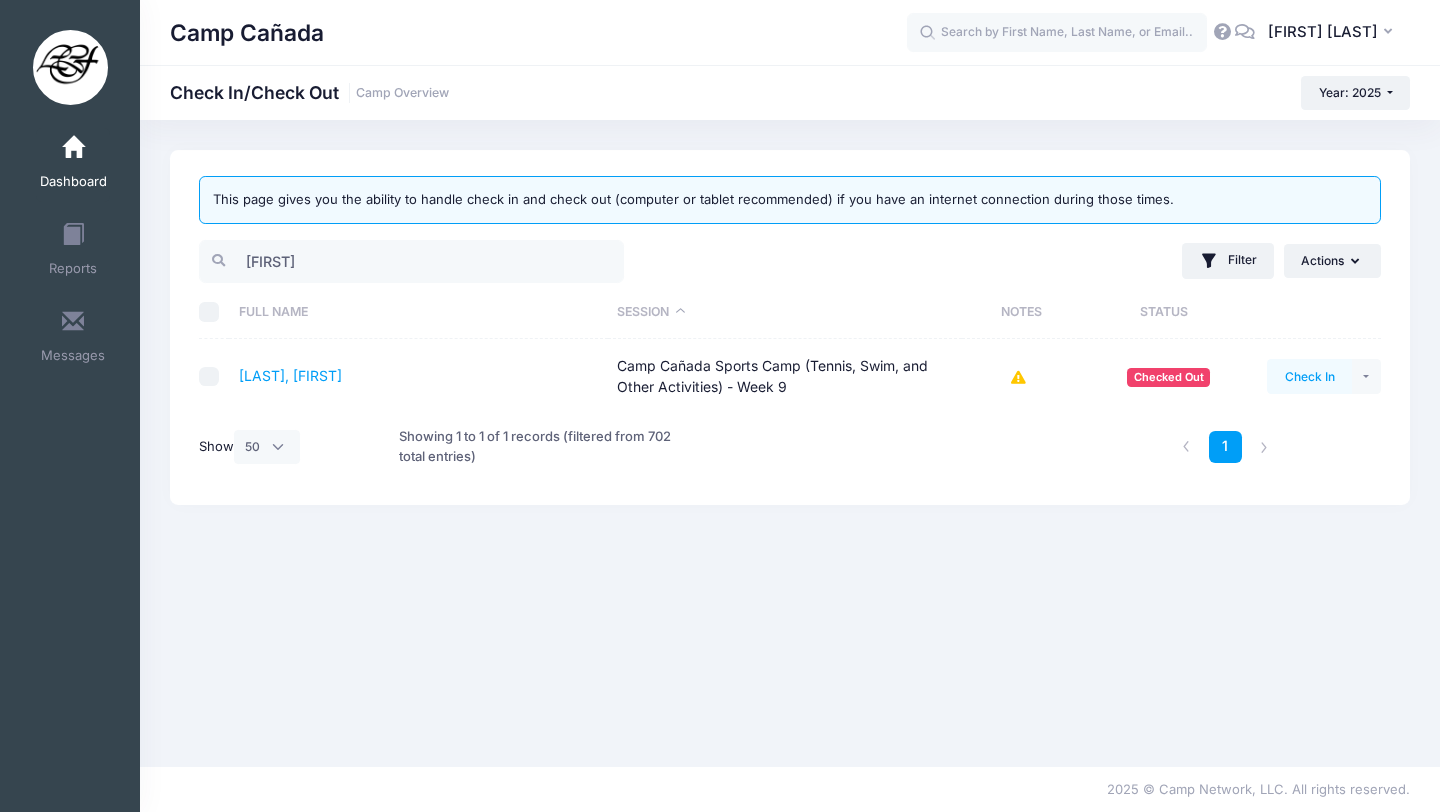 click on "Check In" at bounding box center [1309, 376] 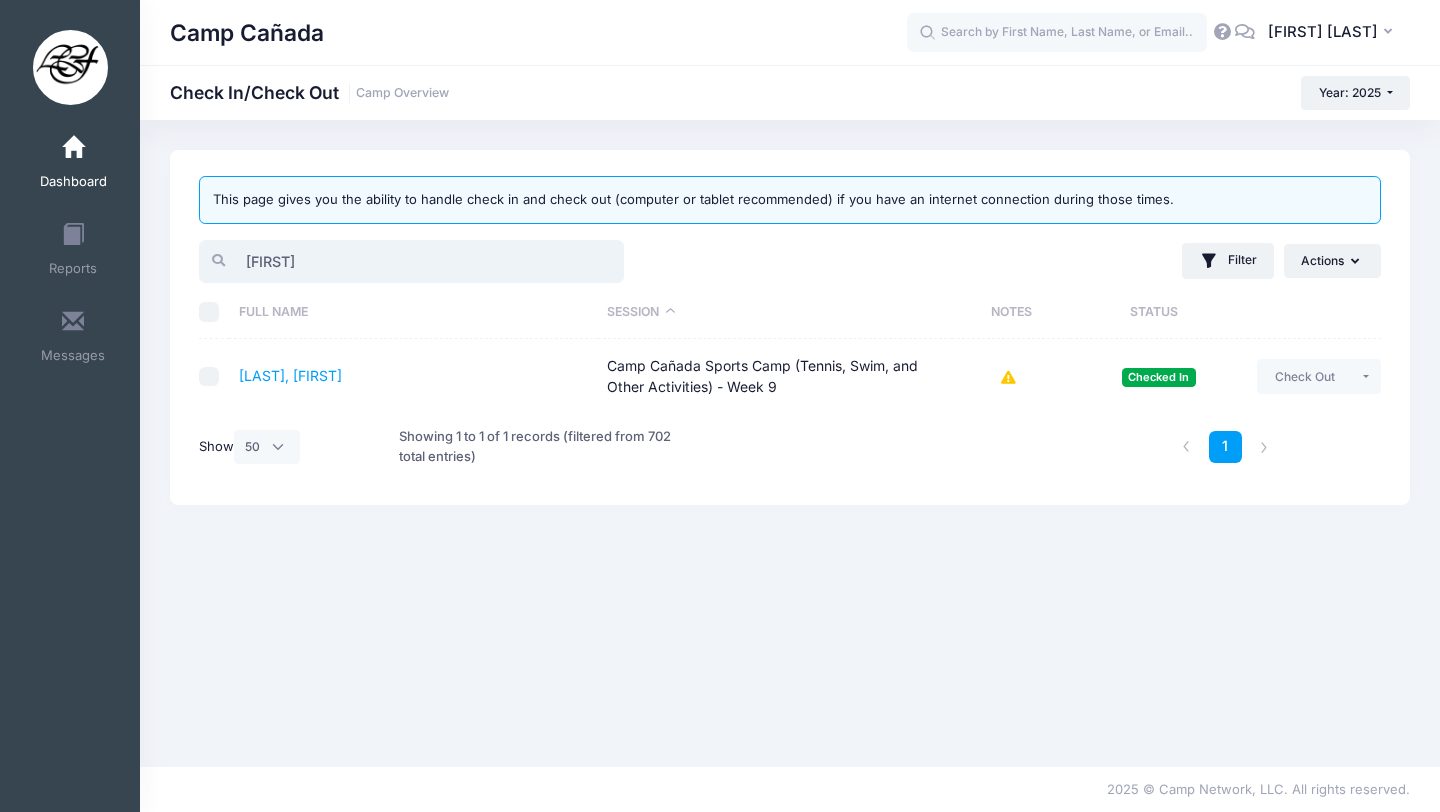 drag, startPoint x: 356, startPoint y: 266, endPoint x: 157, endPoint y: 261, distance: 199.0628 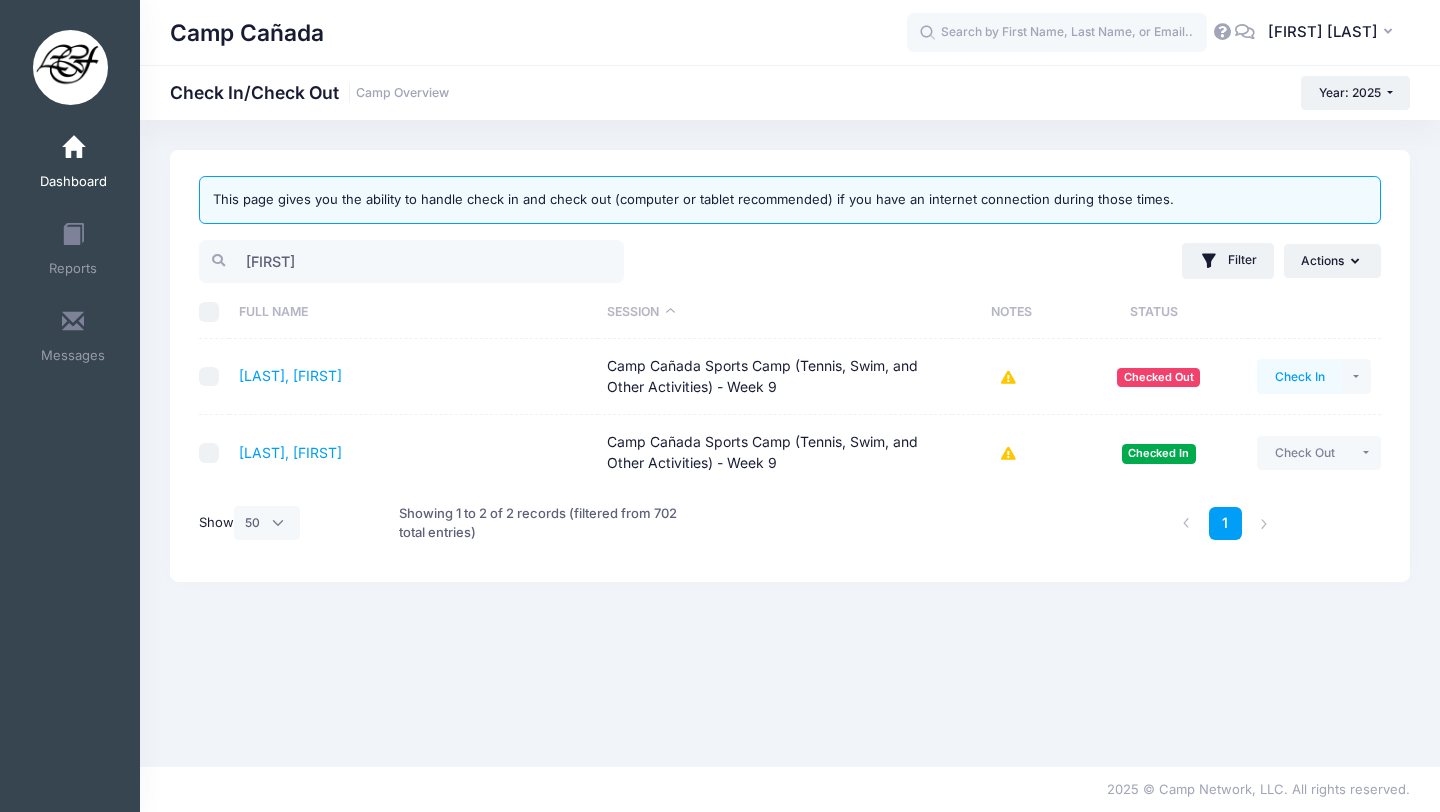click on "Check In" at bounding box center [1299, 376] 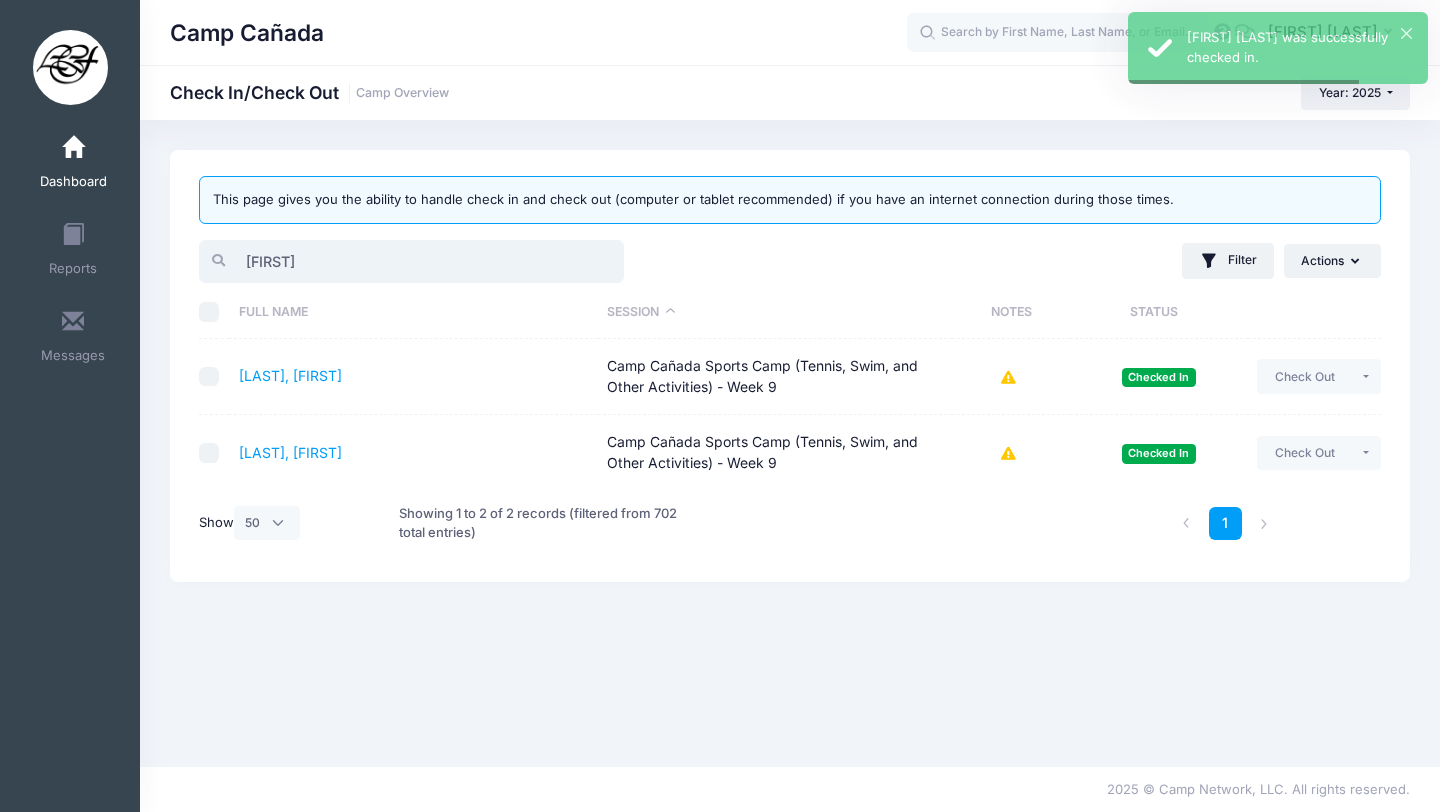drag, startPoint x: 306, startPoint y: 263, endPoint x: 153, endPoint y: 264, distance: 153.00327 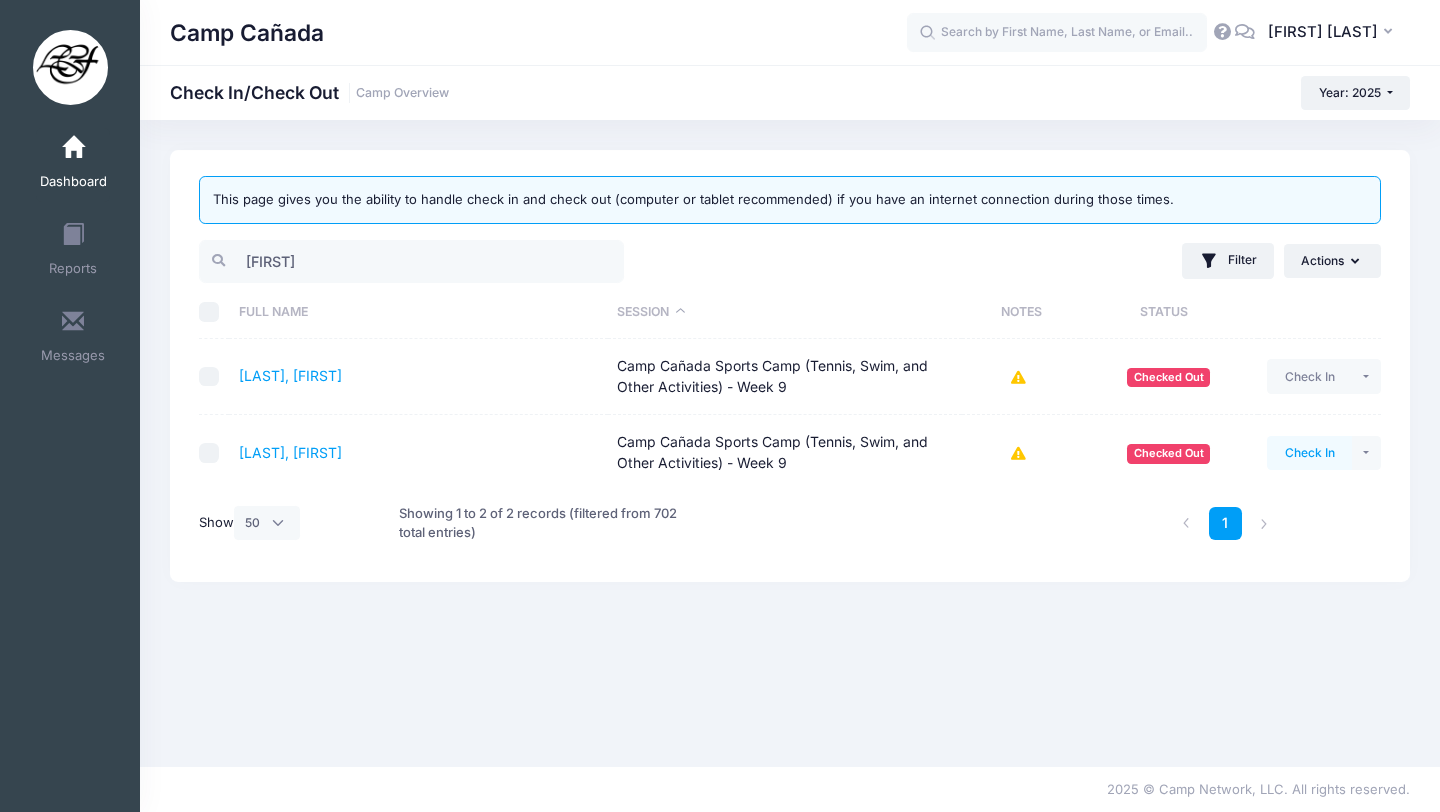 click on "Check In" at bounding box center [1309, 453] 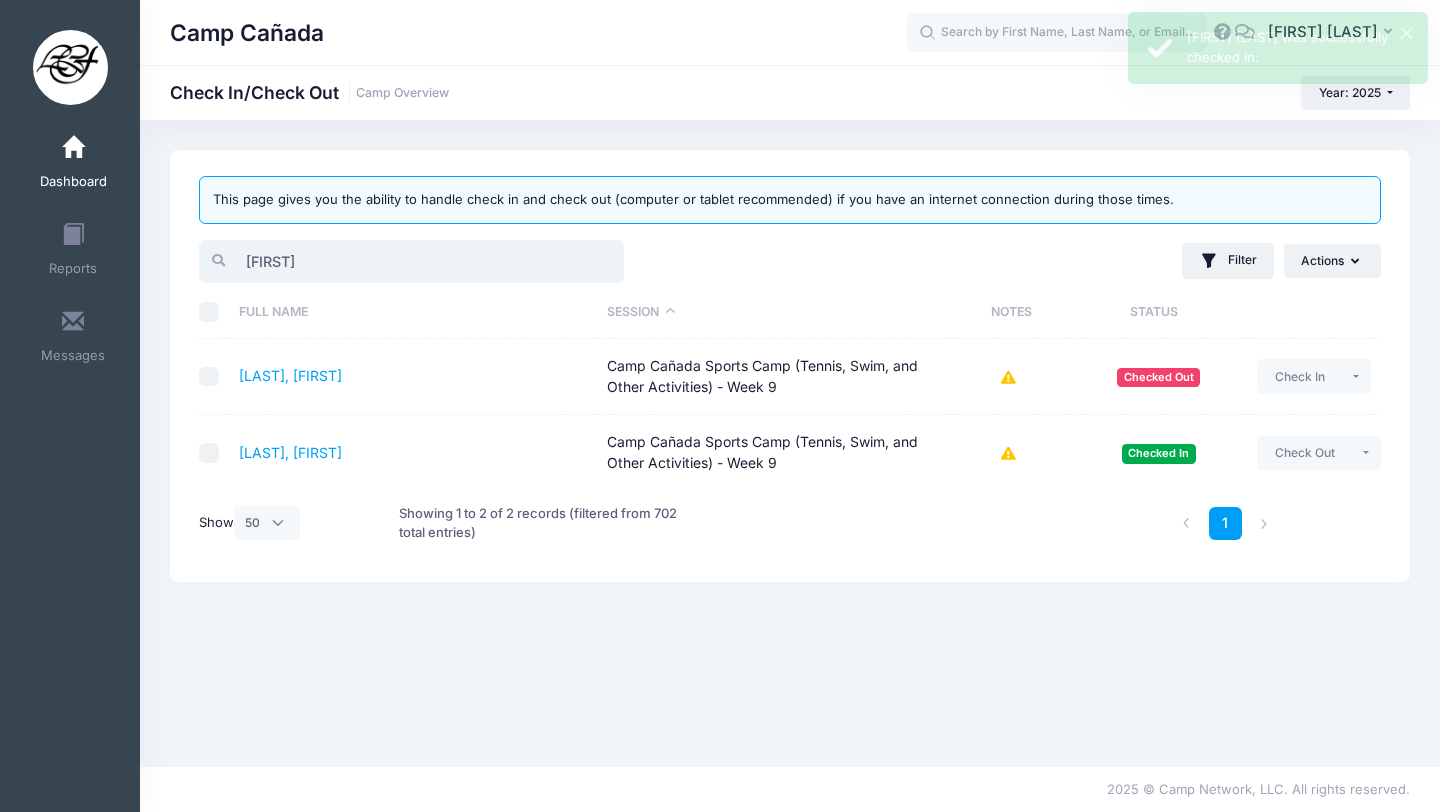 drag, startPoint x: 271, startPoint y: 259, endPoint x: 184, endPoint y: 254, distance: 87.14356 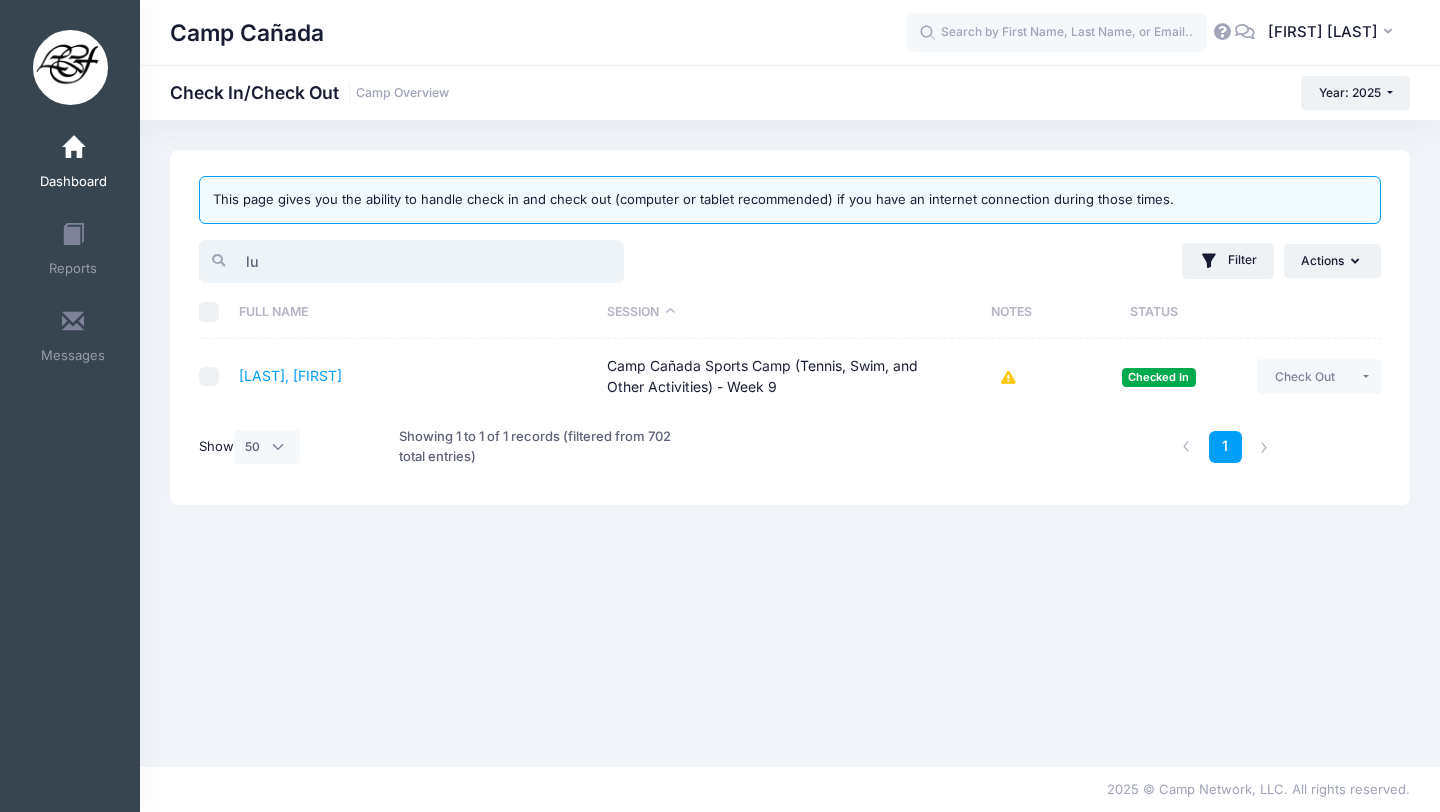 type on "l" 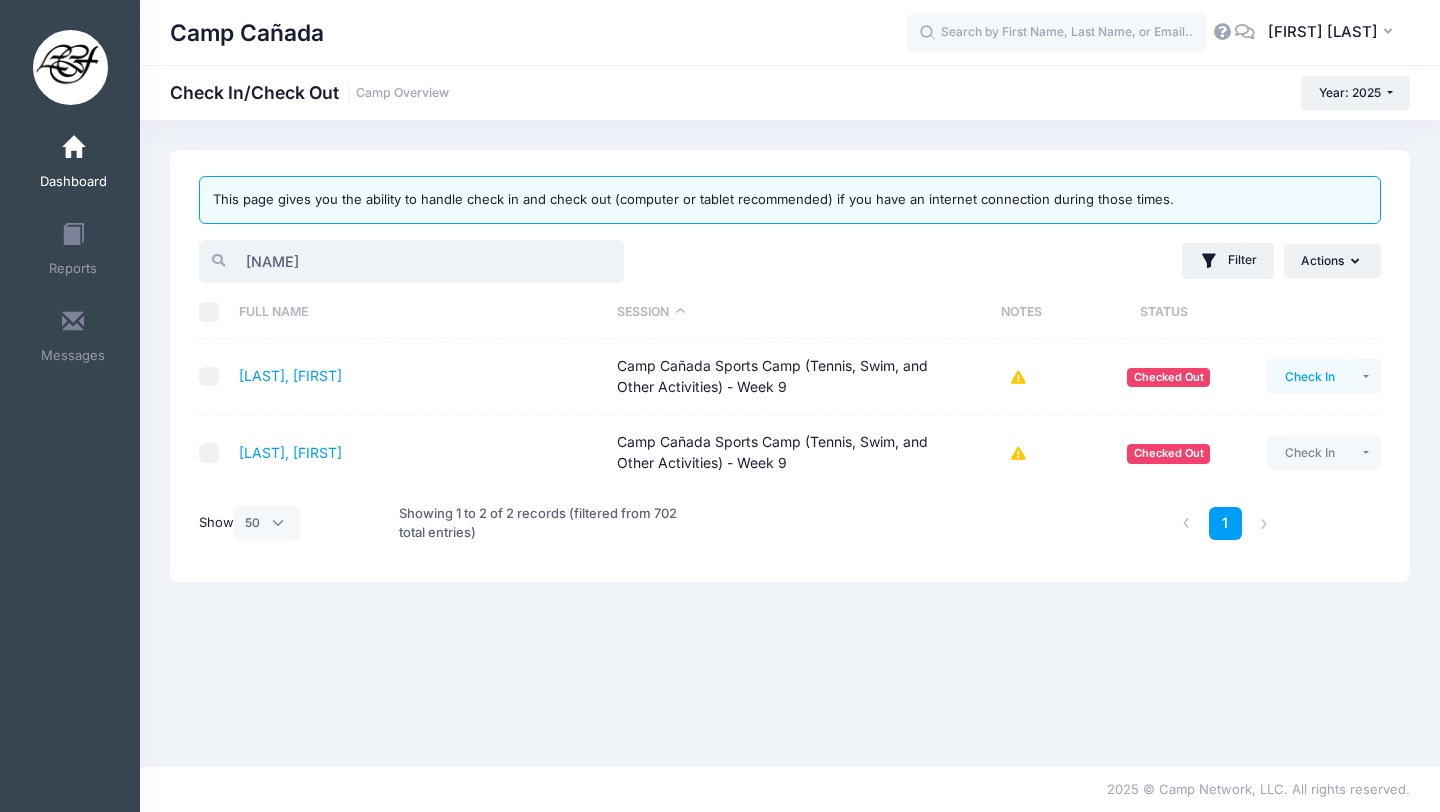 type on "[NAME]" 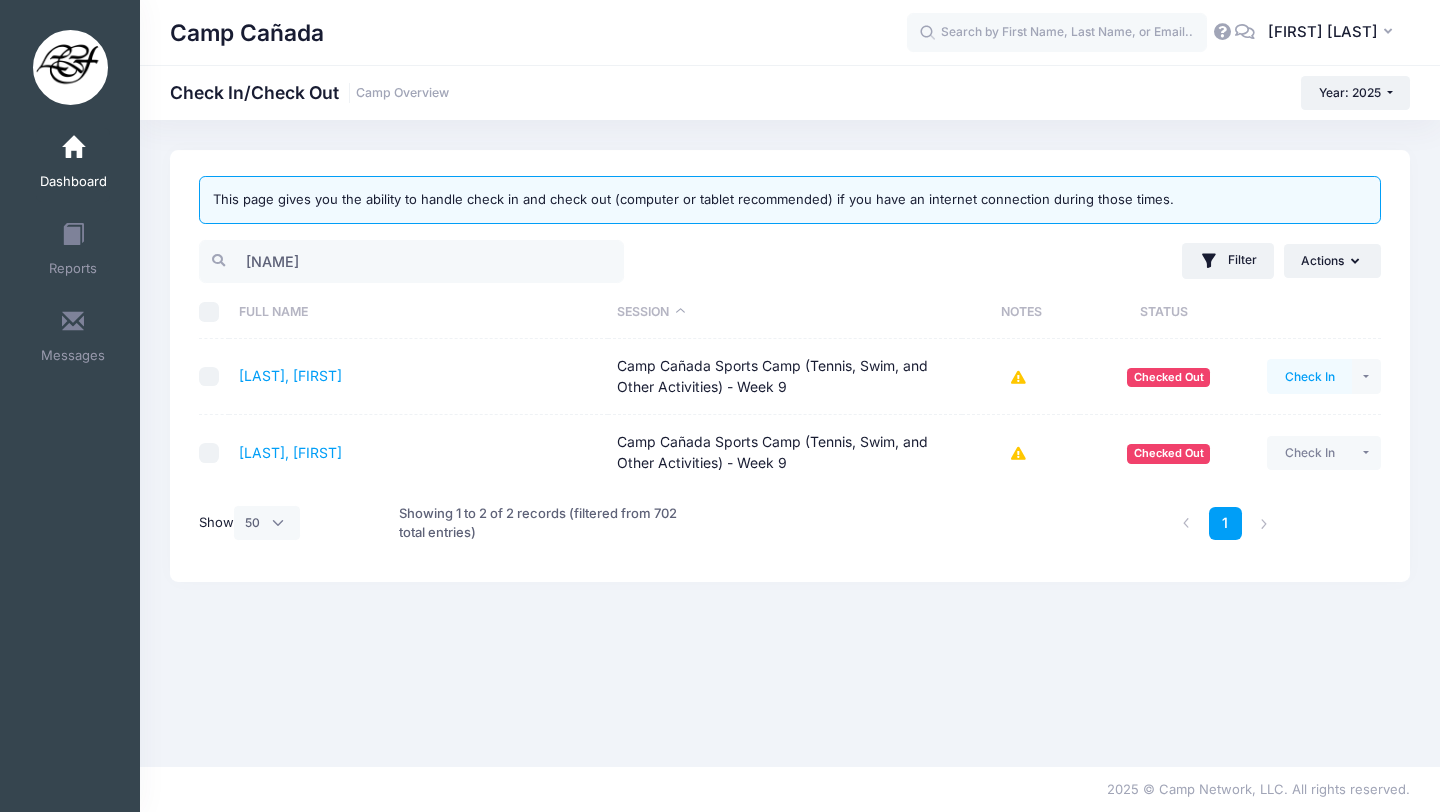 click on "Check In" at bounding box center (1309, 376) 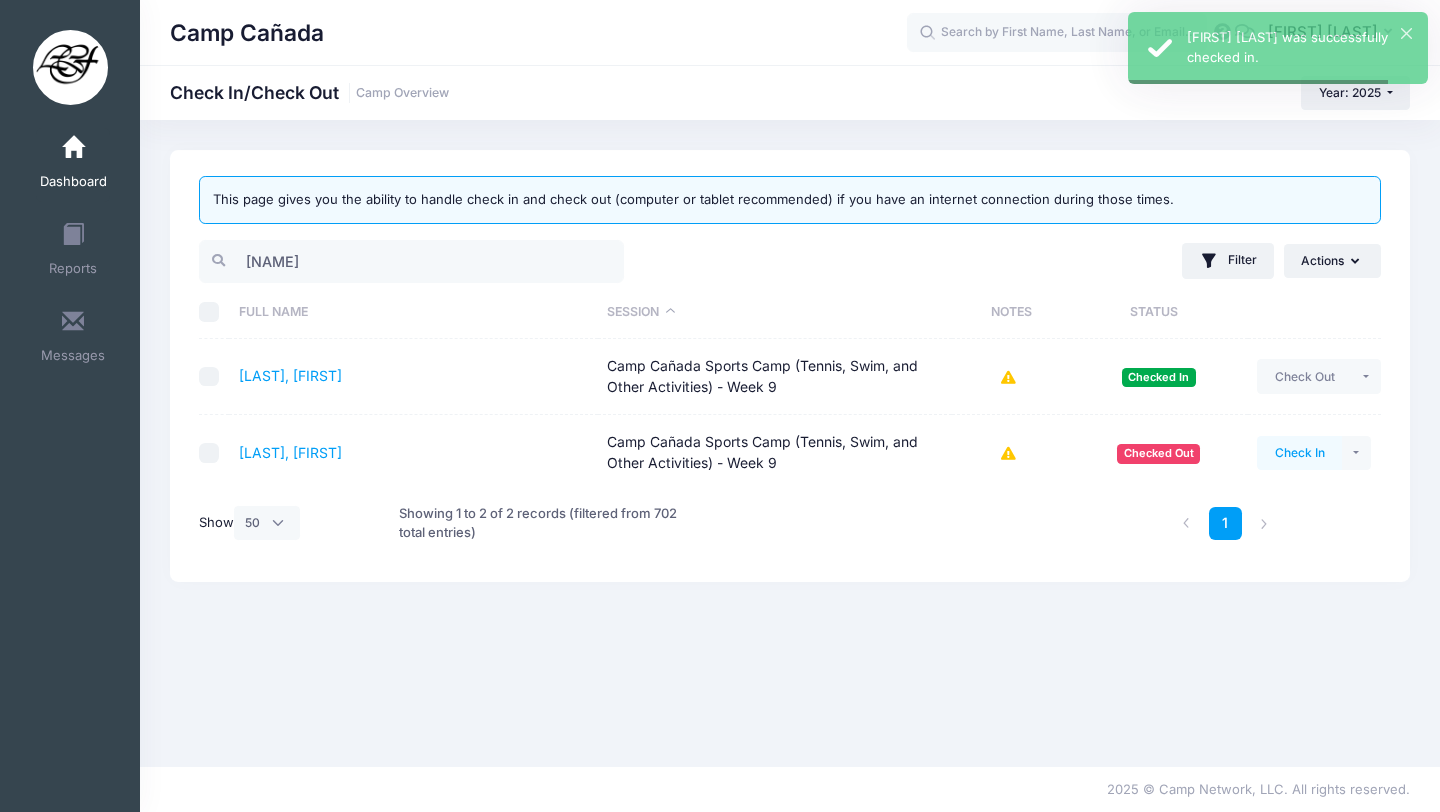 click on "Check In" at bounding box center [1299, 453] 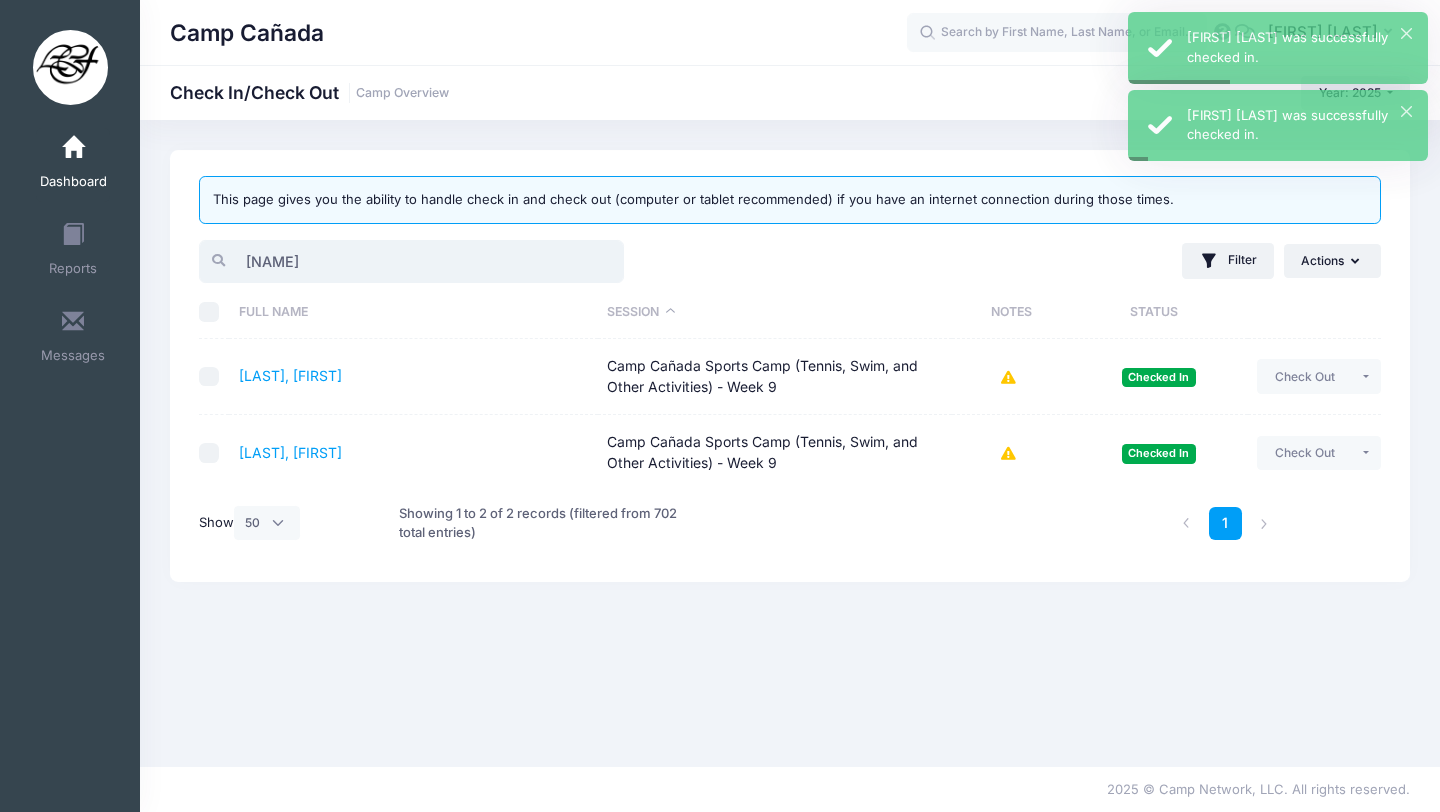 drag, startPoint x: 300, startPoint y: 262, endPoint x: 139, endPoint y: 247, distance: 161.69725 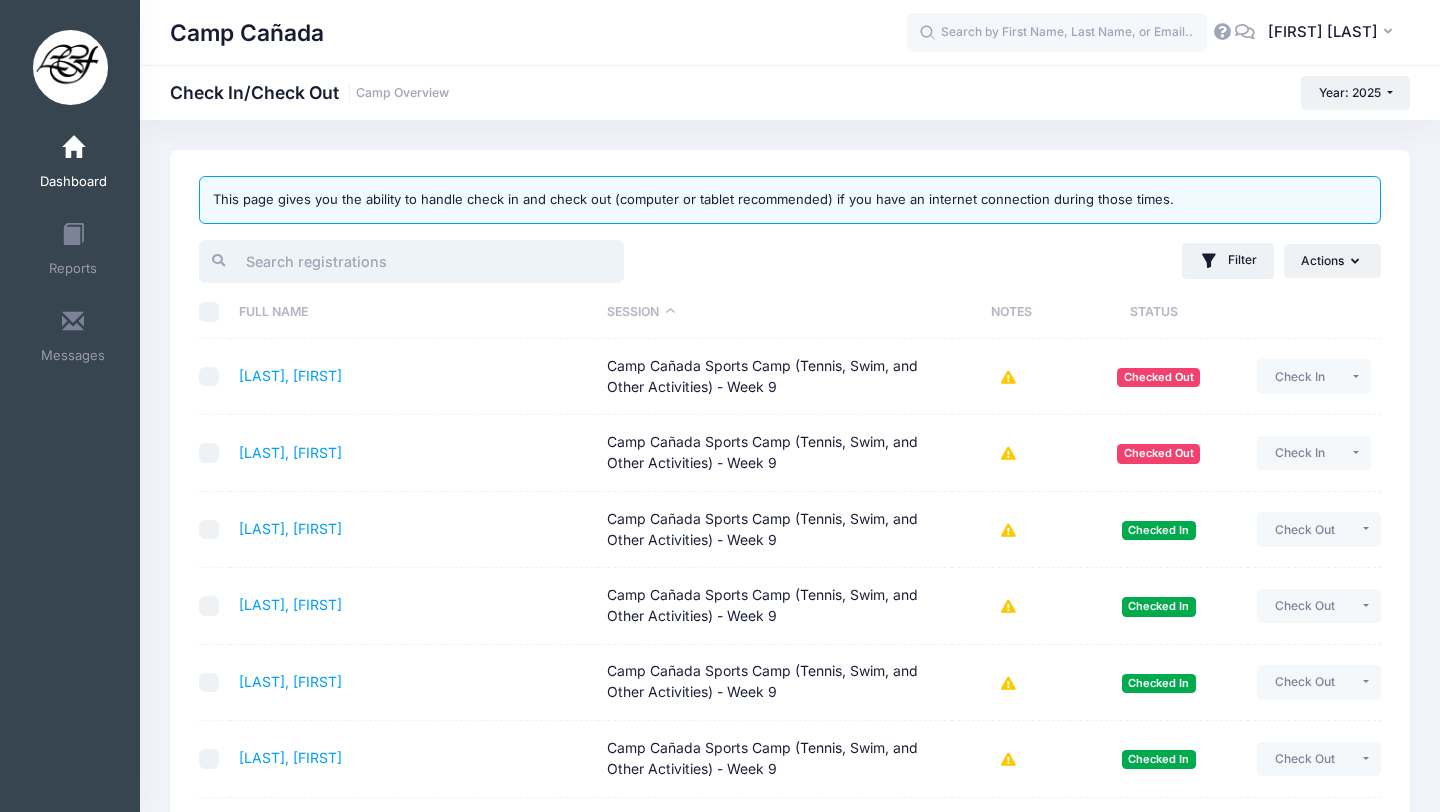 type on "3" 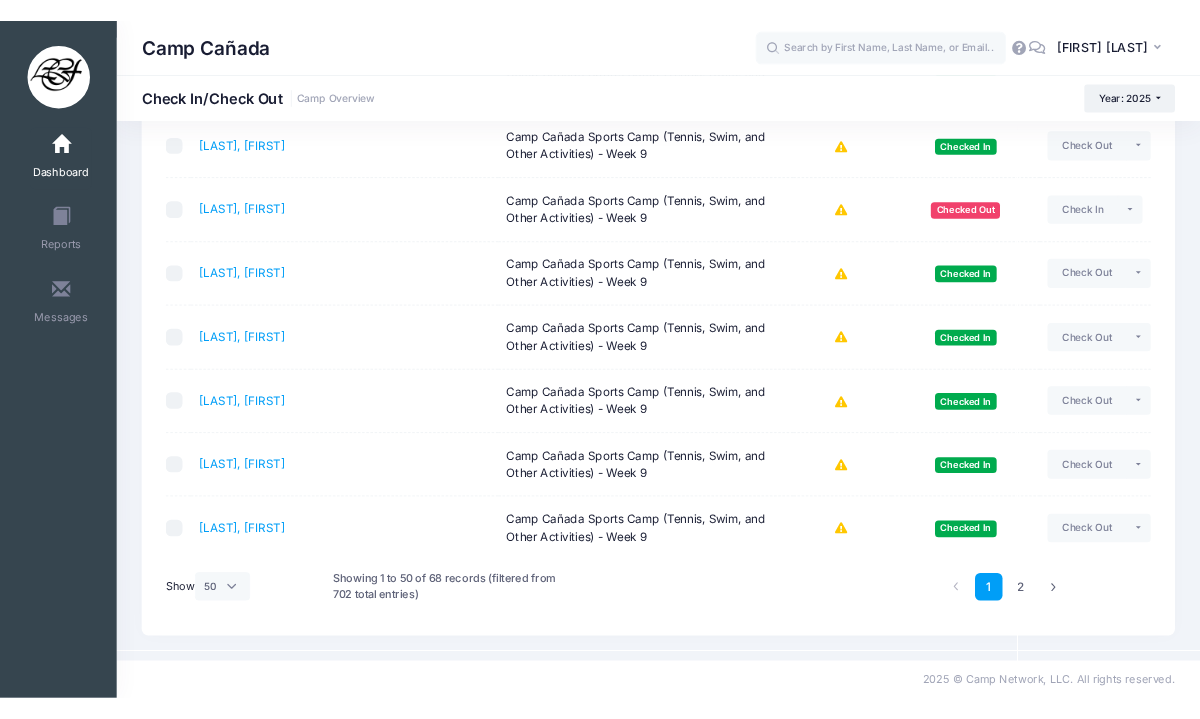 scroll, scrollTop: 3513, scrollLeft: 0, axis: vertical 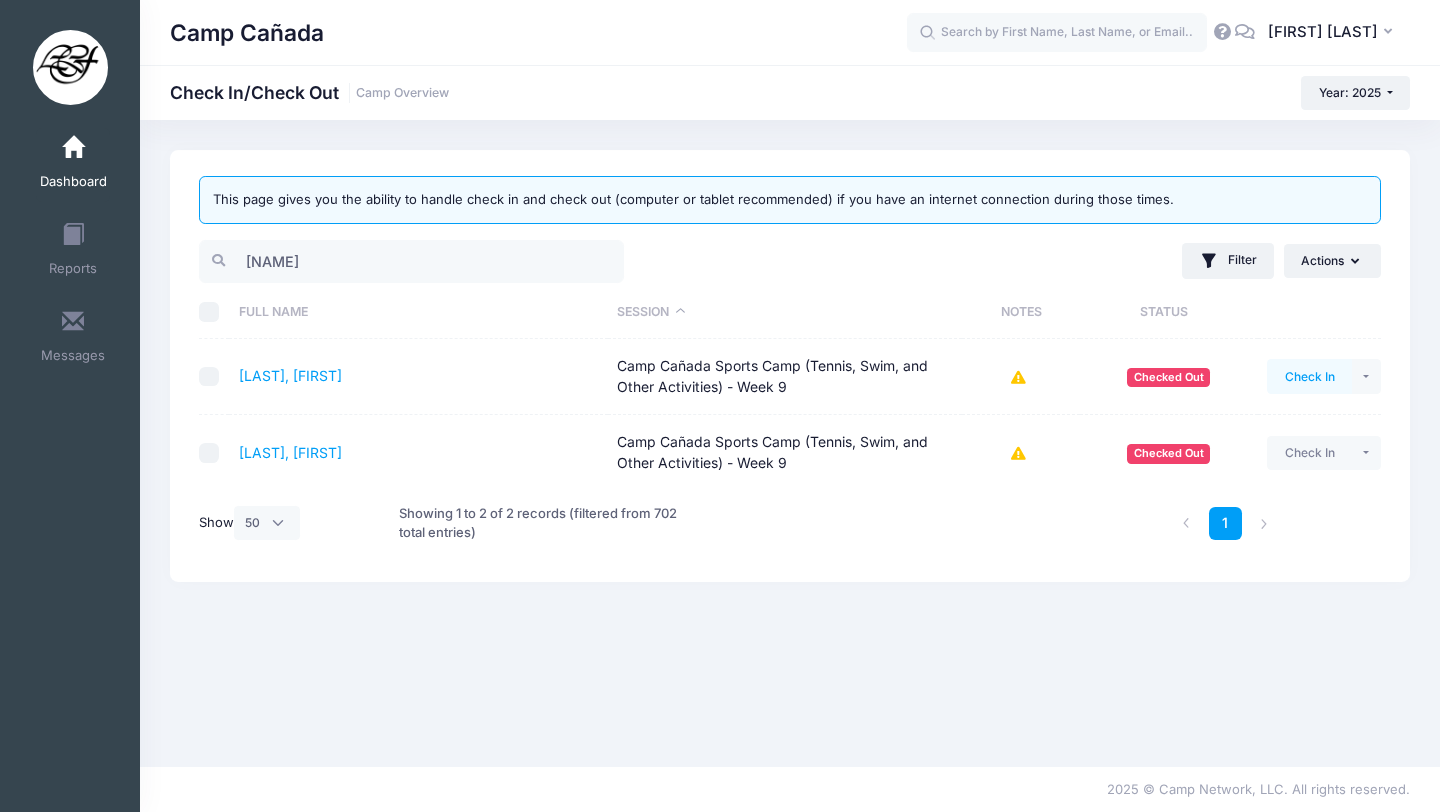 click on "Check In" at bounding box center (1309, 376) 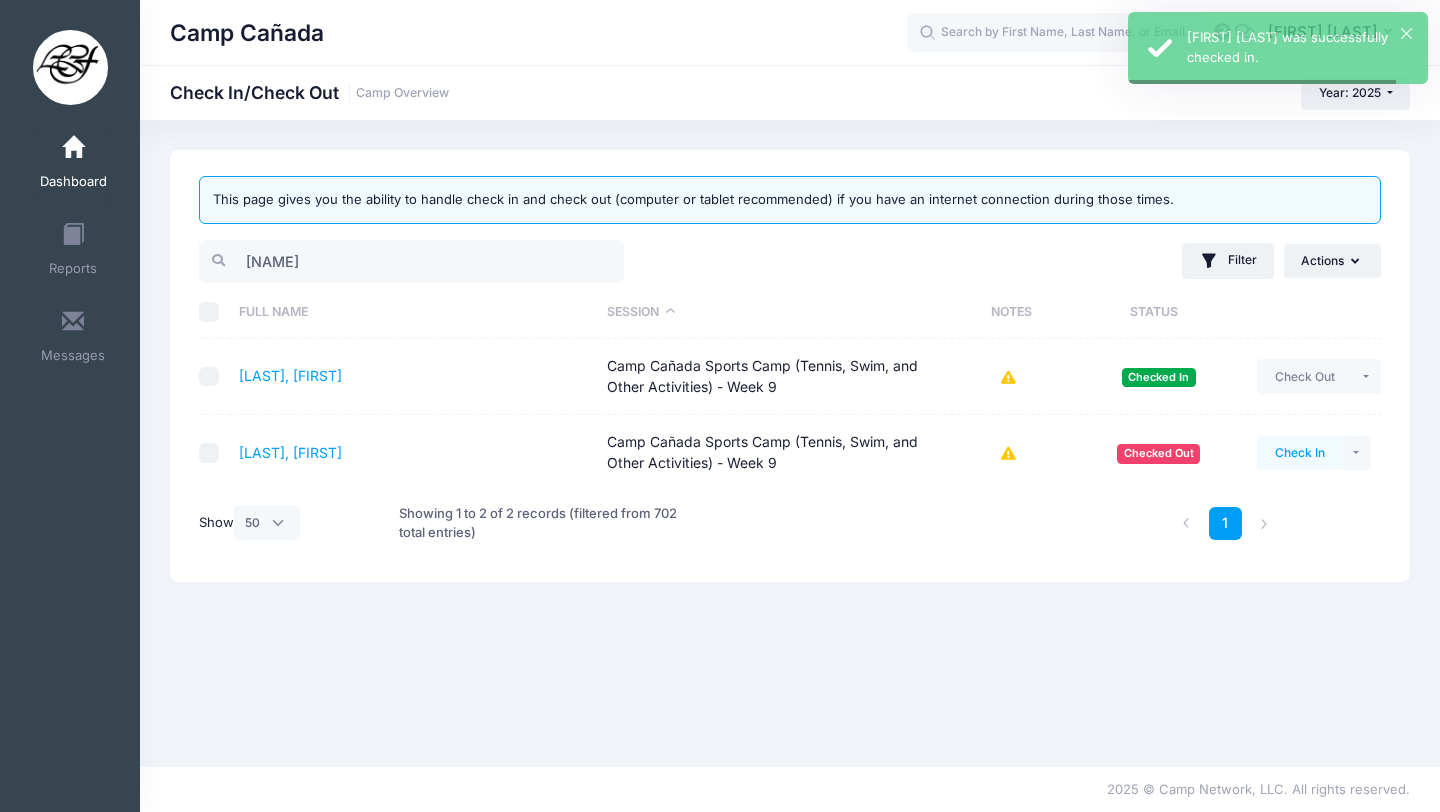 click on "Check In" at bounding box center [1299, 453] 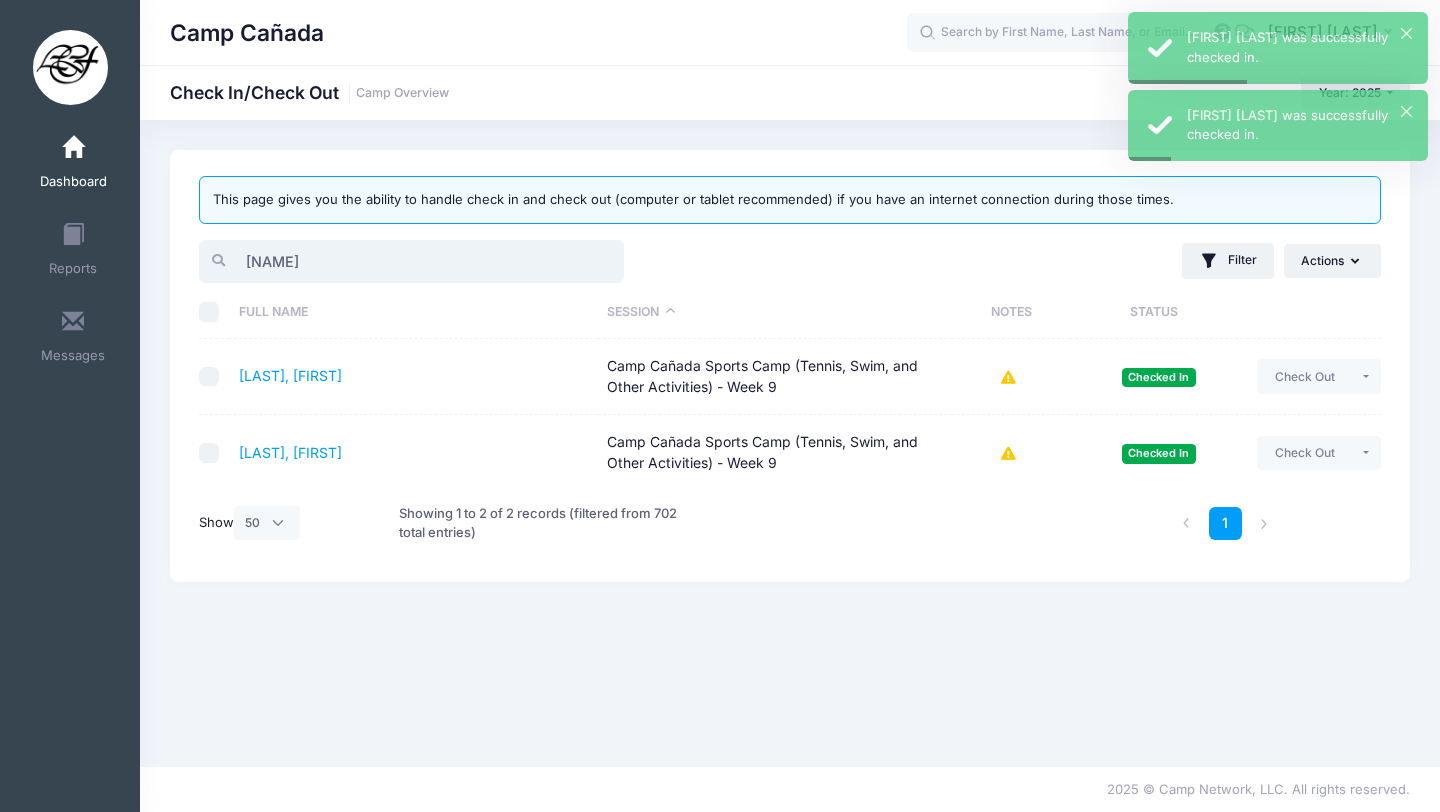 drag, startPoint x: 299, startPoint y: 267, endPoint x: 150, endPoint y: 267, distance: 149 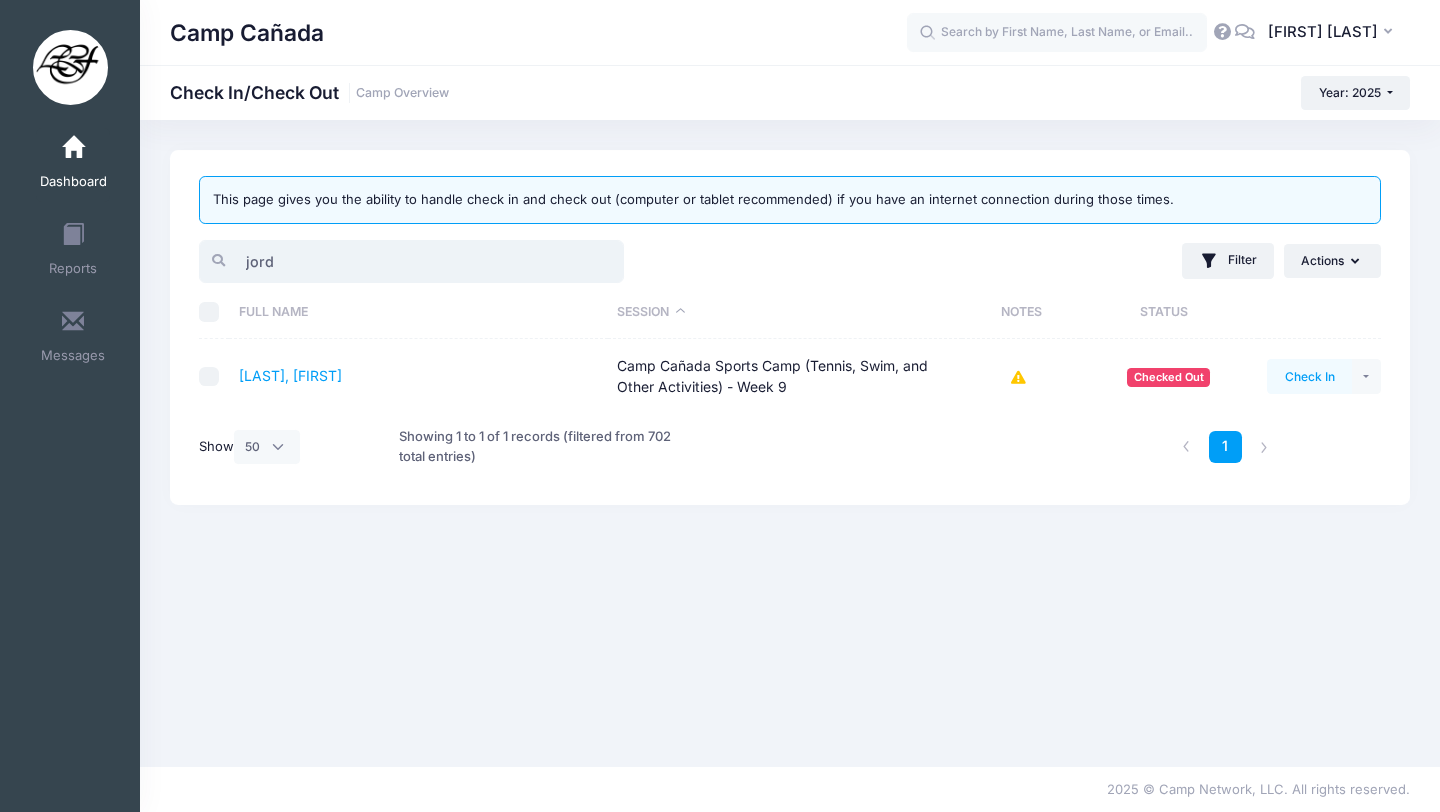 type on "jord" 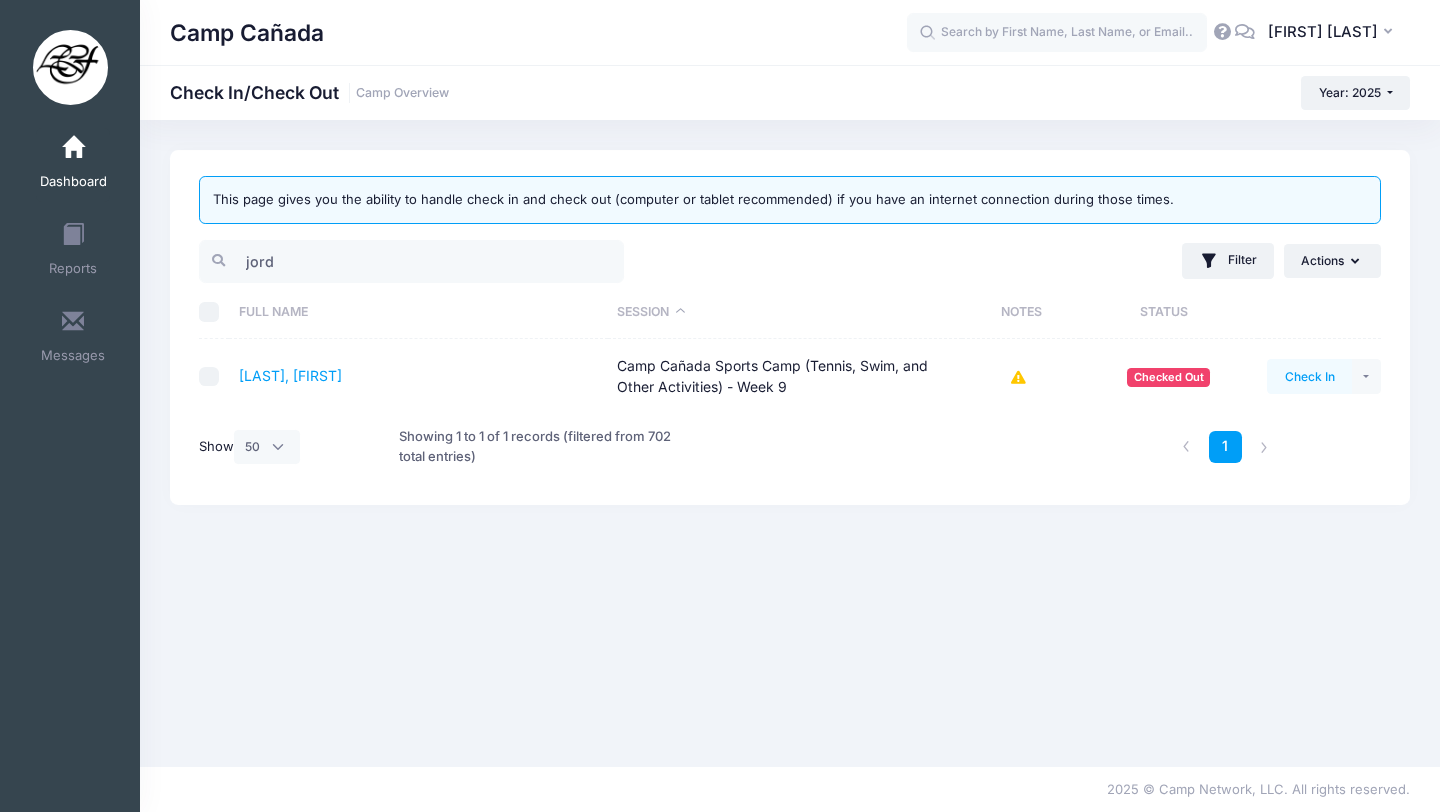 click on "Check In" at bounding box center [1309, 376] 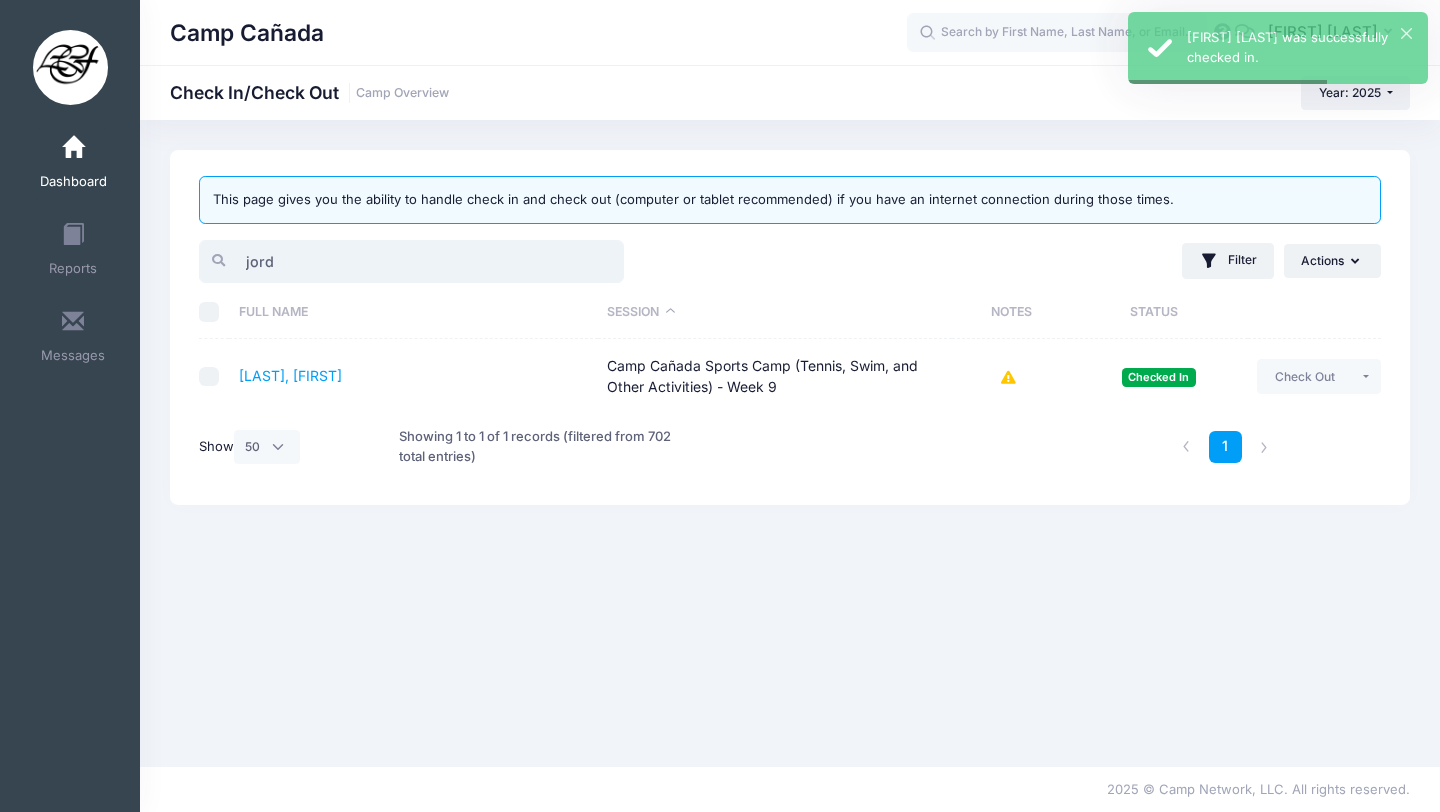 drag, startPoint x: 288, startPoint y: 265, endPoint x: 138, endPoint y: 261, distance: 150.05333 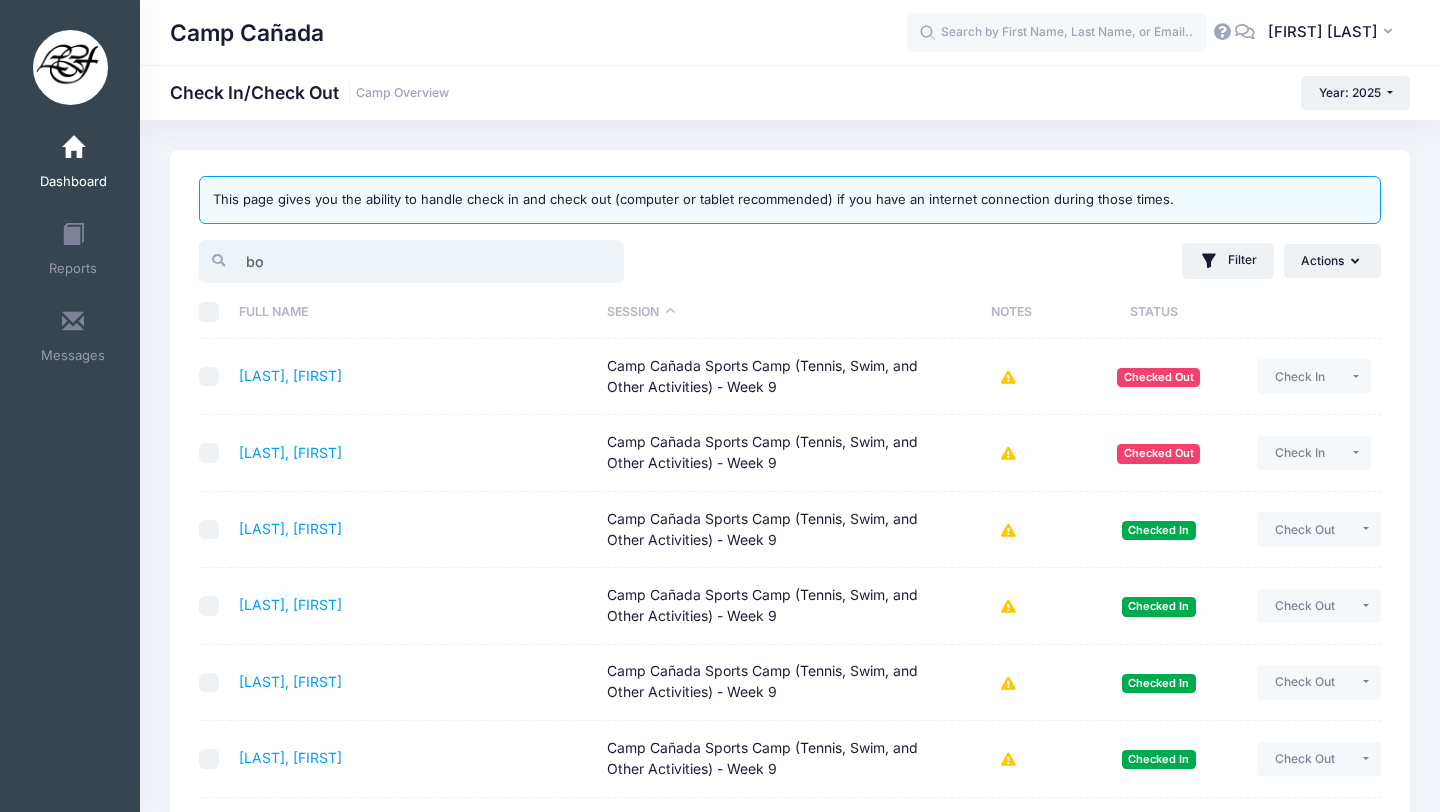 type on "b" 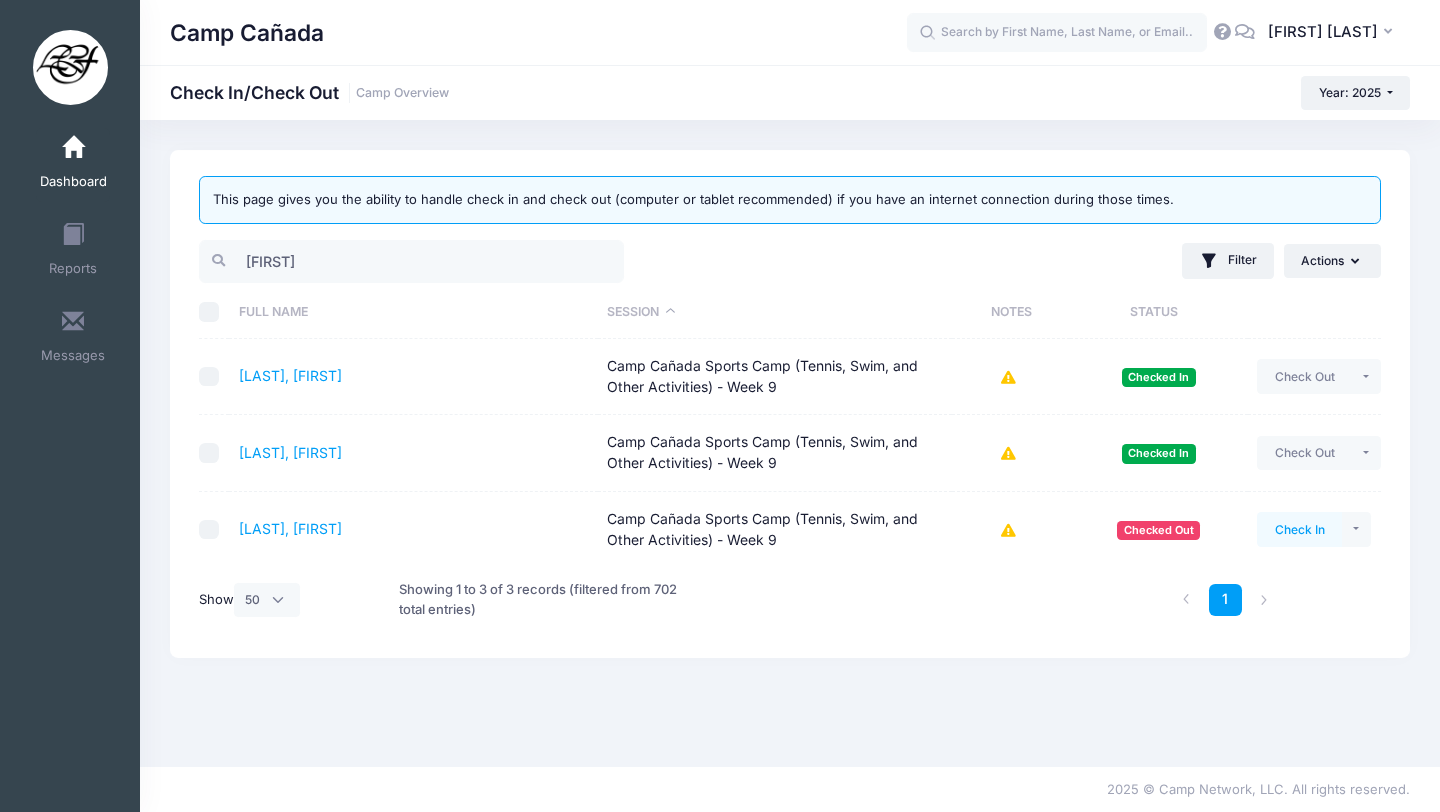 click on "Check In" at bounding box center [1299, 529] 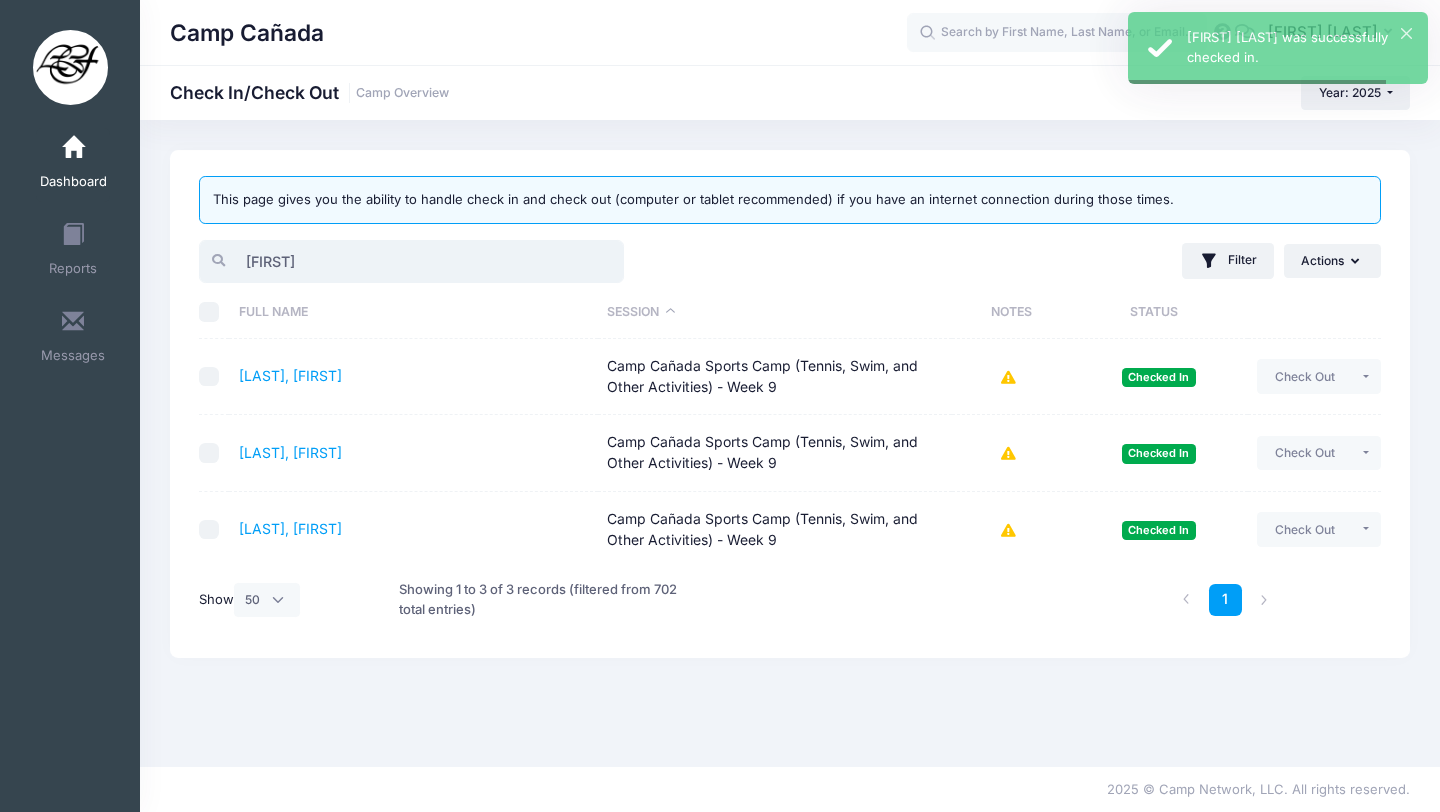 click on "[FIRST]" at bounding box center (411, 261) 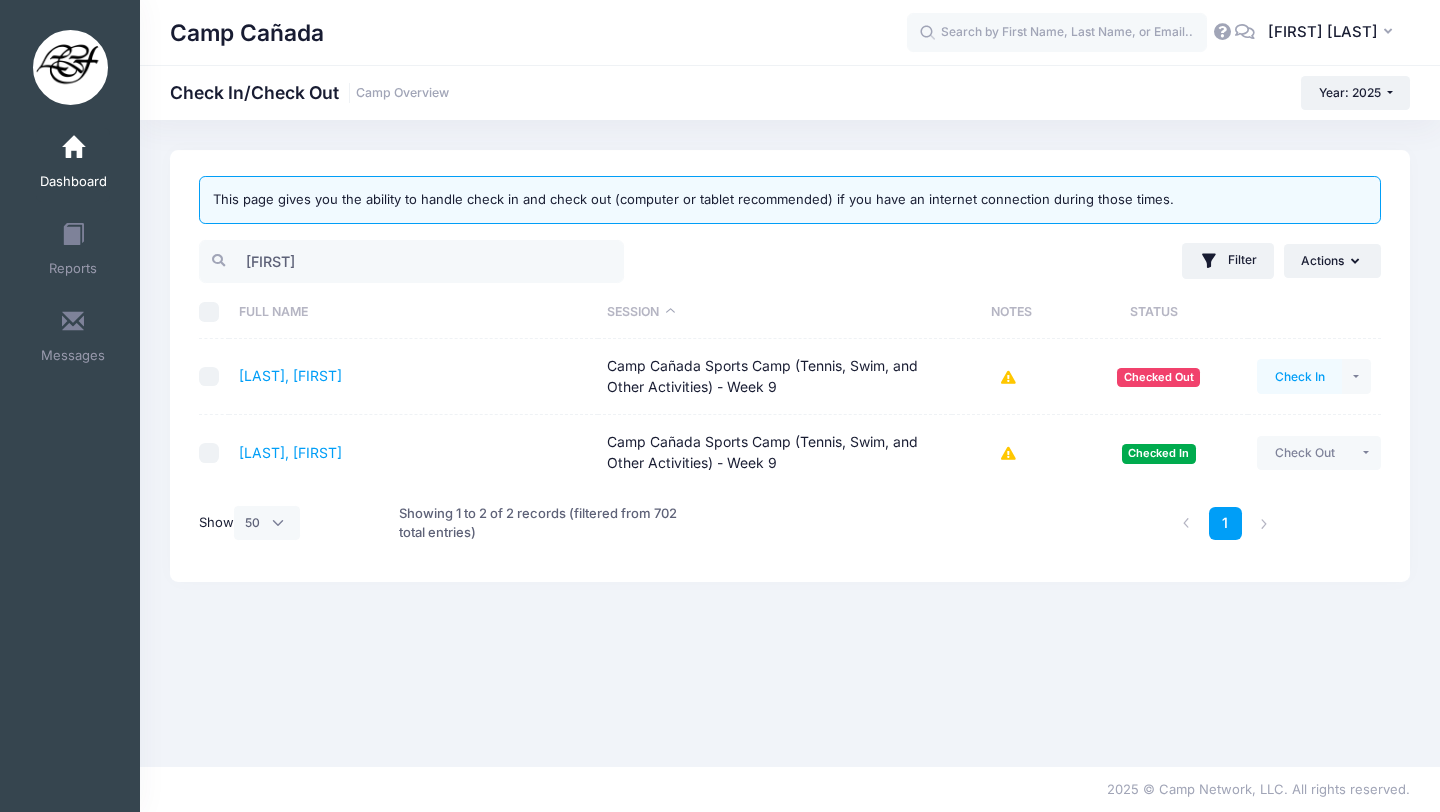 click on "Check In" at bounding box center (1299, 376) 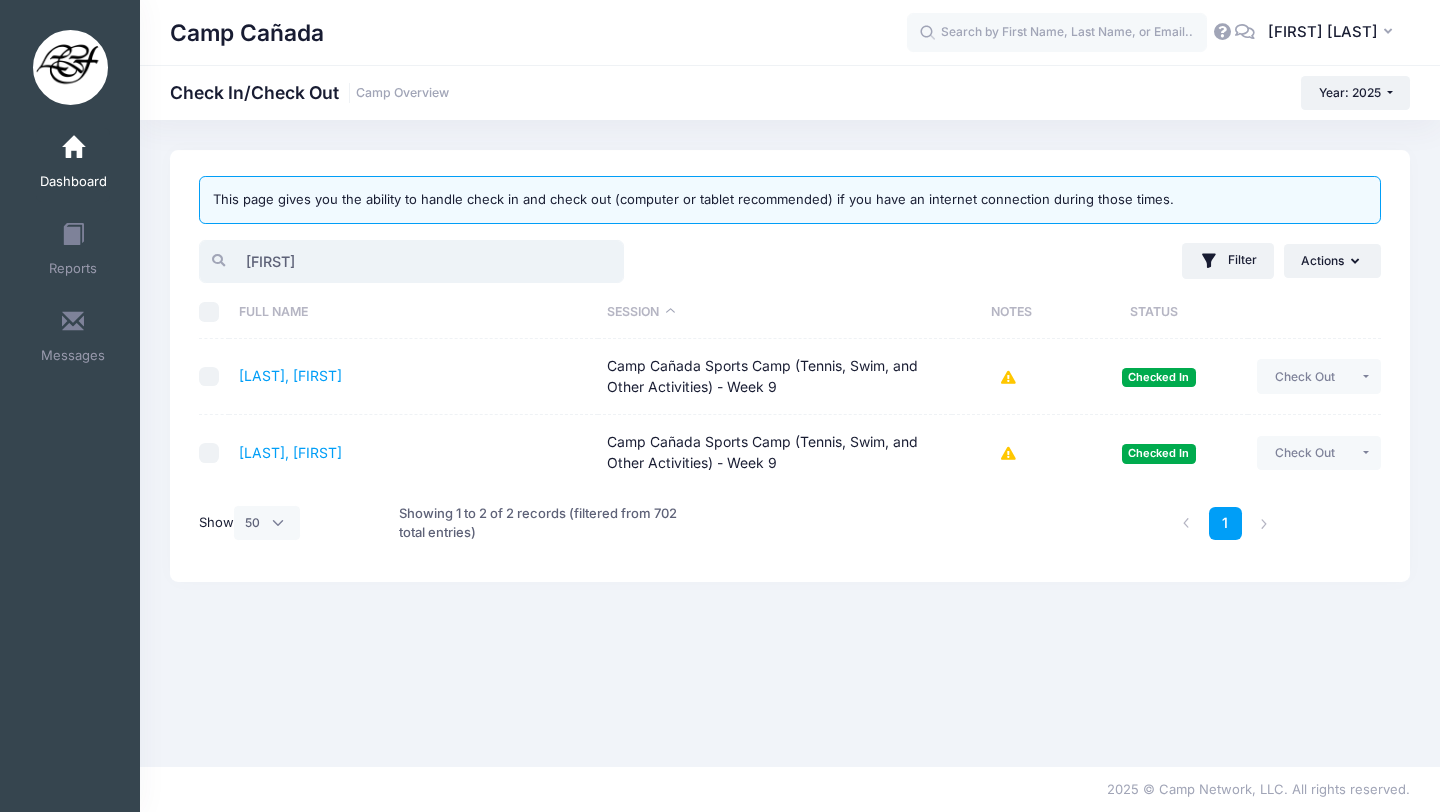 click on "[FIRST]" at bounding box center (411, 261) 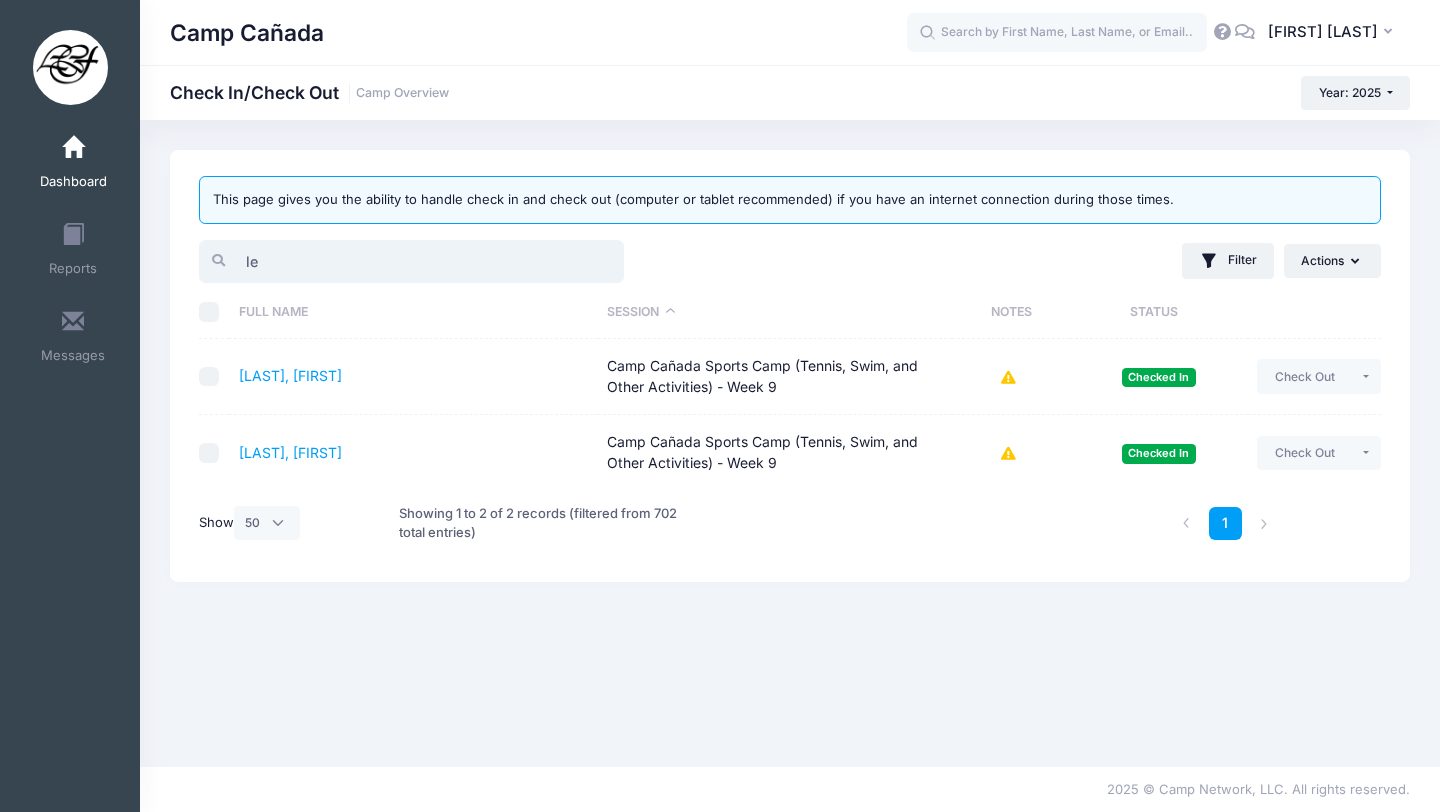 type on "l" 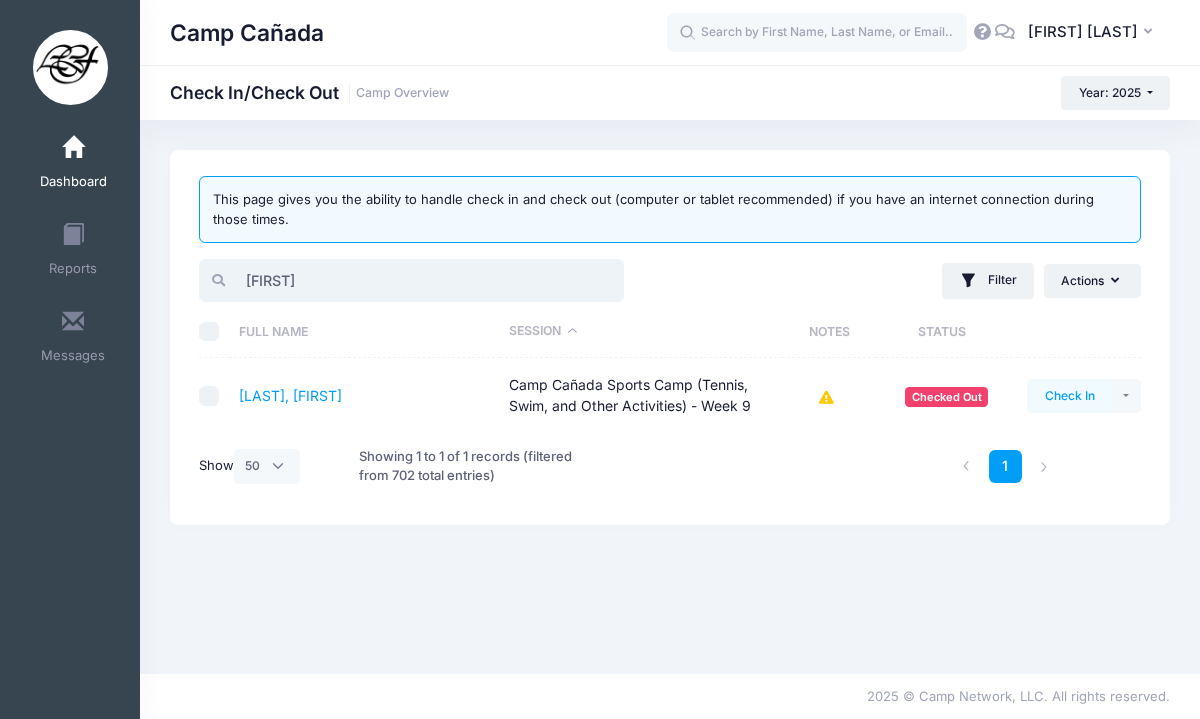 type on "[FIRST]" 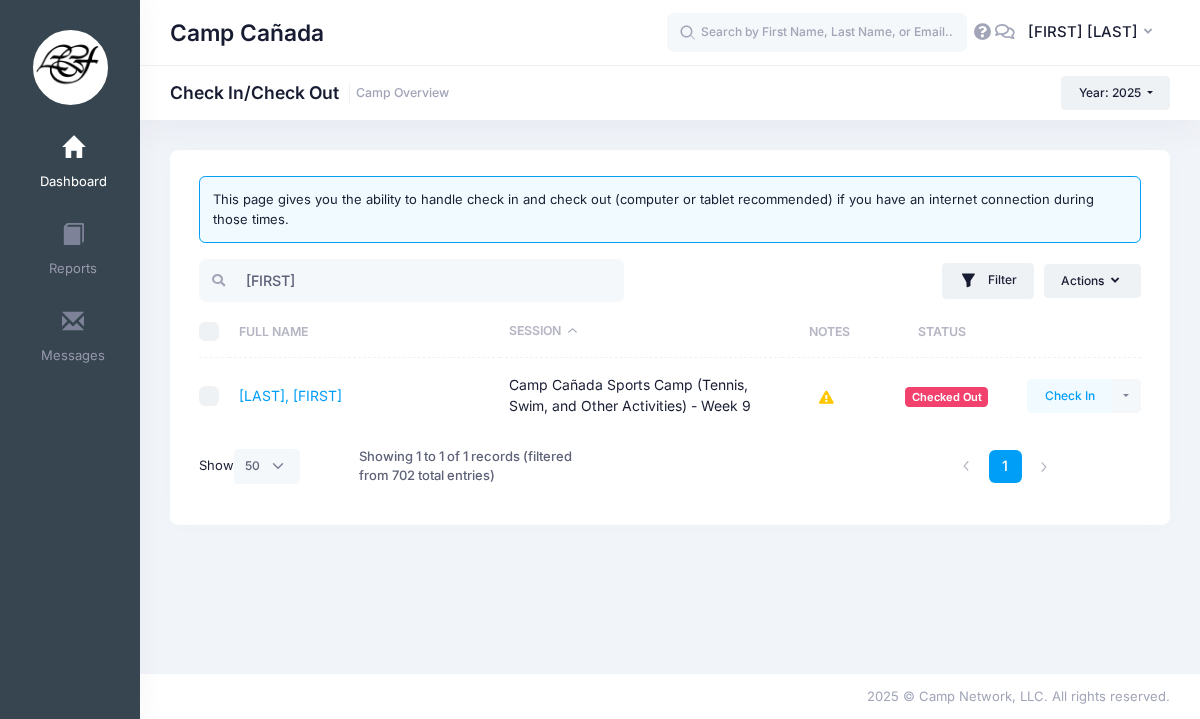 click on "Check In" at bounding box center (1069, 396) 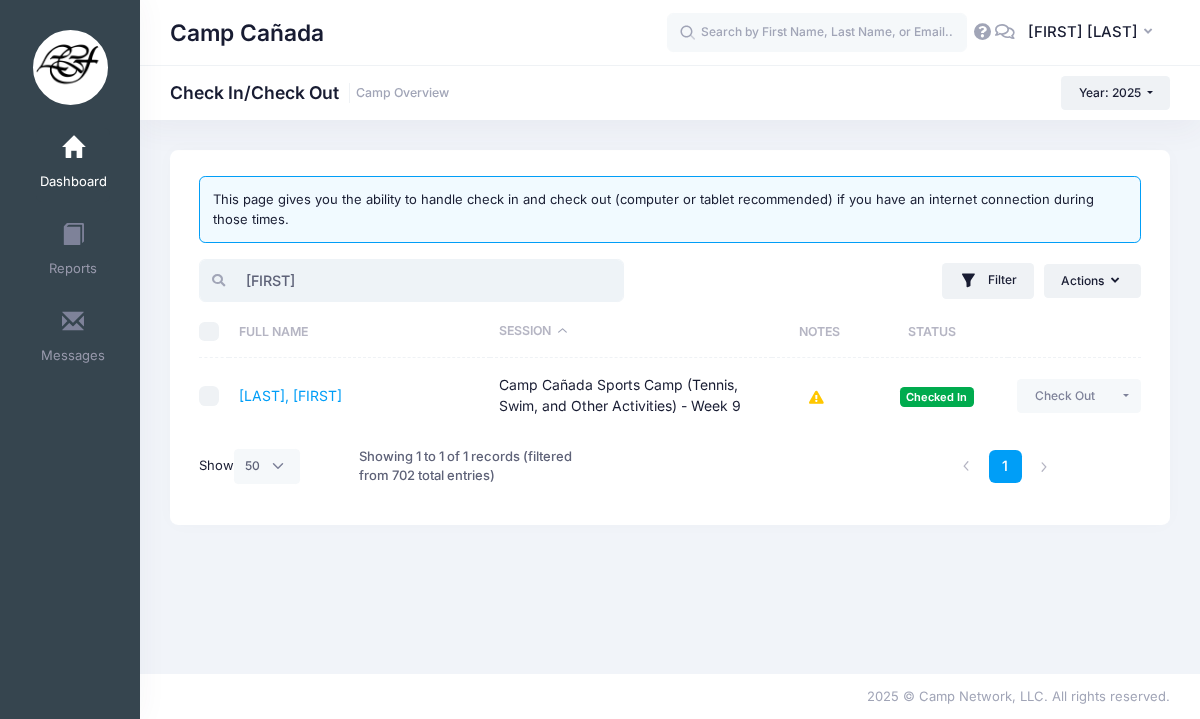 click on "[FIRST]" at bounding box center (411, 280) 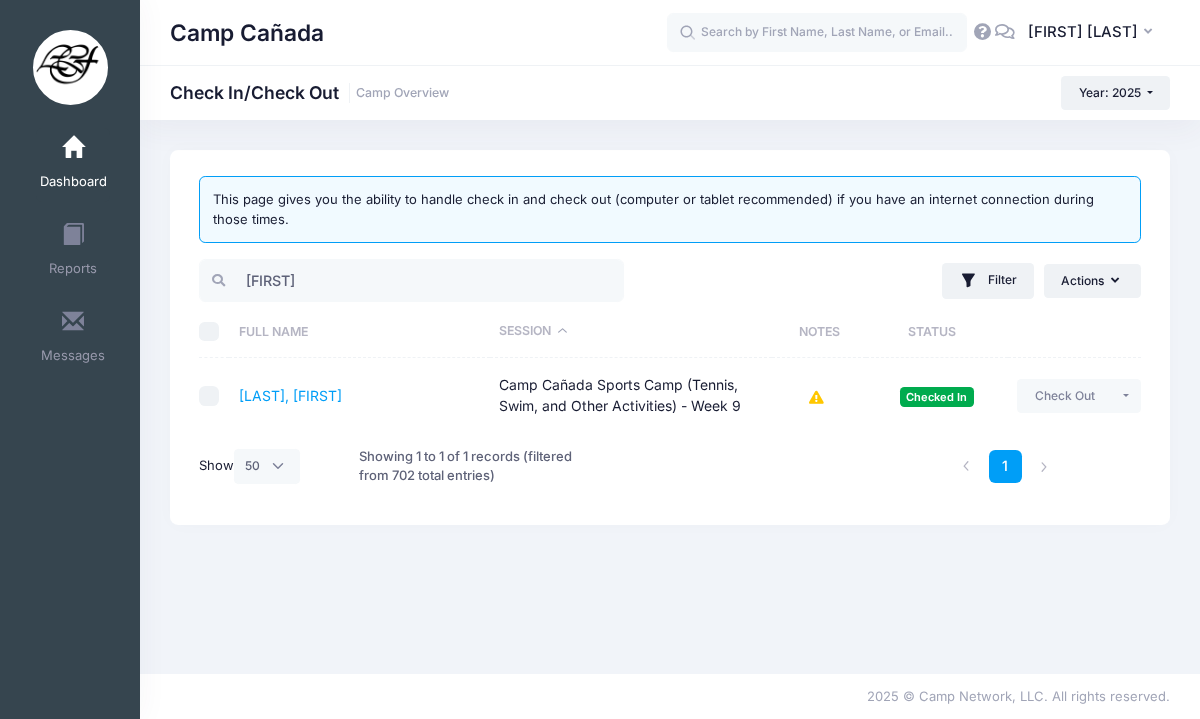 drag, startPoint x: 424, startPoint y: 244, endPoint x: 417, endPoint y: 278, distance: 34.713108 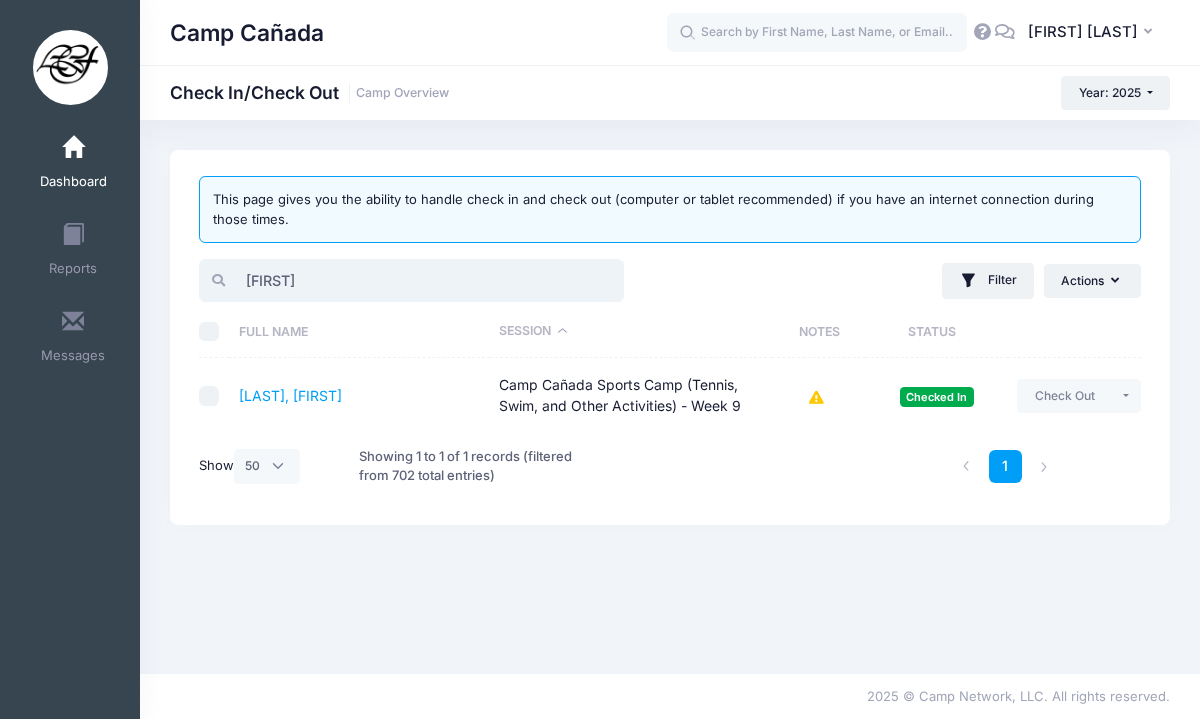 click on "[FIRST]" at bounding box center [411, 280] 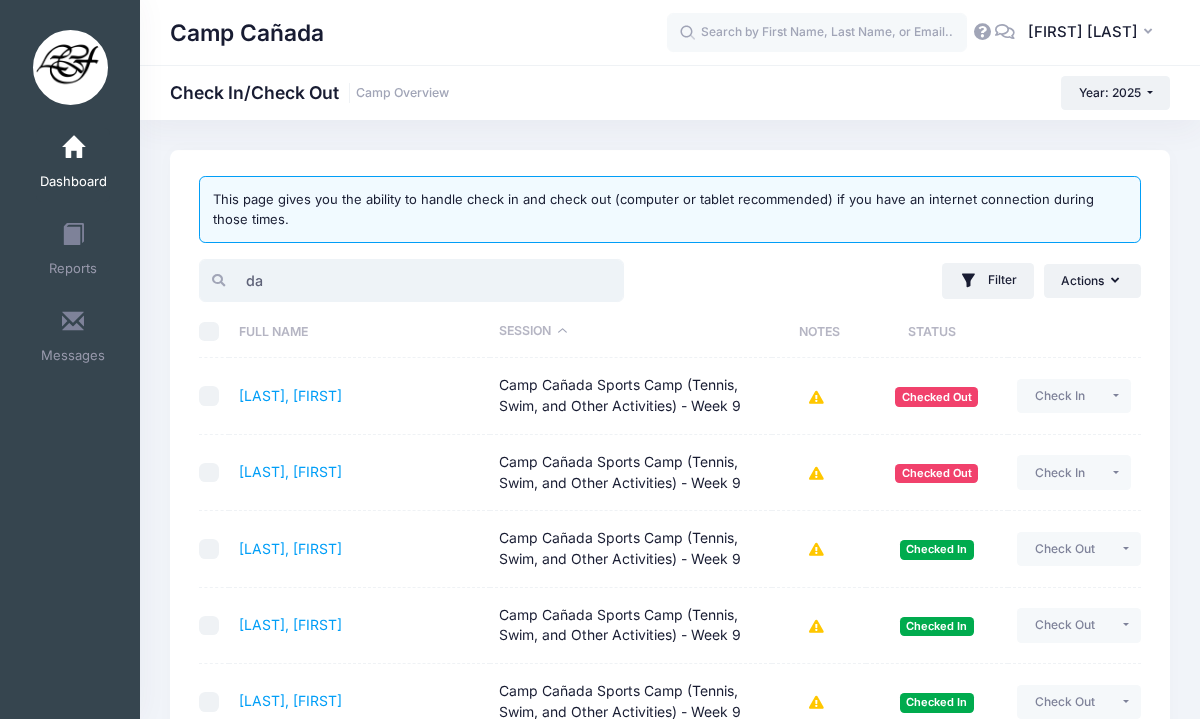type on "d" 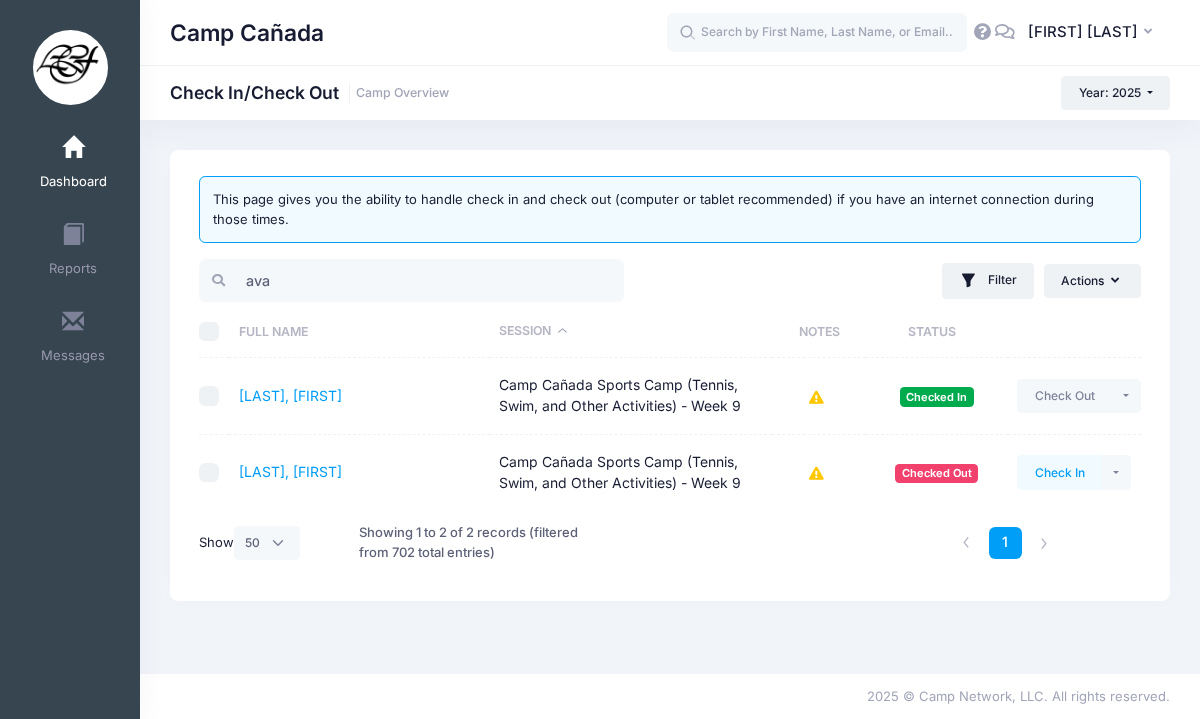 click on "Check In" at bounding box center (1059, 472) 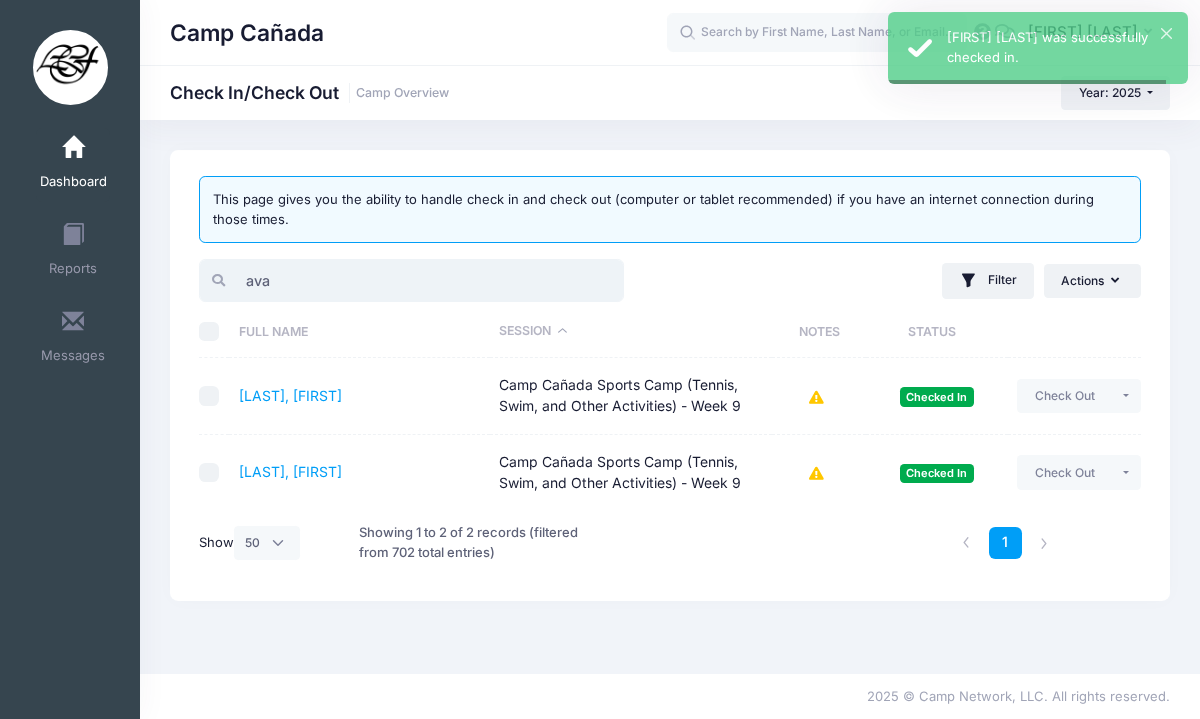 click on "ava" at bounding box center (411, 280) 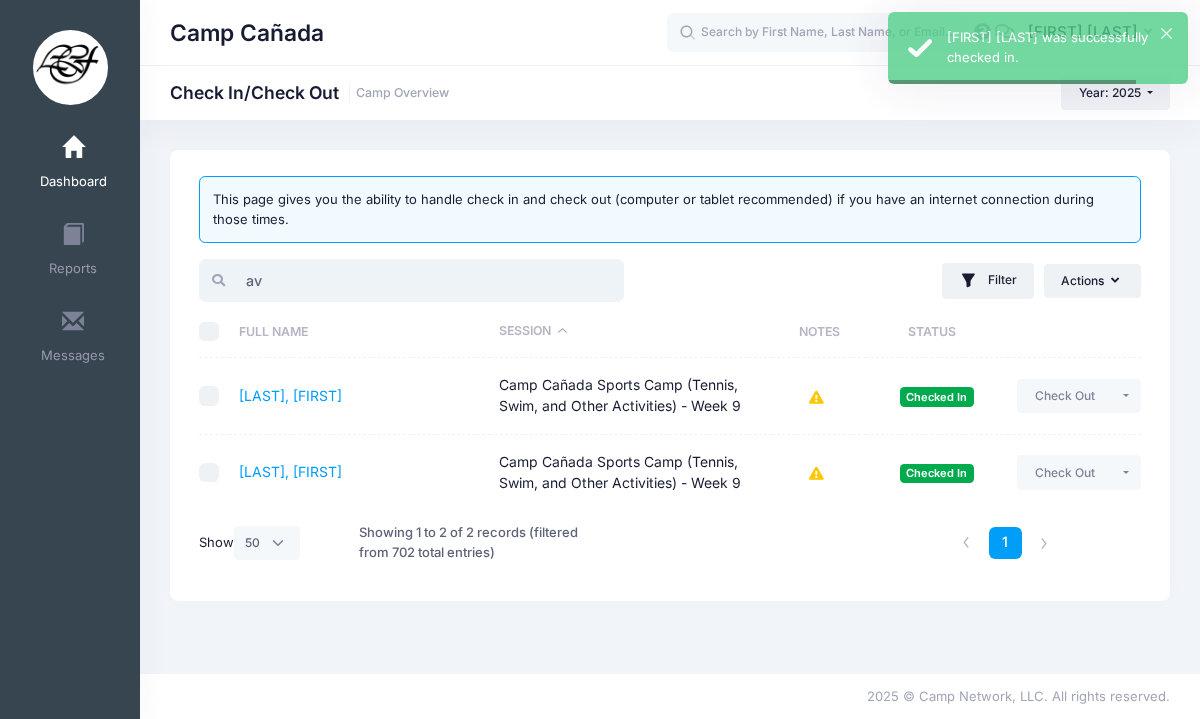 type on "a" 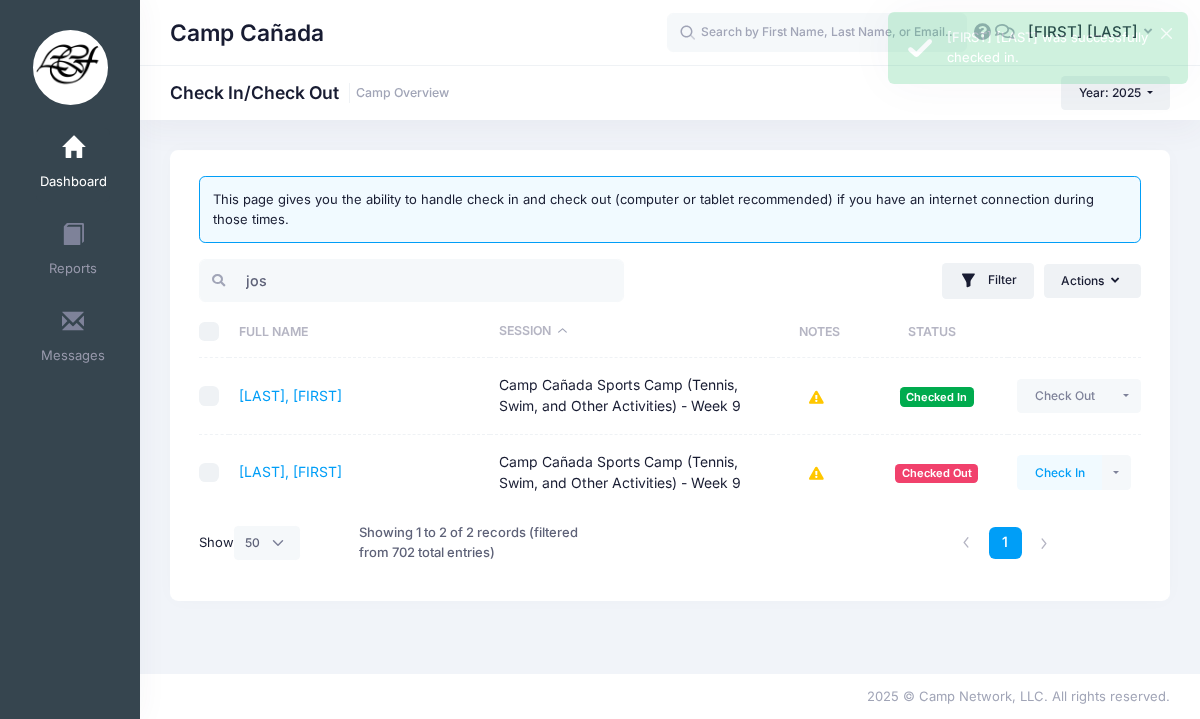 click on "Check In" at bounding box center (1059, 472) 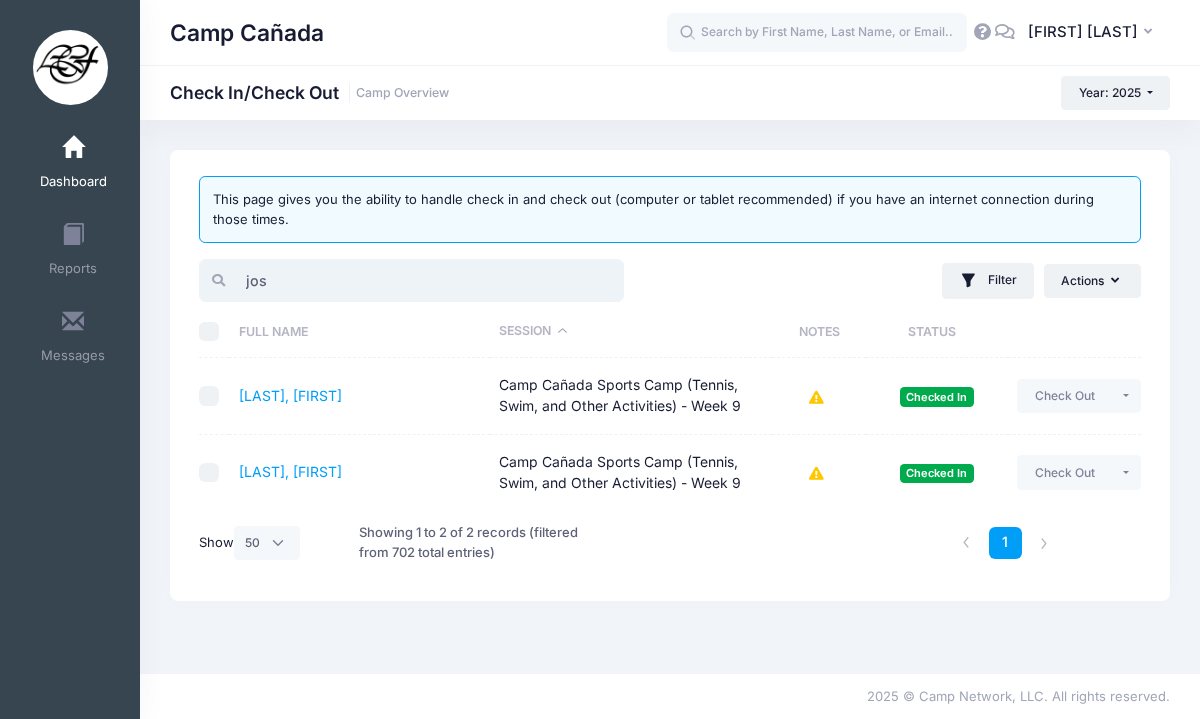 click on "jos" at bounding box center [411, 280] 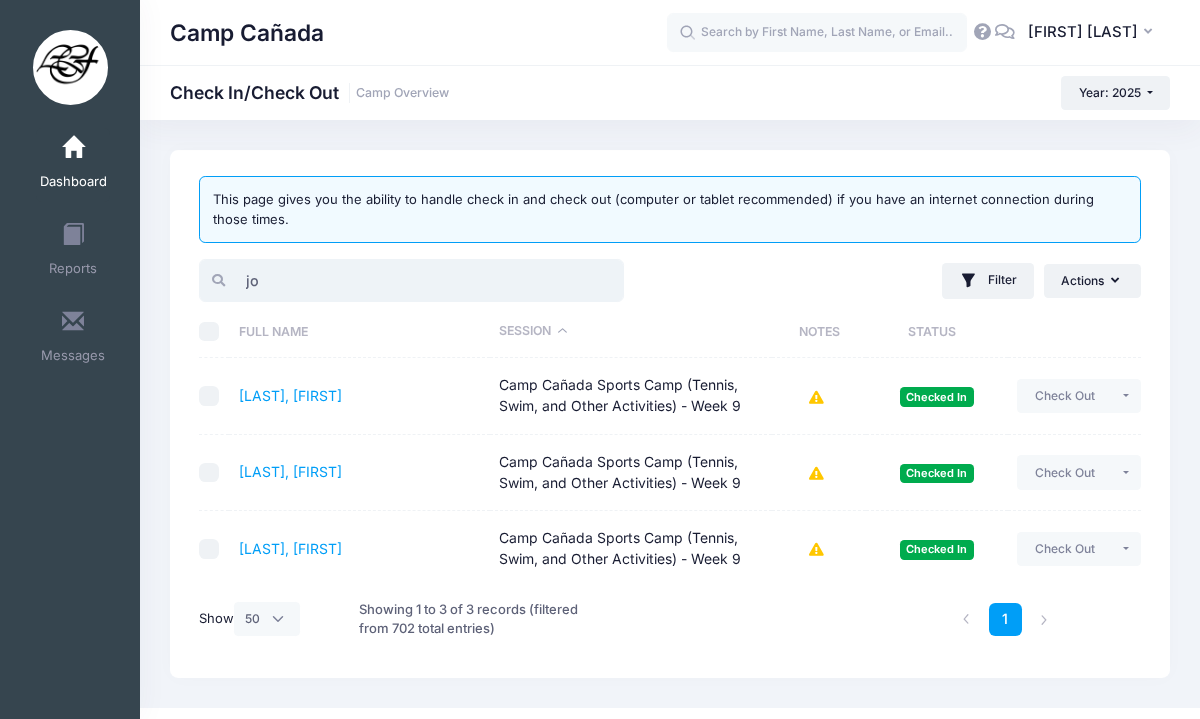 type on "j" 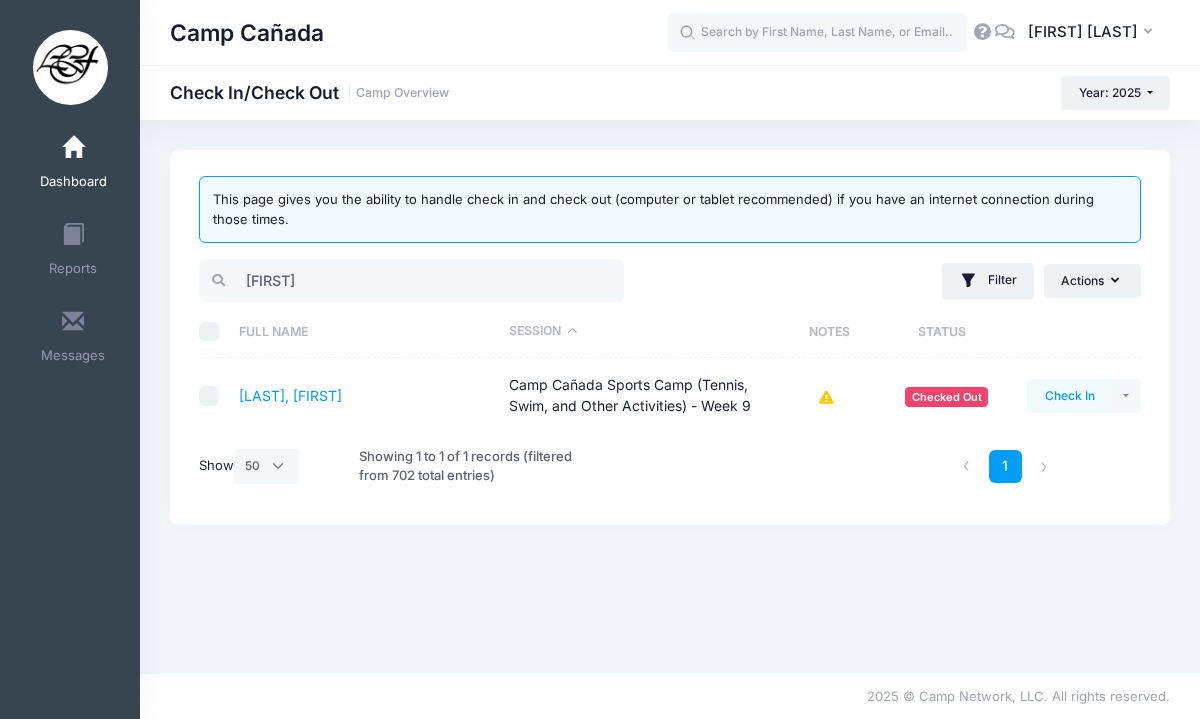 click on "Check In" at bounding box center [1069, 396] 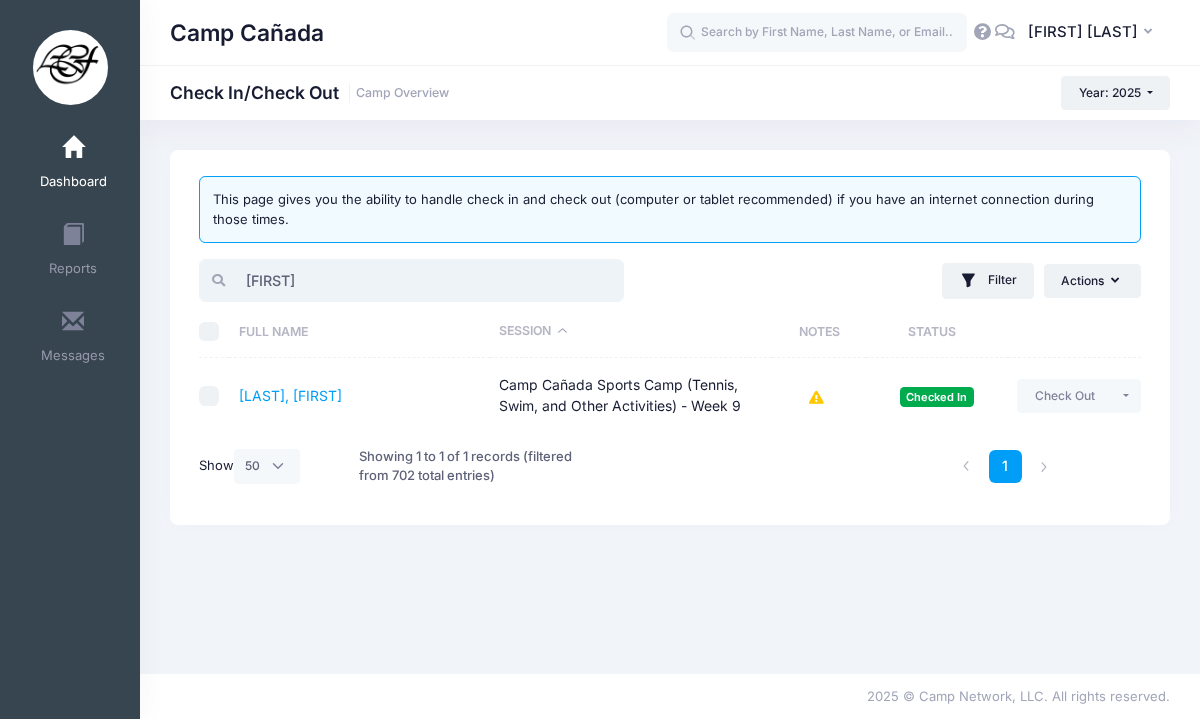 click on "[FIRST]" at bounding box center (411, 280) 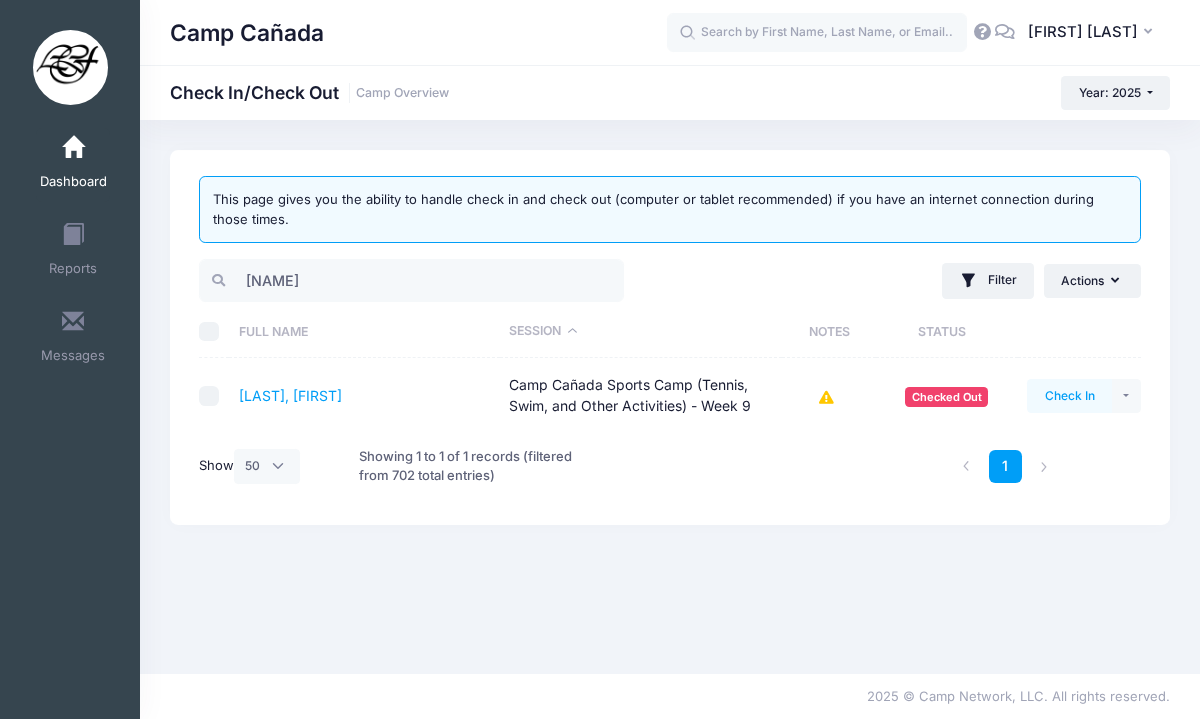 click on "Check In" at bounding box center [1069, 396] 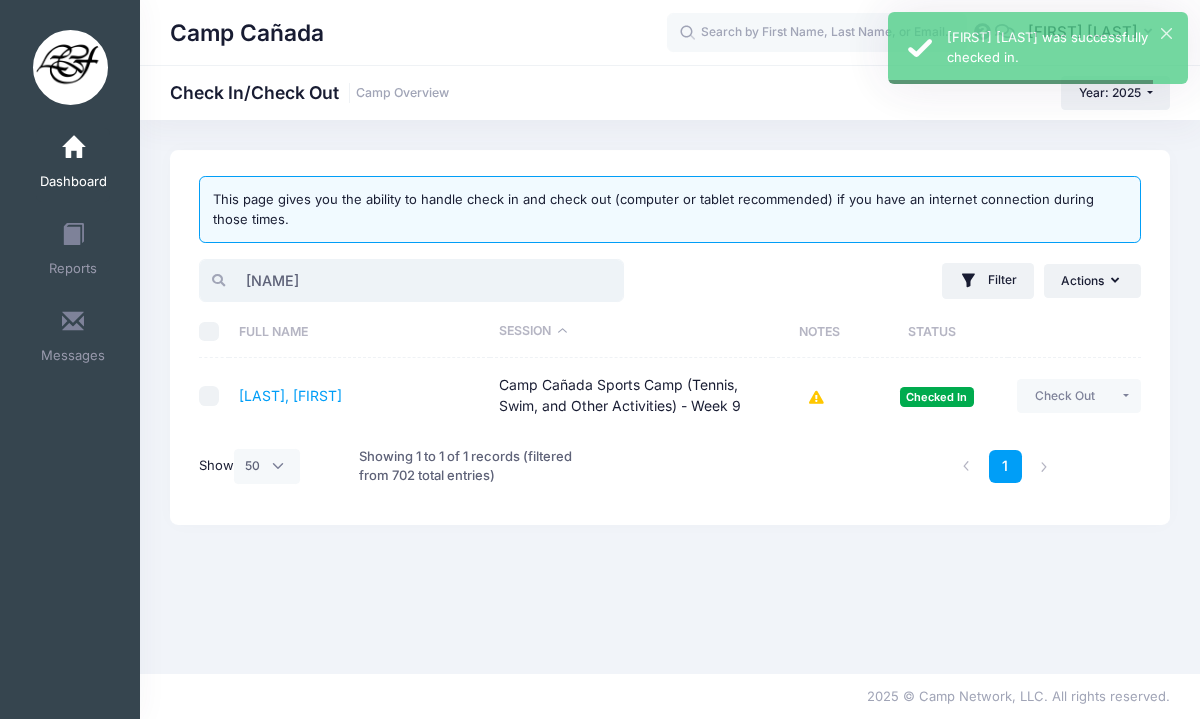 click on "[NAME]" at bounding box center [411, 280] 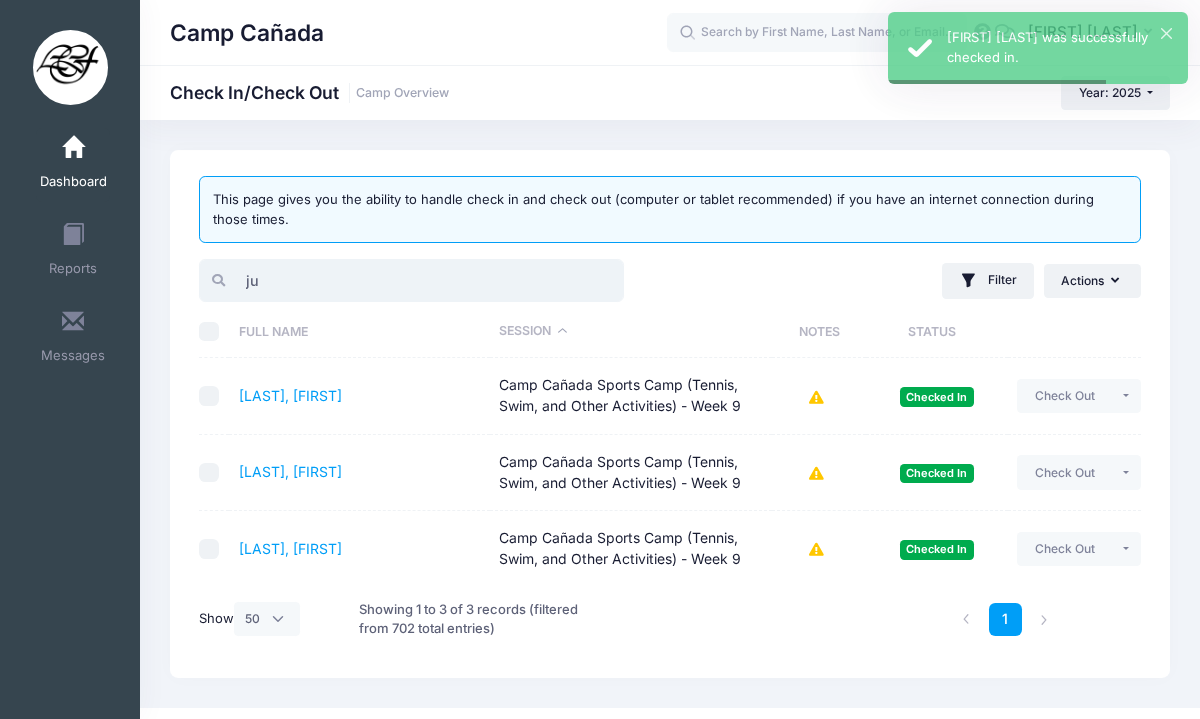 type on "j" 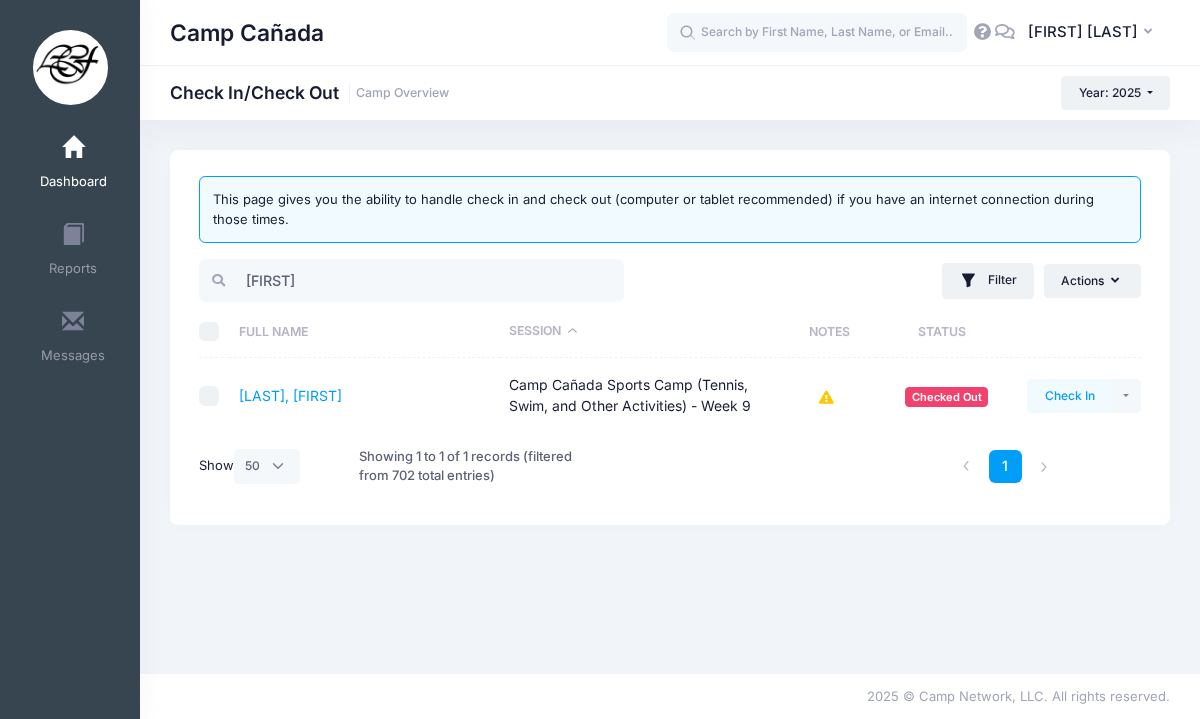 click on "Check In" at bounding box center [1069, 396] 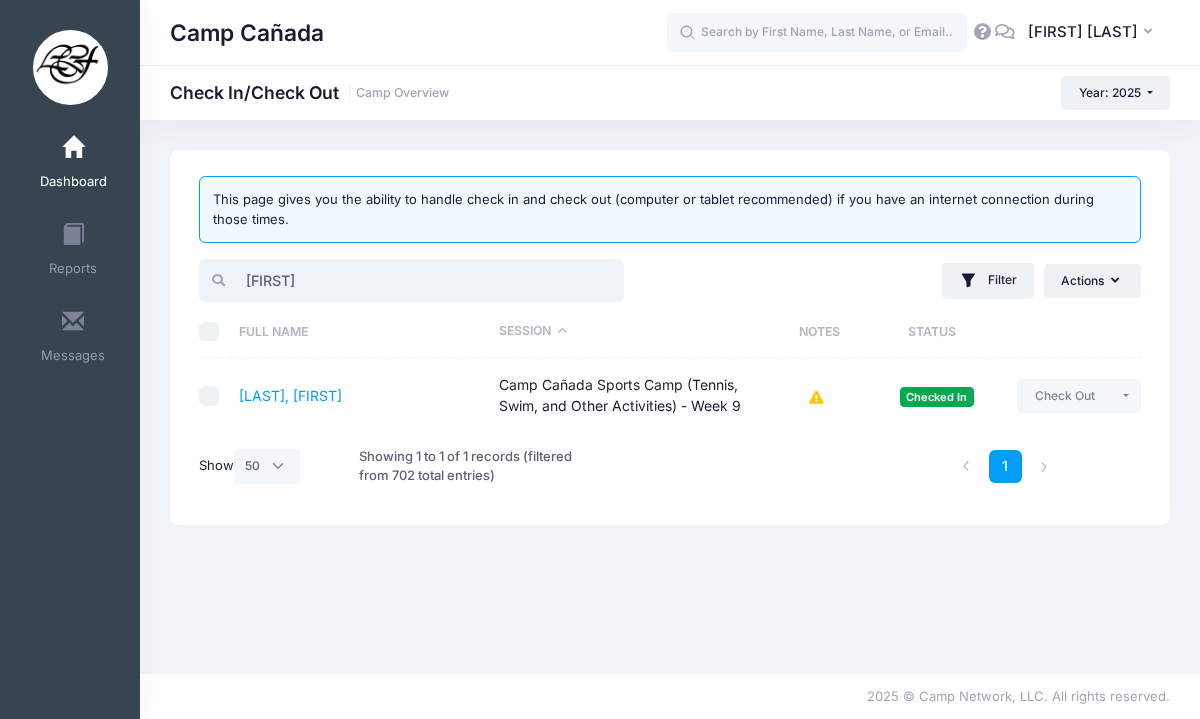 click on "[FIRST]" at bounding box center [411, 280] 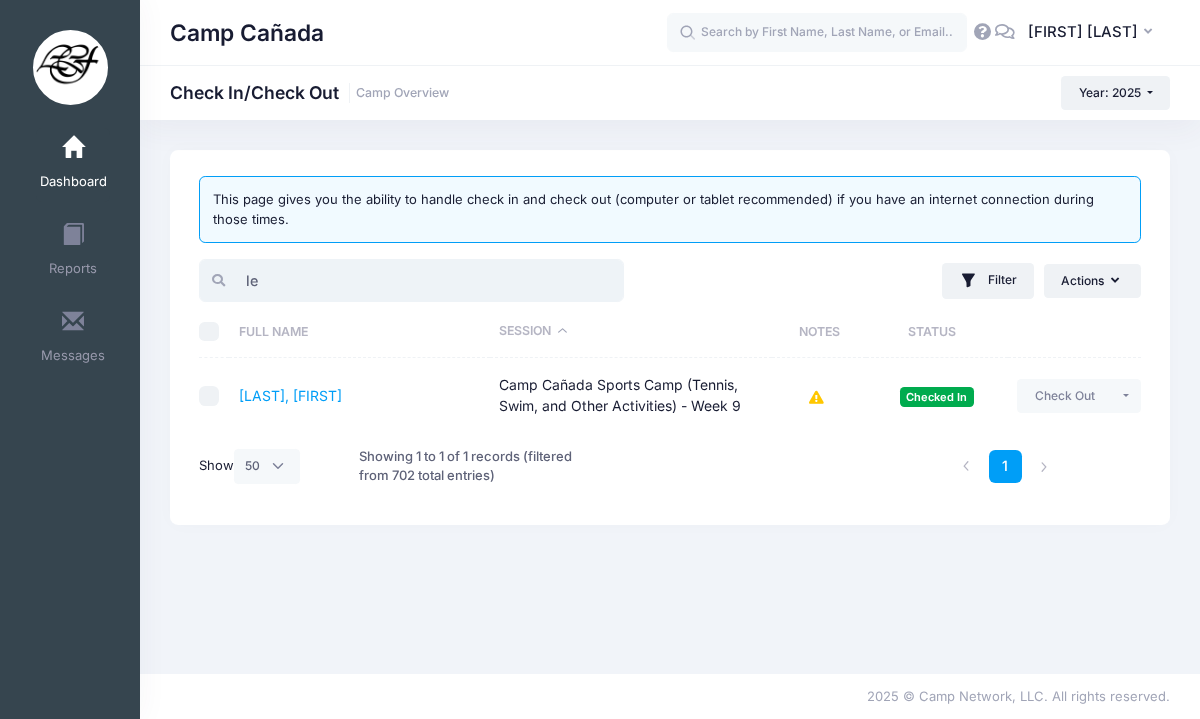 type on "l" 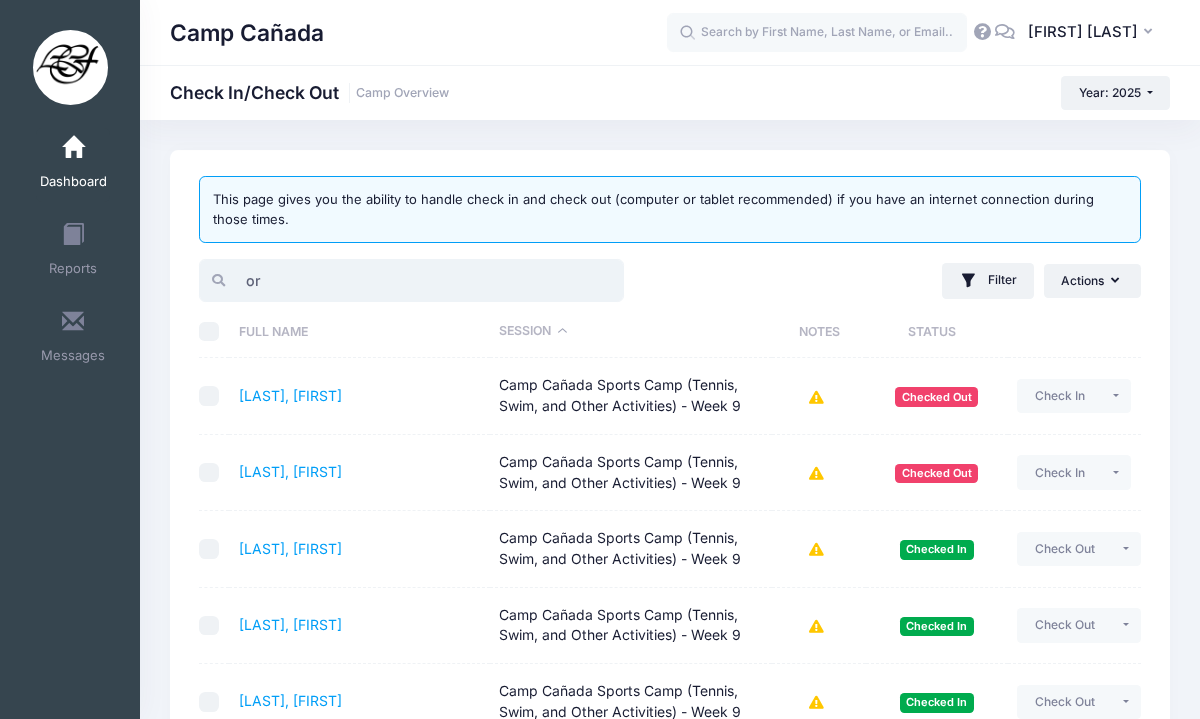 type on "o" 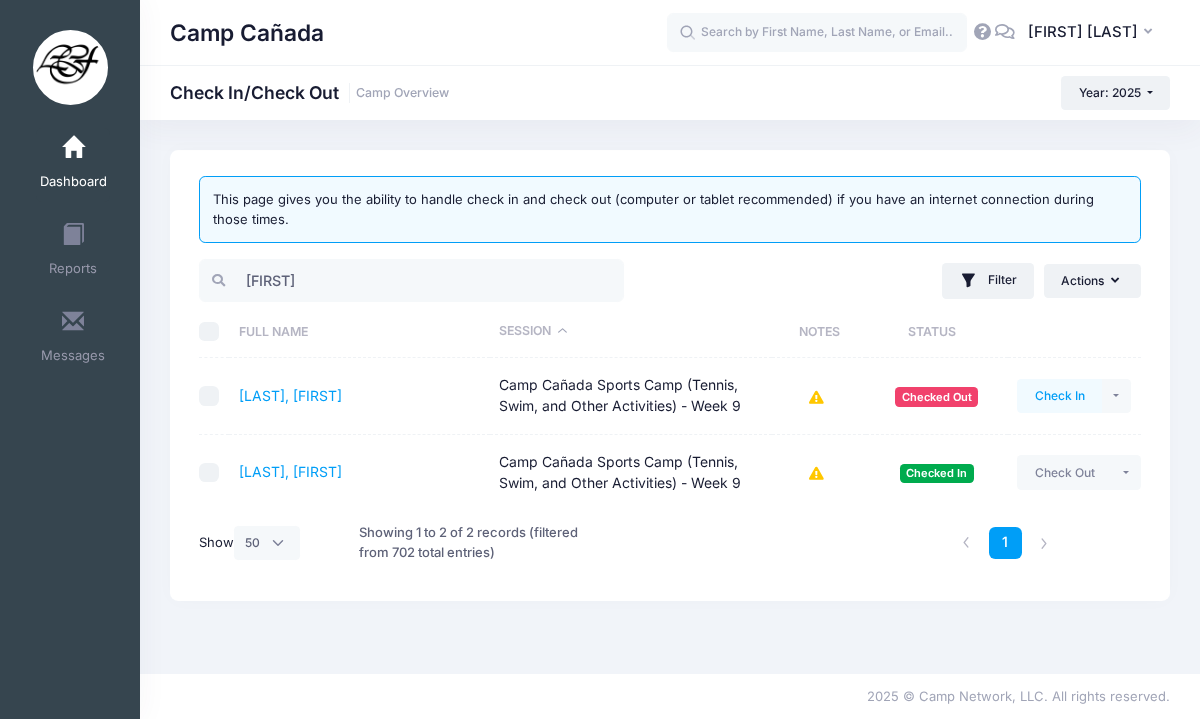 click on "Check In" at bounding box center [1059, 396] 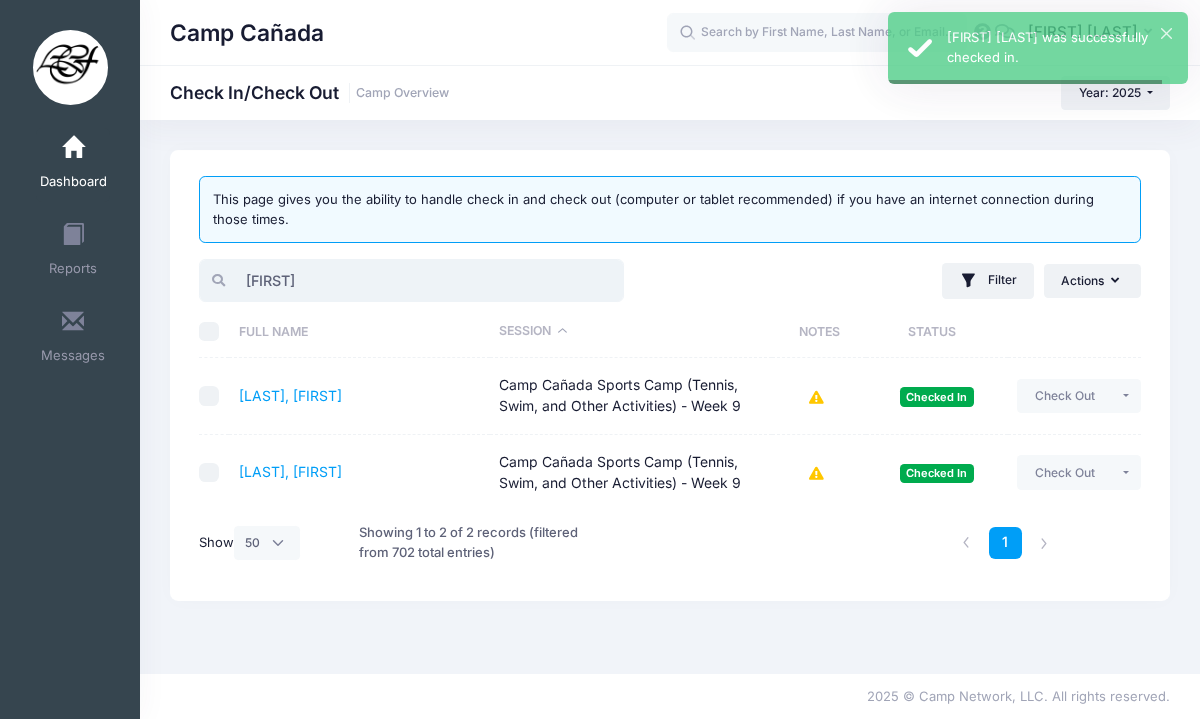 click on "[FIRST]" at bounding box center [411, 280] 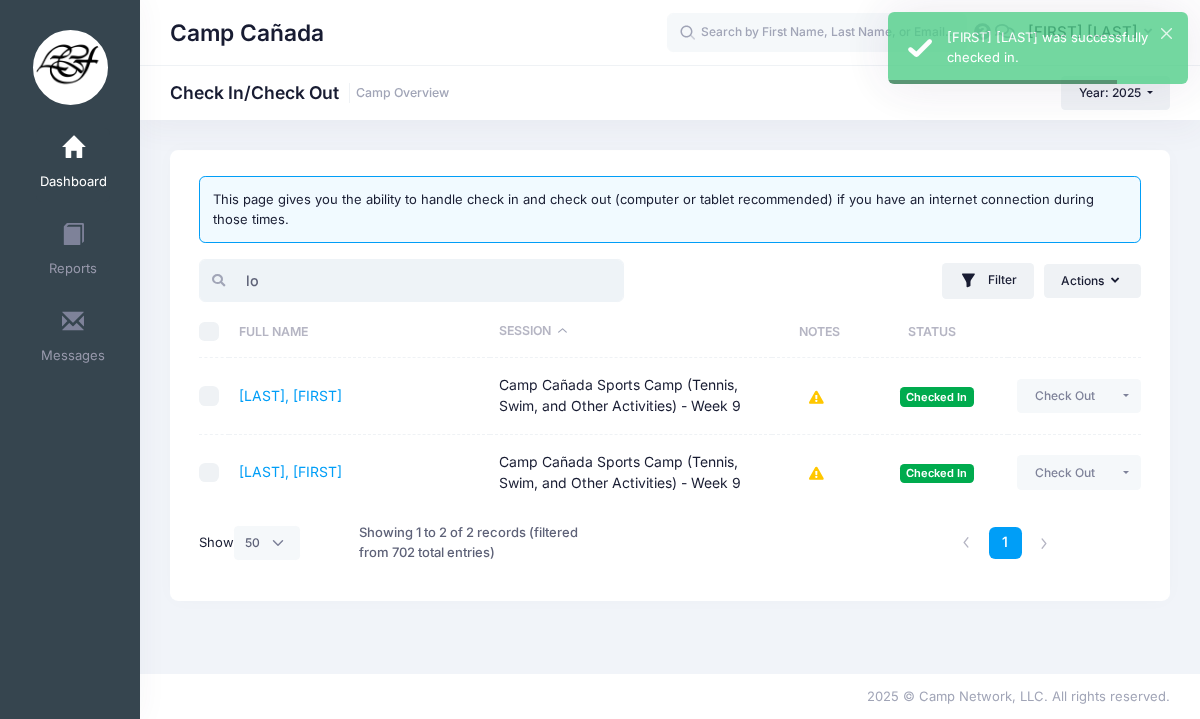 type on "l" 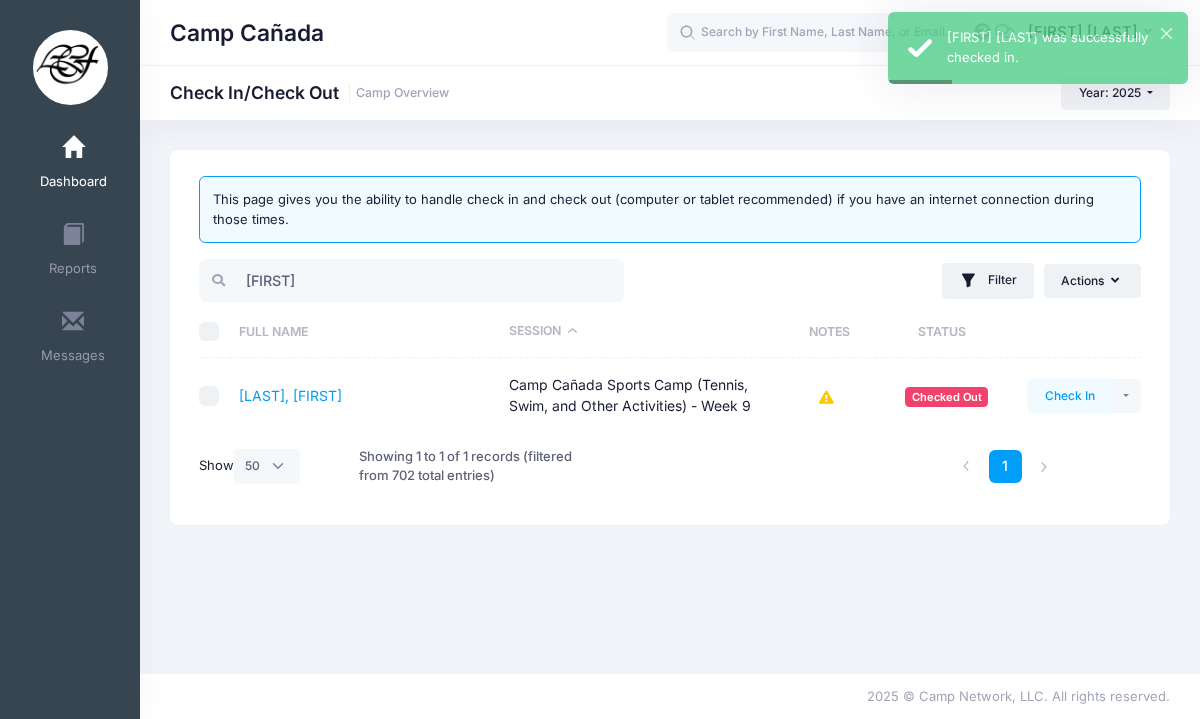 click on "Check In" at bounding box center [1069, 396] 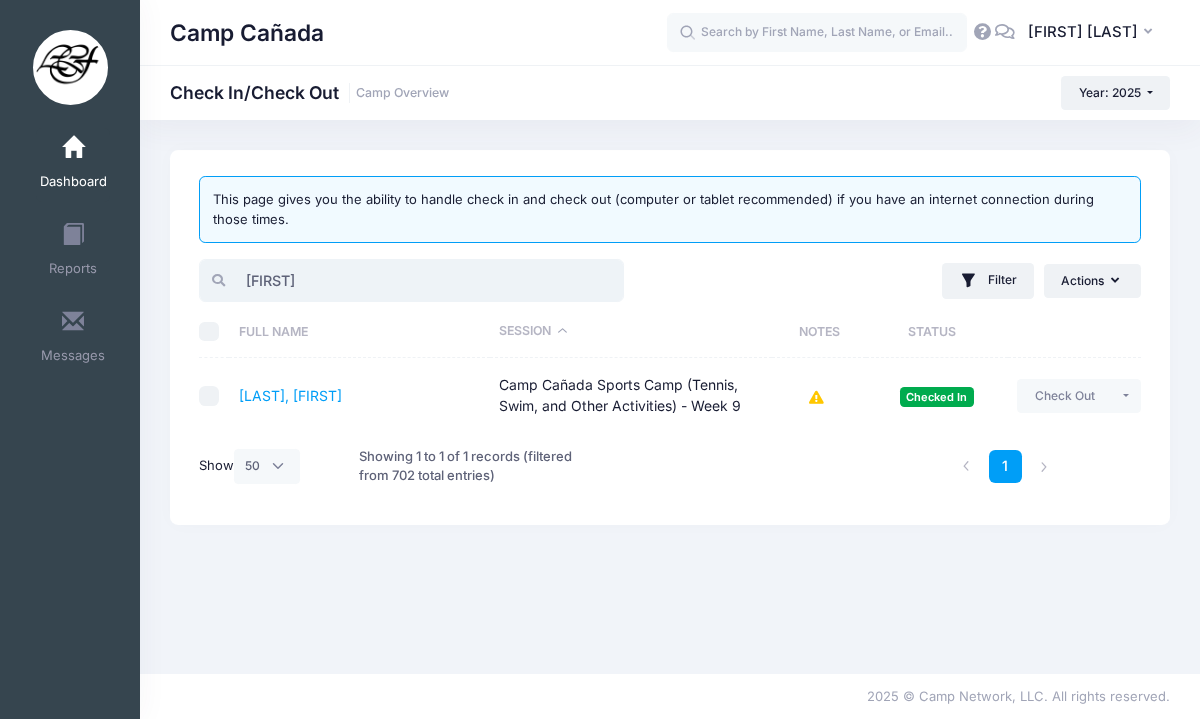 click on "[FIRST]" at bounding box center [411, 280] 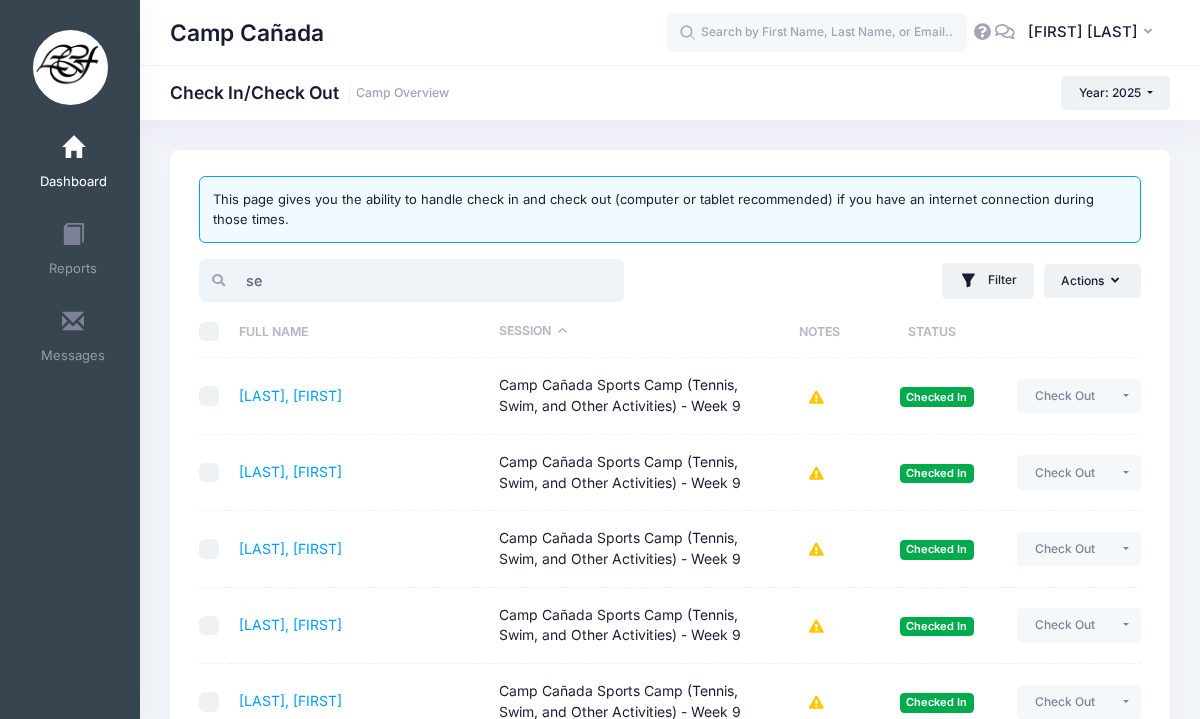type on "s" 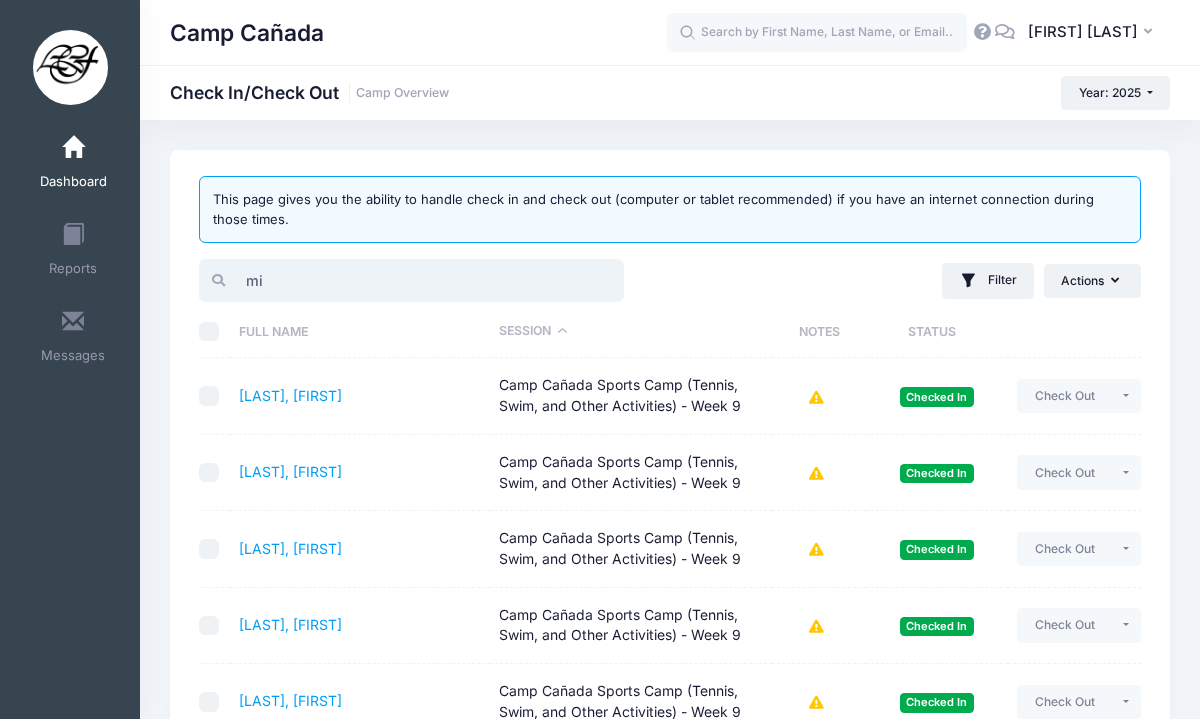 type on "m" 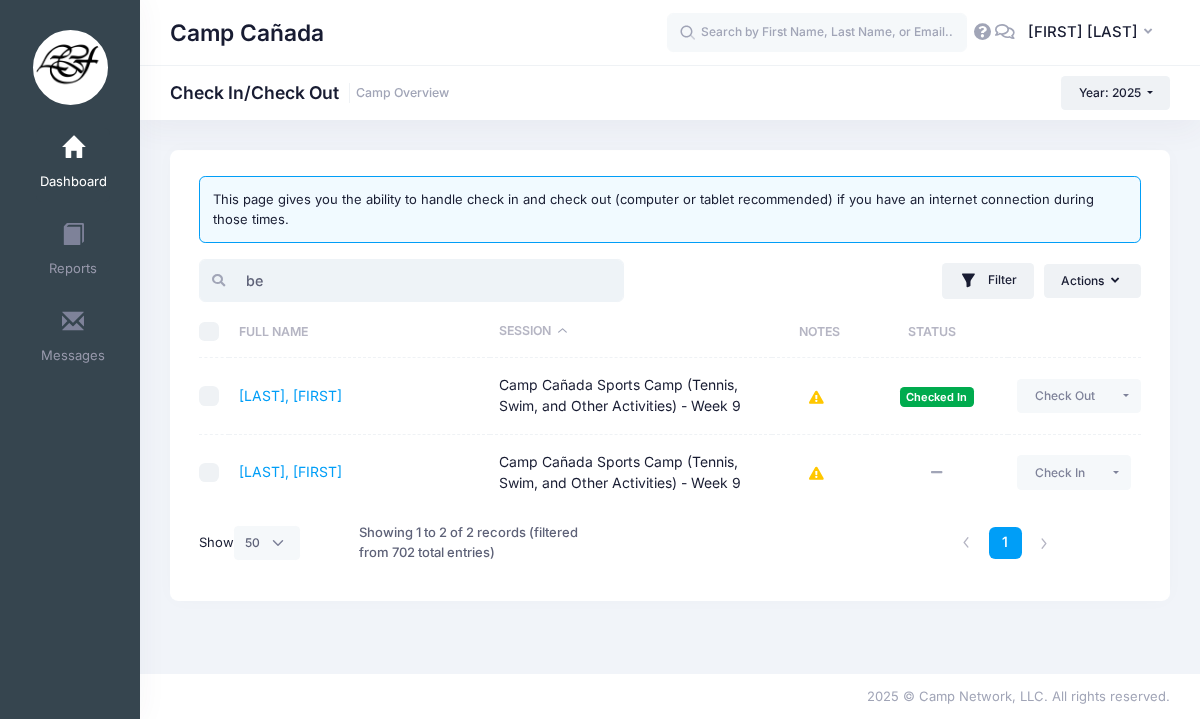 type on "b" 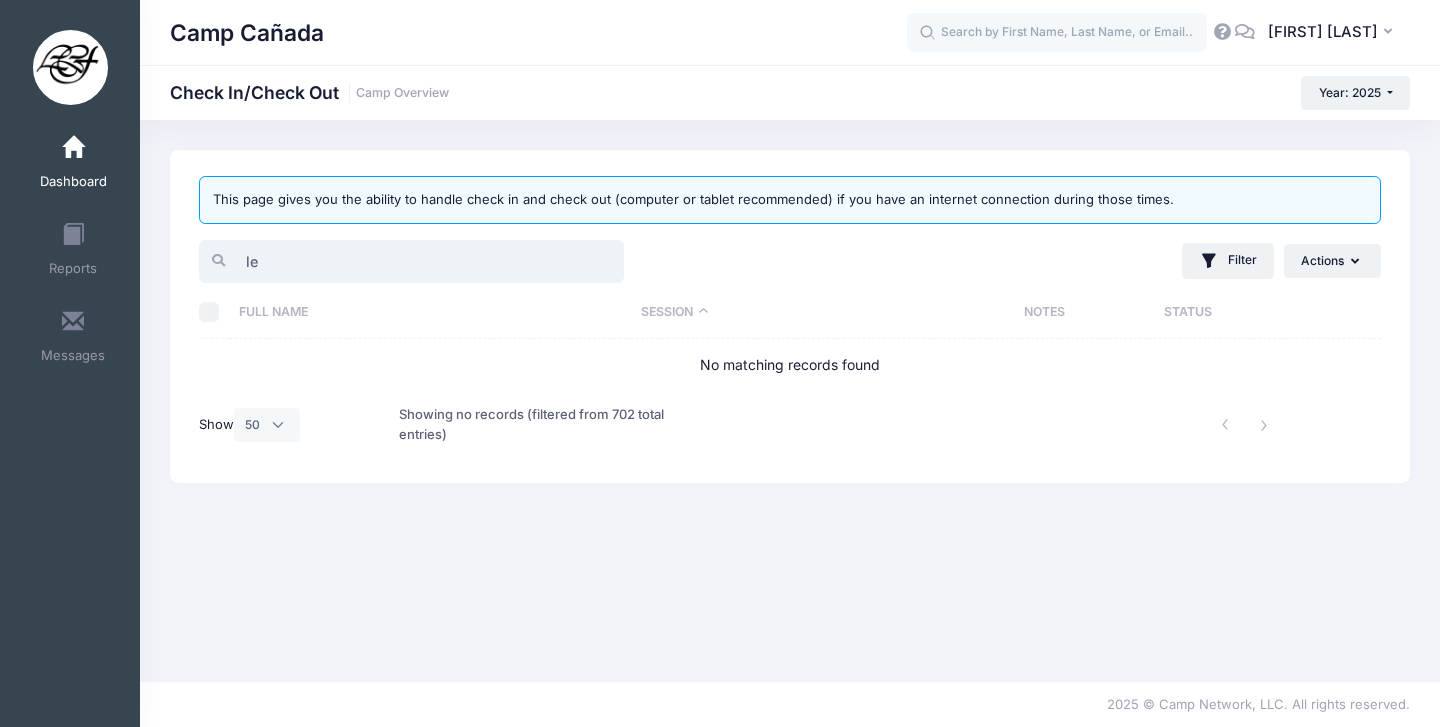 type on "l" 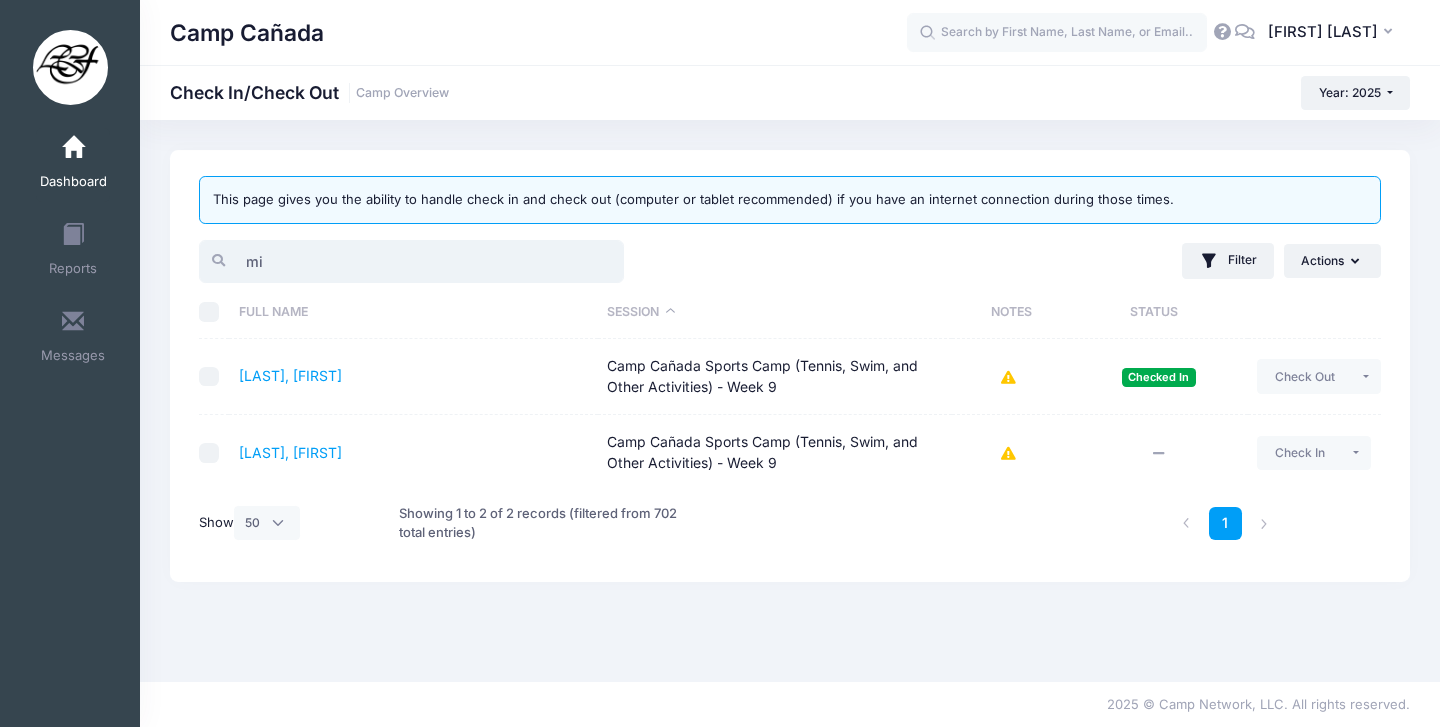 type on "m" 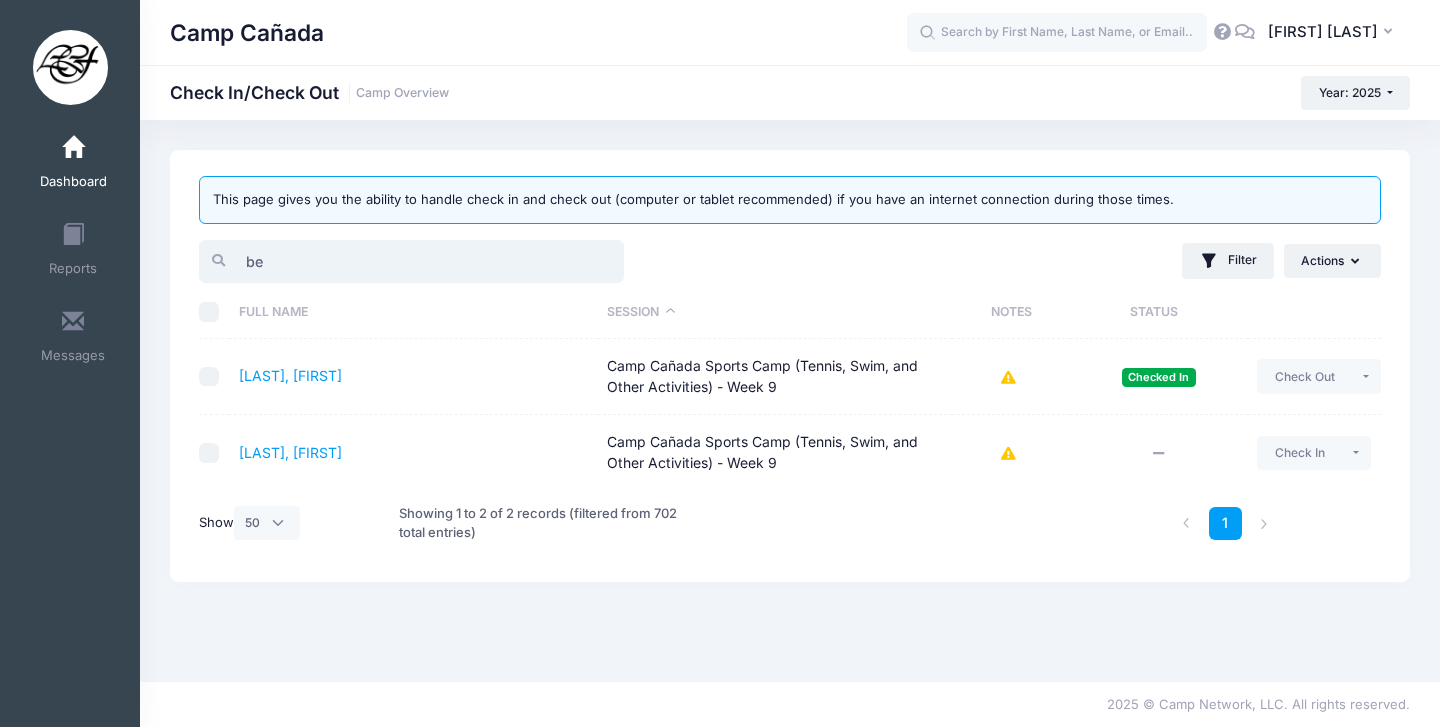 type on "b" 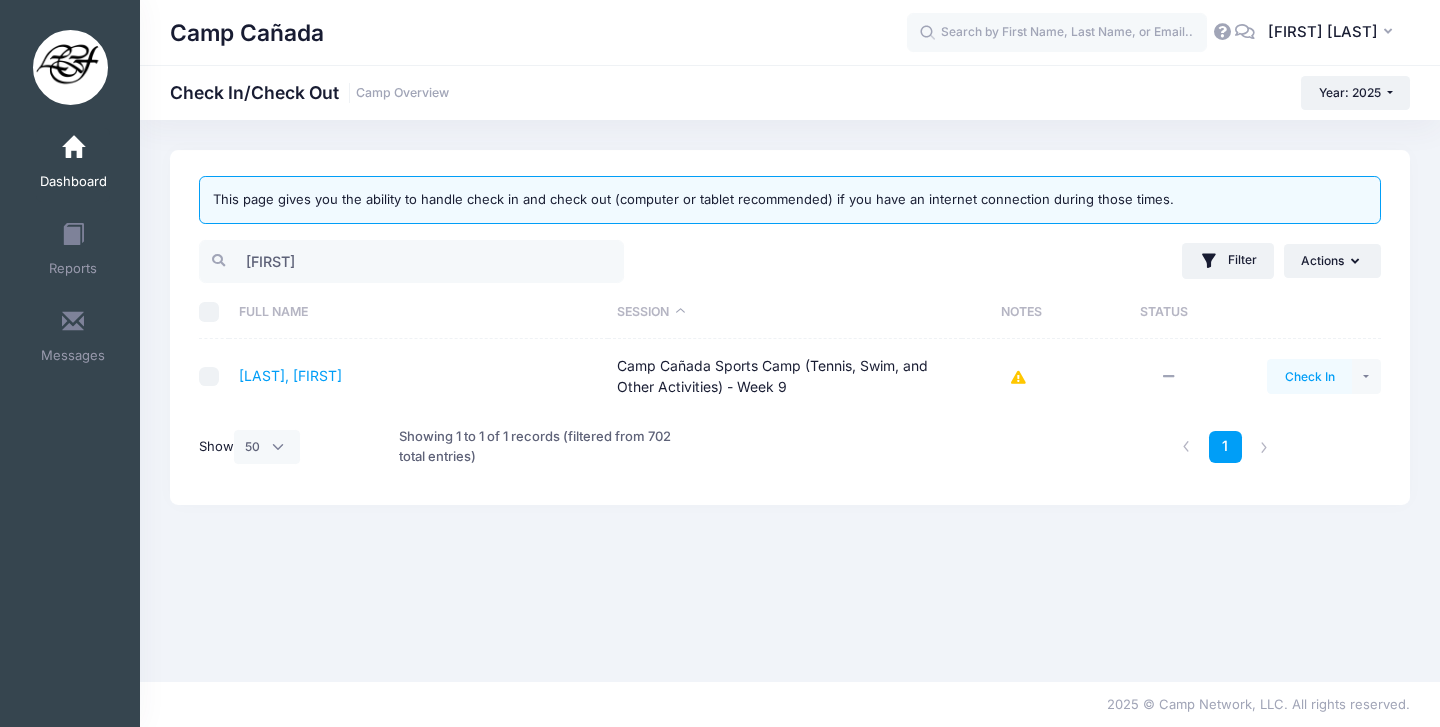 click on "Check In" at bounding box center (1309, 376) 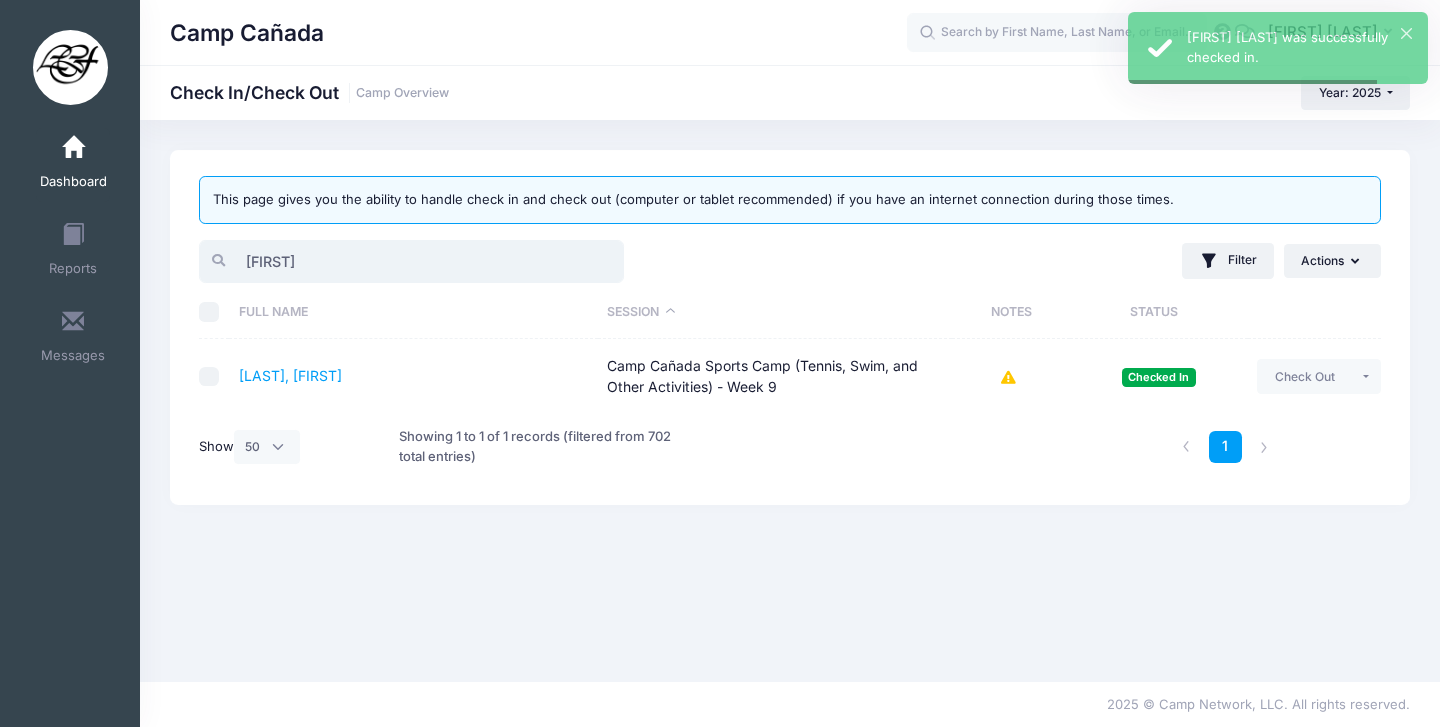 click on "[FIRST]" at bounding box center [411, 261] 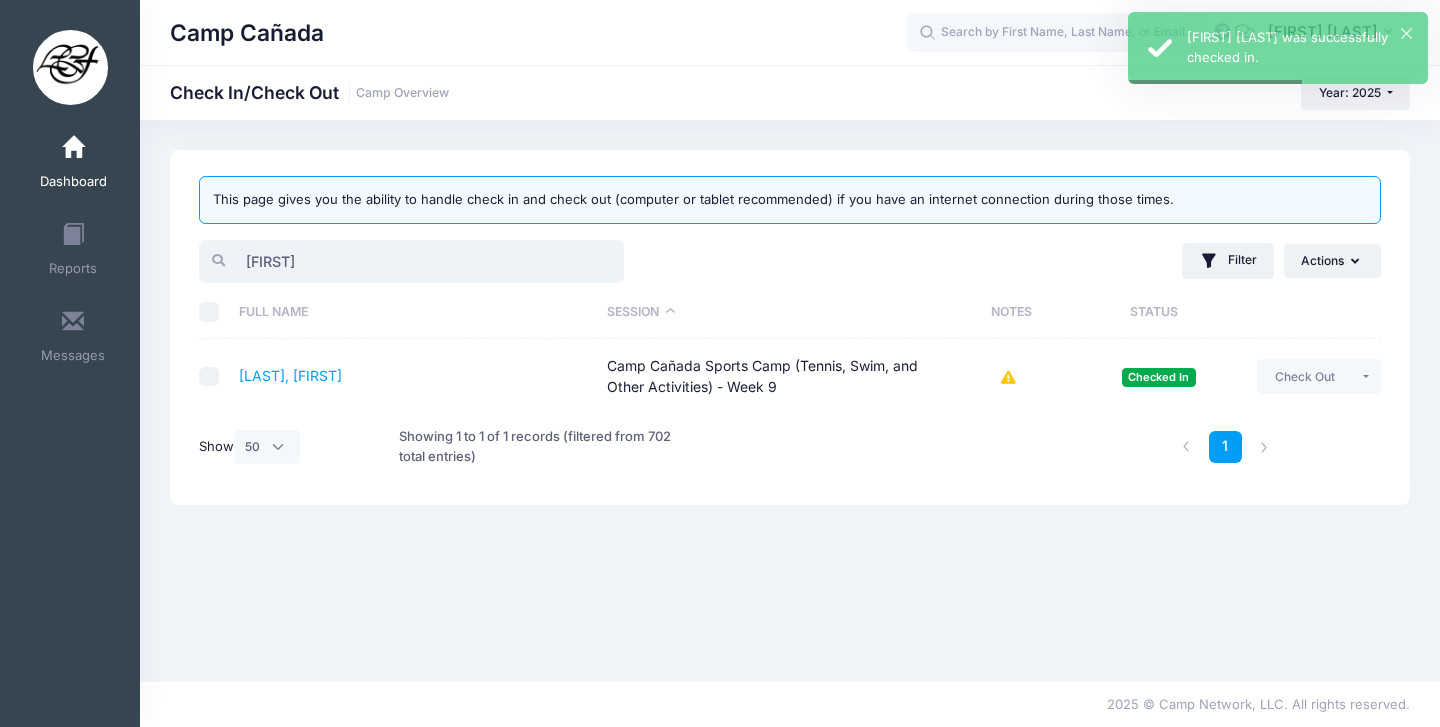 click on "[FIRST]" at bounding box center [411, 261] 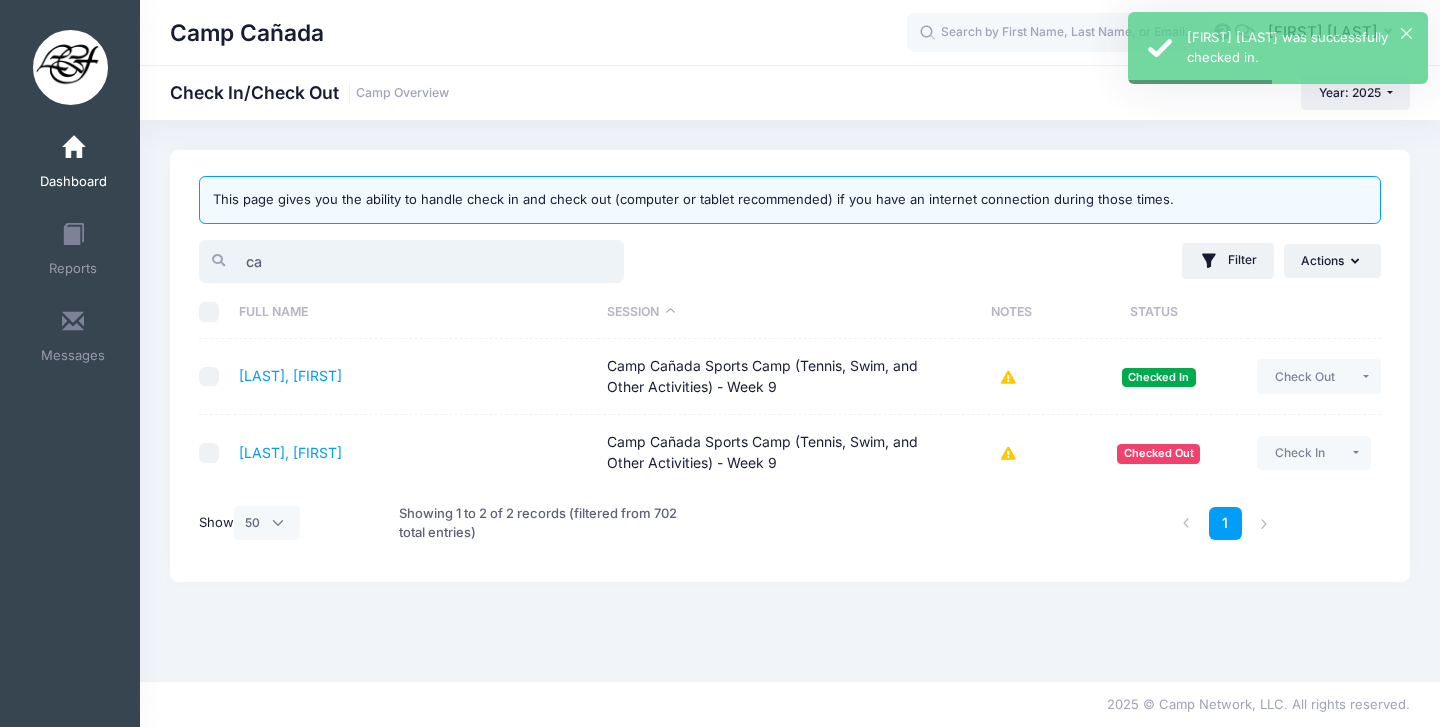 type on "c" 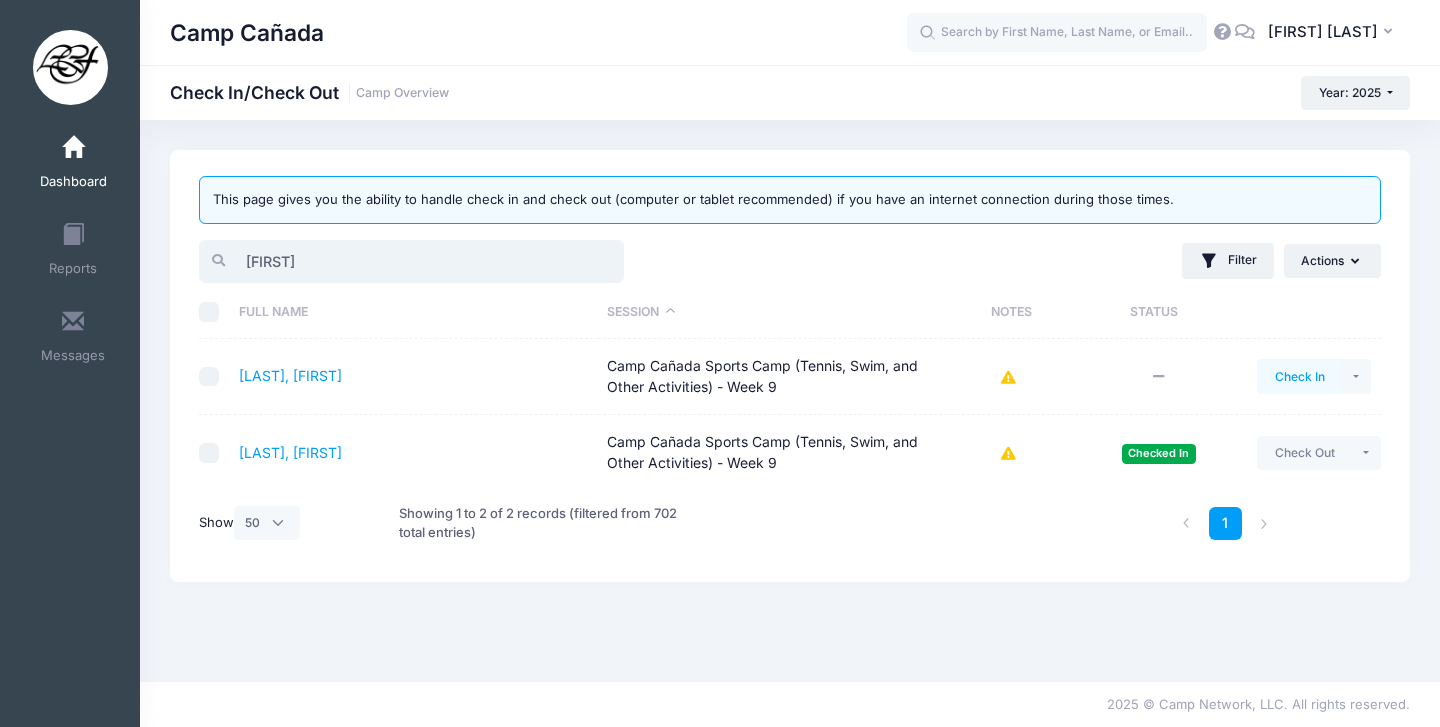 type on "[FIRST]" 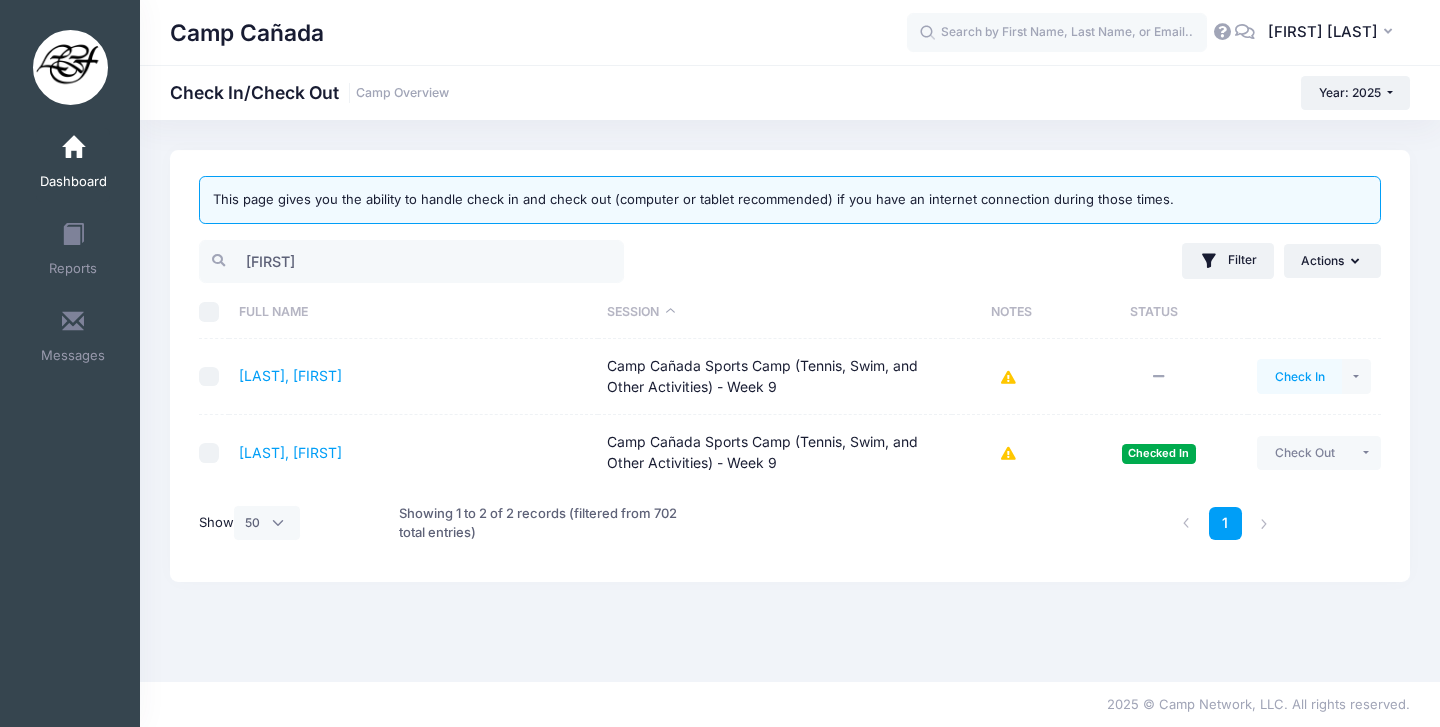 click on "Check In" at bounding box center (1299, 376) 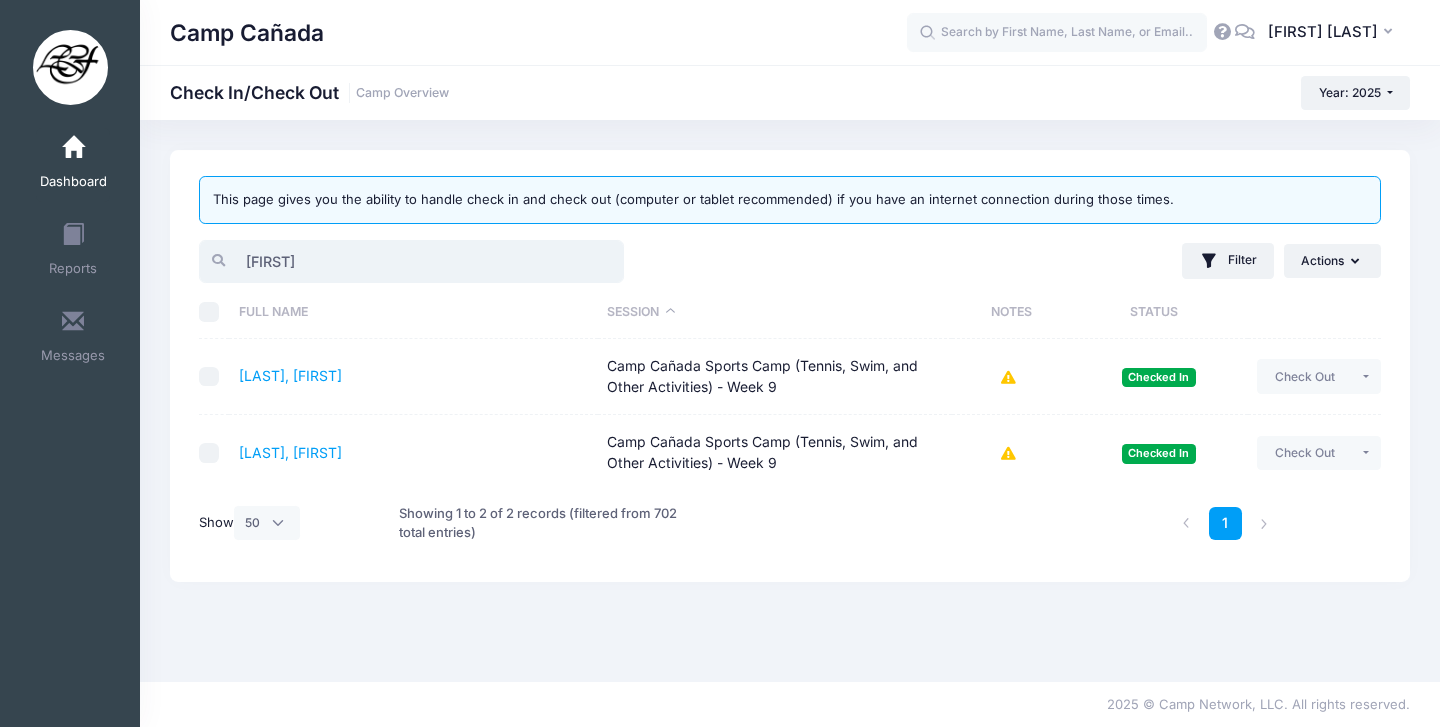 click on "[FIRST]" at bounding box center [411, 261] 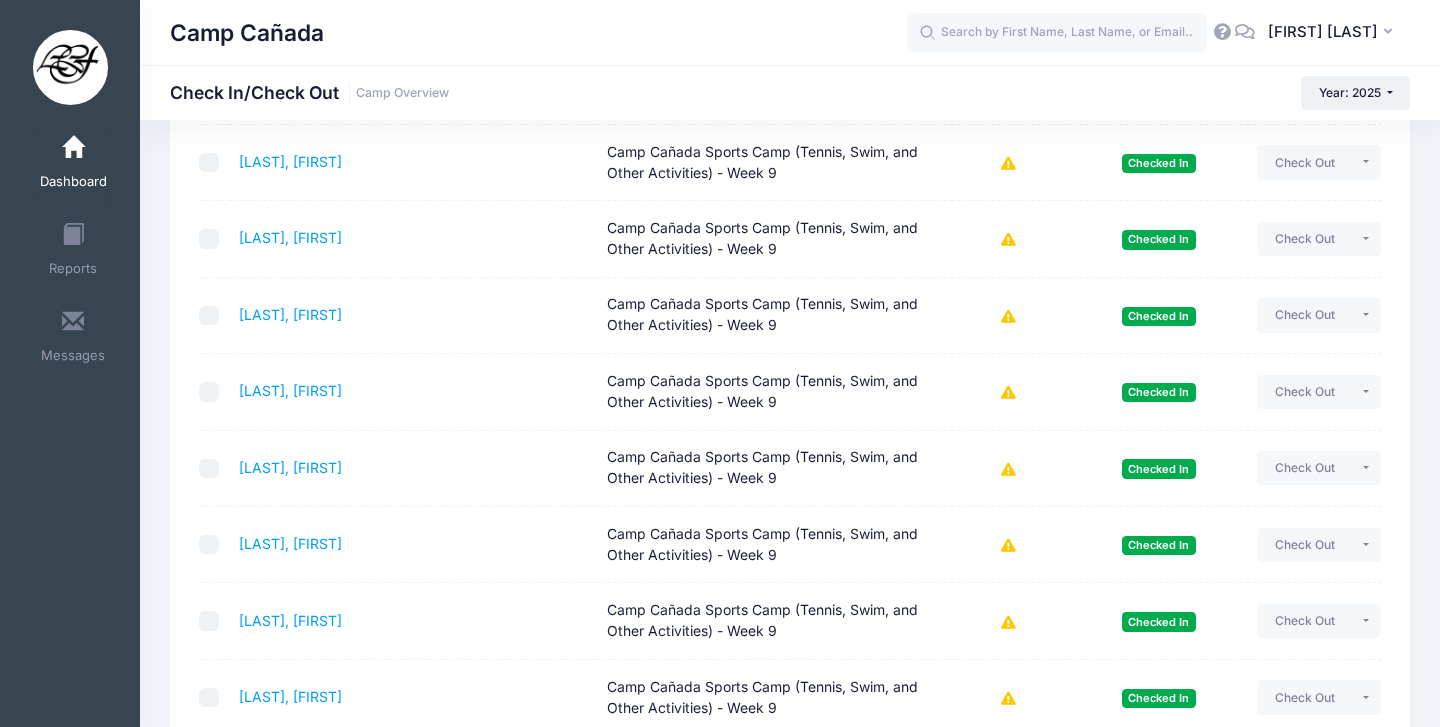 scroll, scrollTop: 3599, scrollLeft: 0, axis: vertical 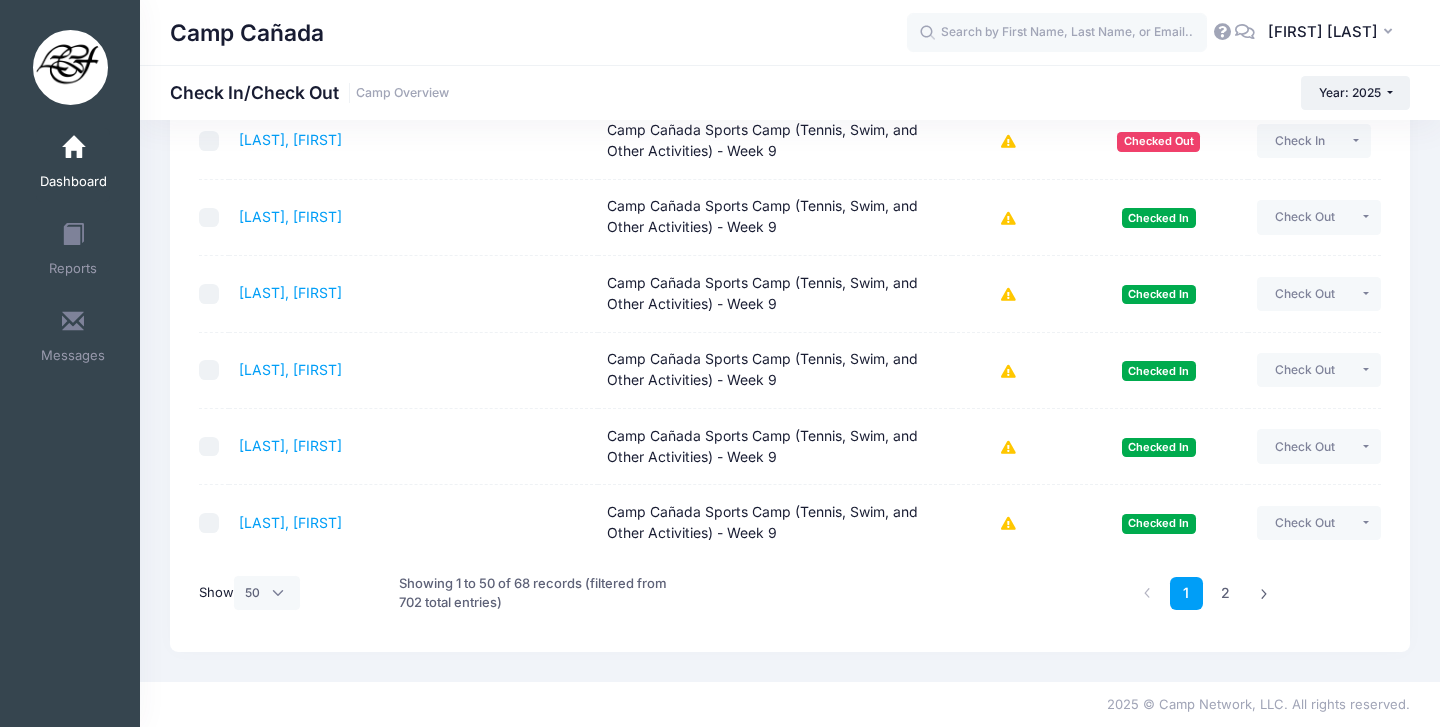 type 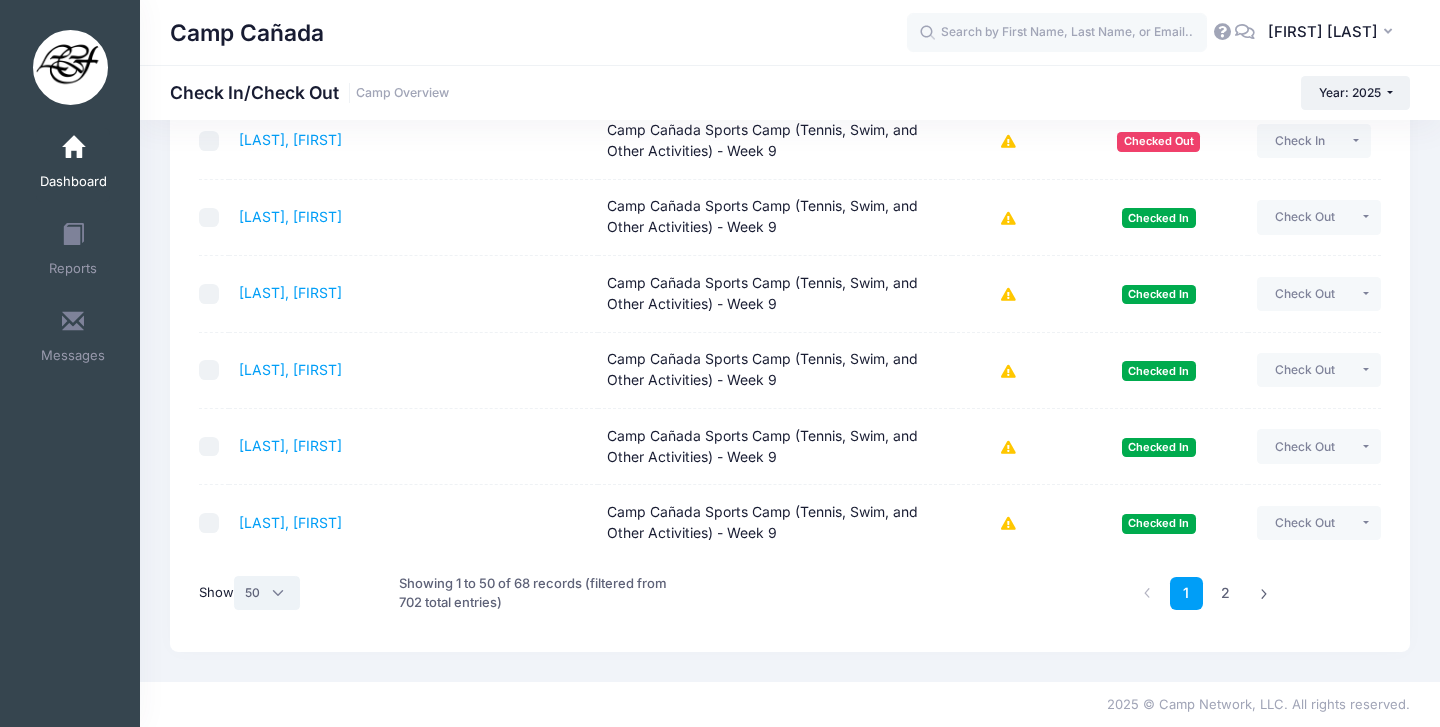 click on "All 10 25 50" at bounding box center (267, 593) 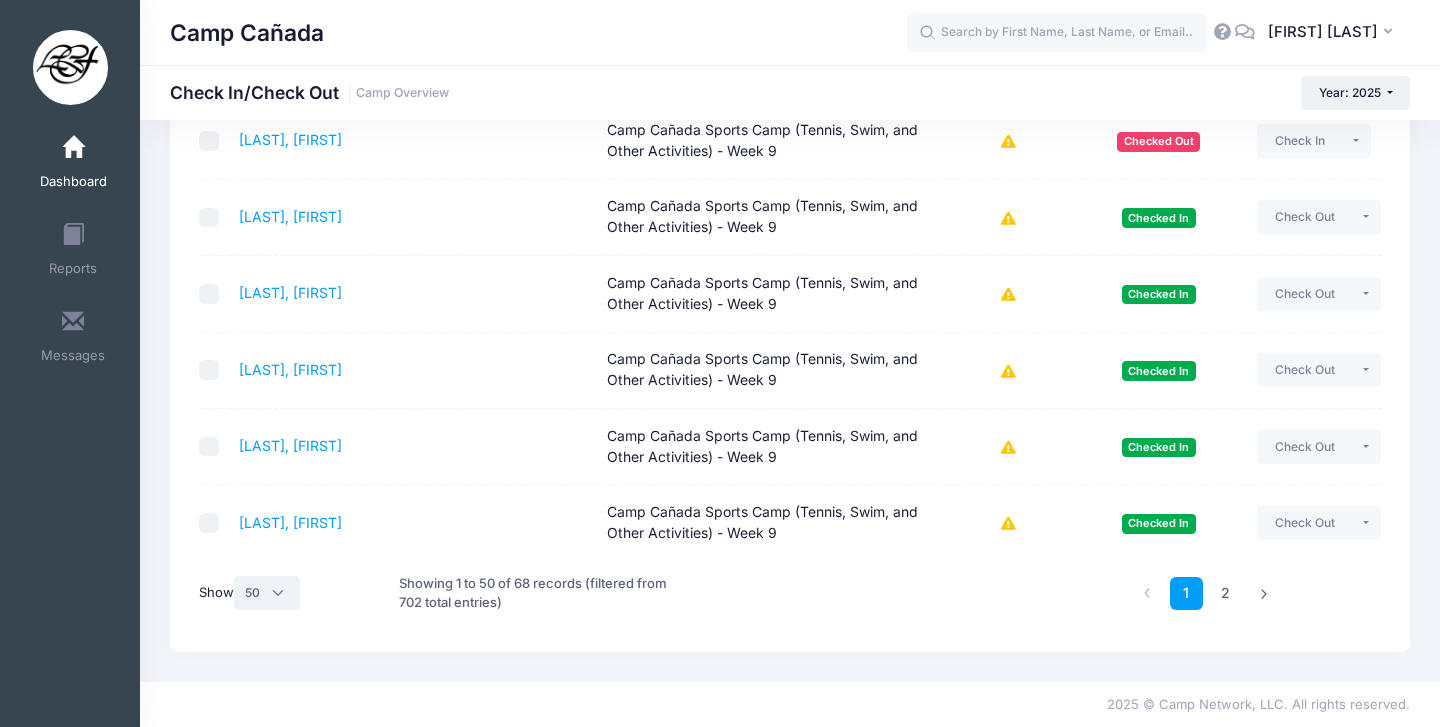 select on "-1" 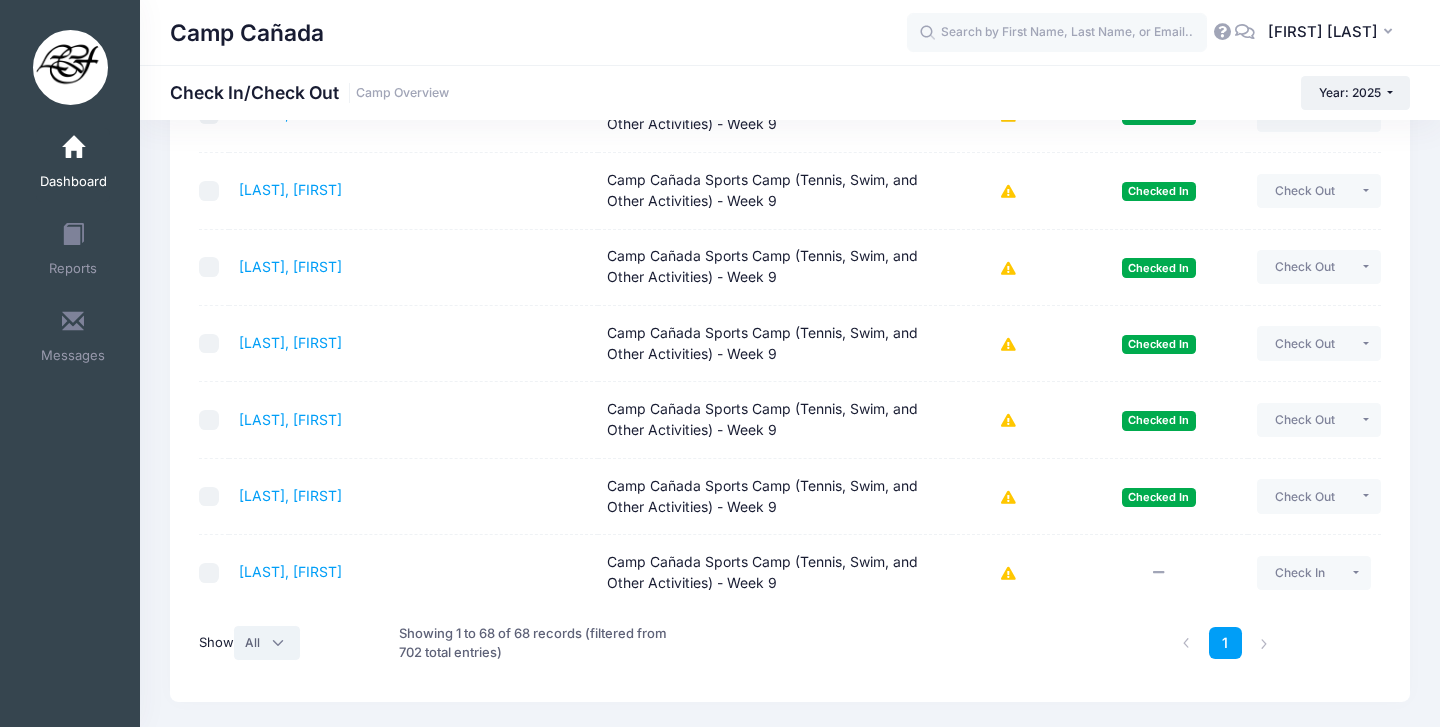 scroll, scrollTop: 4975, scrollLeft: 0, axis: vertical 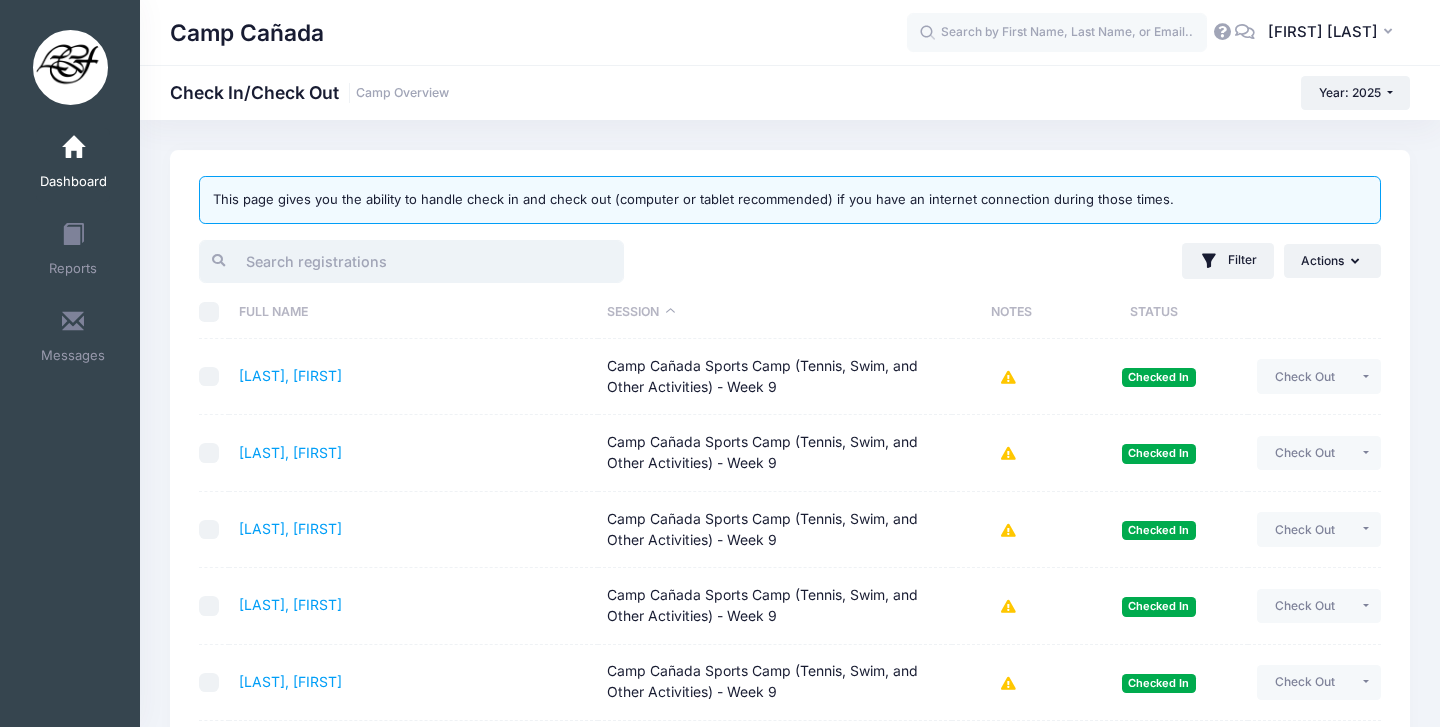 click at bounding box center [411, 261] 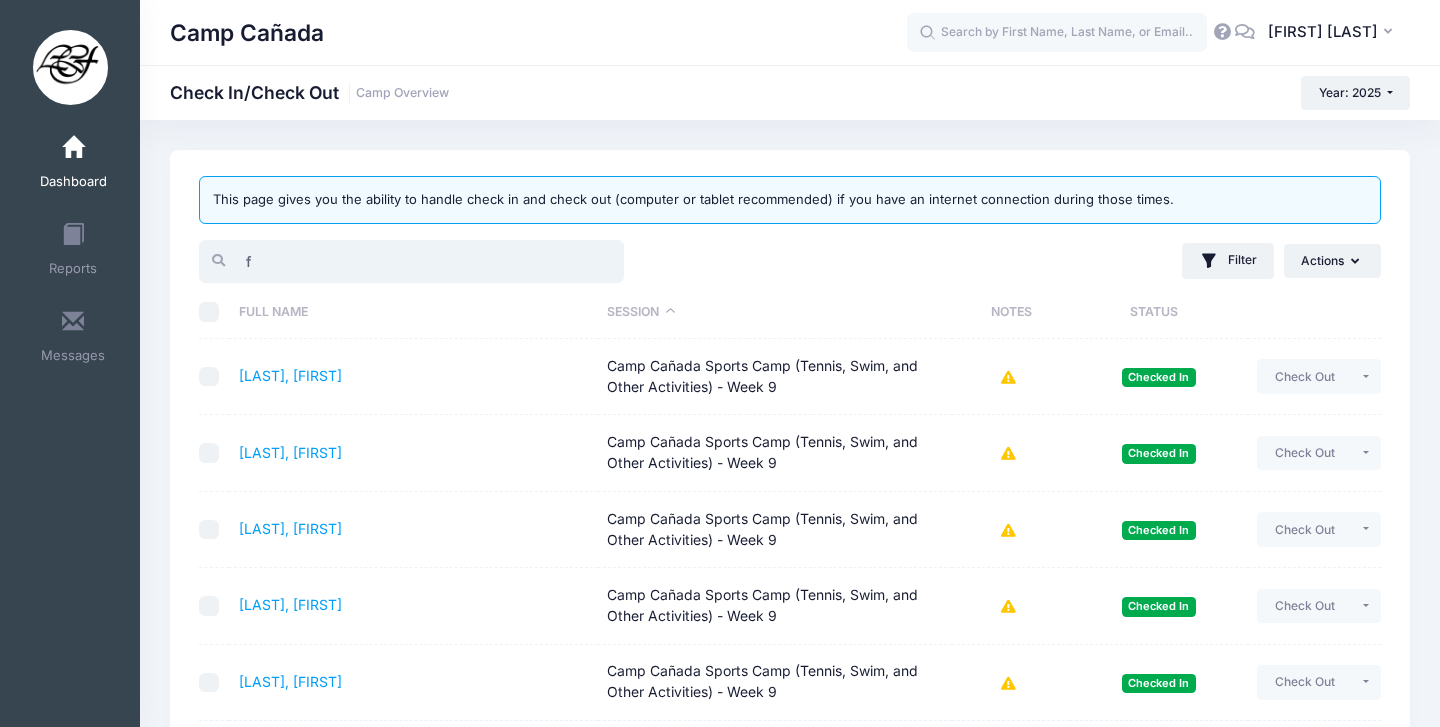 type on "fr" 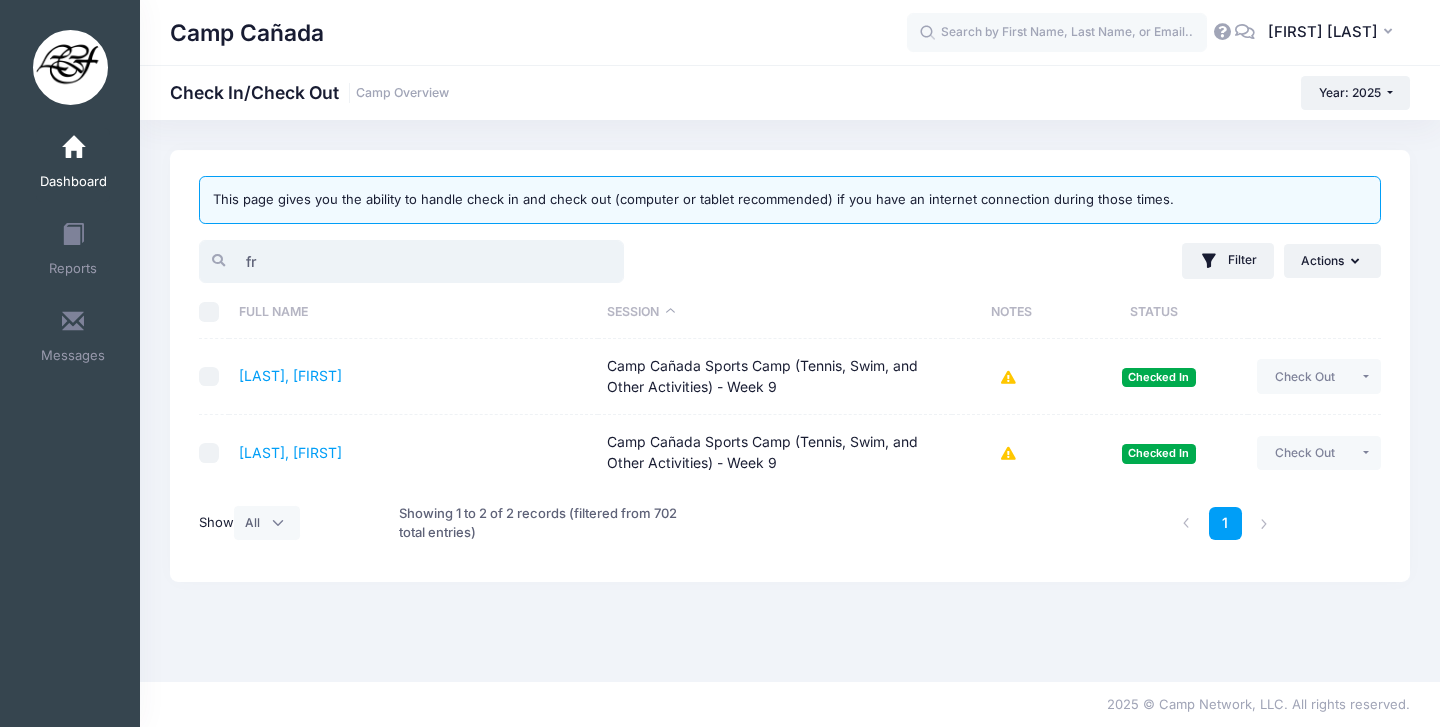 click on "fr" at bounding box center (411, 261) 